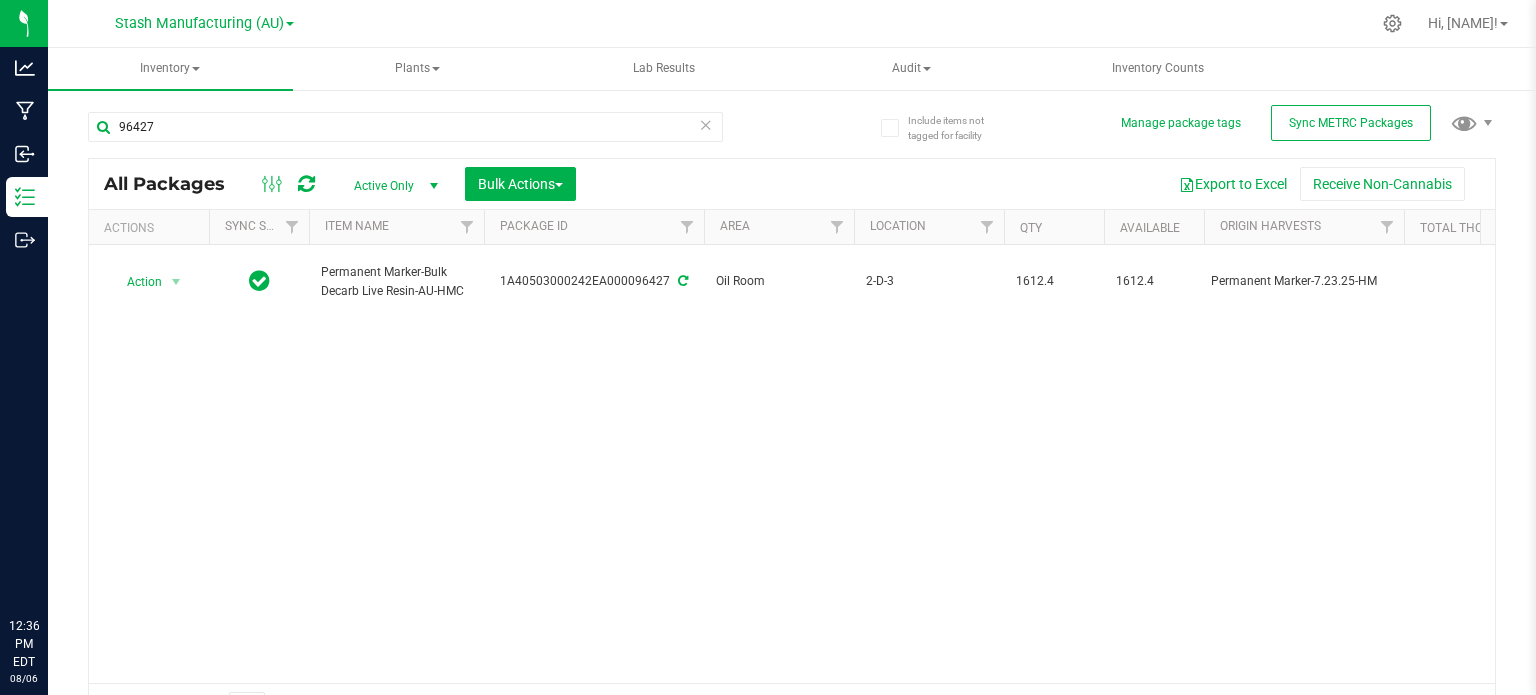 scroll, scrollTop: 0, scrollLeft: 0, axis: both 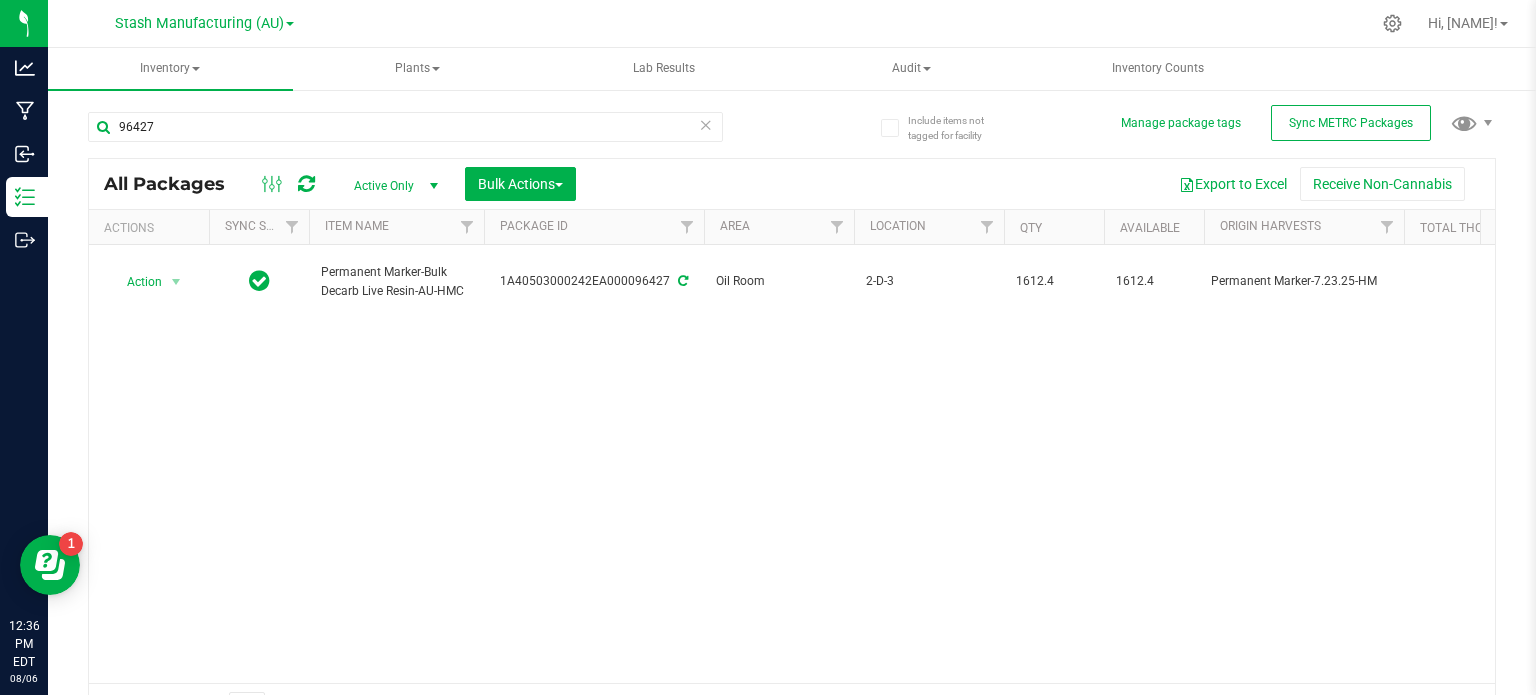 click on "[POSTAL_CODE]
All Packages
Active Only Active Only Lab Samples Locked All External Internal
Bulk Actions
Add to manufacturing run
Add to outbound order" at bounding box center [792, 412] 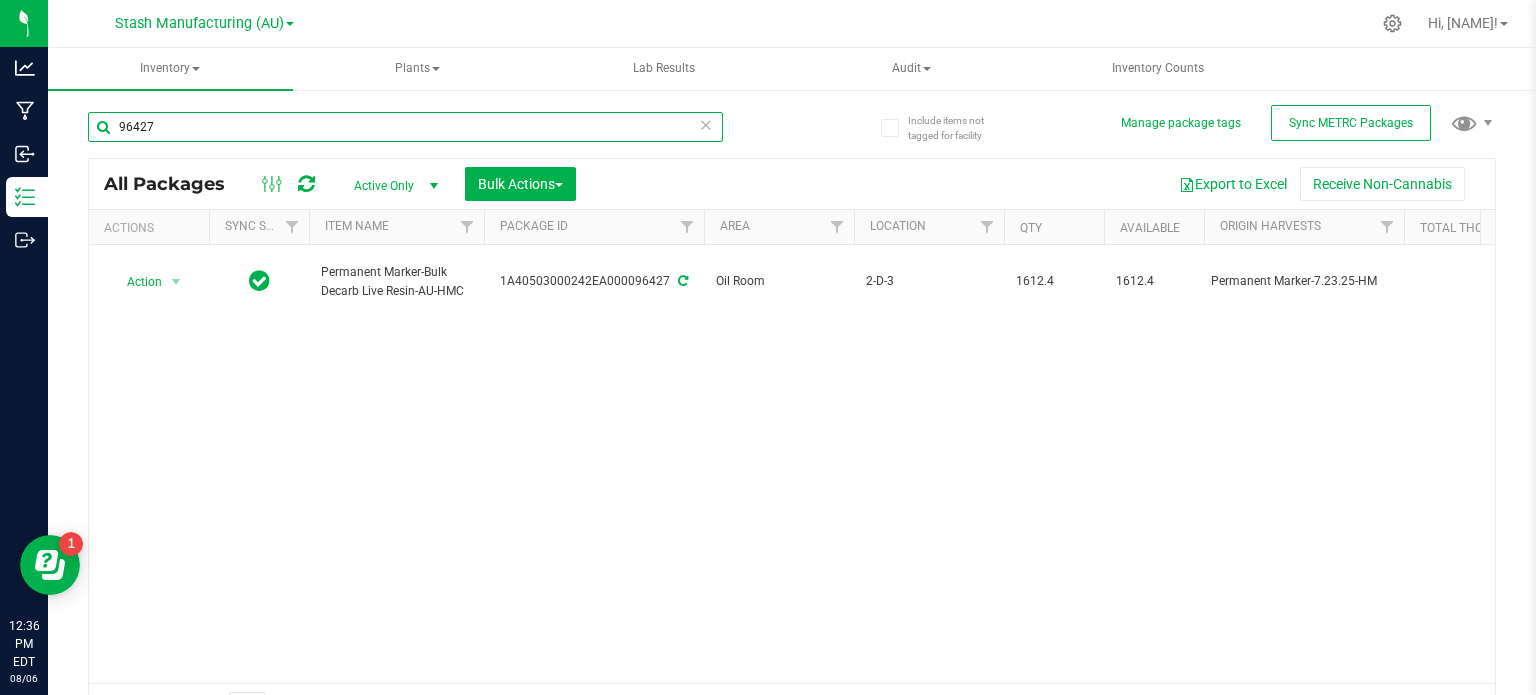 click on "96427" at bounding box center (405, 127) 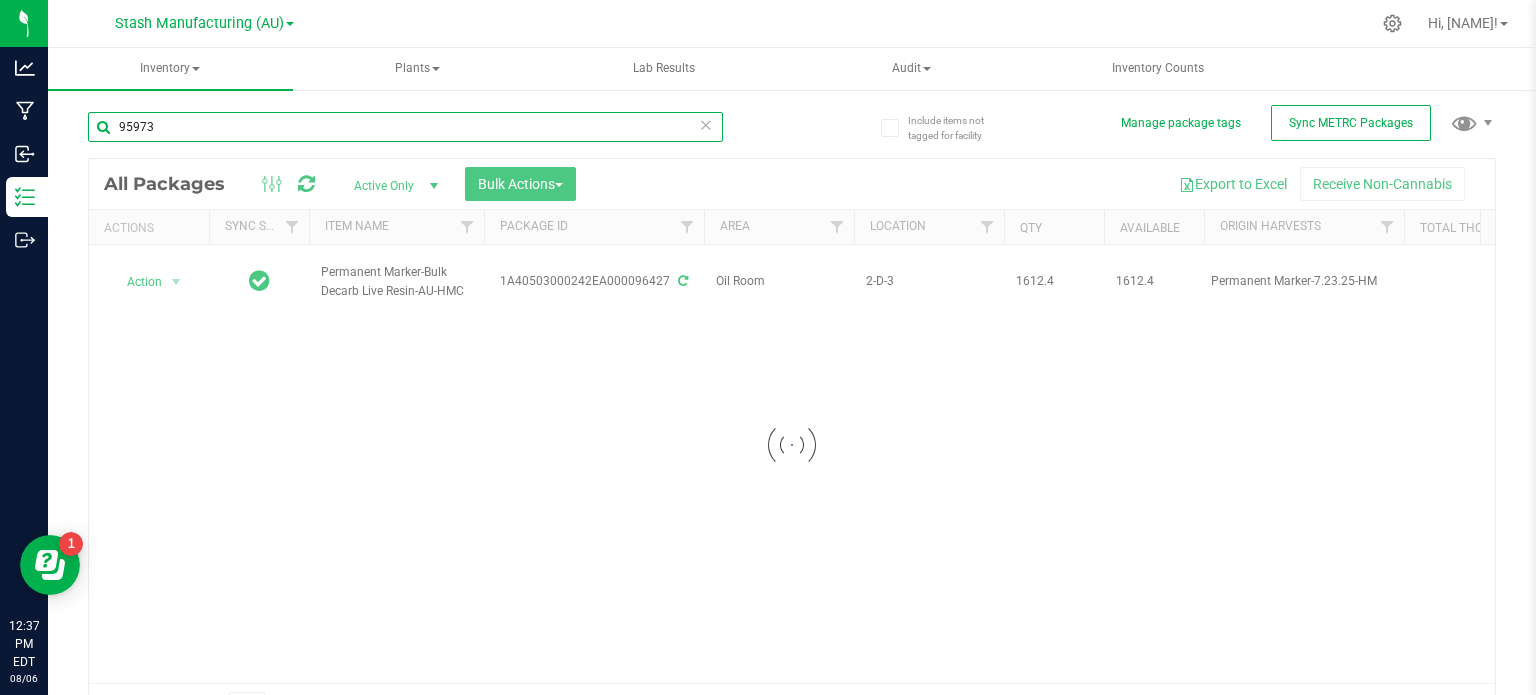 type on "95973" 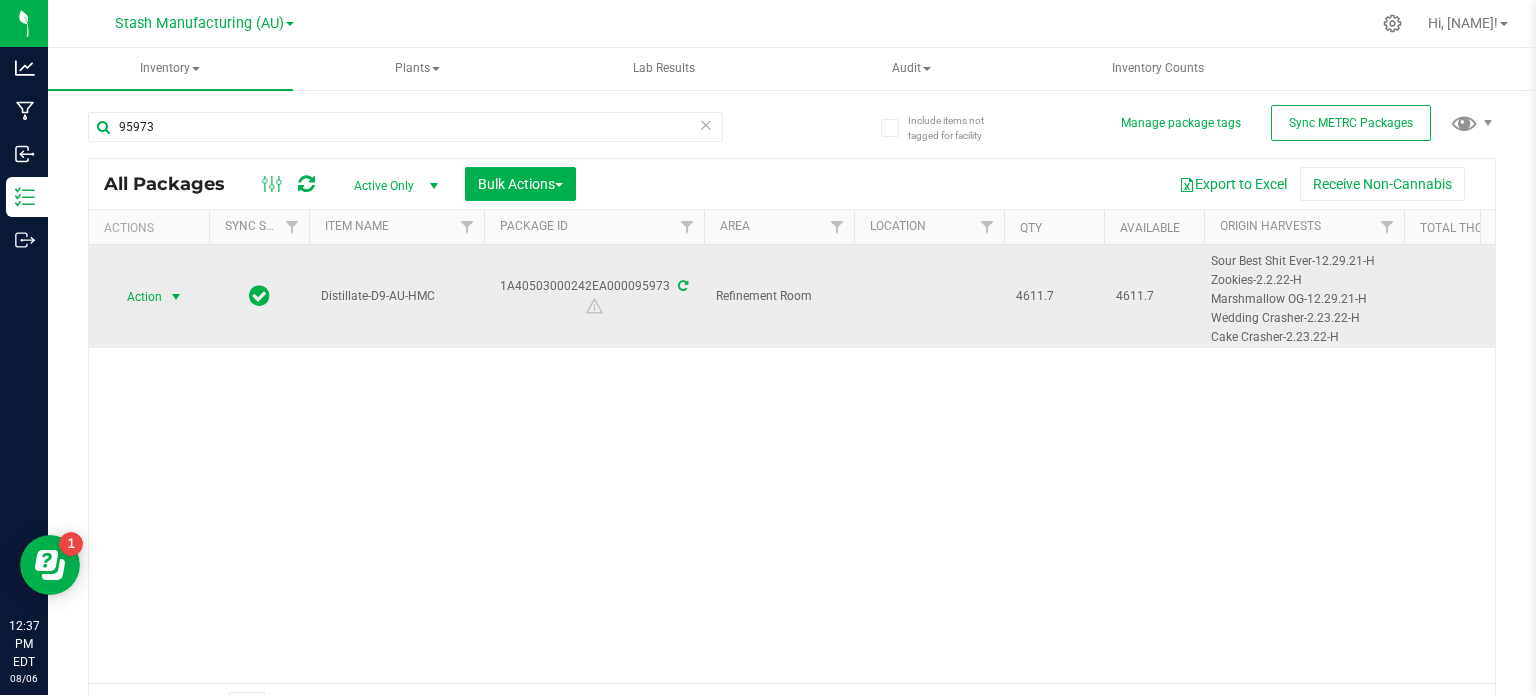 click on "Action" at bounding box center (136, 297) 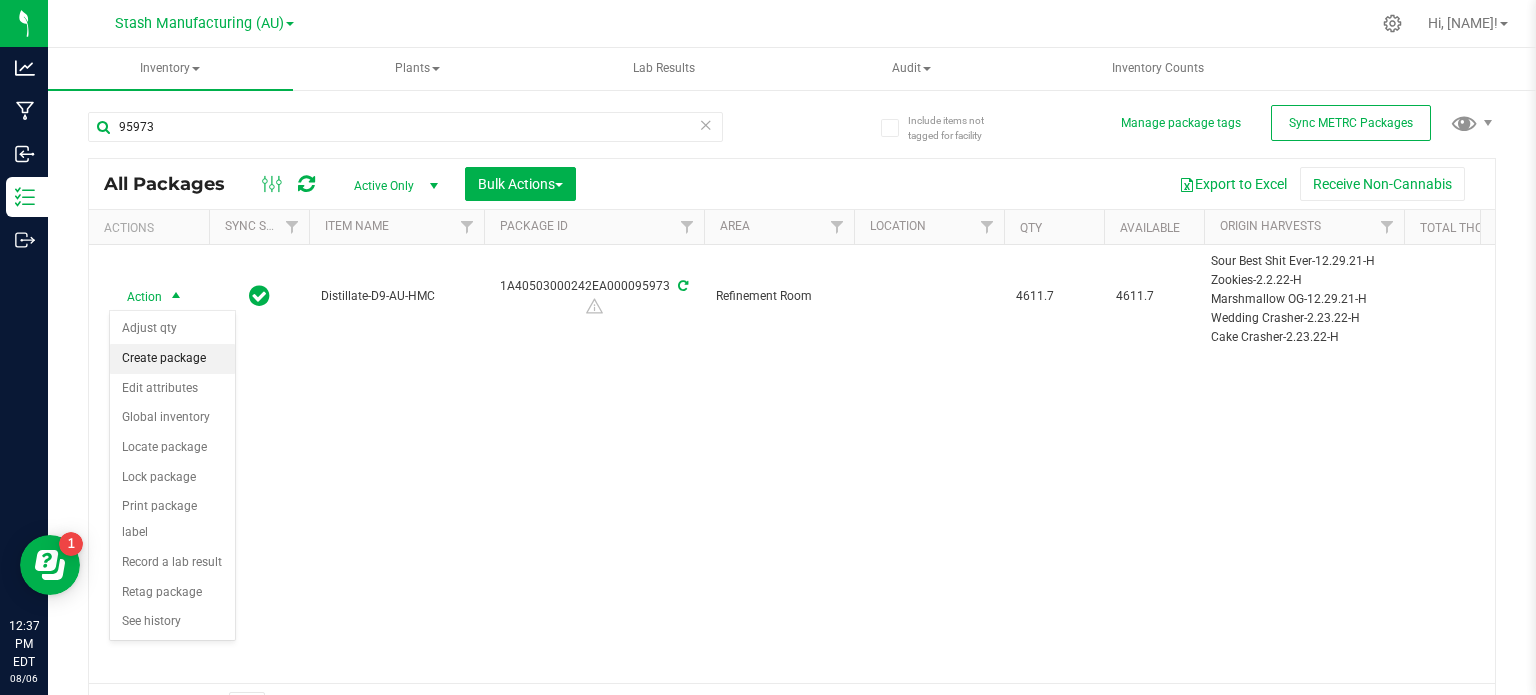 click on "Create package" at bounding box center [172, 359] 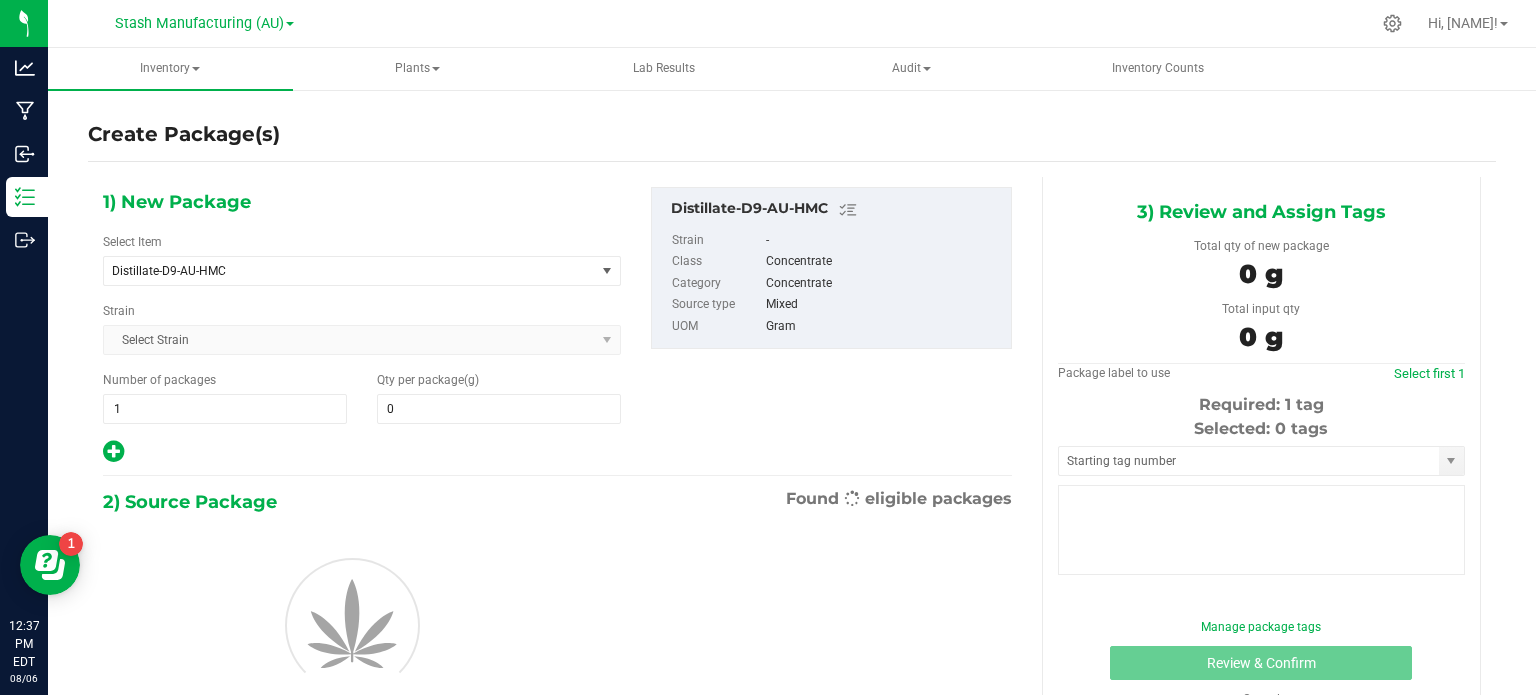 type on "0.0000" 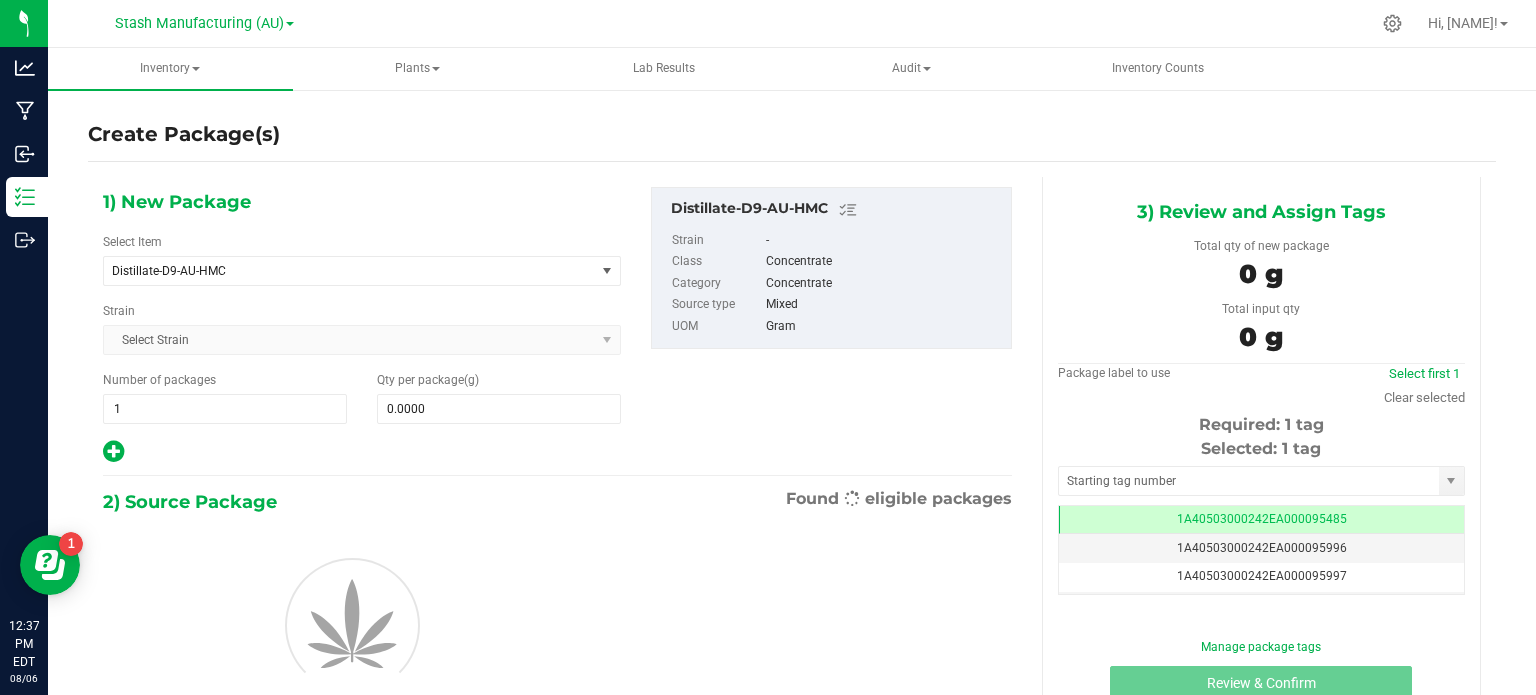 scroll, scrollTop: 0, scrollLeft: 0, axis: both 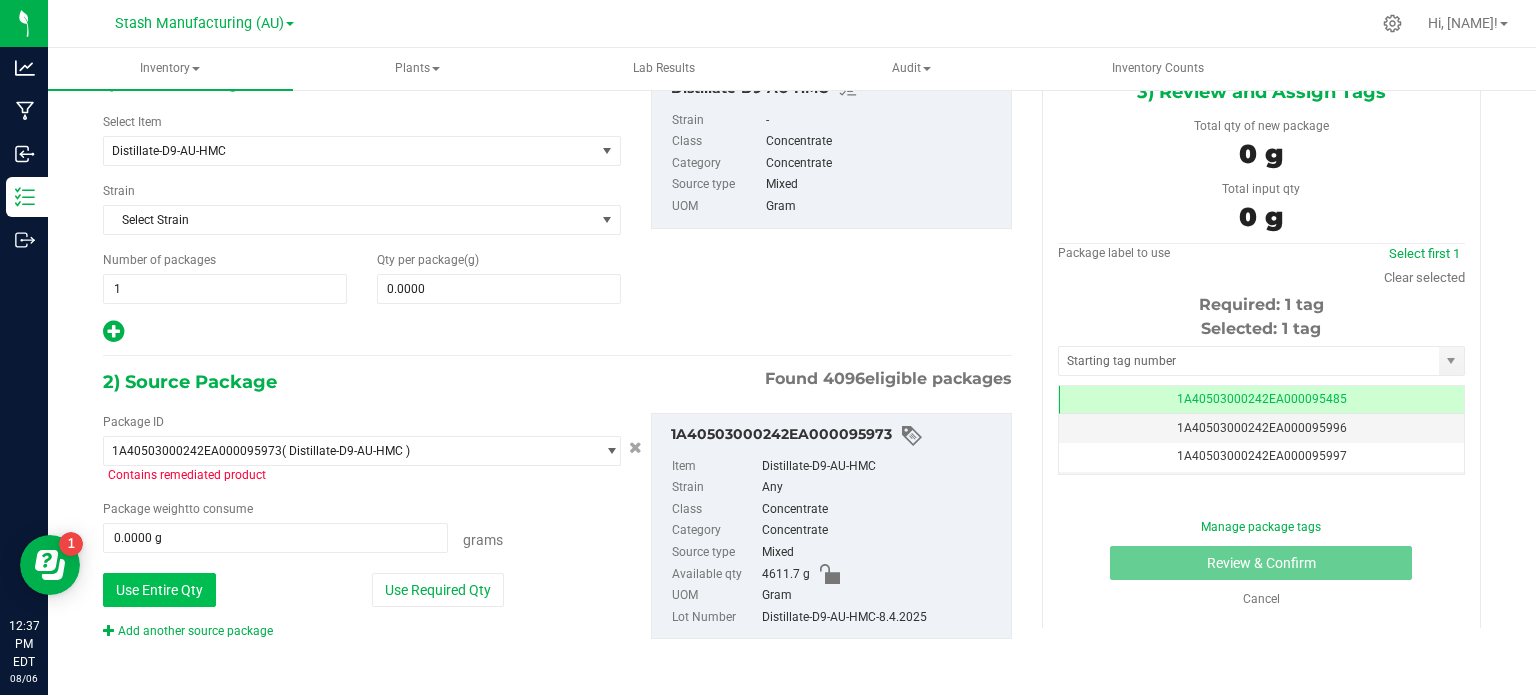 click on "Use Entire Qty" at bounding box center (159, 590) 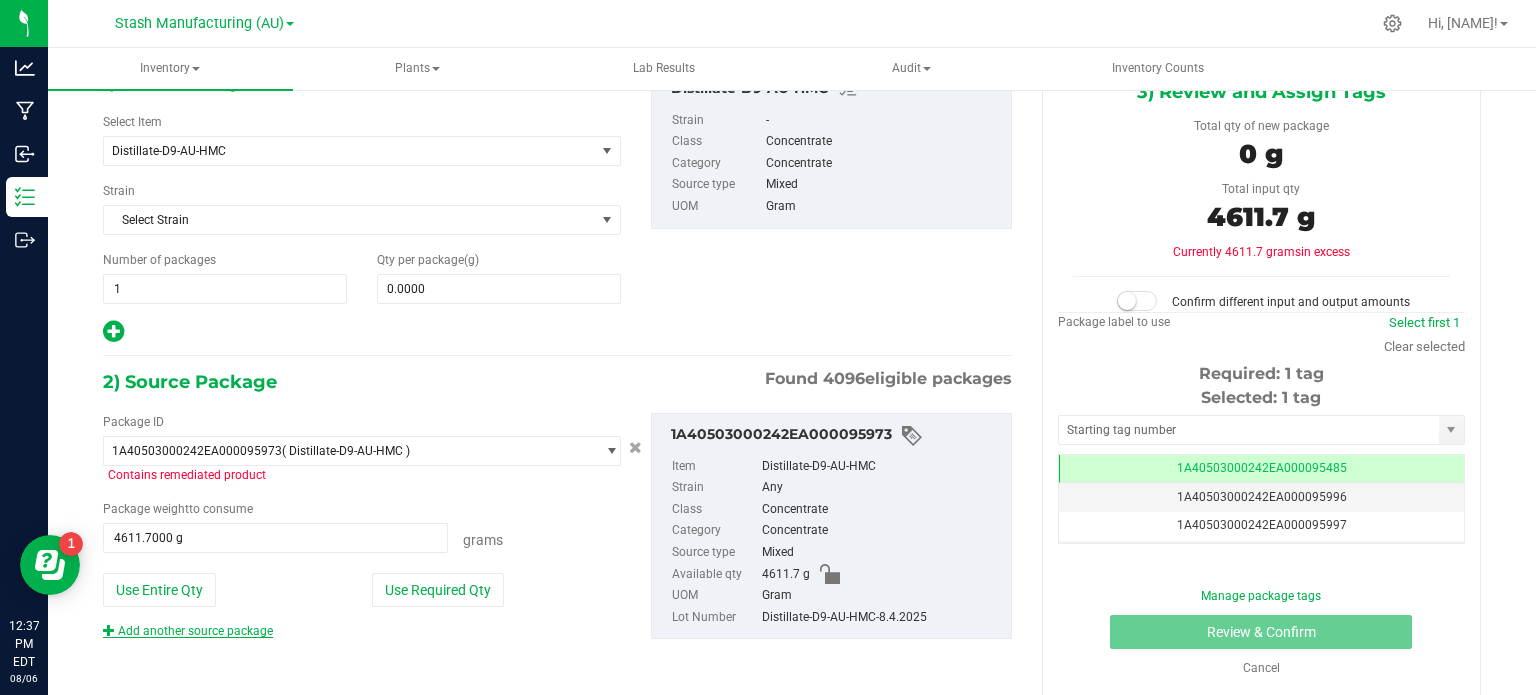 click on "Add another source package" at bounding box center [188, 631] 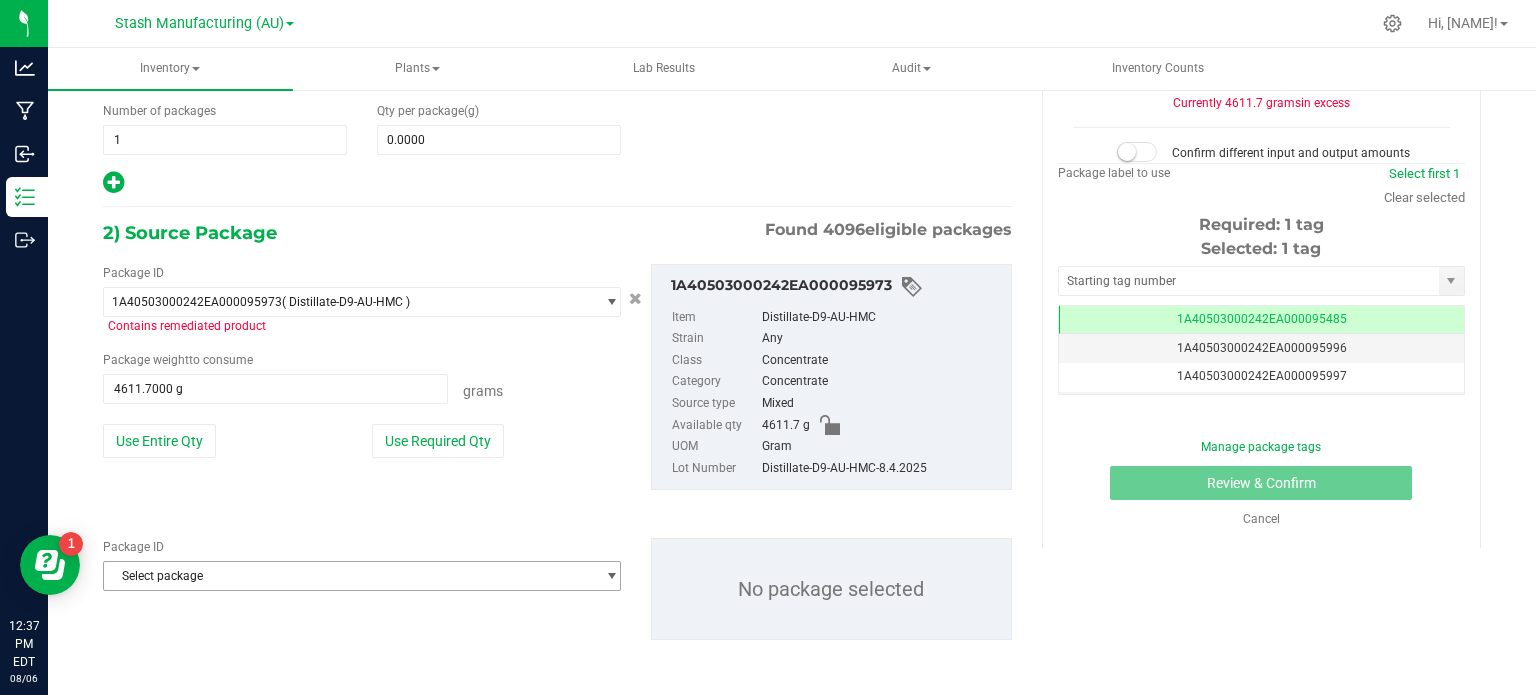 click on "Select package" at bounding box center (349, 576) 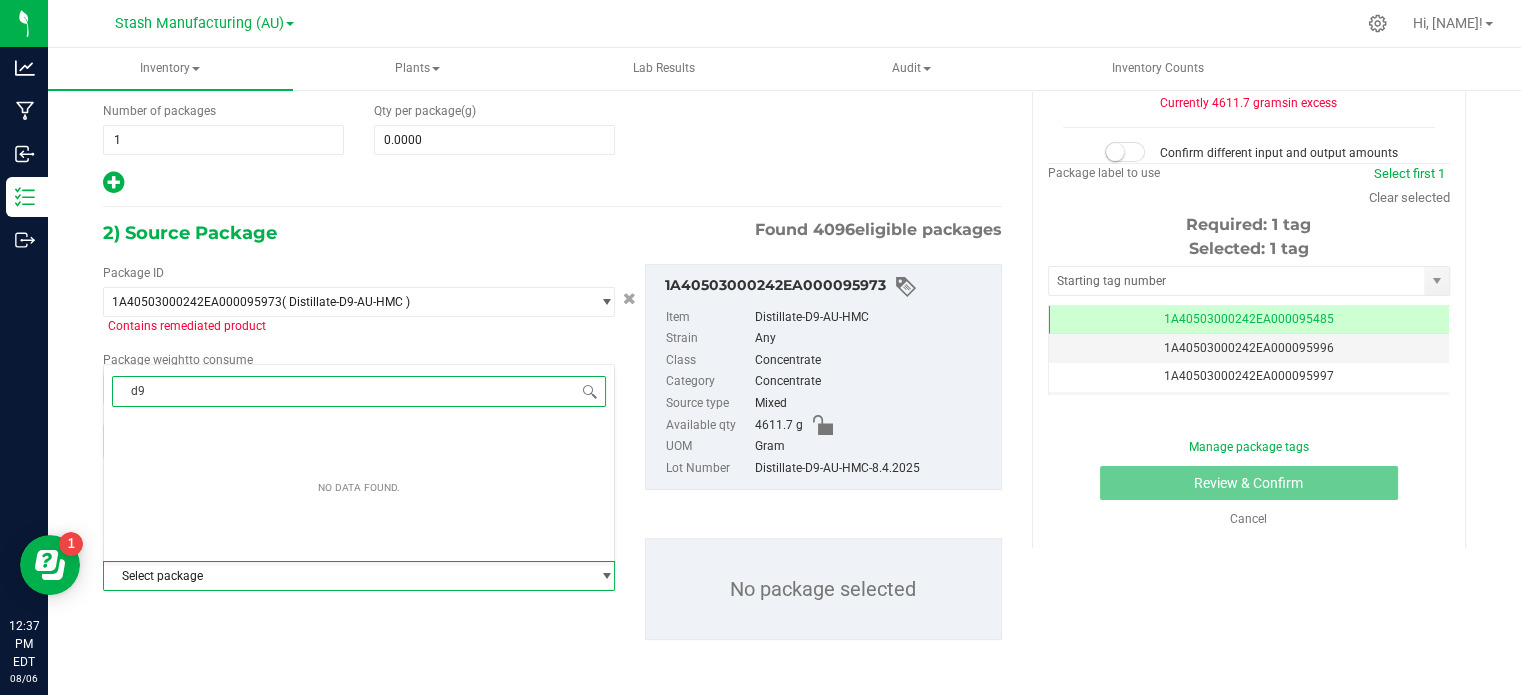 type on "d" 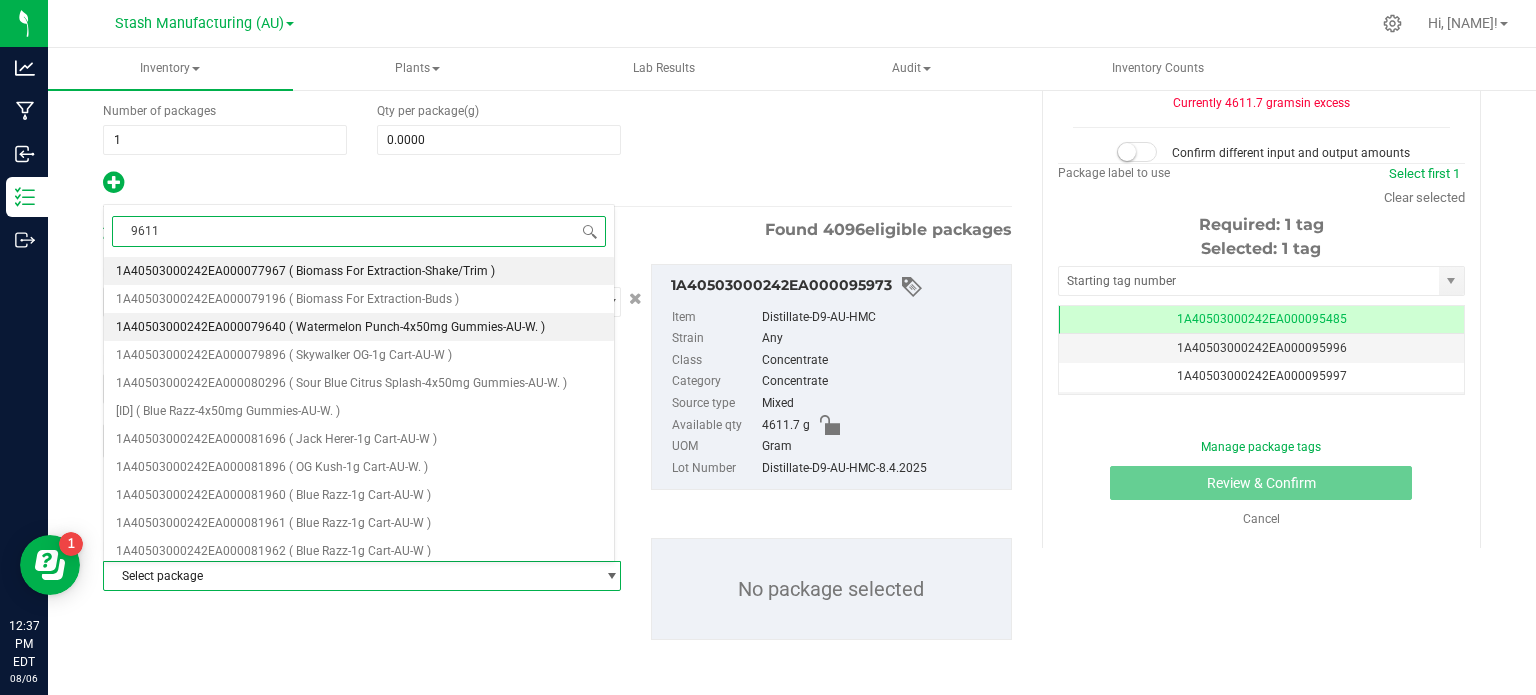 type on "96116" 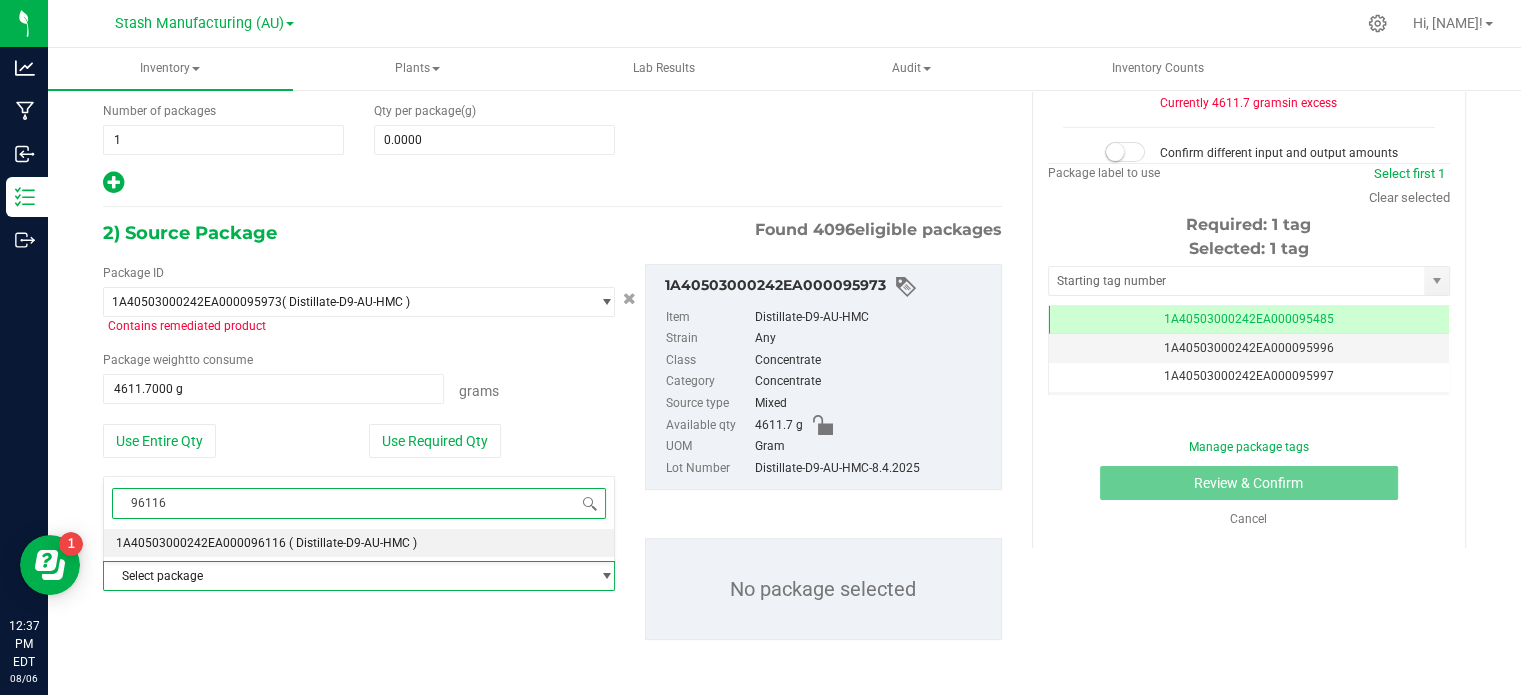 click on "(
Distillate-D9-AU-HMC
)" at bounding box center (353, 543) 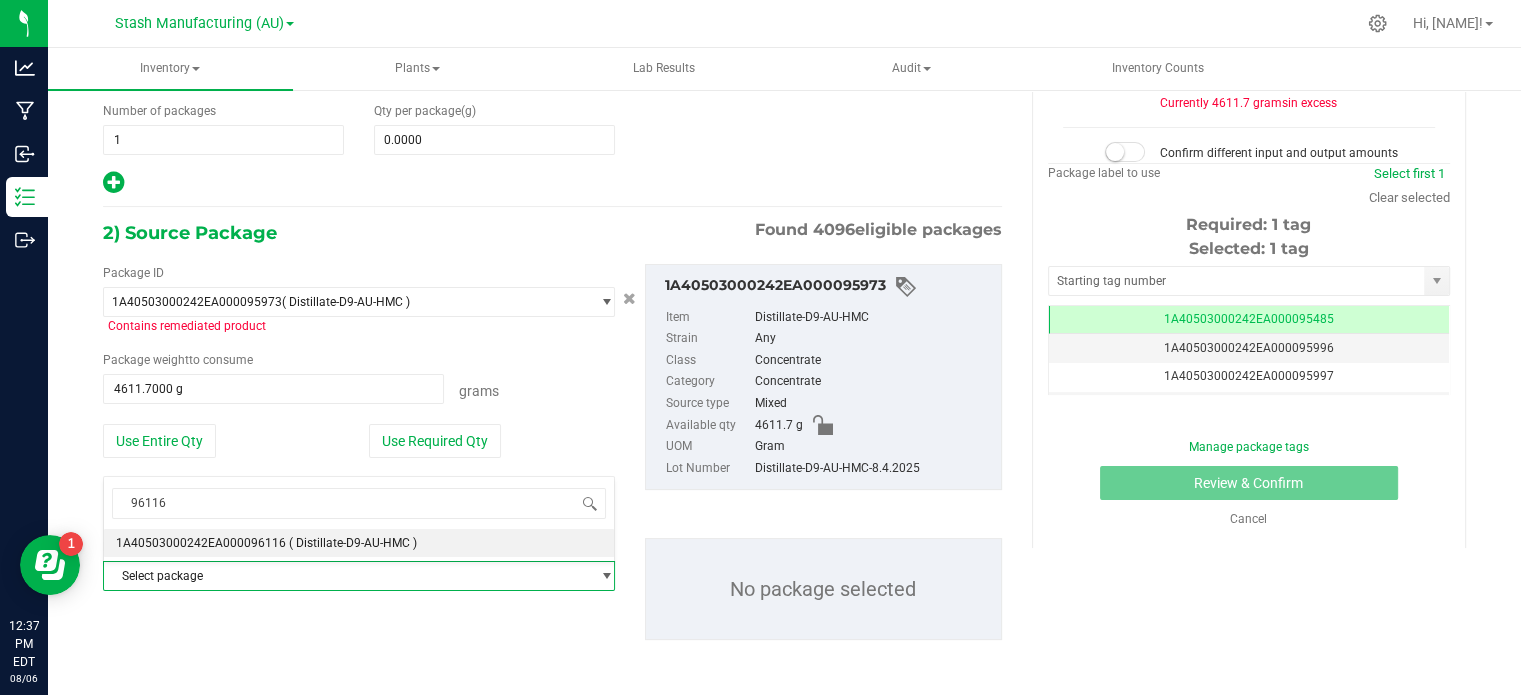 type 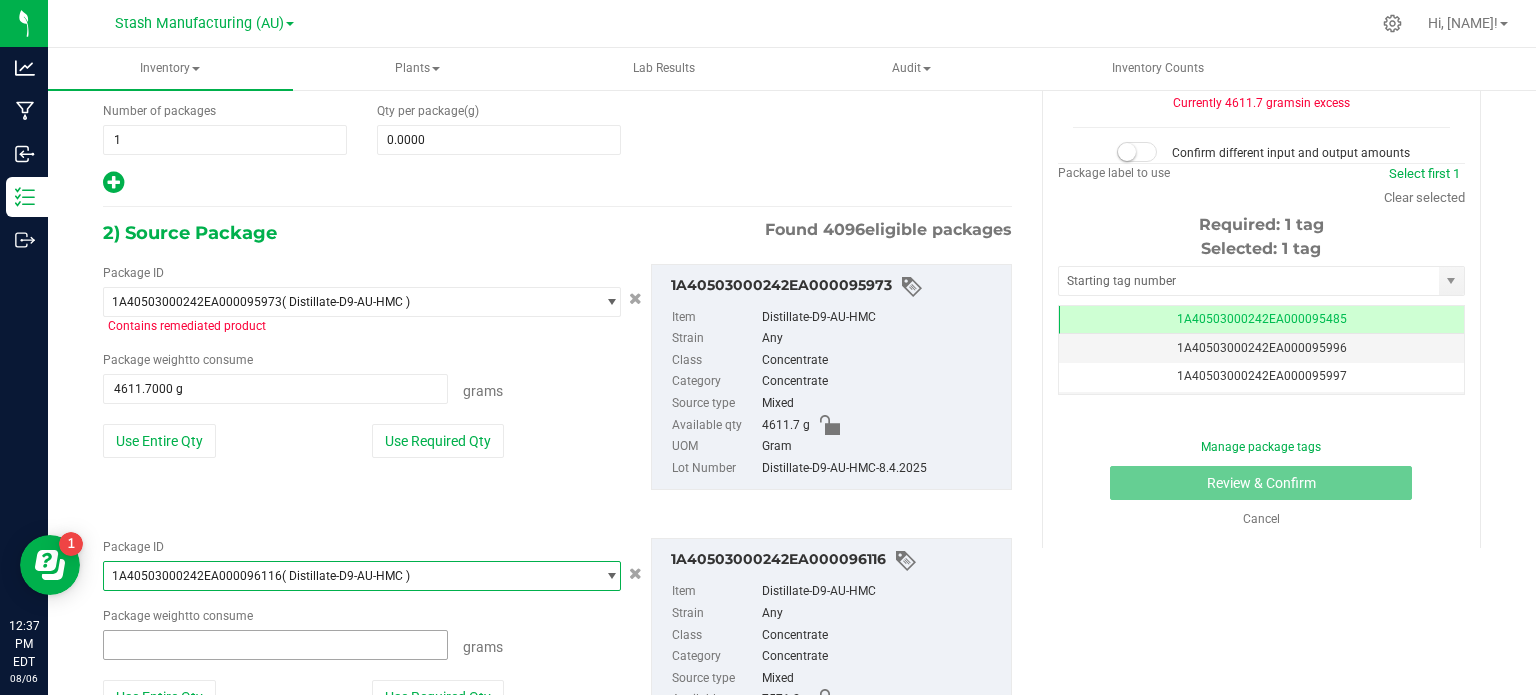 click at bounding box center [275, 645] 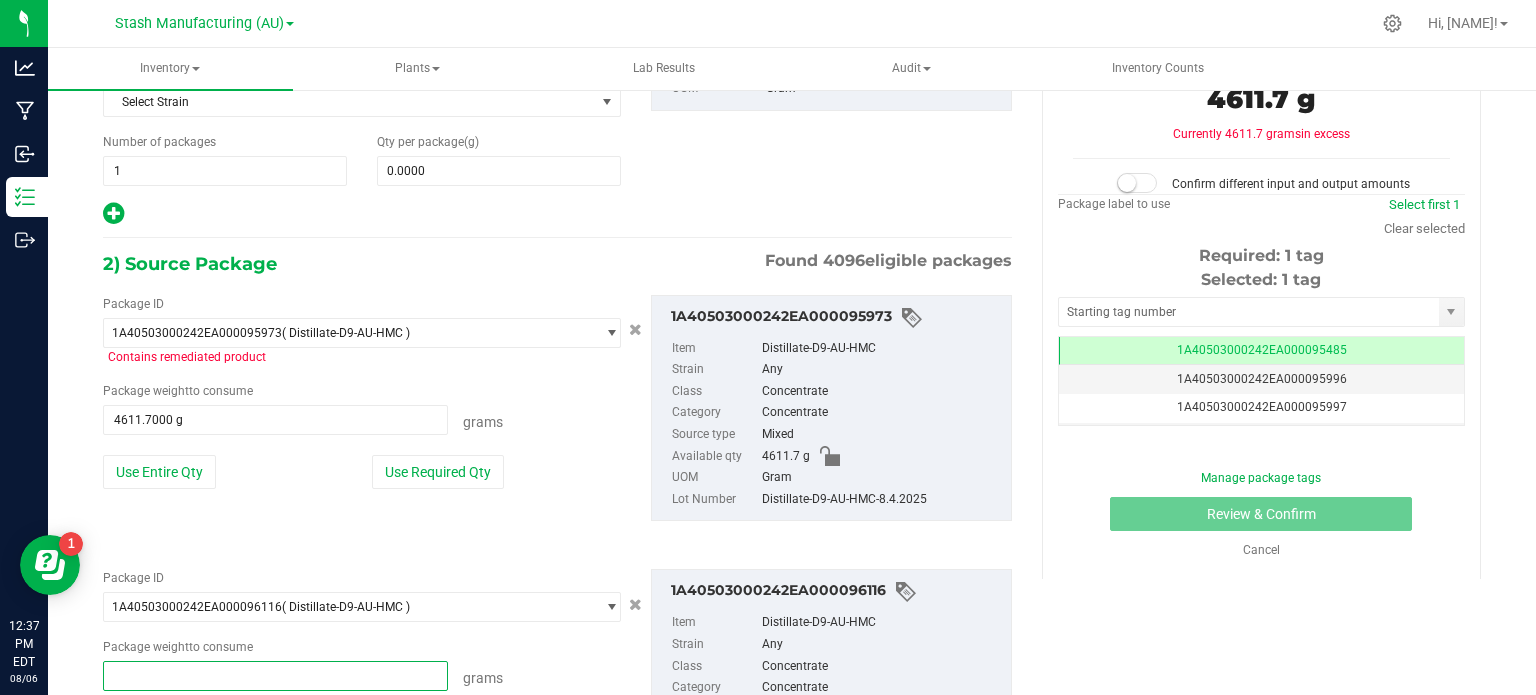 click at bounding box center [275, 676] 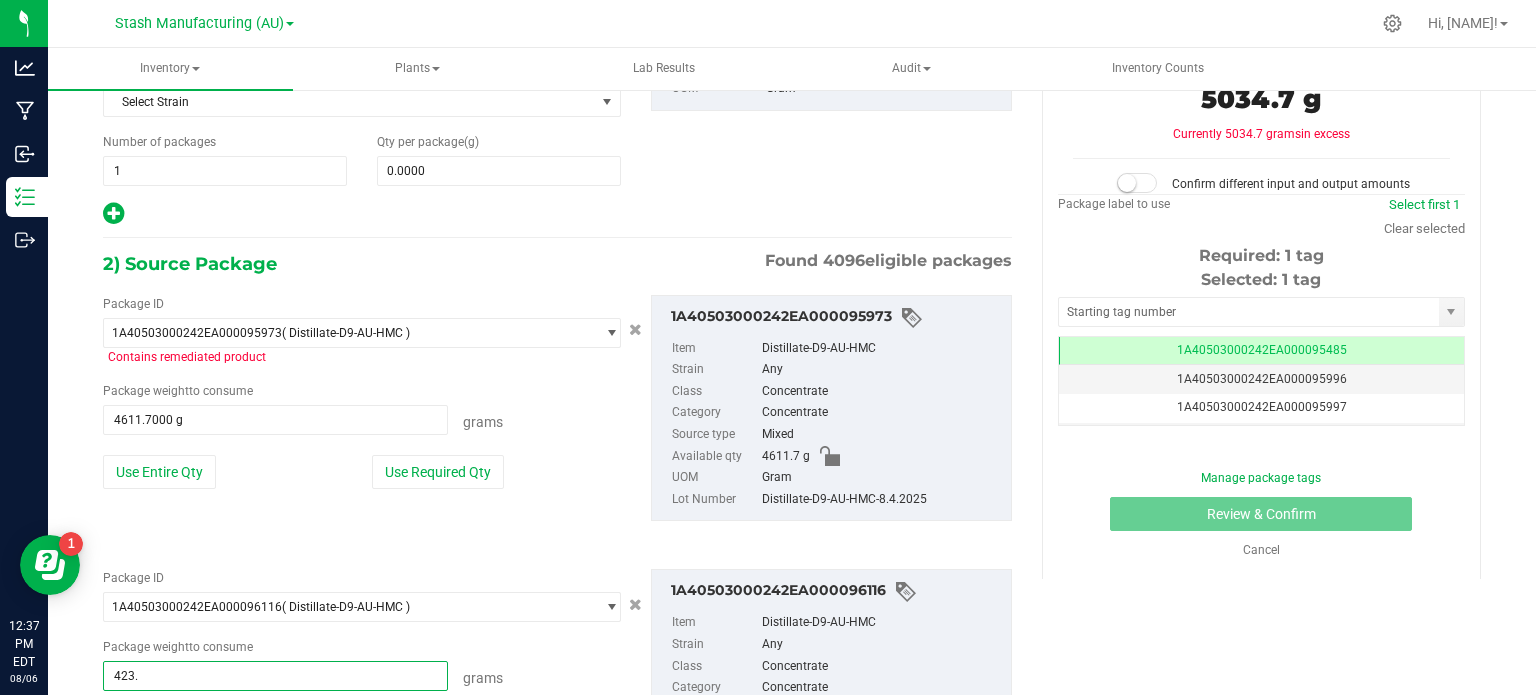 type on "423.3" 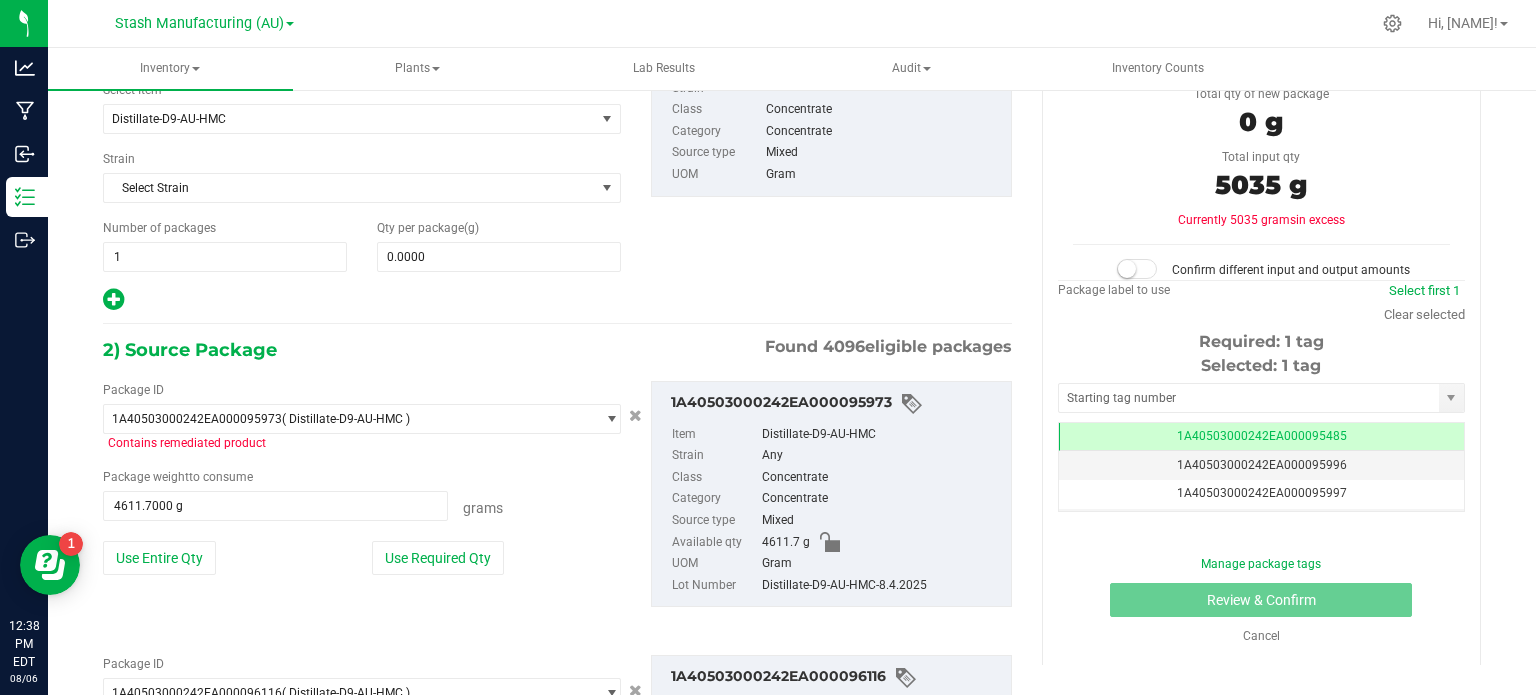 type on "423.3000 g" 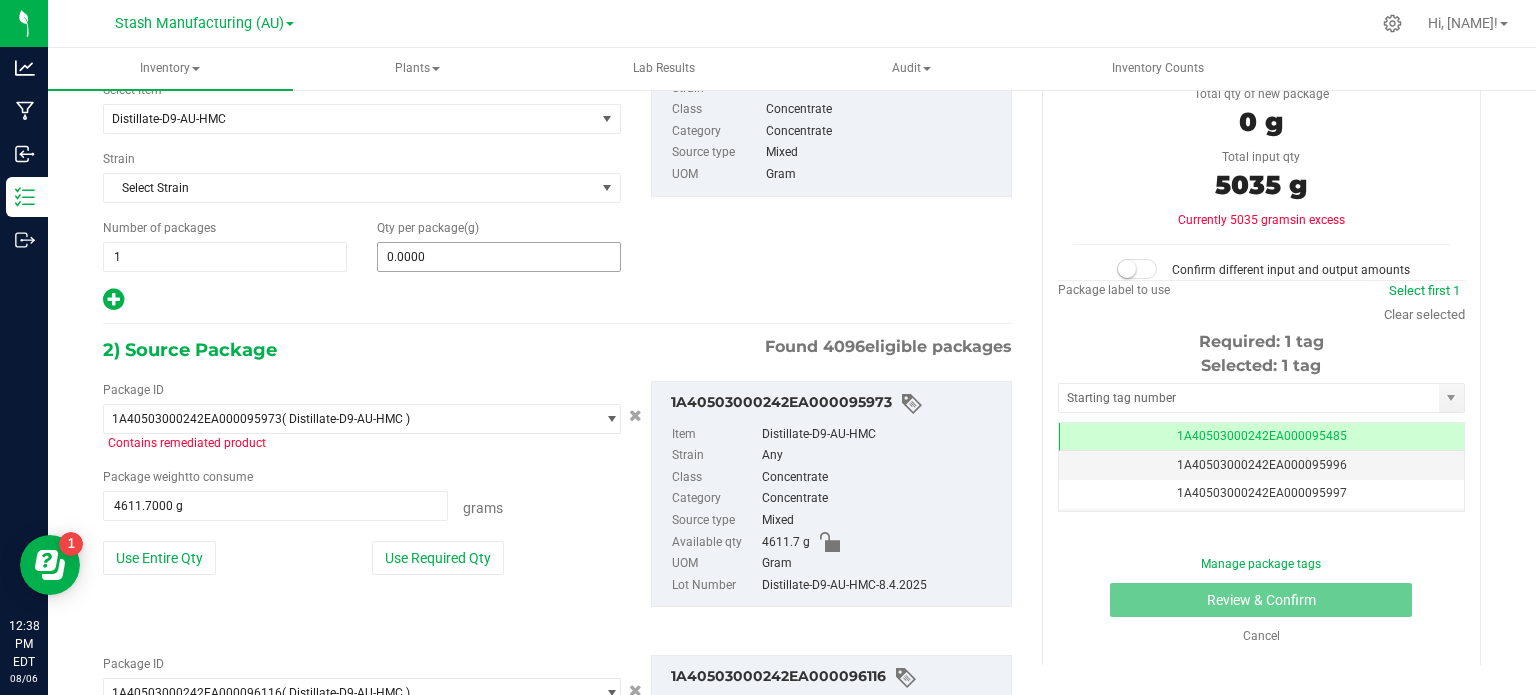click on "0.0000 0" at bounding box center [499, 257] 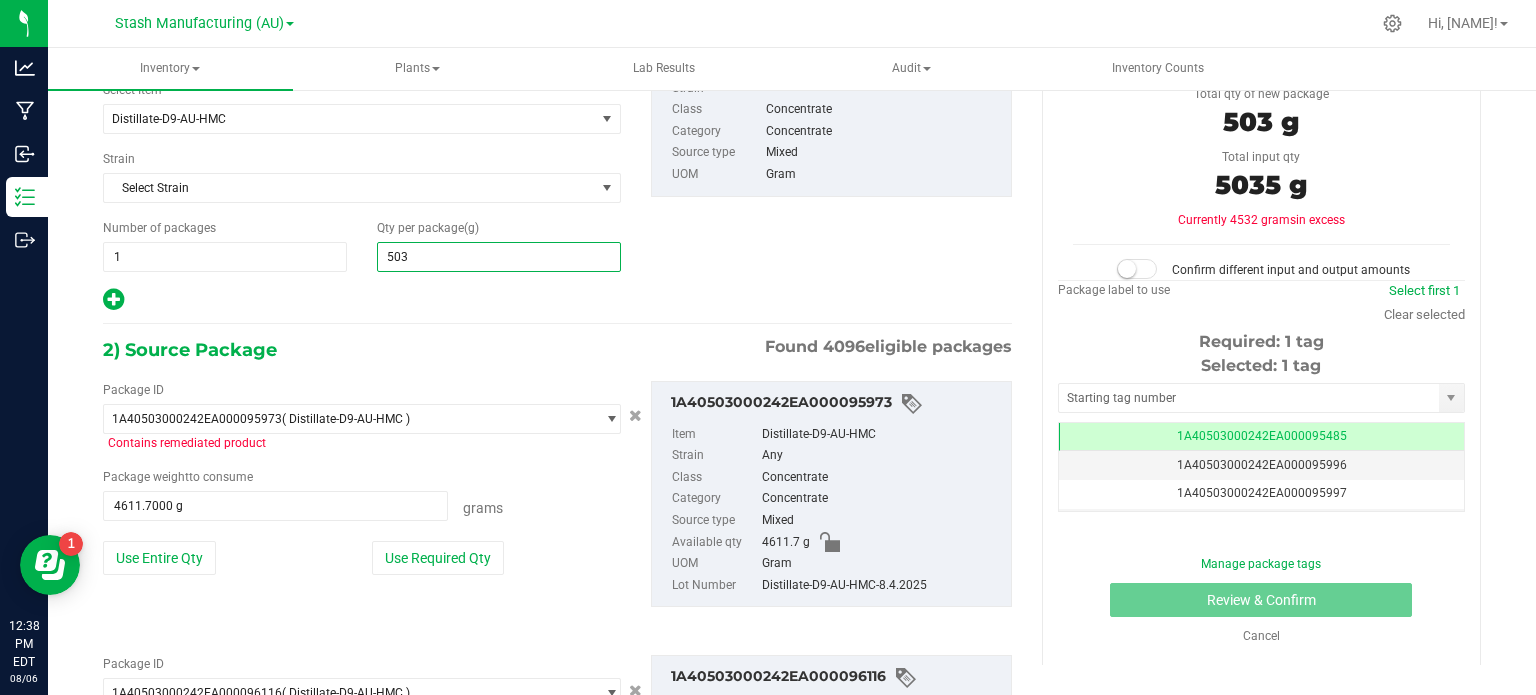 type on "5035" 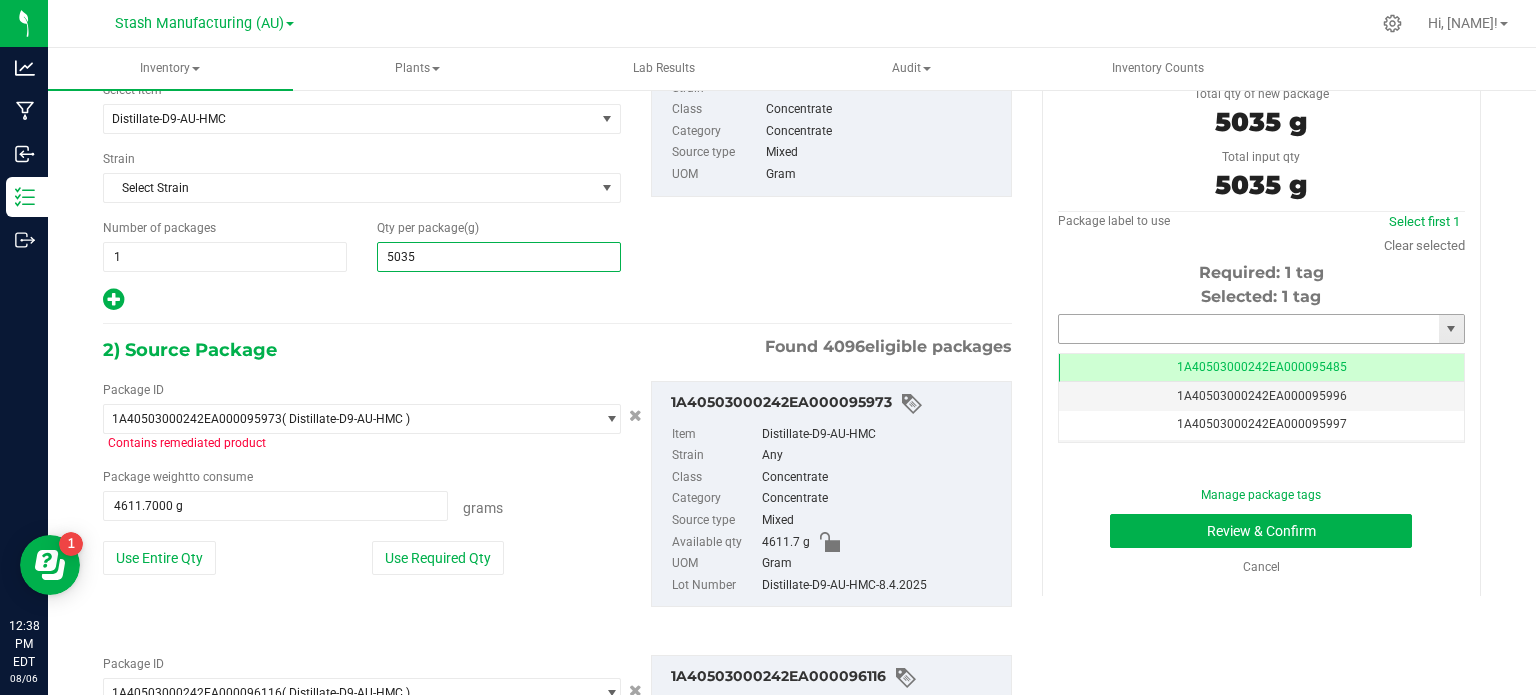 type on "5,035.0000" 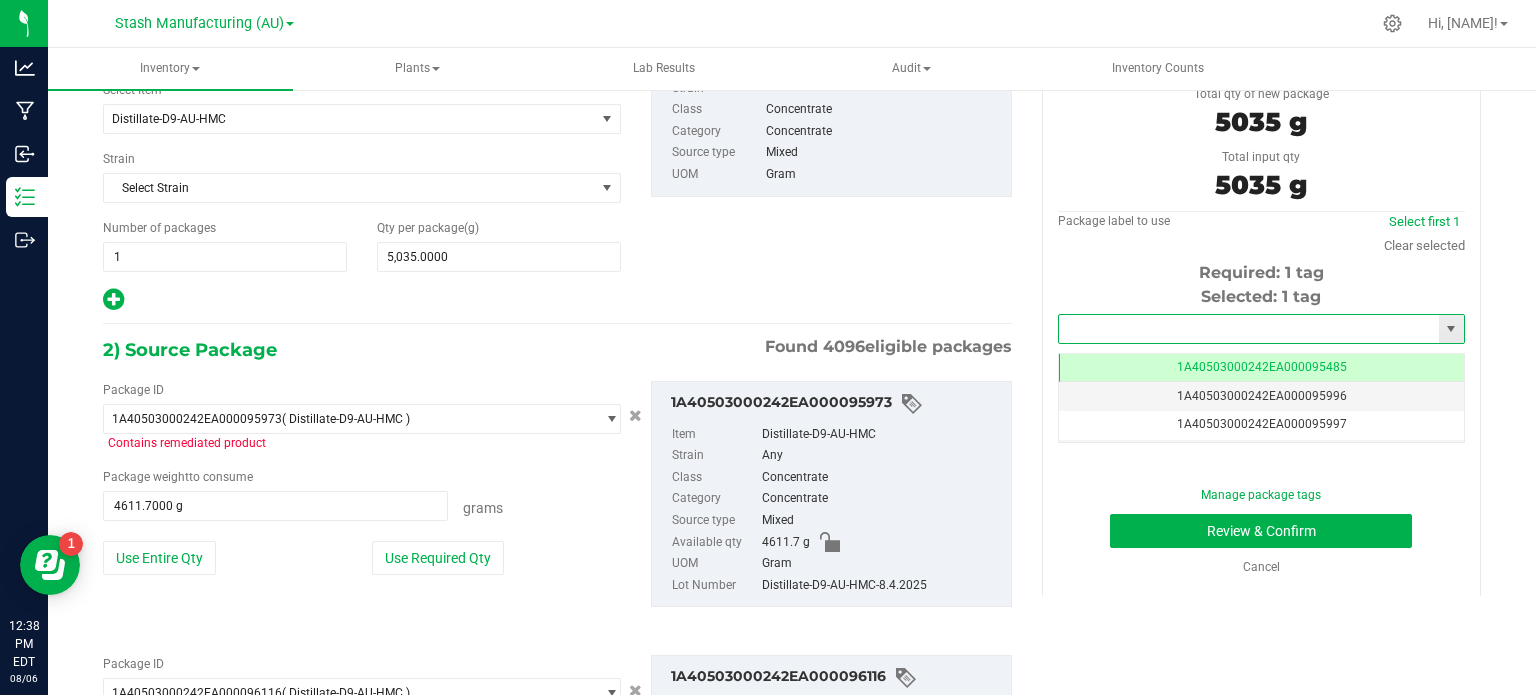 click at bounding box center [1249, 329] 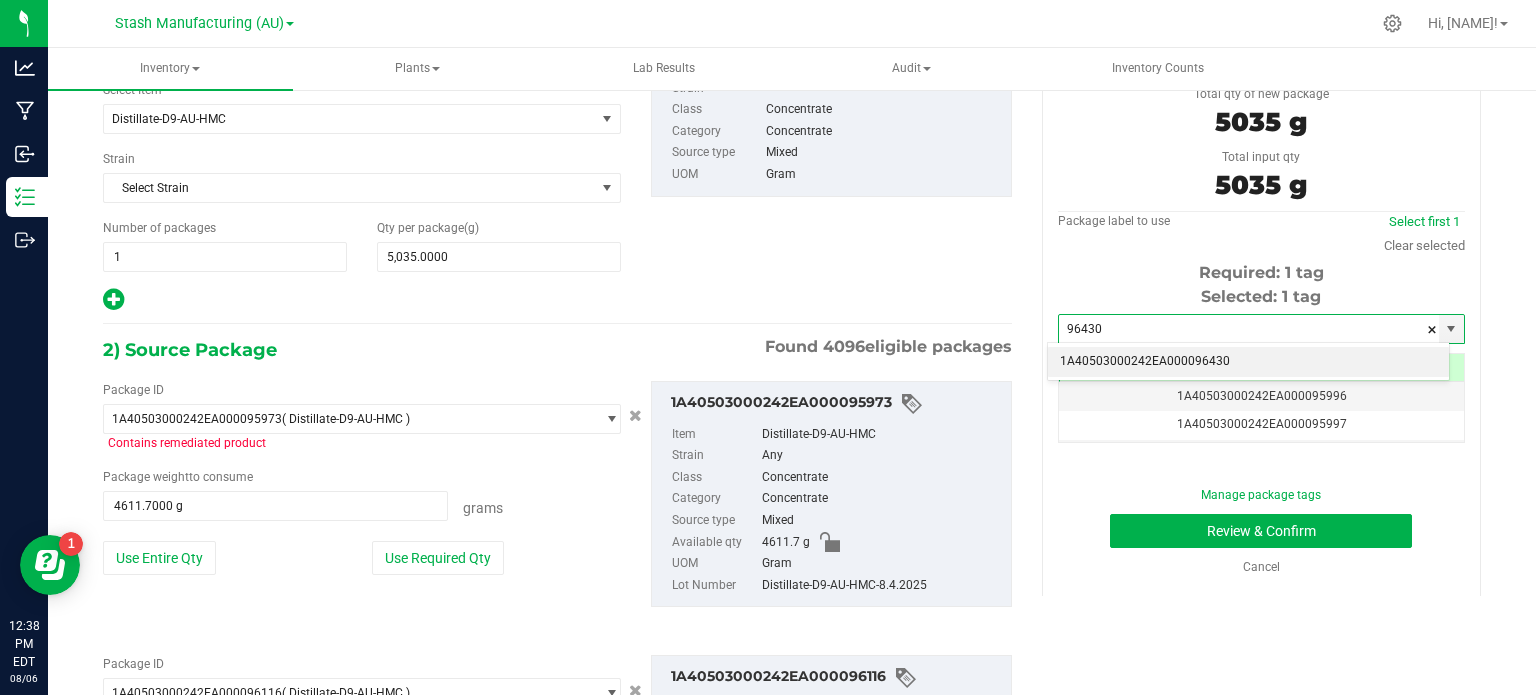 click on "1A40503000242EA000096430" at bounding box center [1248, 362] 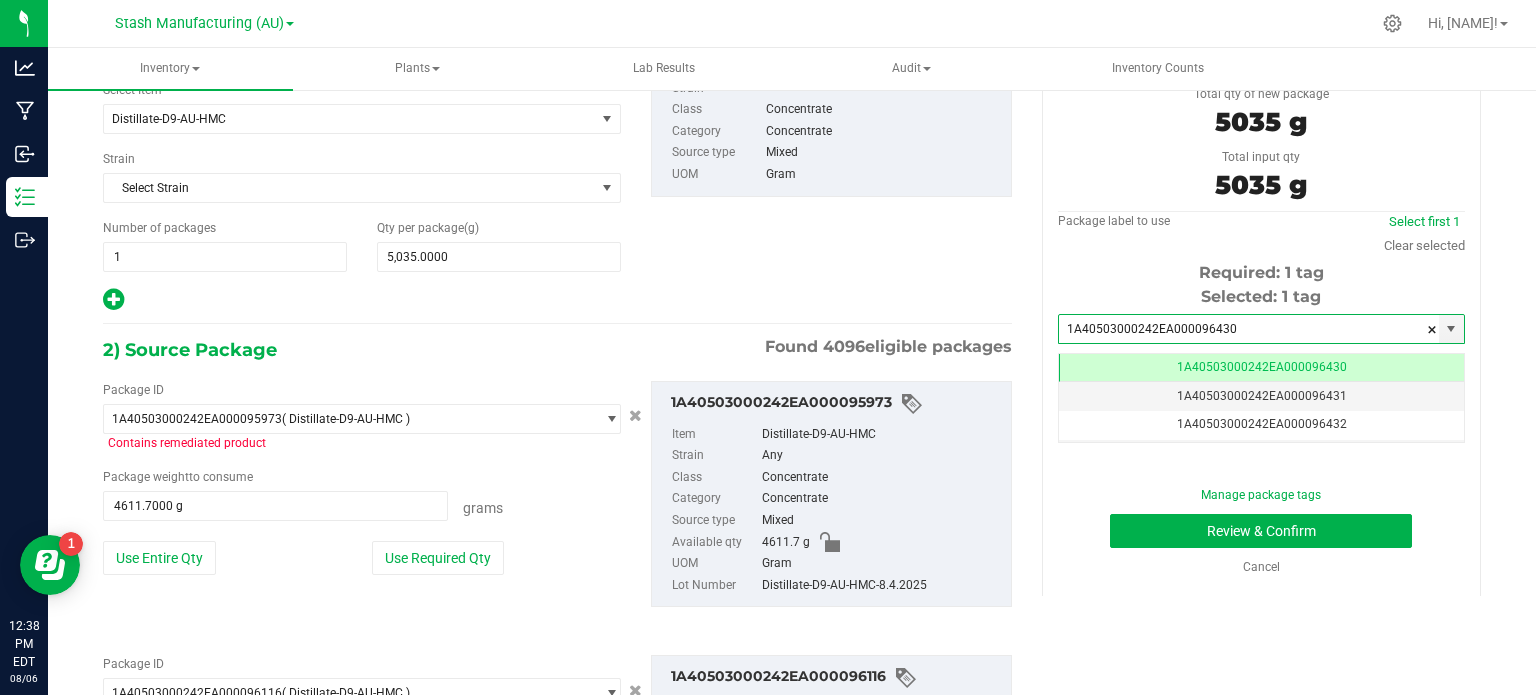 scroll, scrollTop: 0, scrollLeft: 0, axis: both 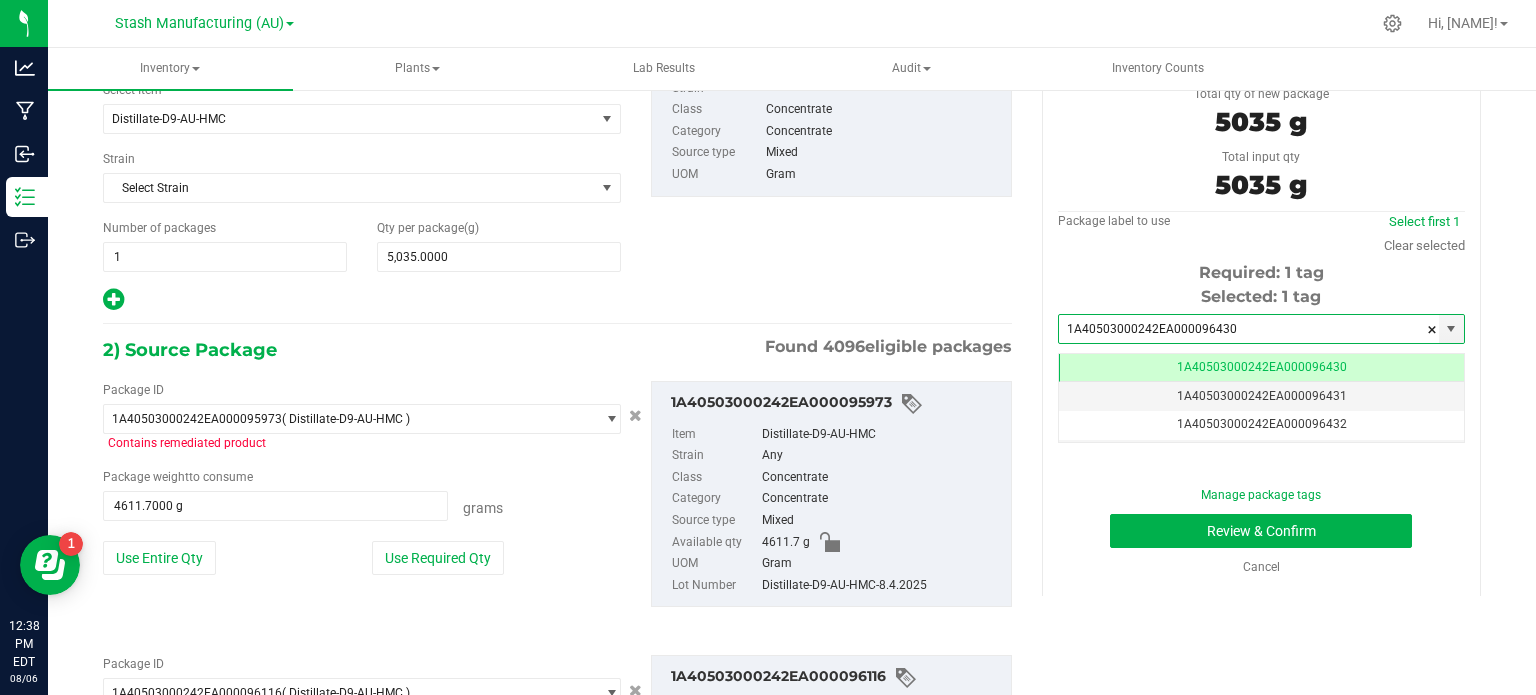 type on "1A40503000242EA000096430" 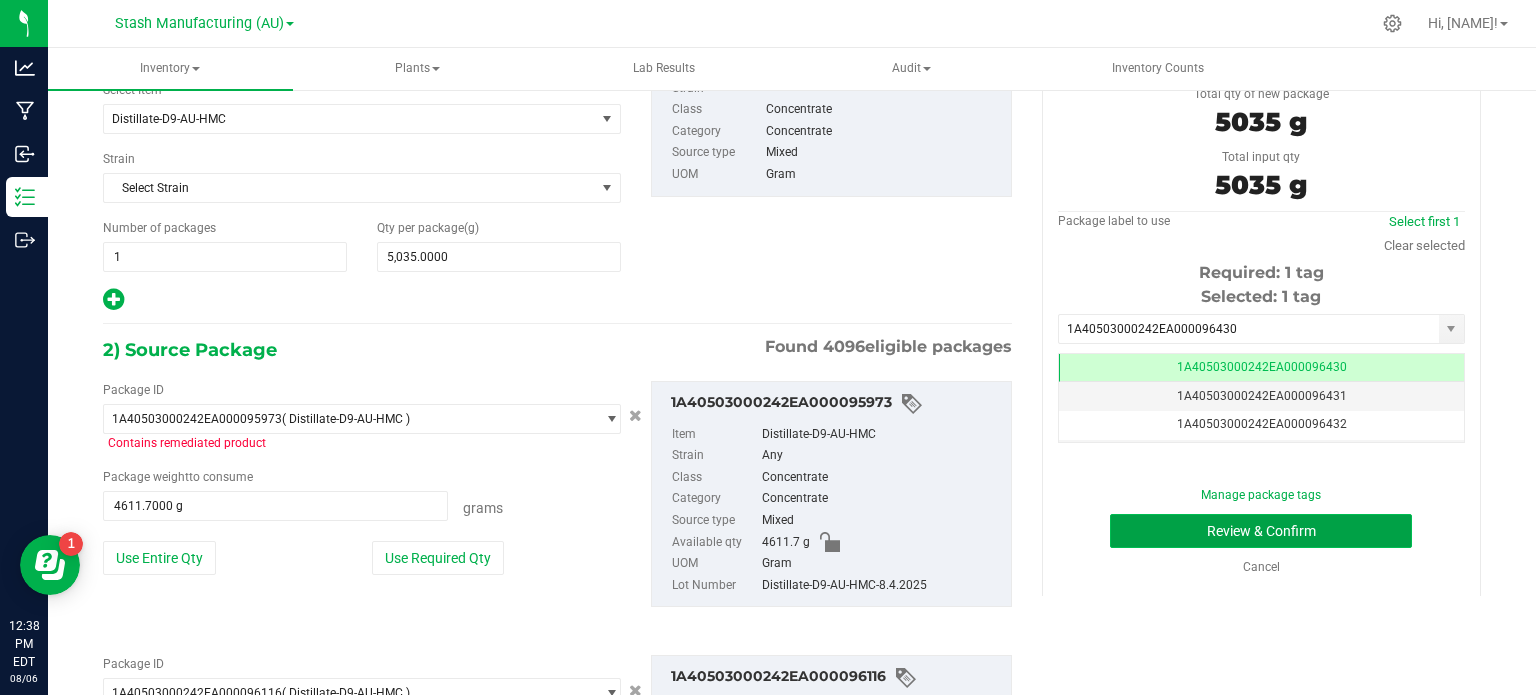 click on "Review & Confirm" at bounding box center [1261, 531] 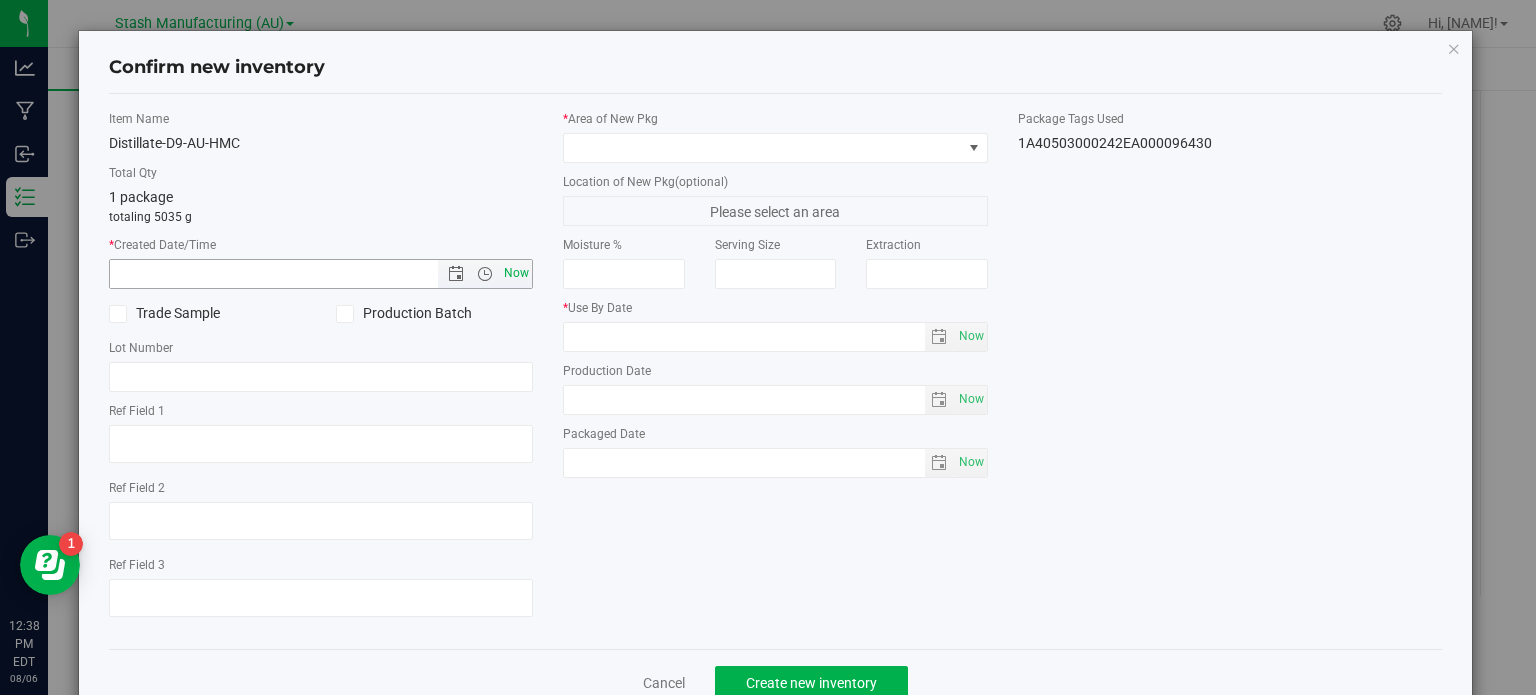 click on "Now" at bounding box center (517, 273) 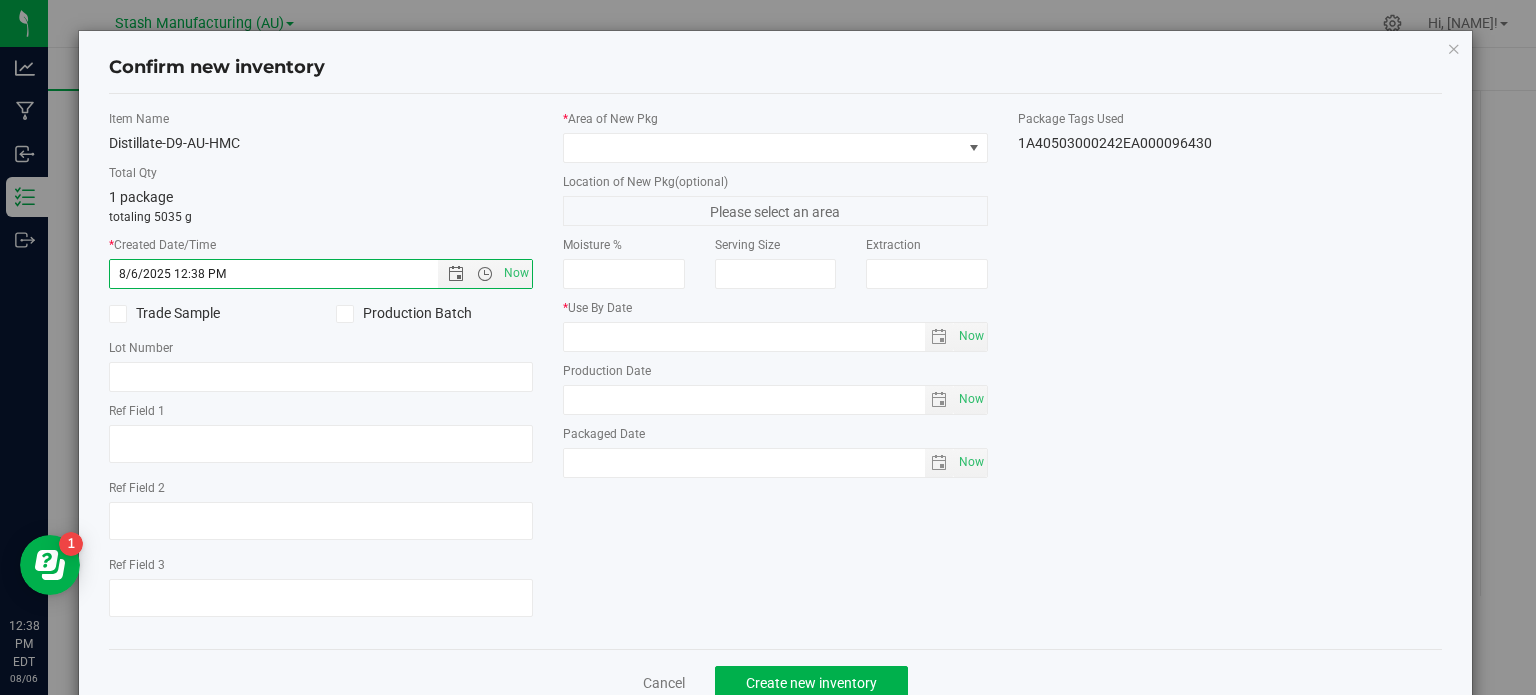 click on "Production Batch" at bounding box center (434, 313) 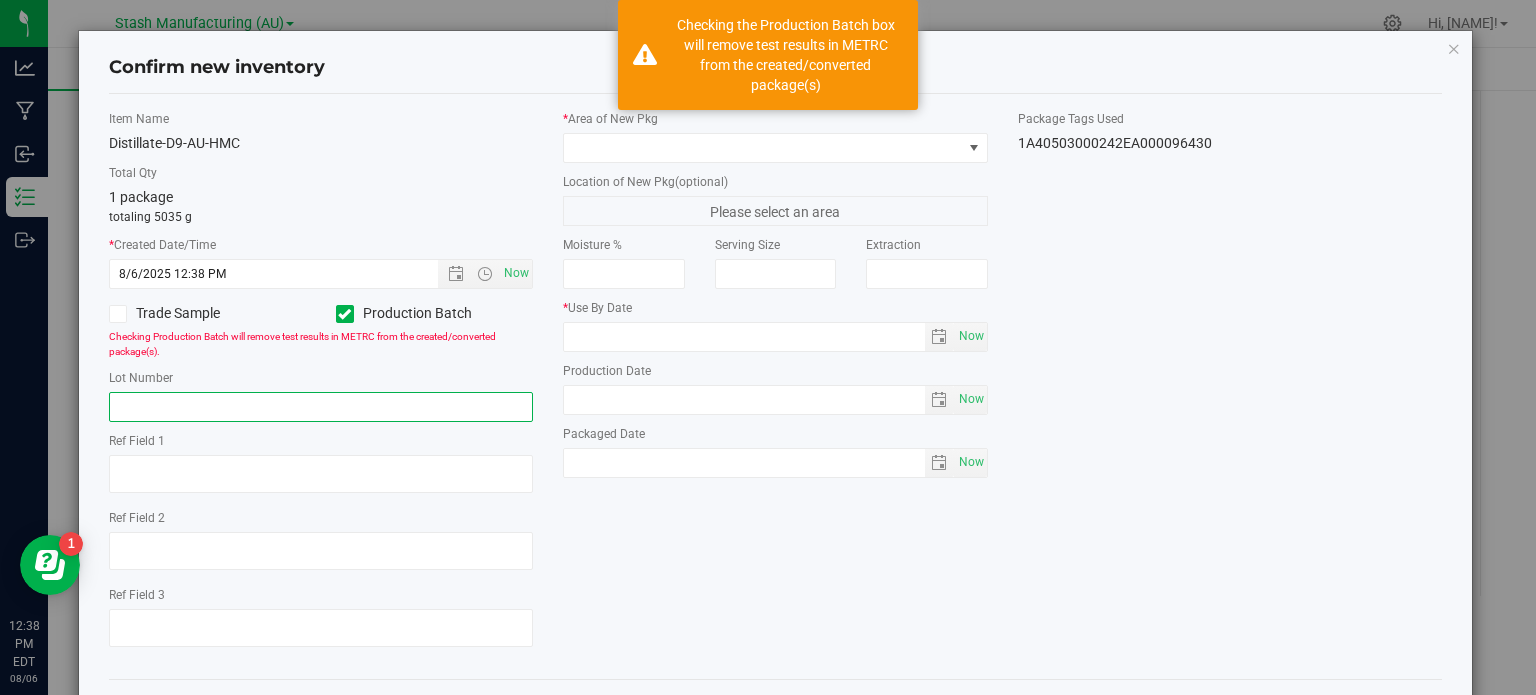 click at bounding box center [321, 407] 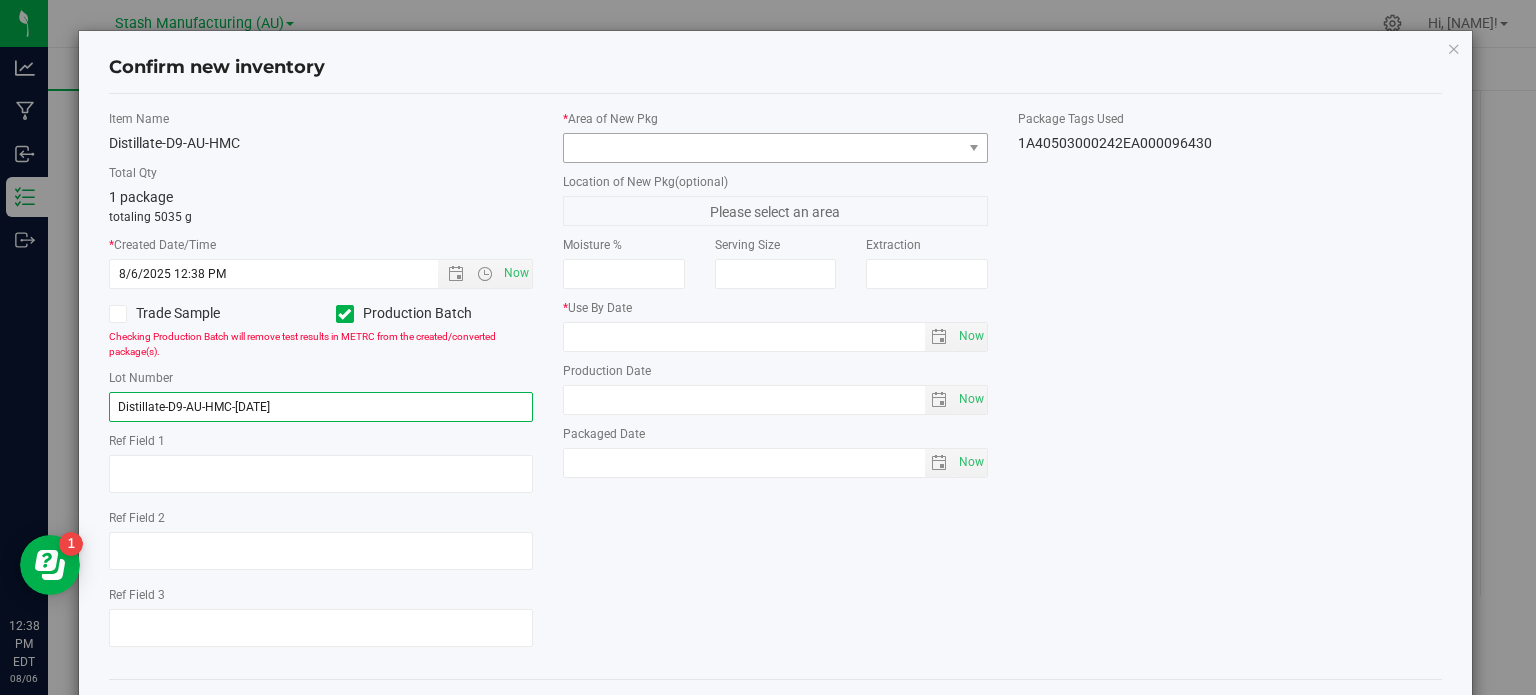 type on "Distillate-D9-AU-HMC-[DATE]" 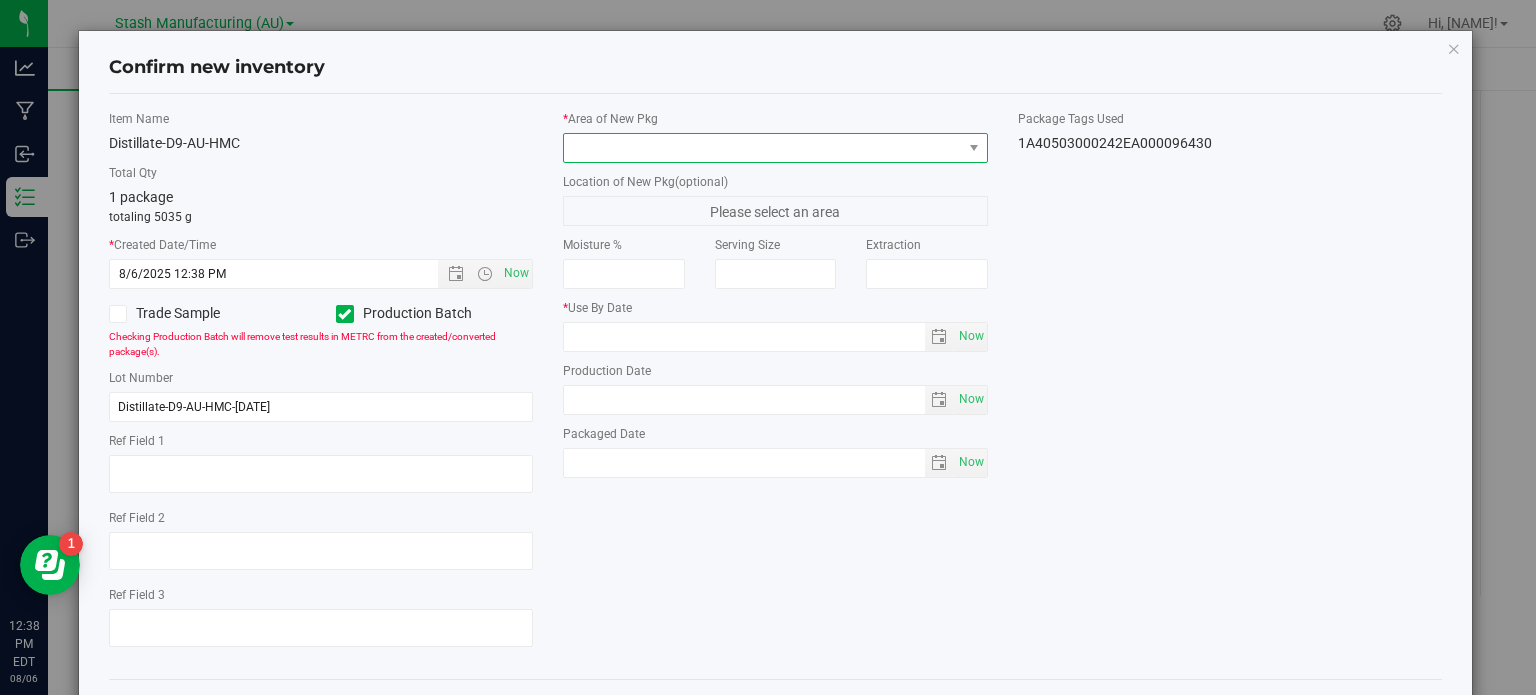 click at bounding box center [763, 148] 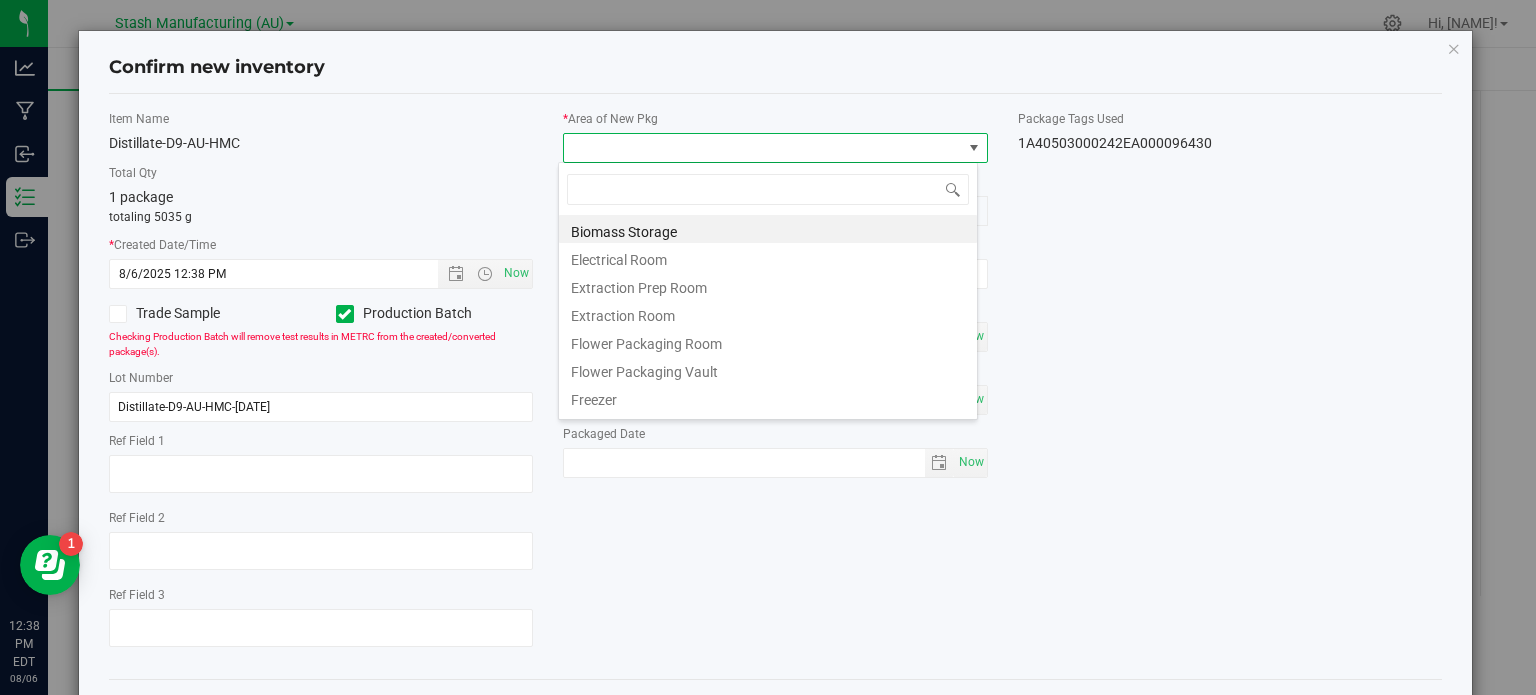 scroll, scrollTop: 99970, scrollLeft: 99580, axis: both 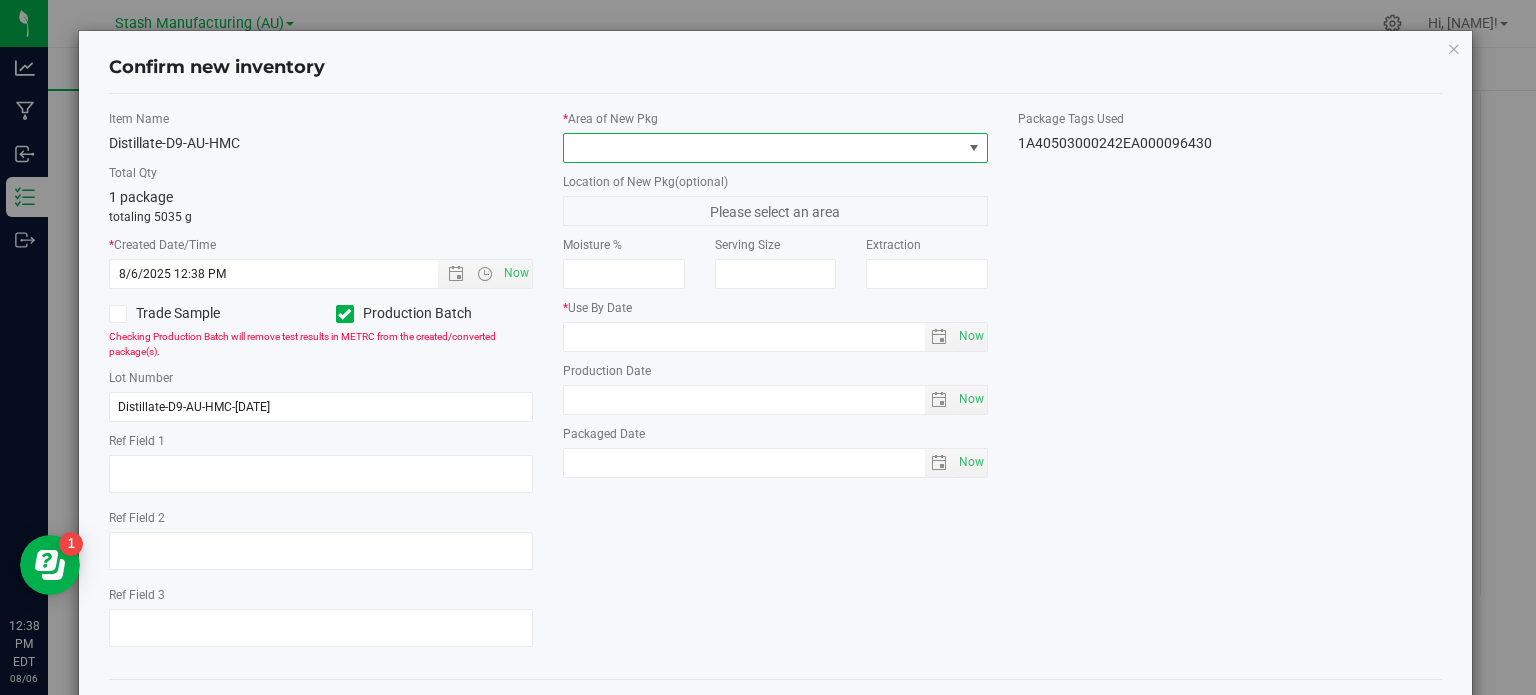 click at bounding box center [974, 148] 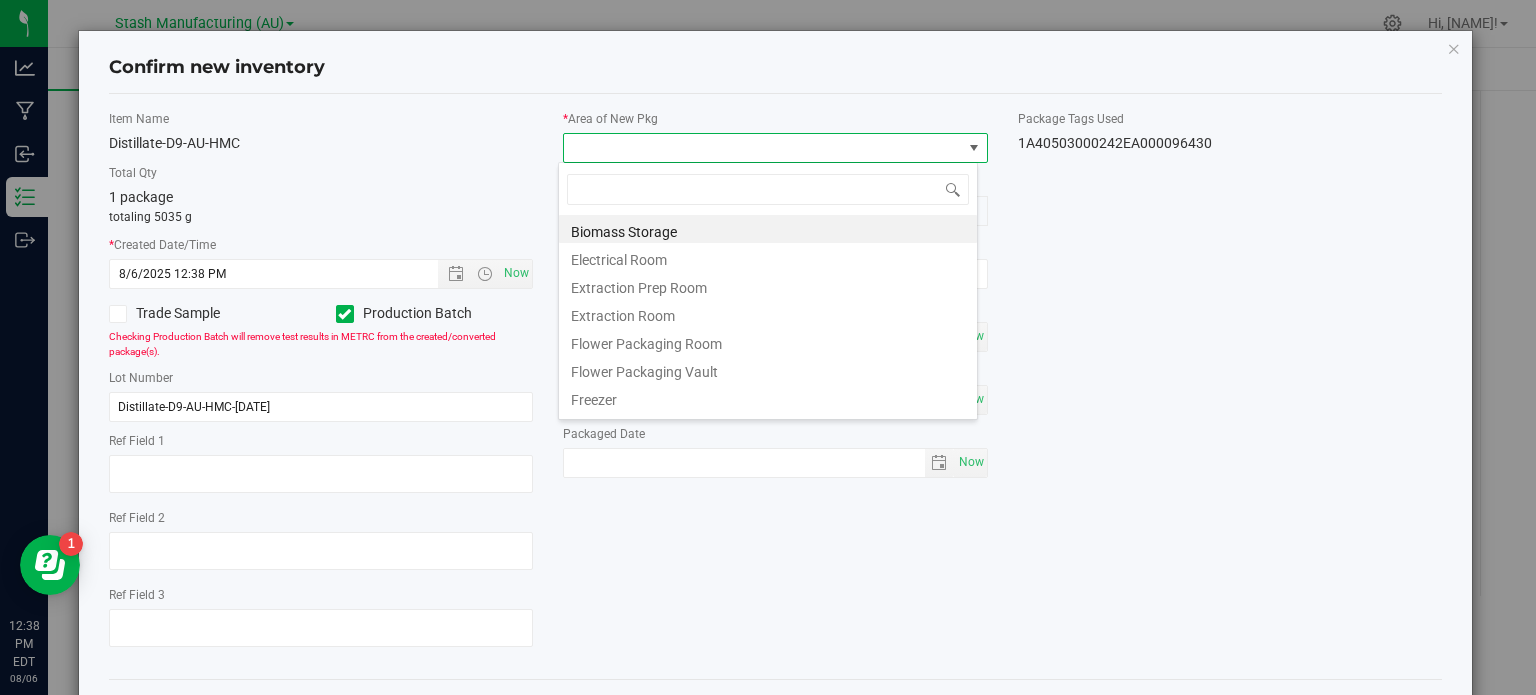 scroll, scrollTop: 99970, scrollLeft: 99580, axis: both 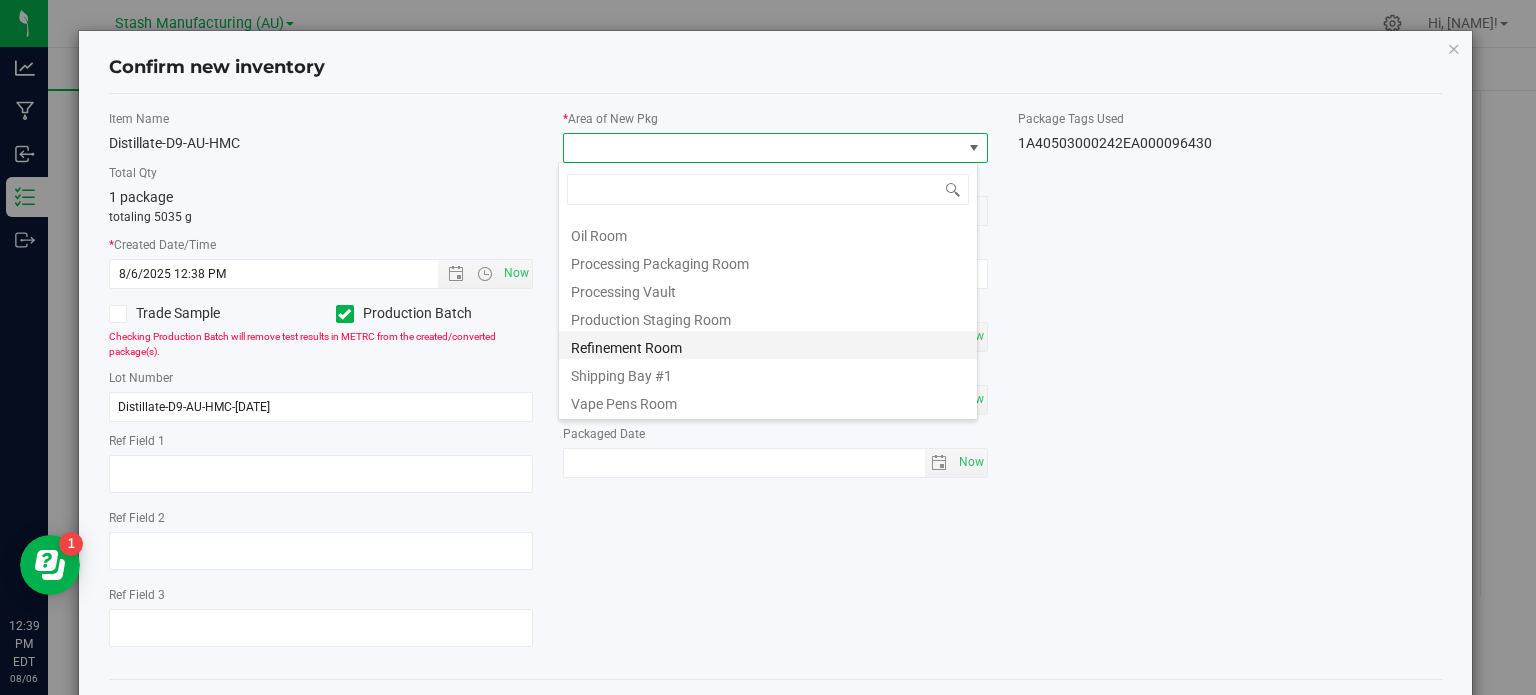 click on "Refinement Room" at bounding box center [768, 345] 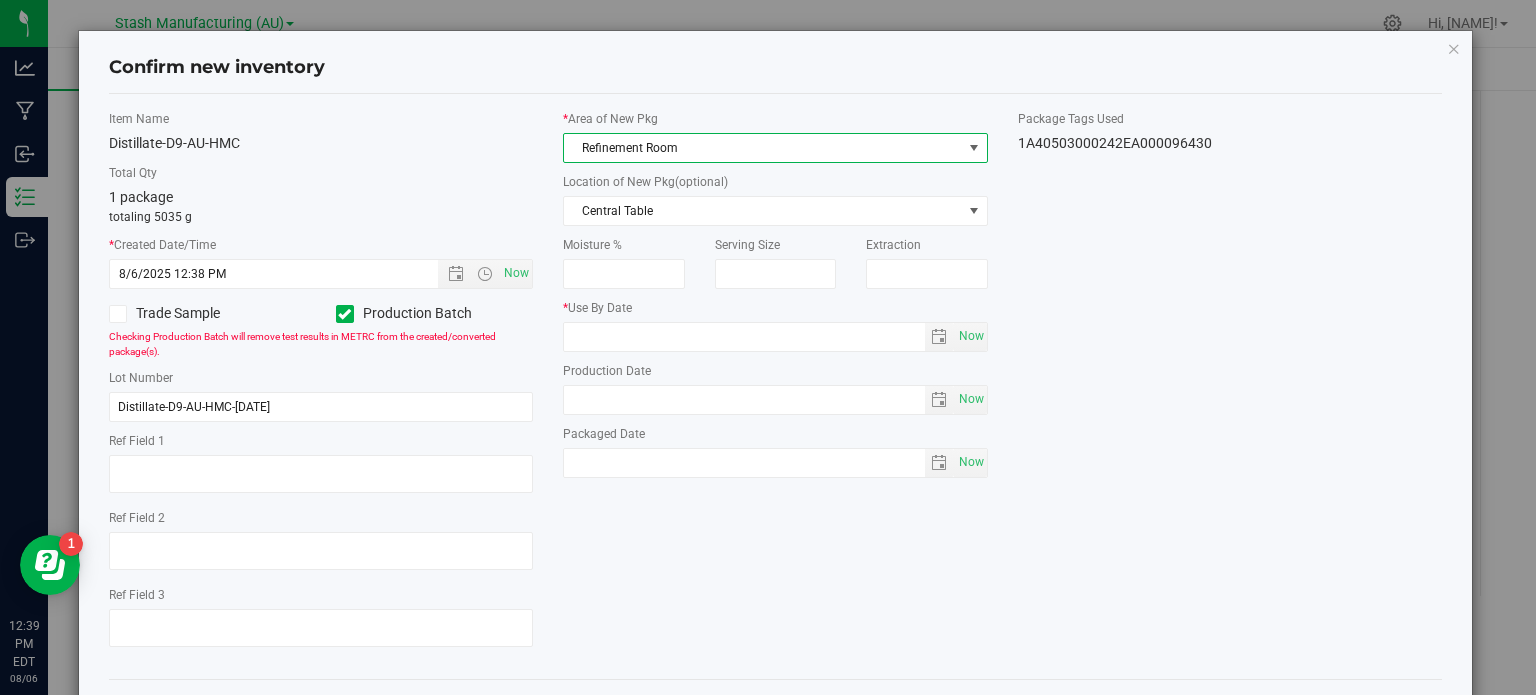 click on "Item Name
Distillate-D9-AU-HMC
Total Qty
1 package  totaling 5035 g
*
Created Date/Time
8/6/2025 12:38 PM
Now
Trade Sample
Production Batch" at bounding box center (776, 386) 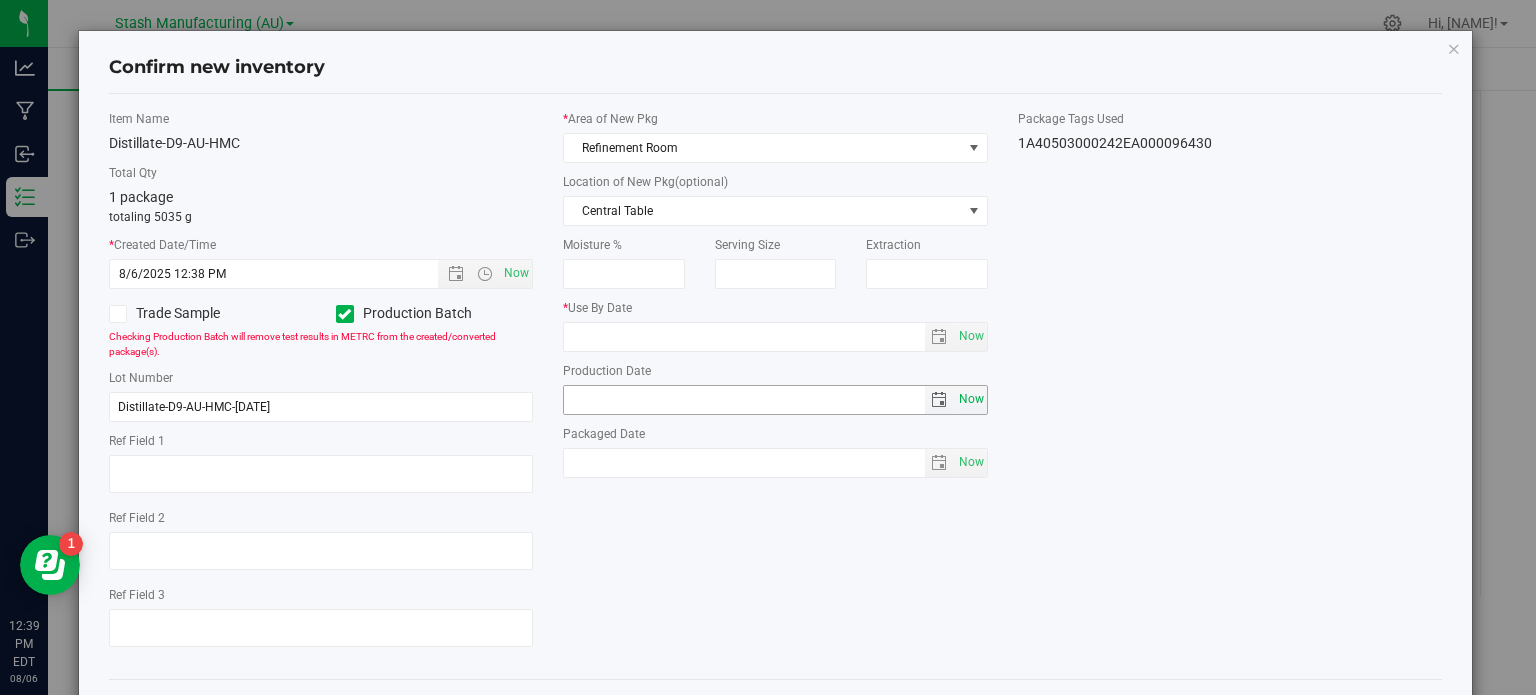click on "Now" at bounding box center [971, 399] 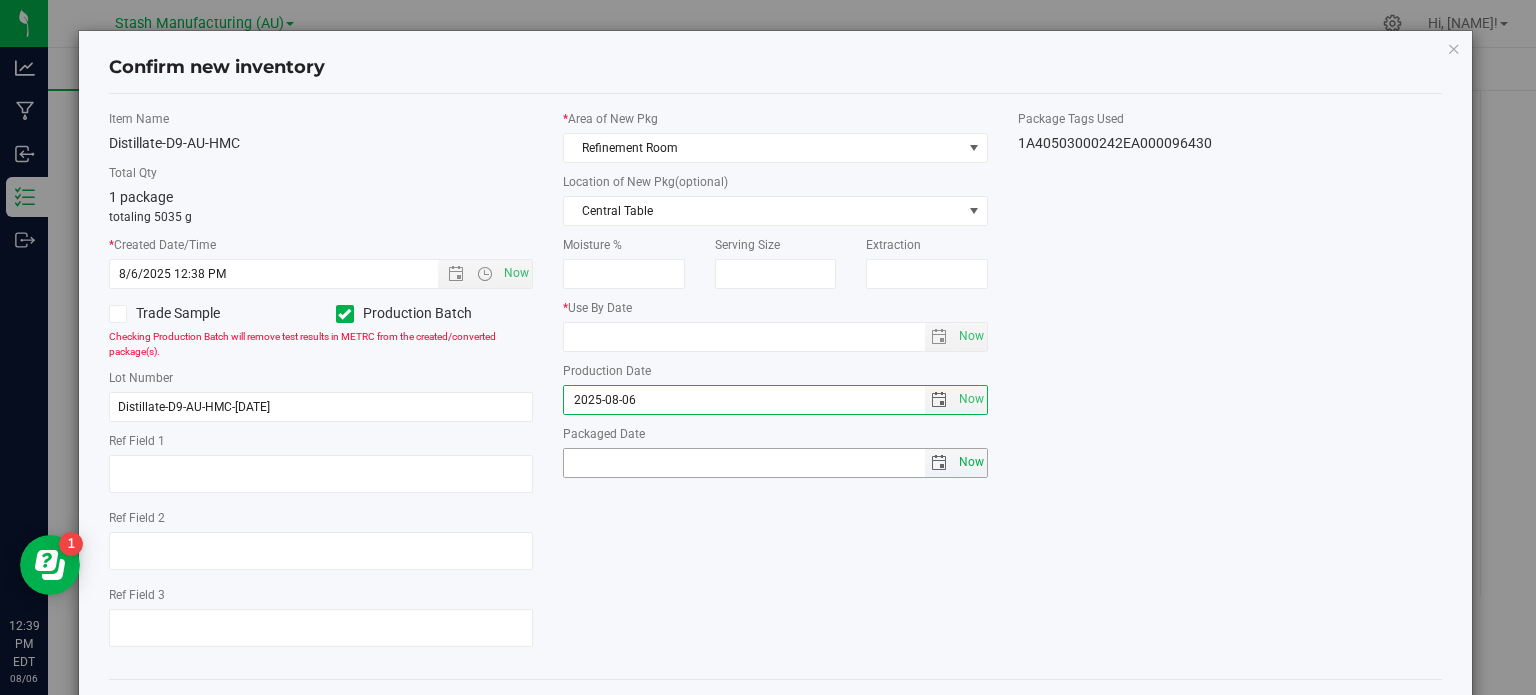click on "Now" at bounding box center (971, 462) 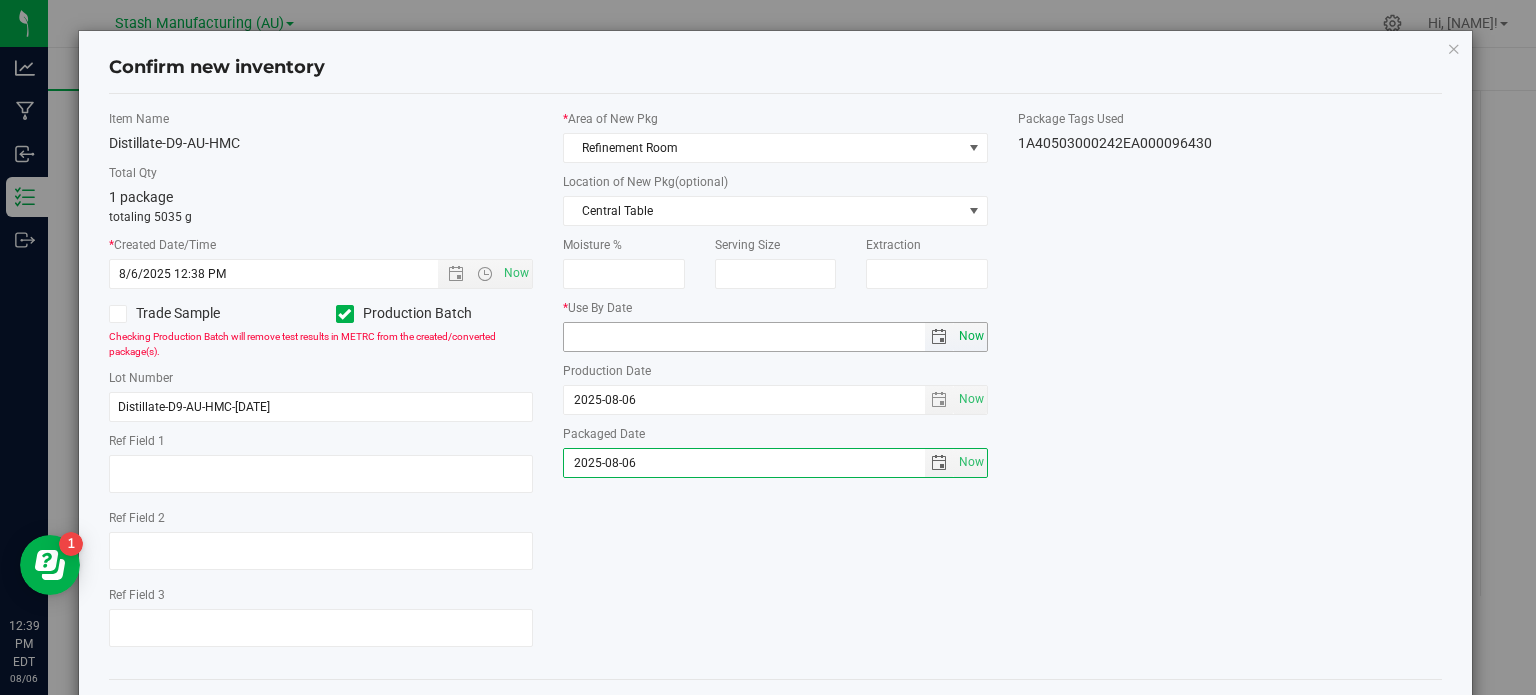 click on "Now" at bounding box center (971, 336) 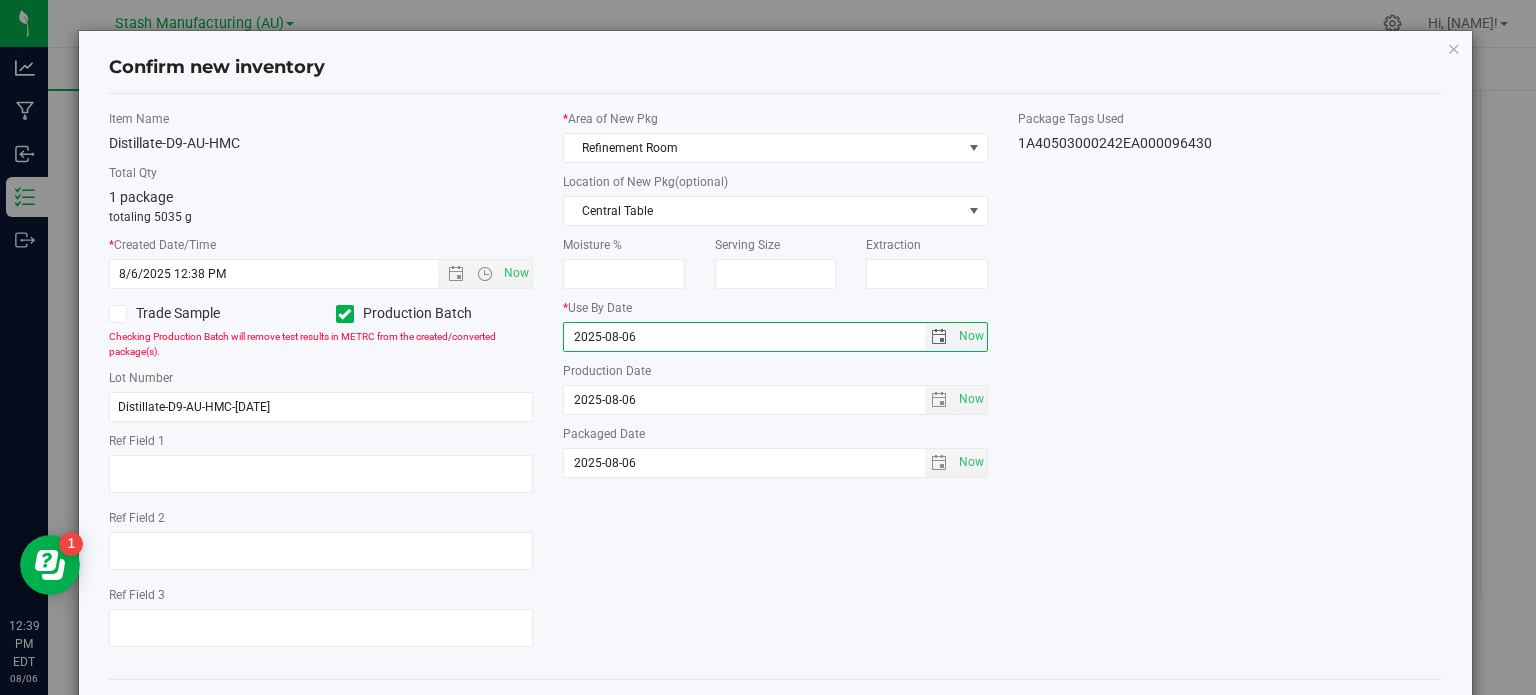 click on "2025-08-06" at bounding box center (744, 337) 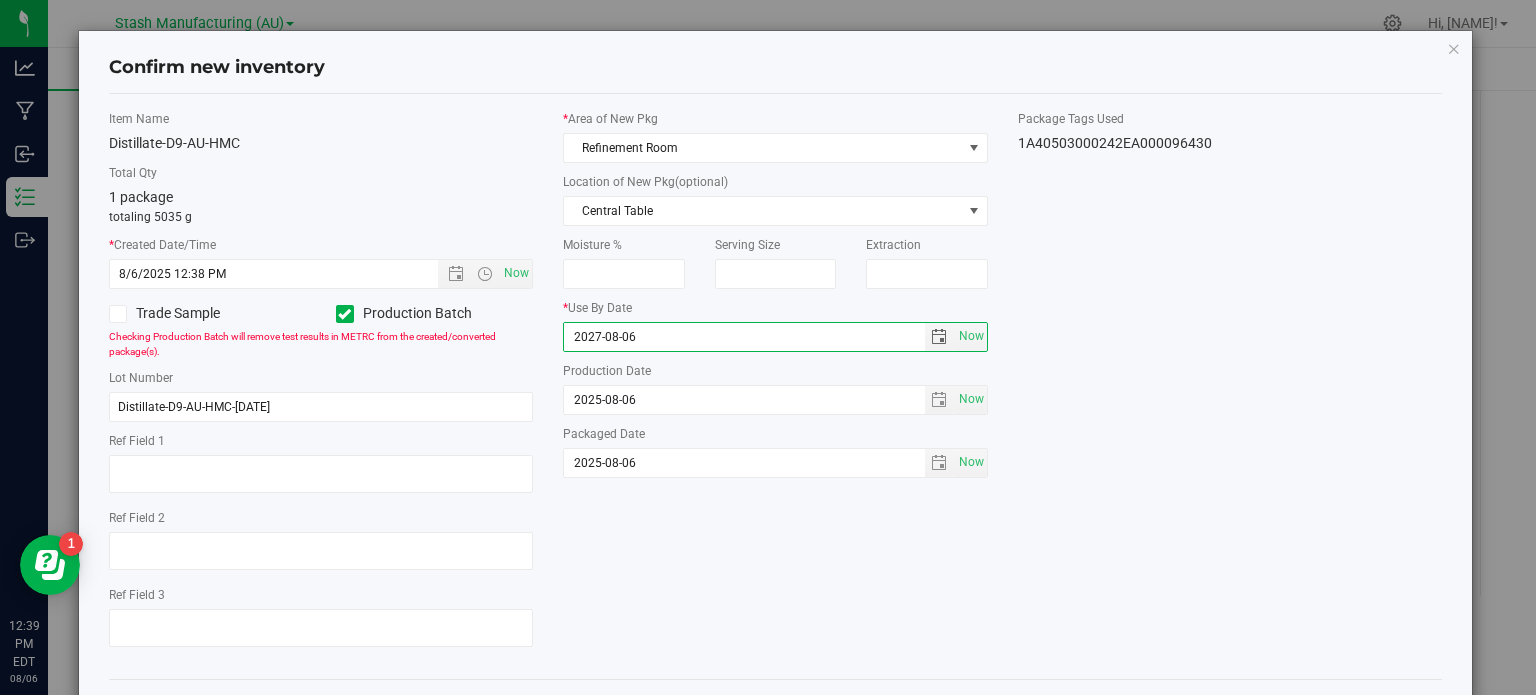 type on "2027-08-06" 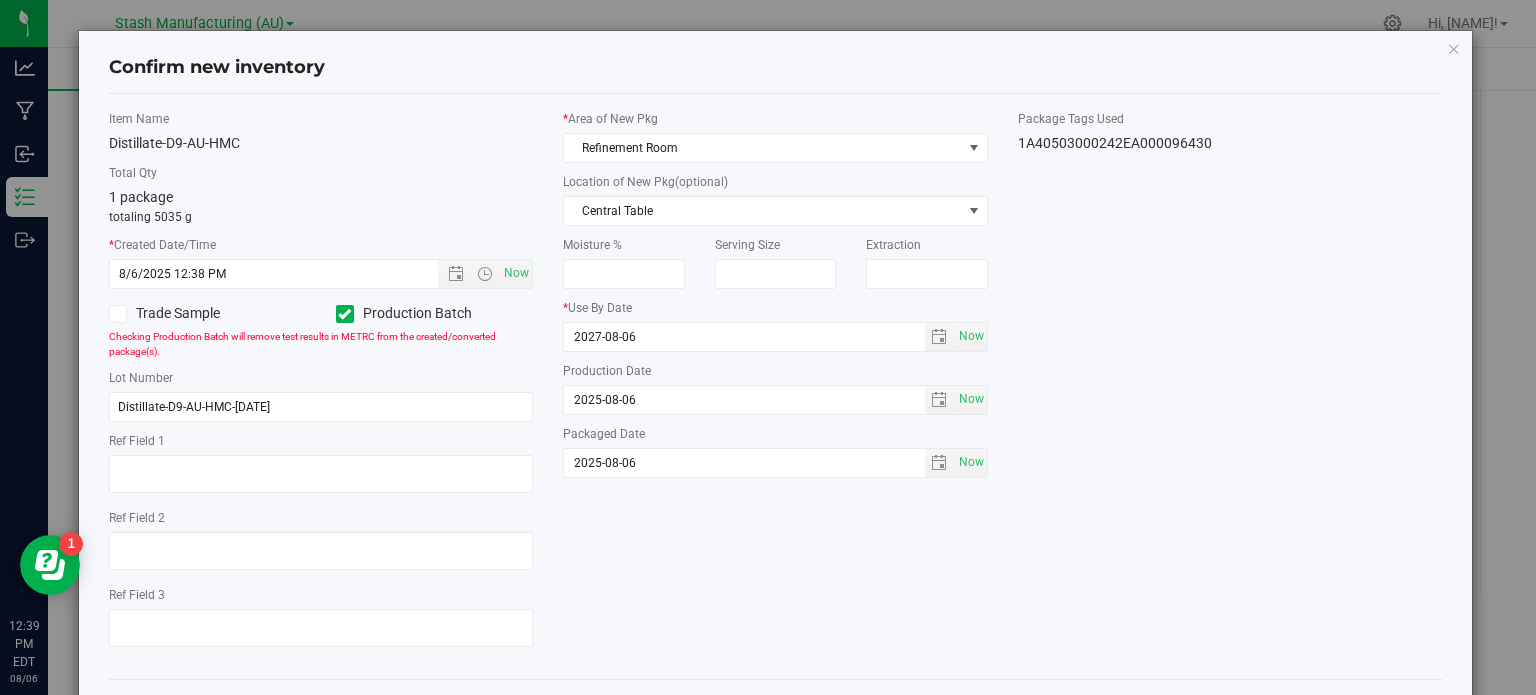 click on "Item Name
Distillate-D9-AU-HMC
Total Qty
1 package  totaling 5035 g
*
Created Date/Time
8/6/2025 12:38 PM
Now
Trade Sample
Production Batch" at bounding box center (776, 386) 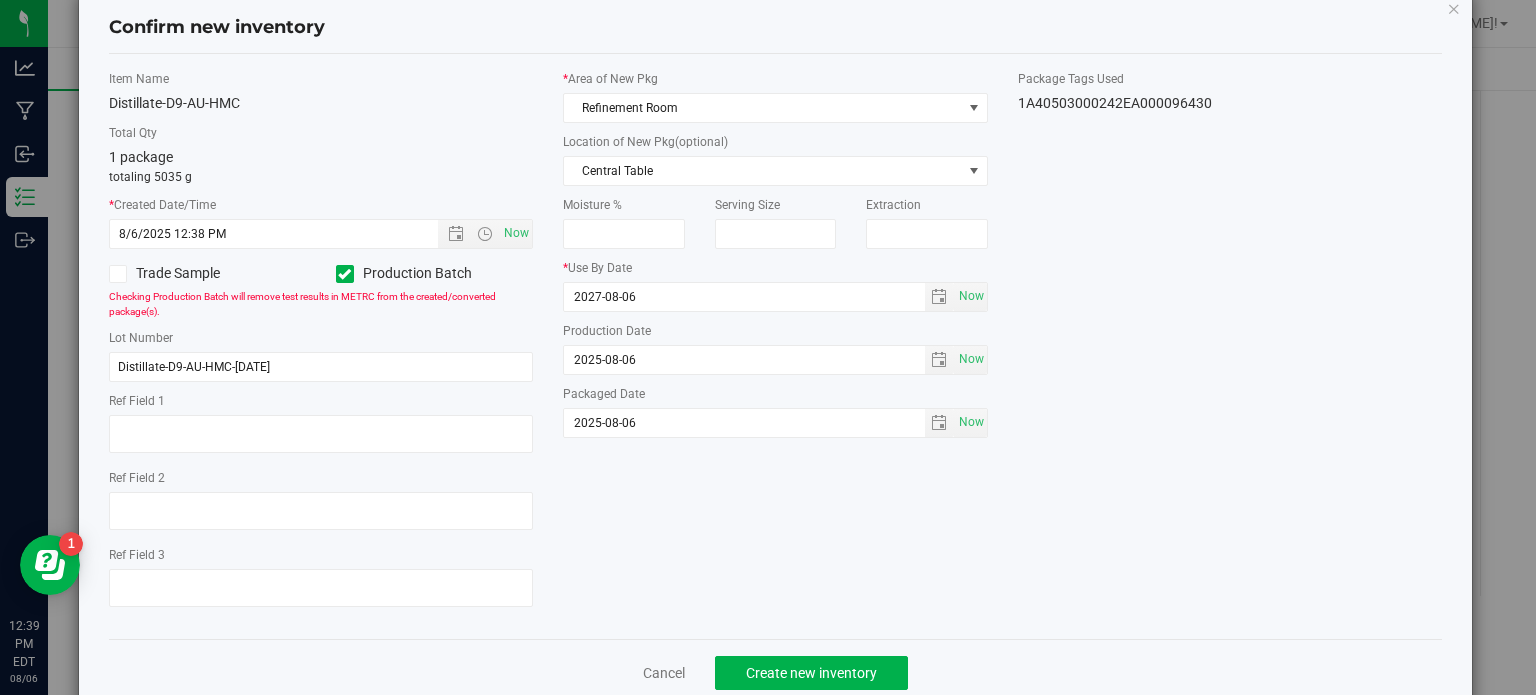 scroll, scrollTop: 80, scrollLeft: 0, axis: vertical 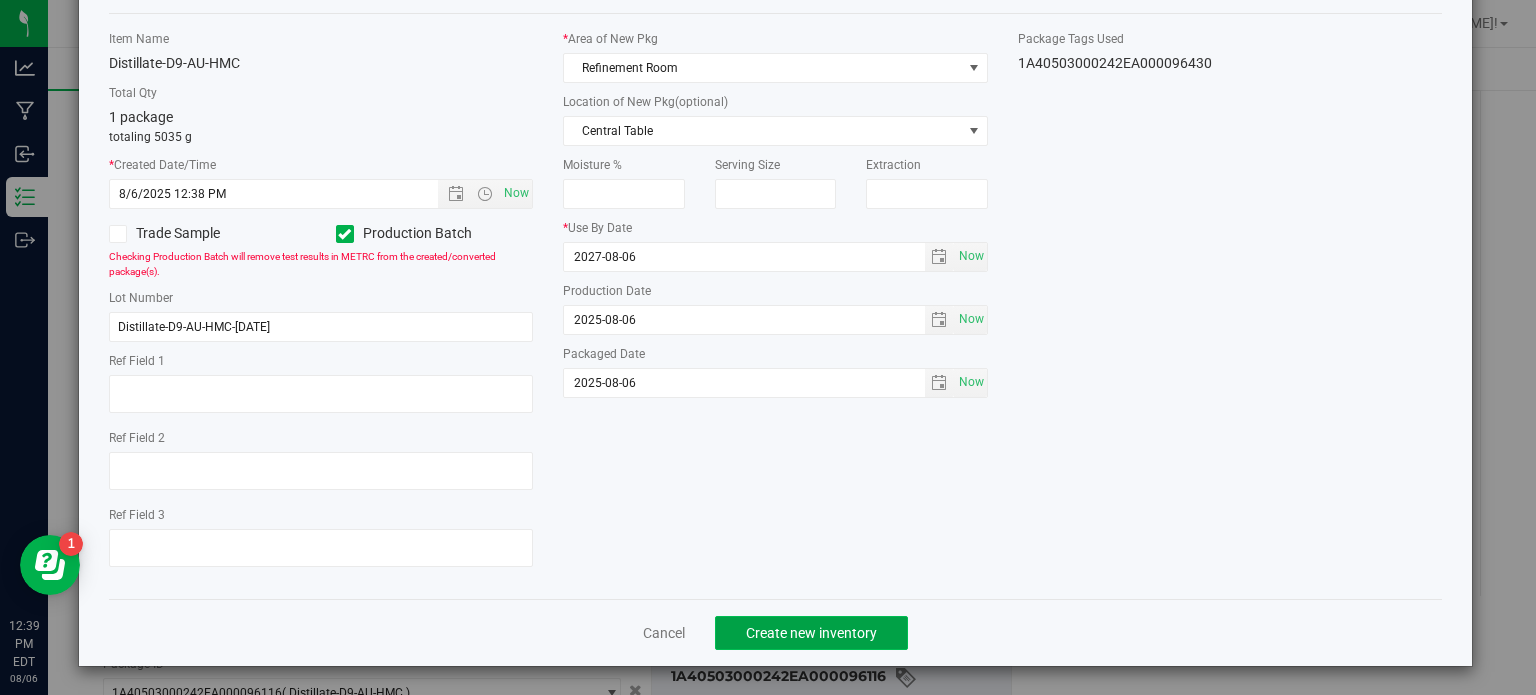 click on "Create new inventory" 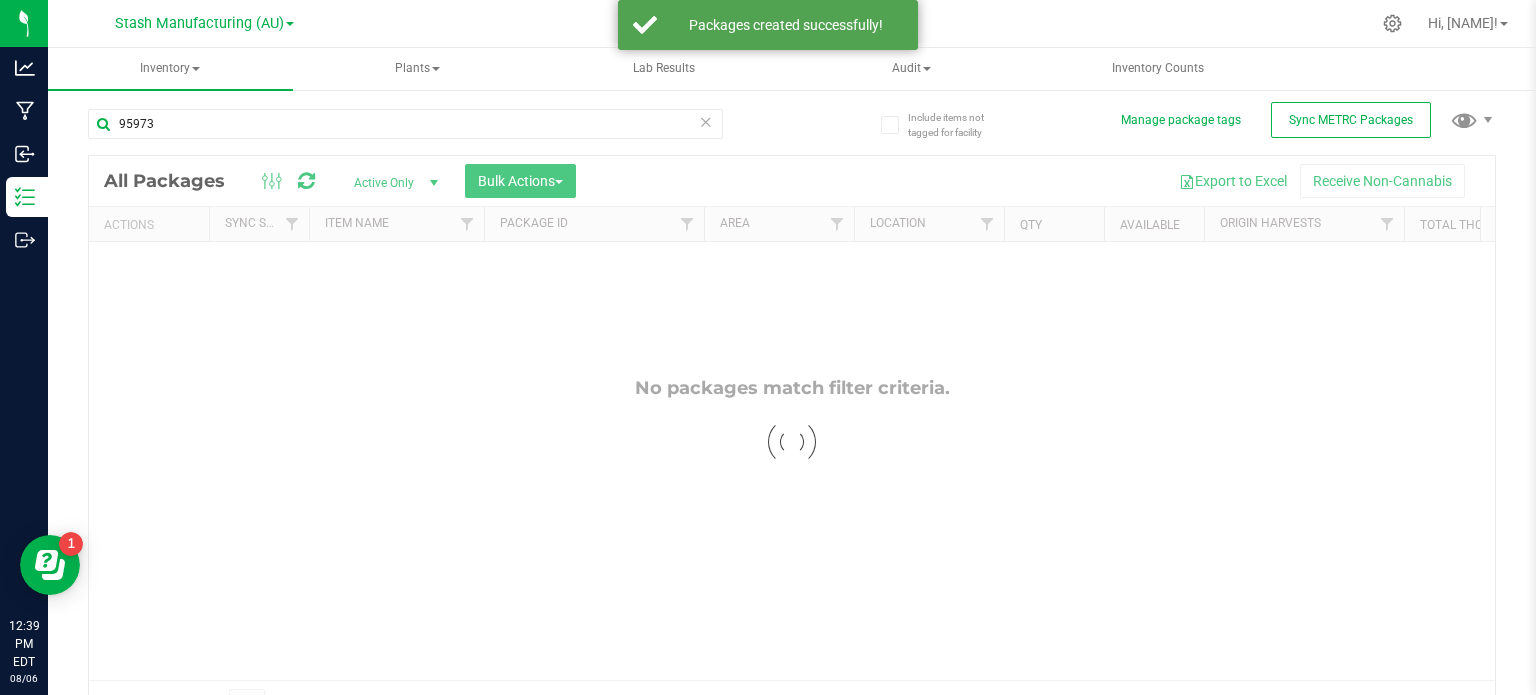 scroll, scrollTop: 35, scrollLeft: 0, axis: vertical 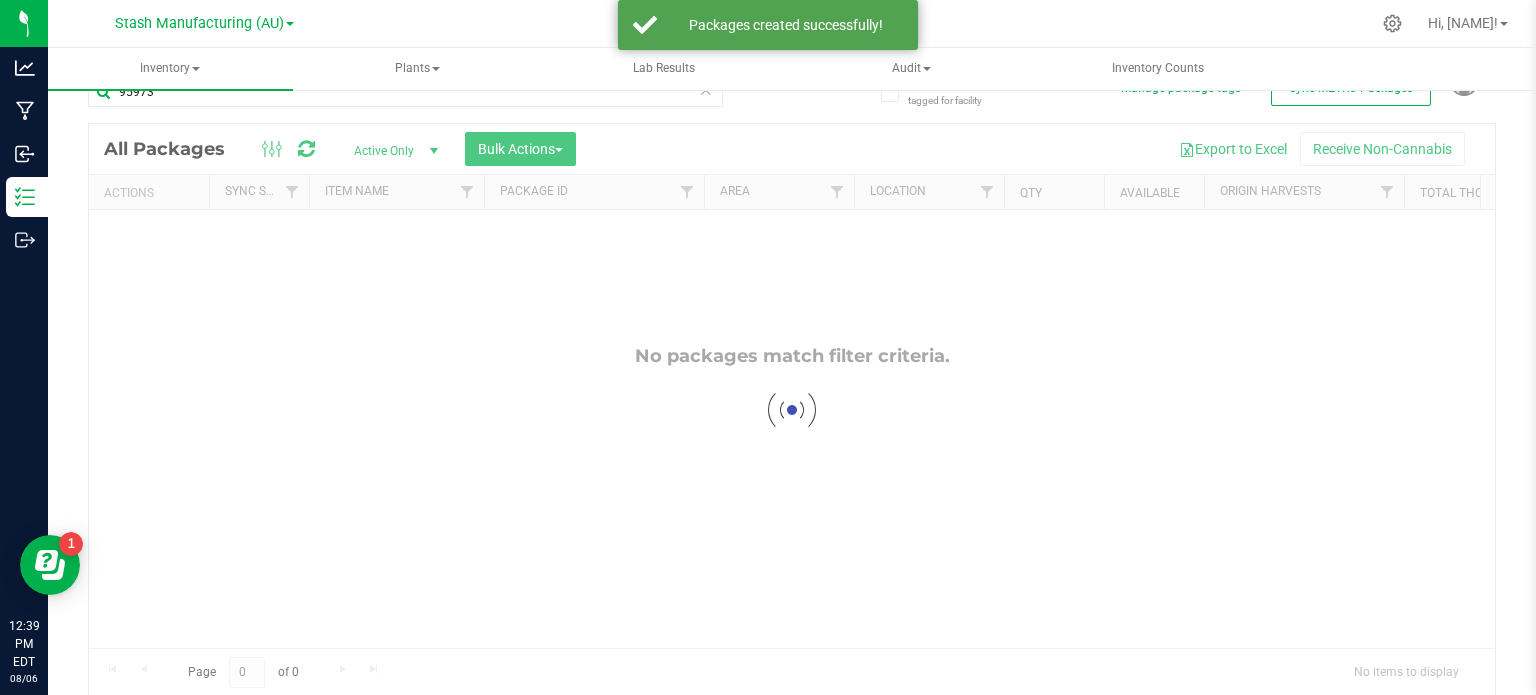 click at bounding box center [792, 410] 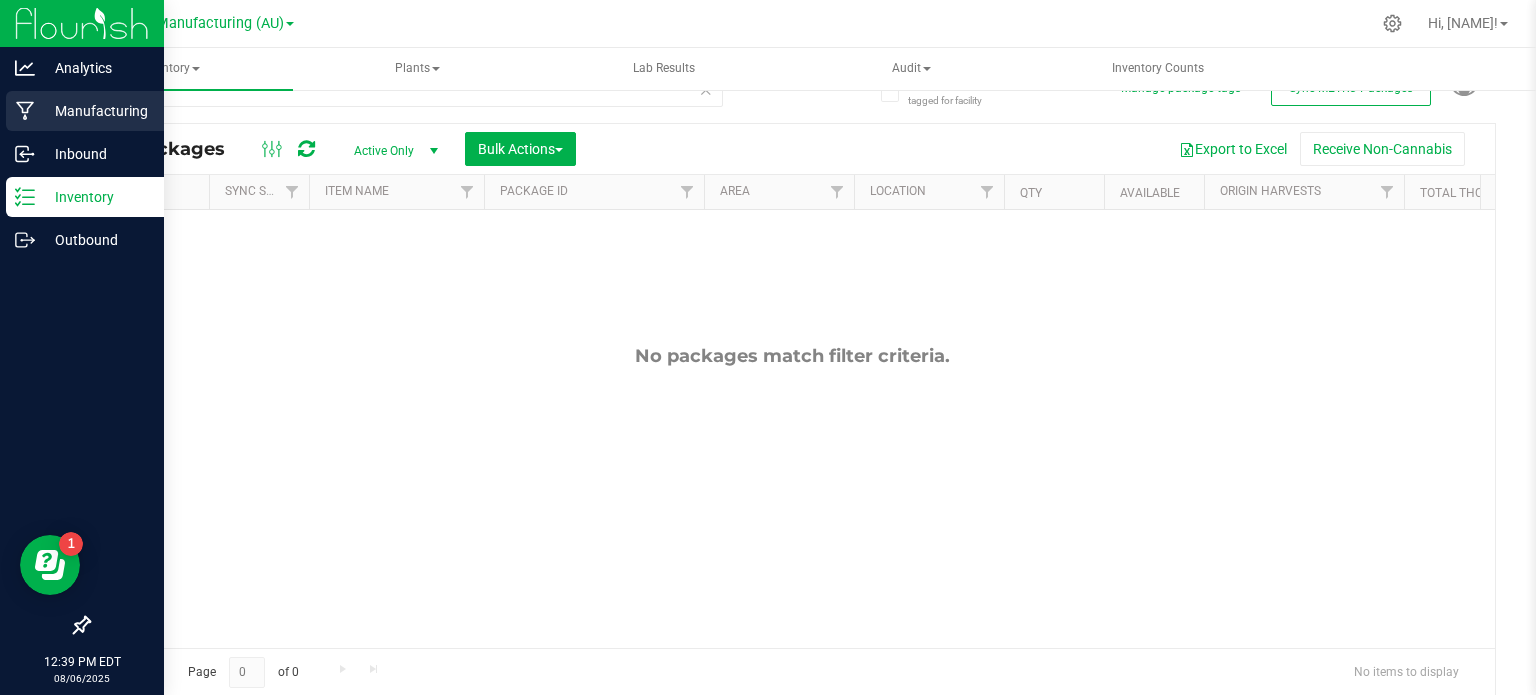 click on "Manufacturing" at bounding box center (85, 111) 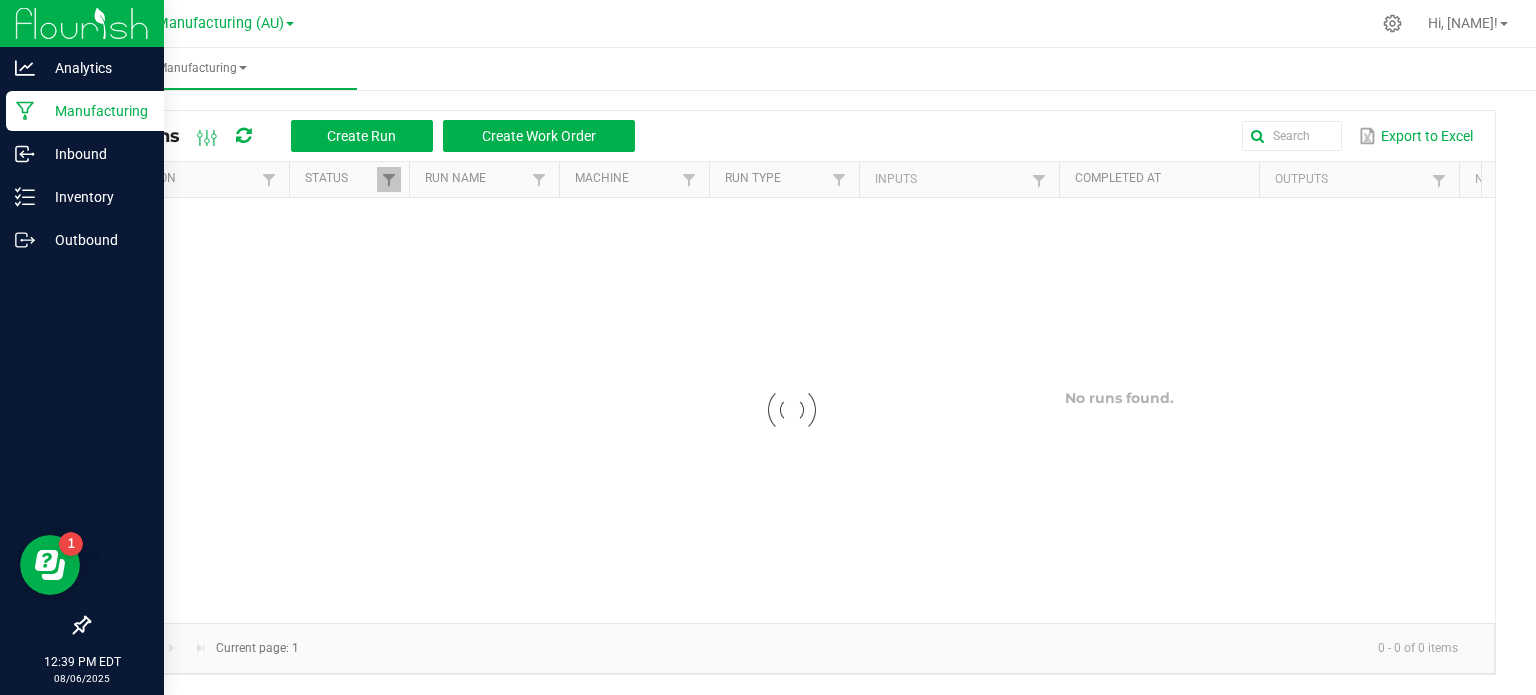 scroll, scrollTop: 0, scrollLeft: 0, axis: both 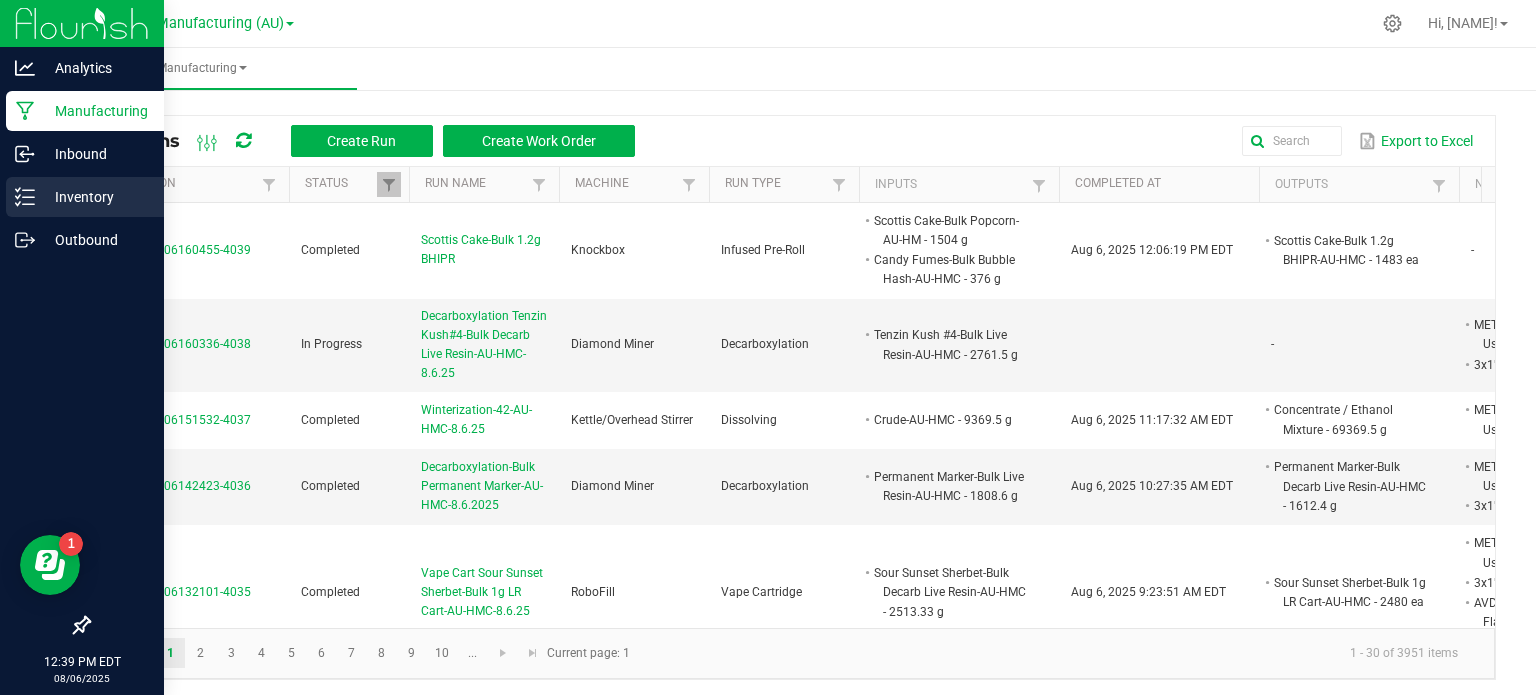 click on "Inventory" at bounding box center [95, 197] 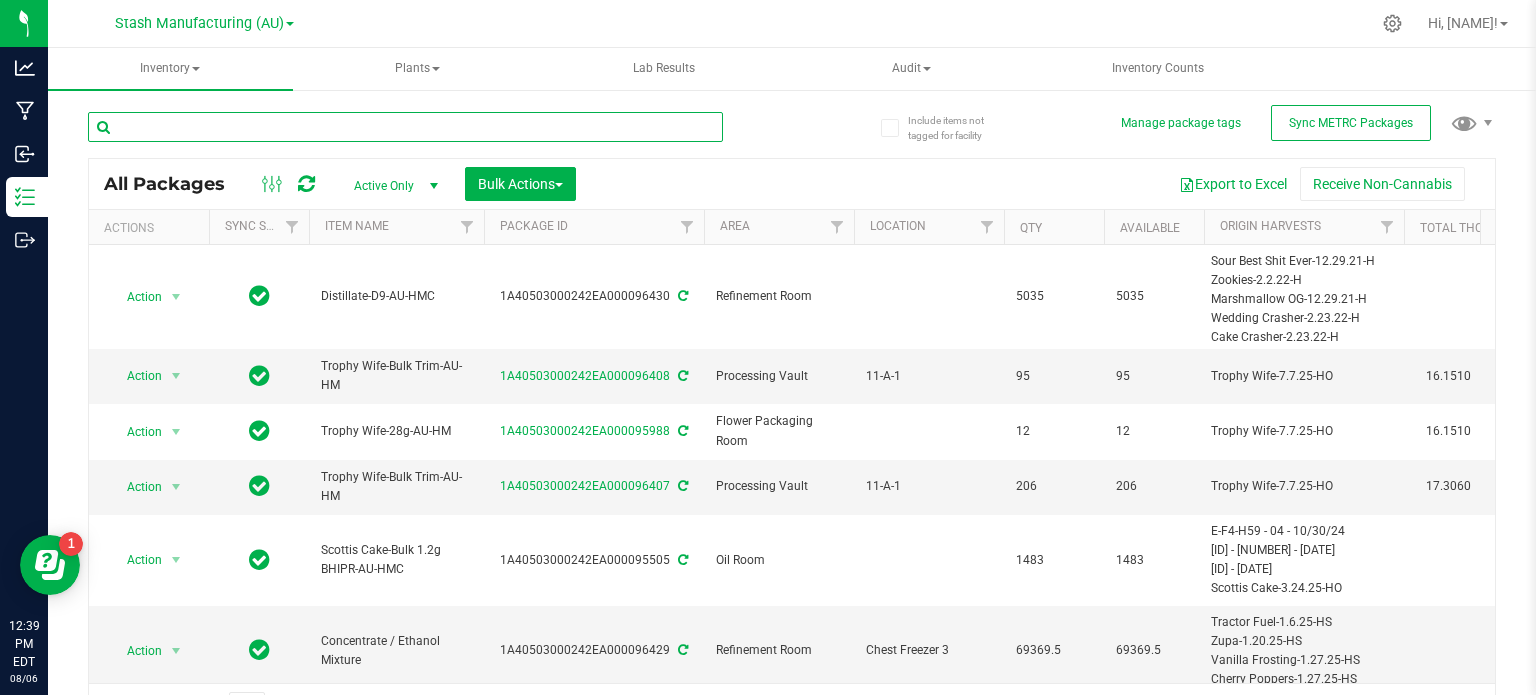 click at bounding box center (405, 127) 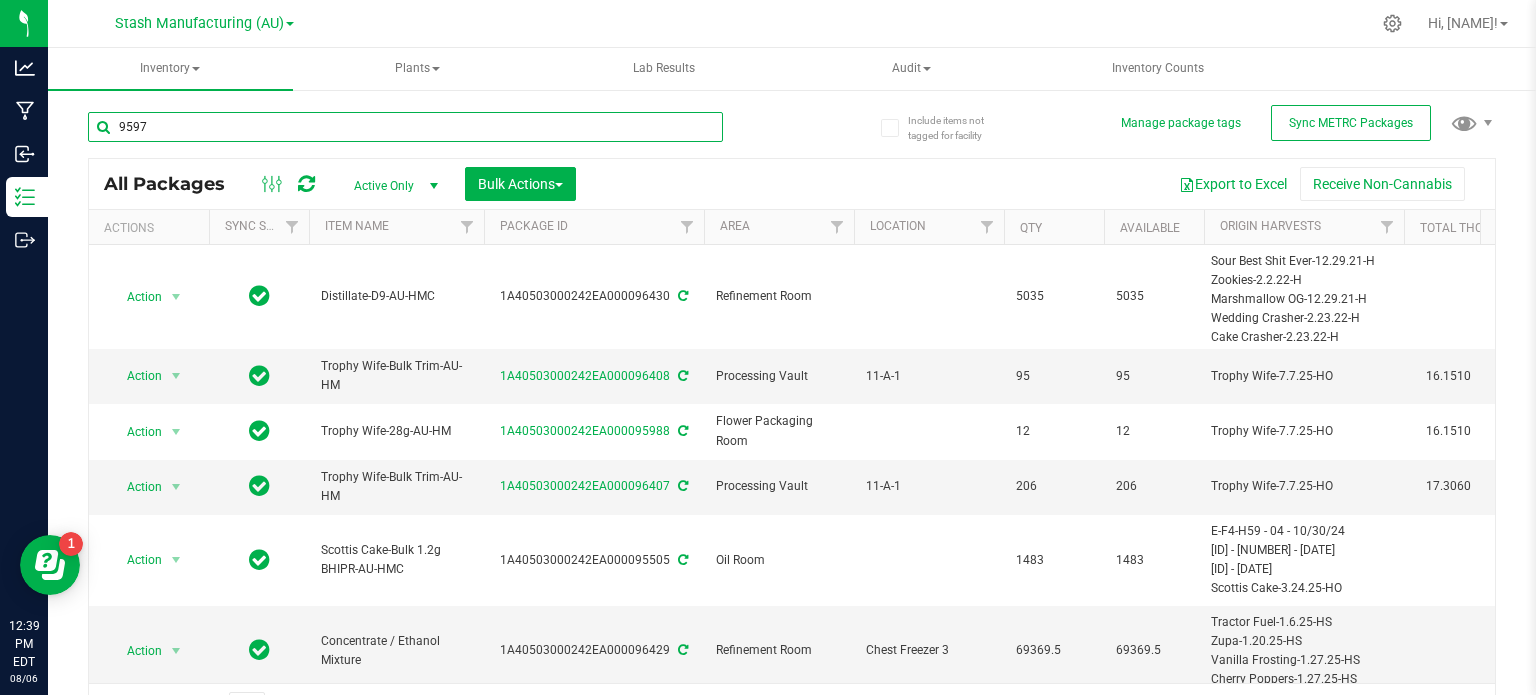 type on "95973" 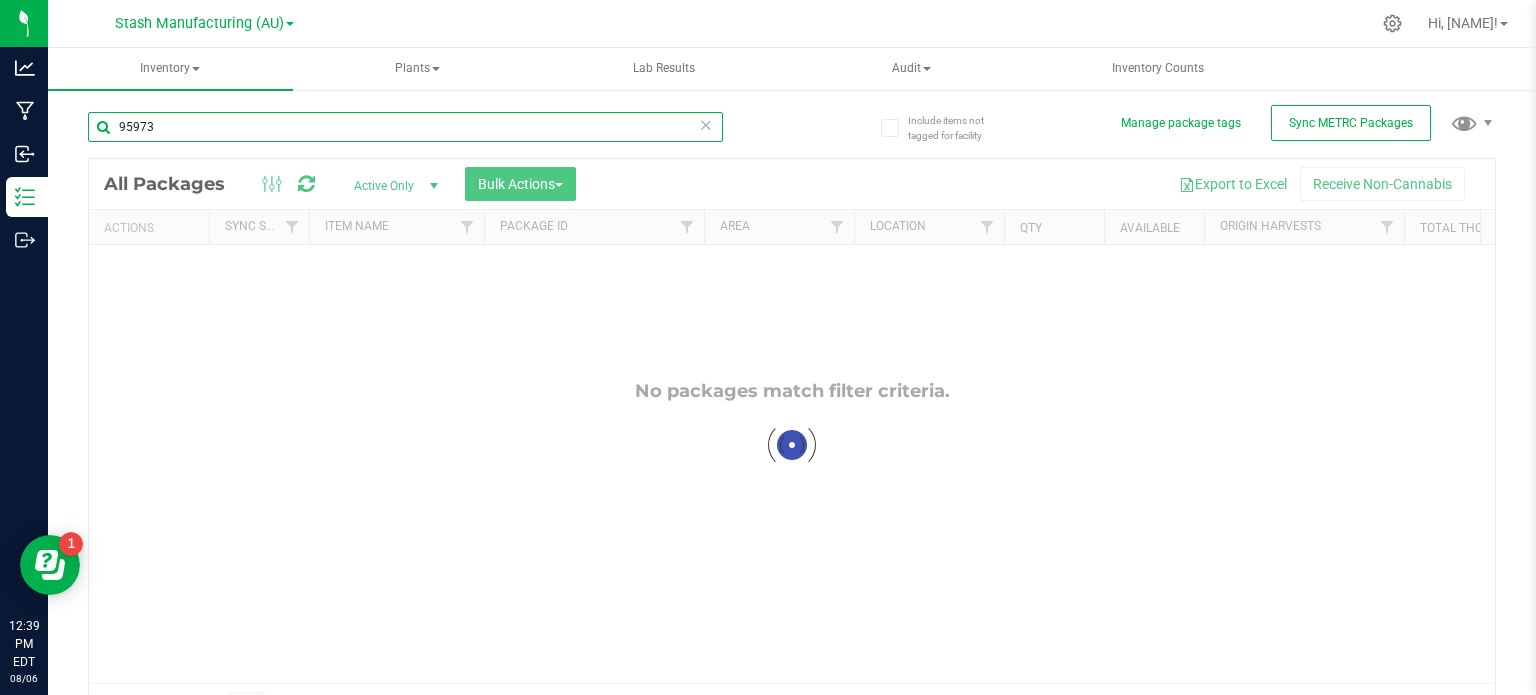 click on "95973" at bounding box center [405, 127] 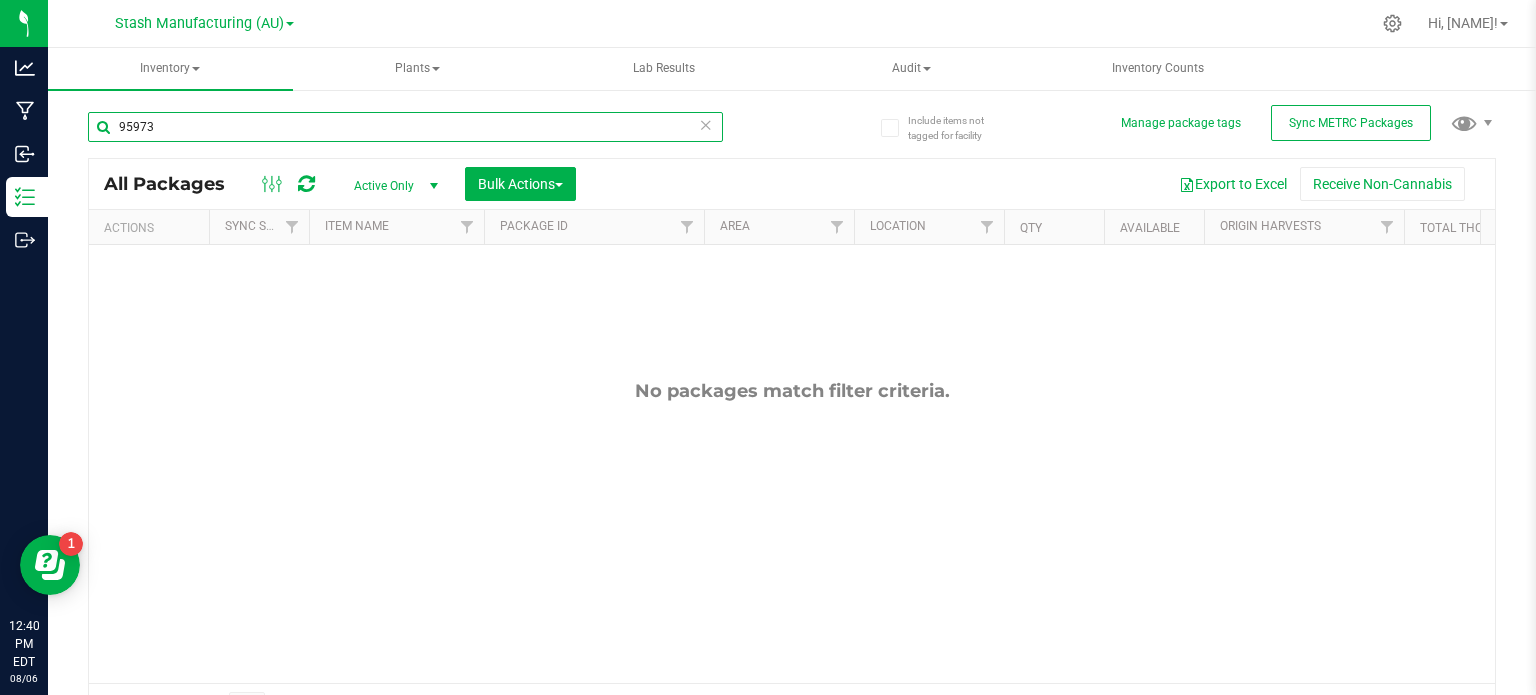 click on "95973" at bounding box center [405, 127] 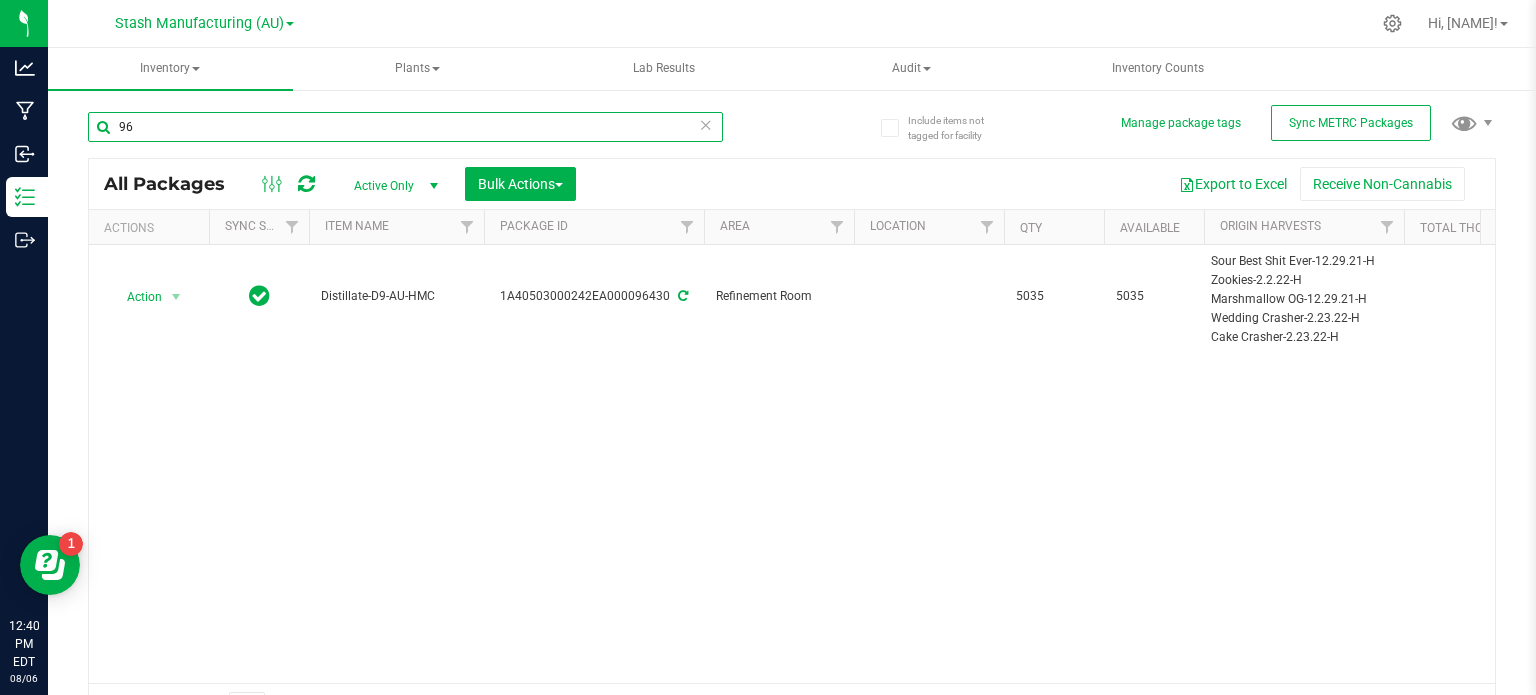 type on "9" 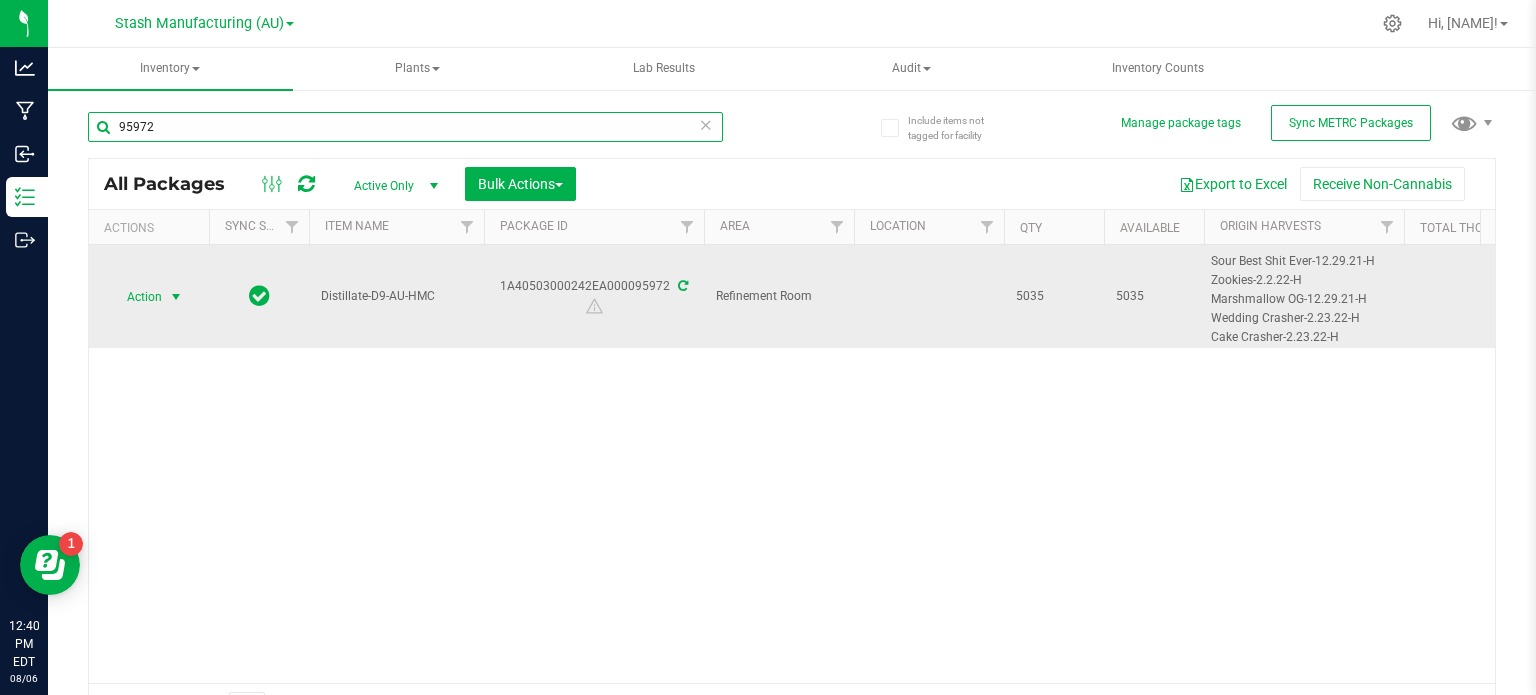 type on "95972" 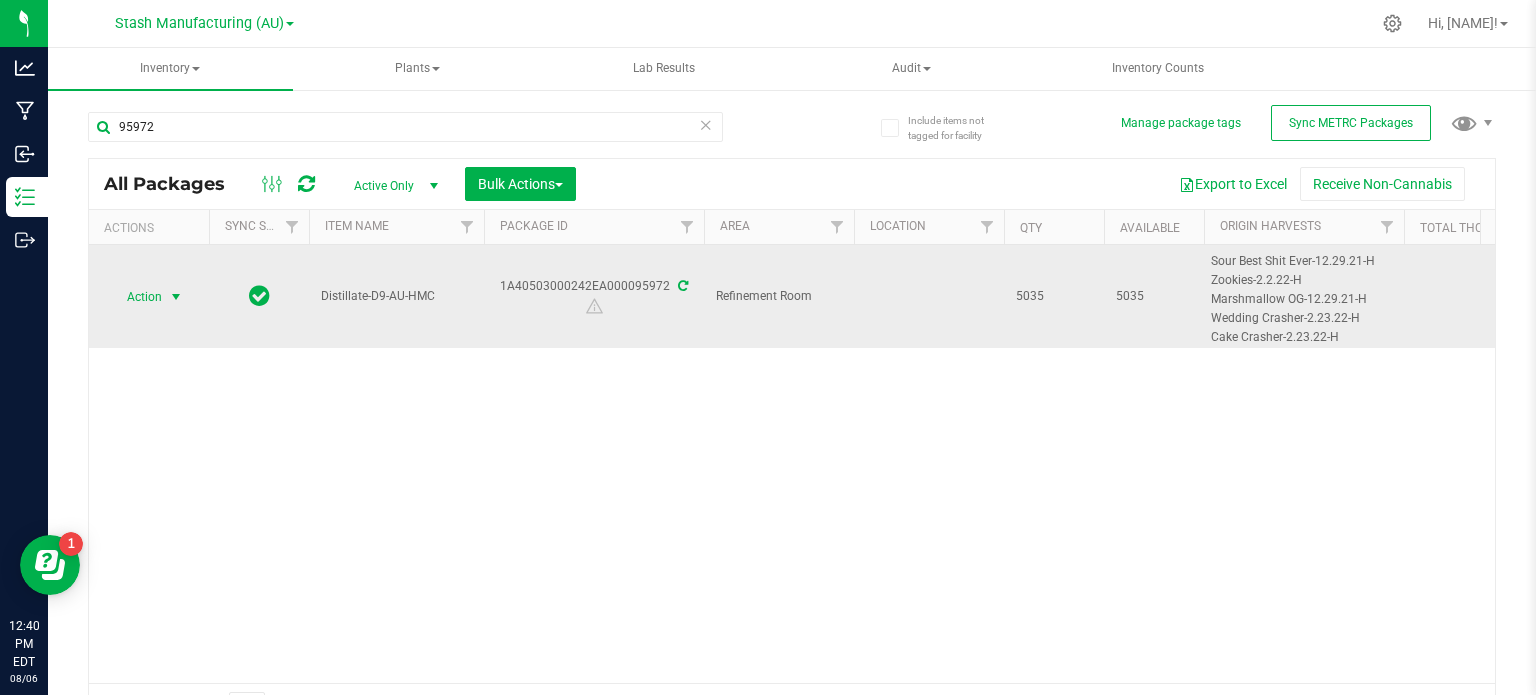click on "Action" at bounding box center (136, 297) 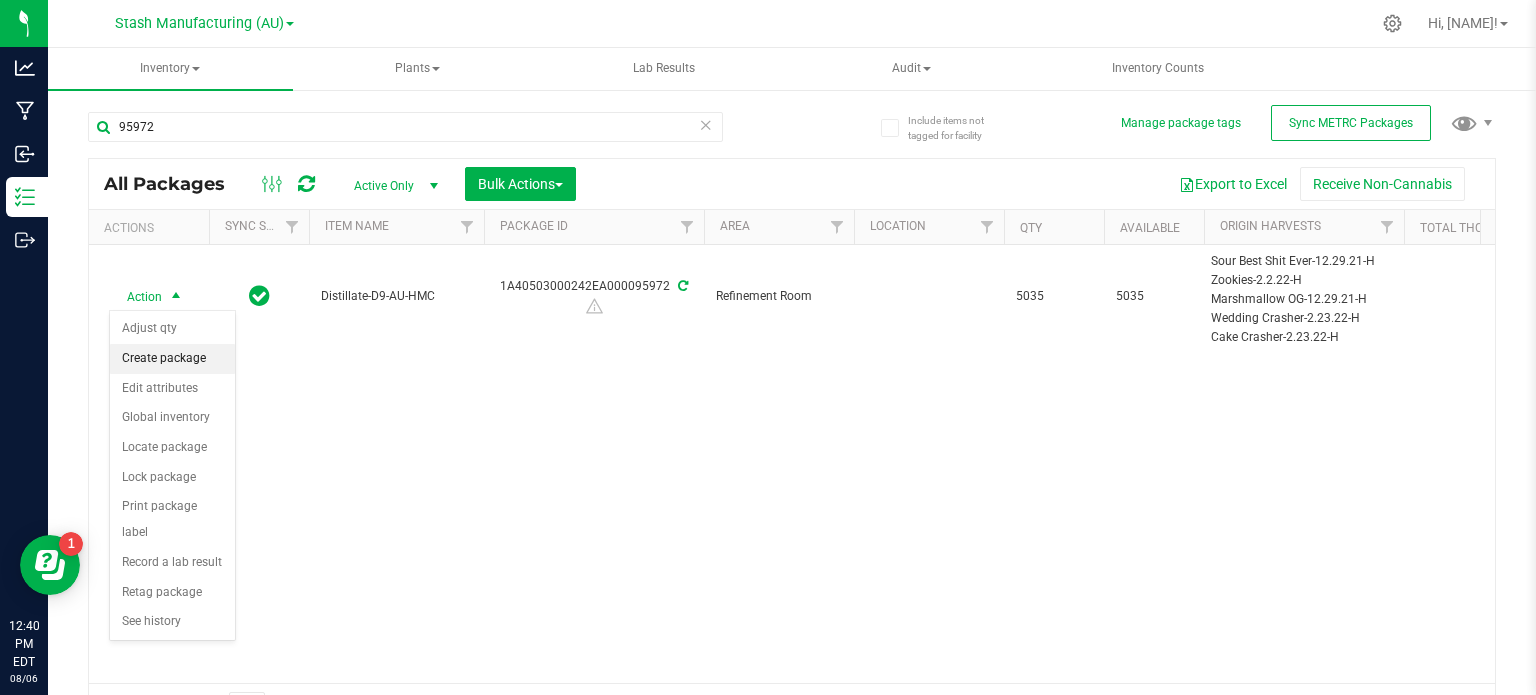 click on "Create package" at bounding box center (172, 359) 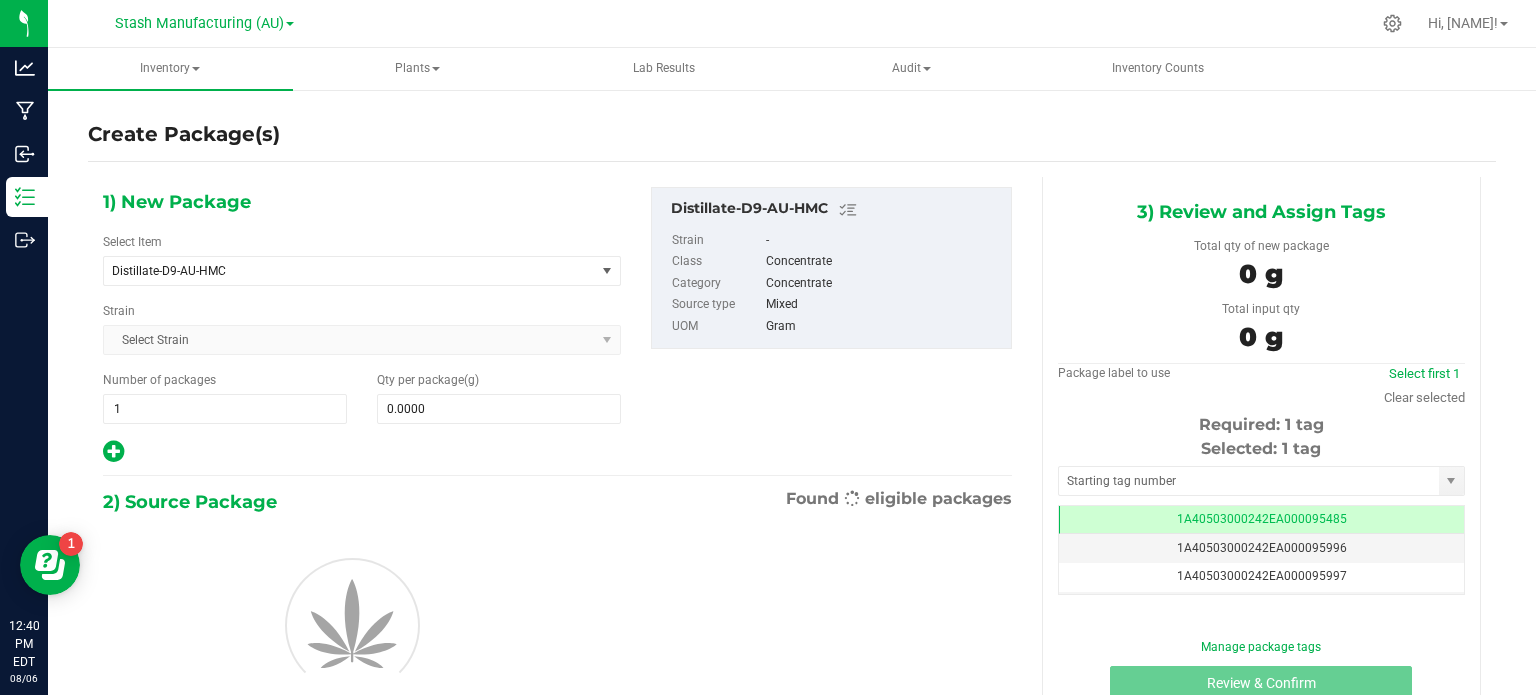 scroll, scrollTop: 0, scrollLeft: 0, axis: both 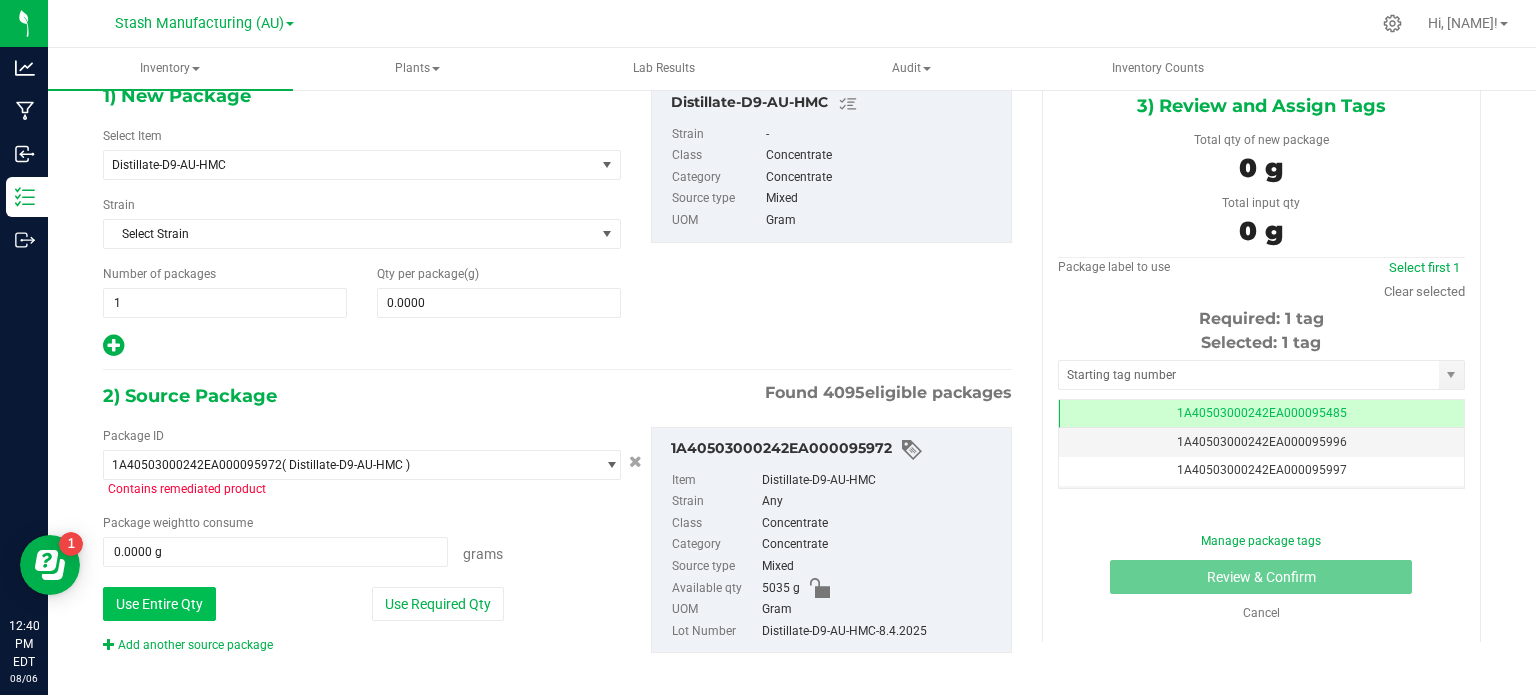 click on "Use Entire Qty" at bounding box center (159, 604) 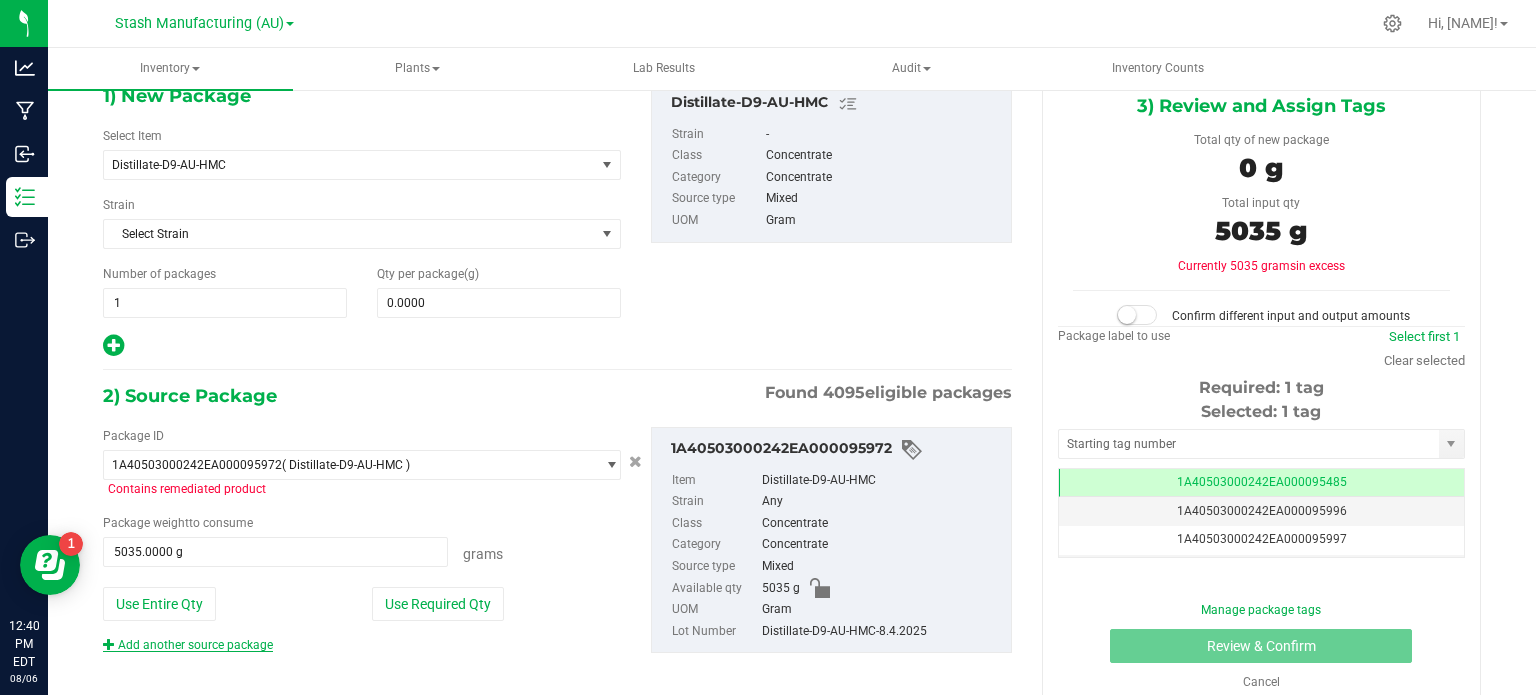 click on "Add another source package" at bounding box center (188, 645) 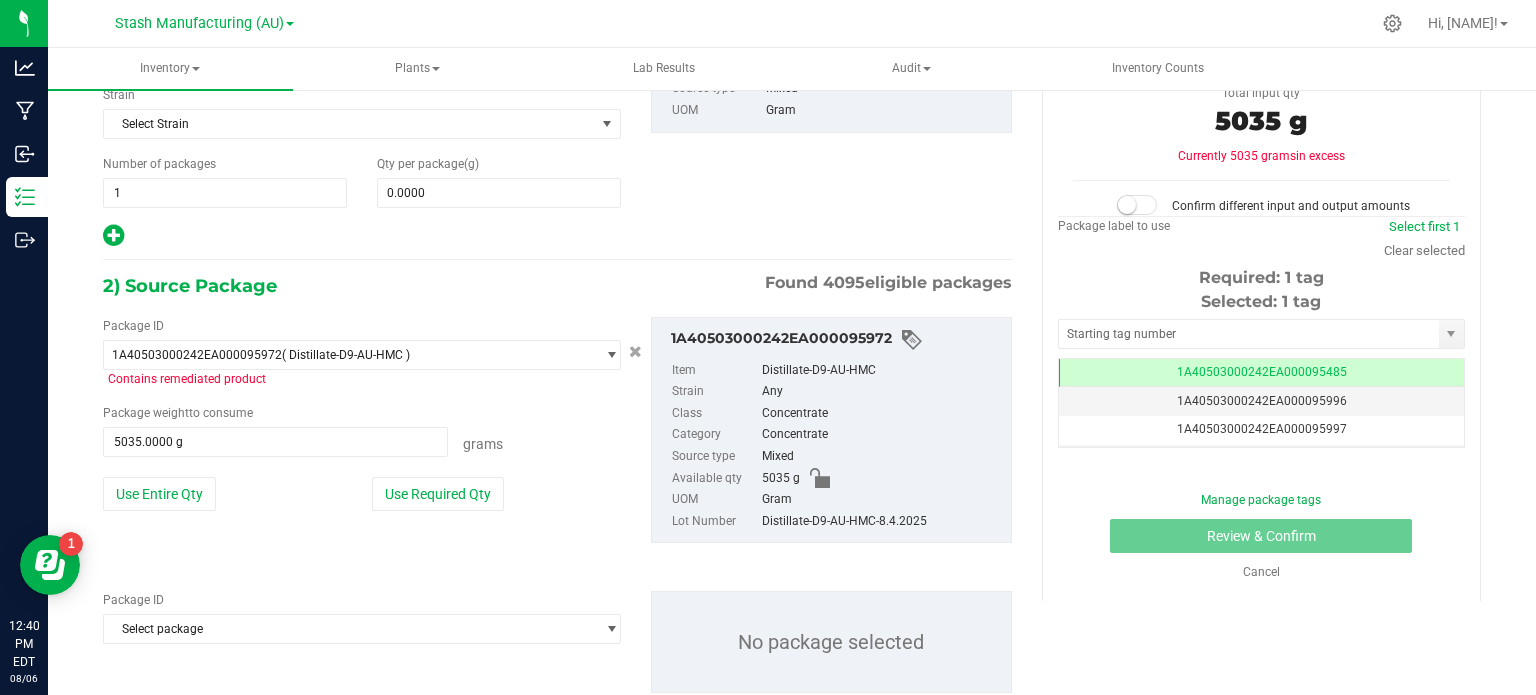 scroll, scrollTop: 269, scrollLeft: 0, axis: vertical 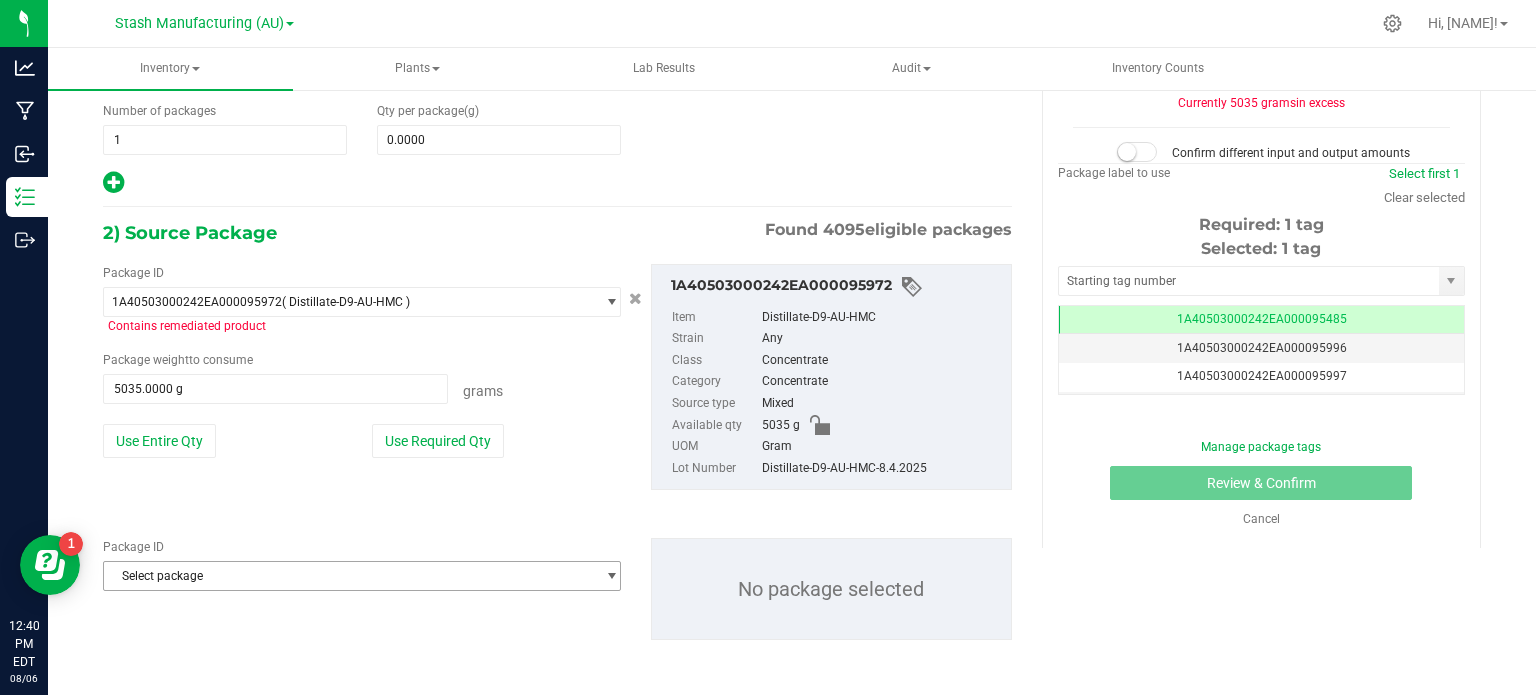 click on "Select package" at bounding box center [349, 576] 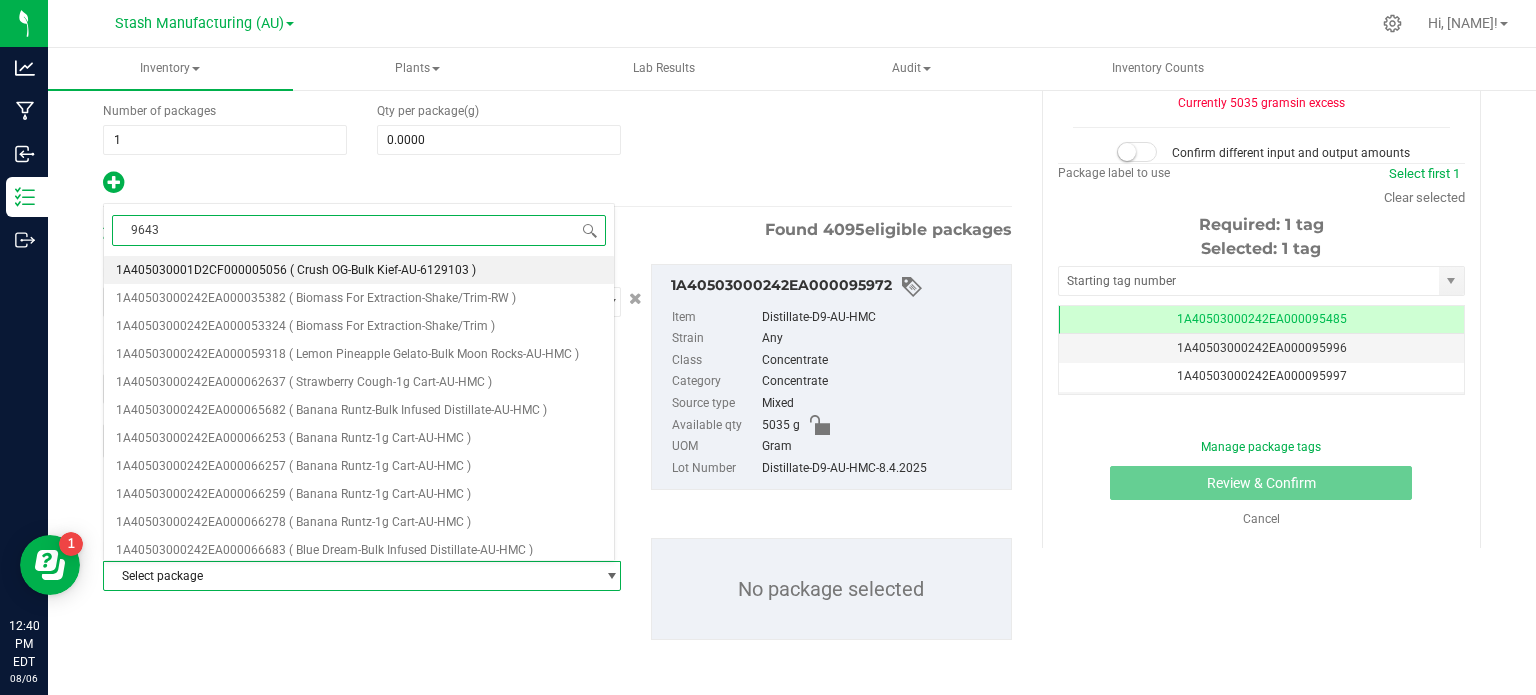 type on "96430" 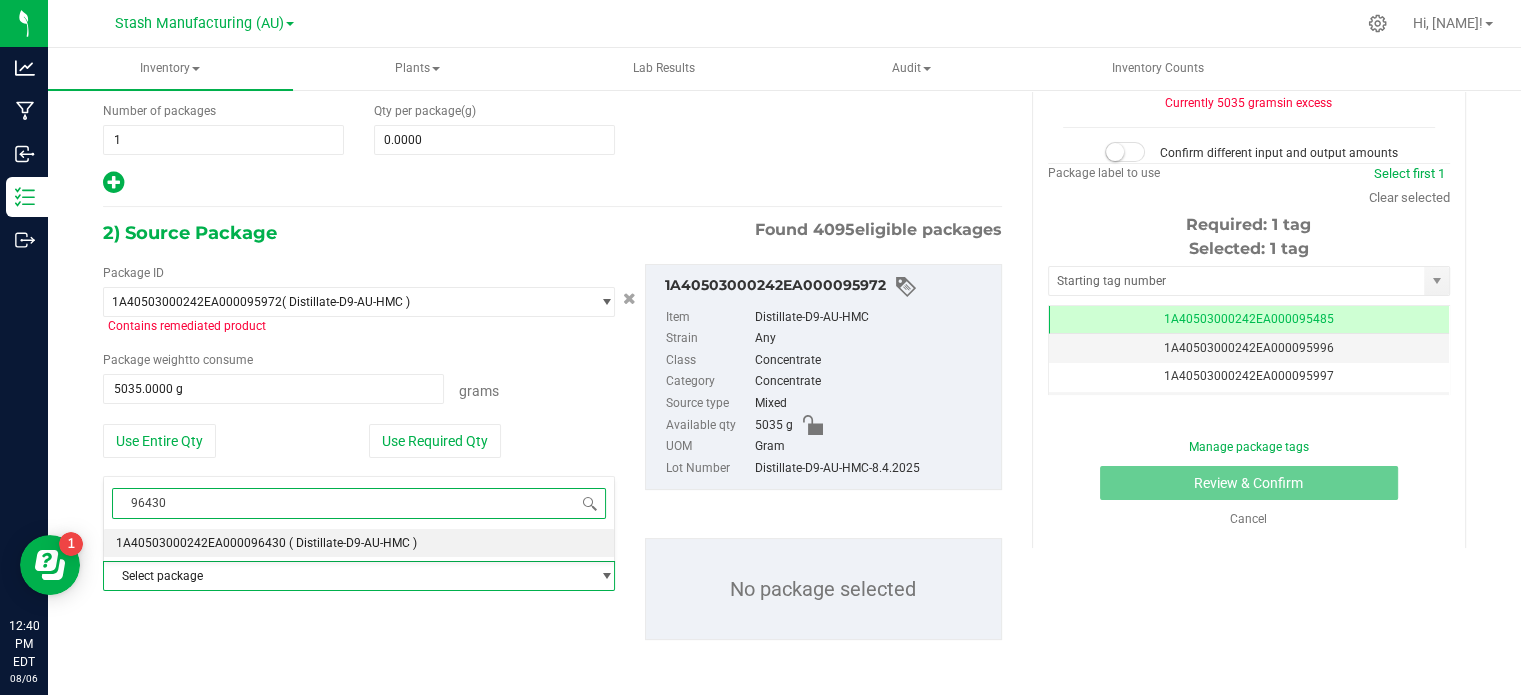 click on "(
Distillate-D9-AU-HMC
)" at bounding box center [353, 543] 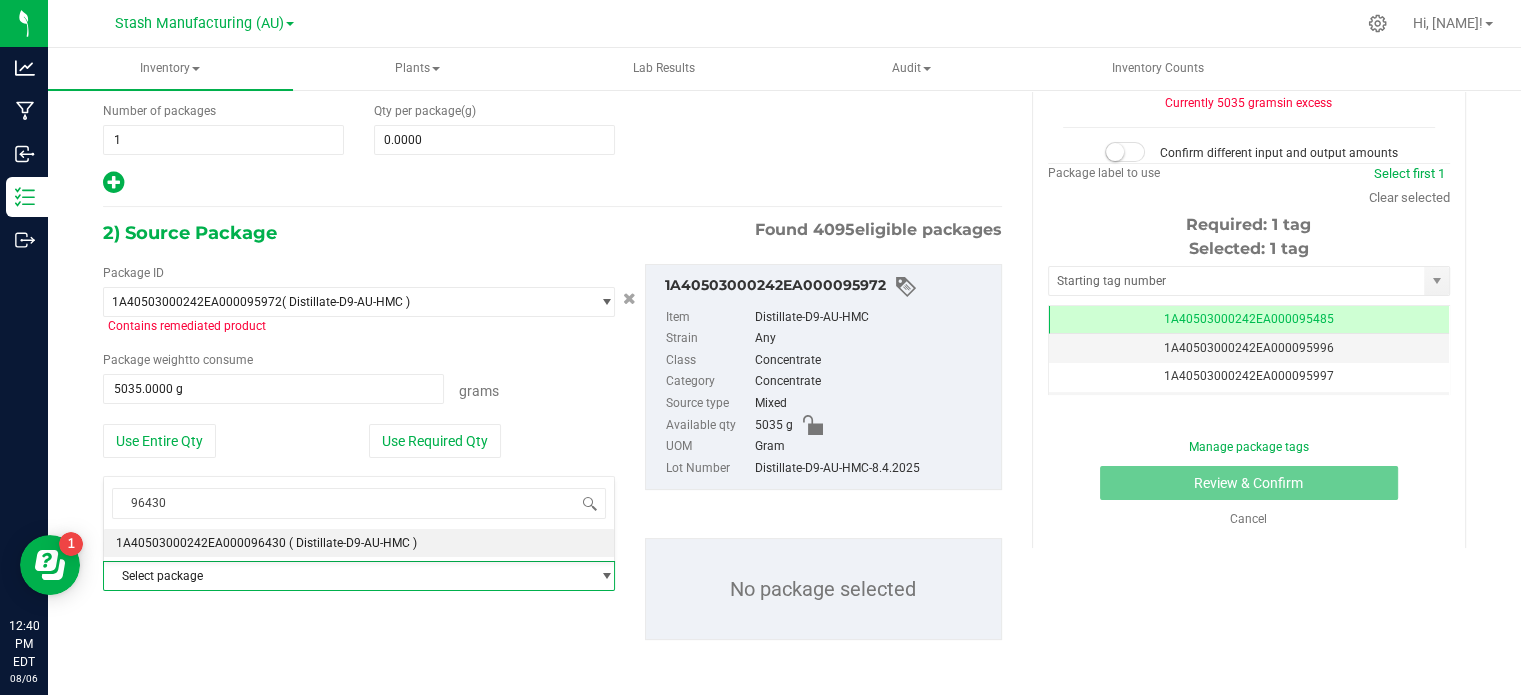 type 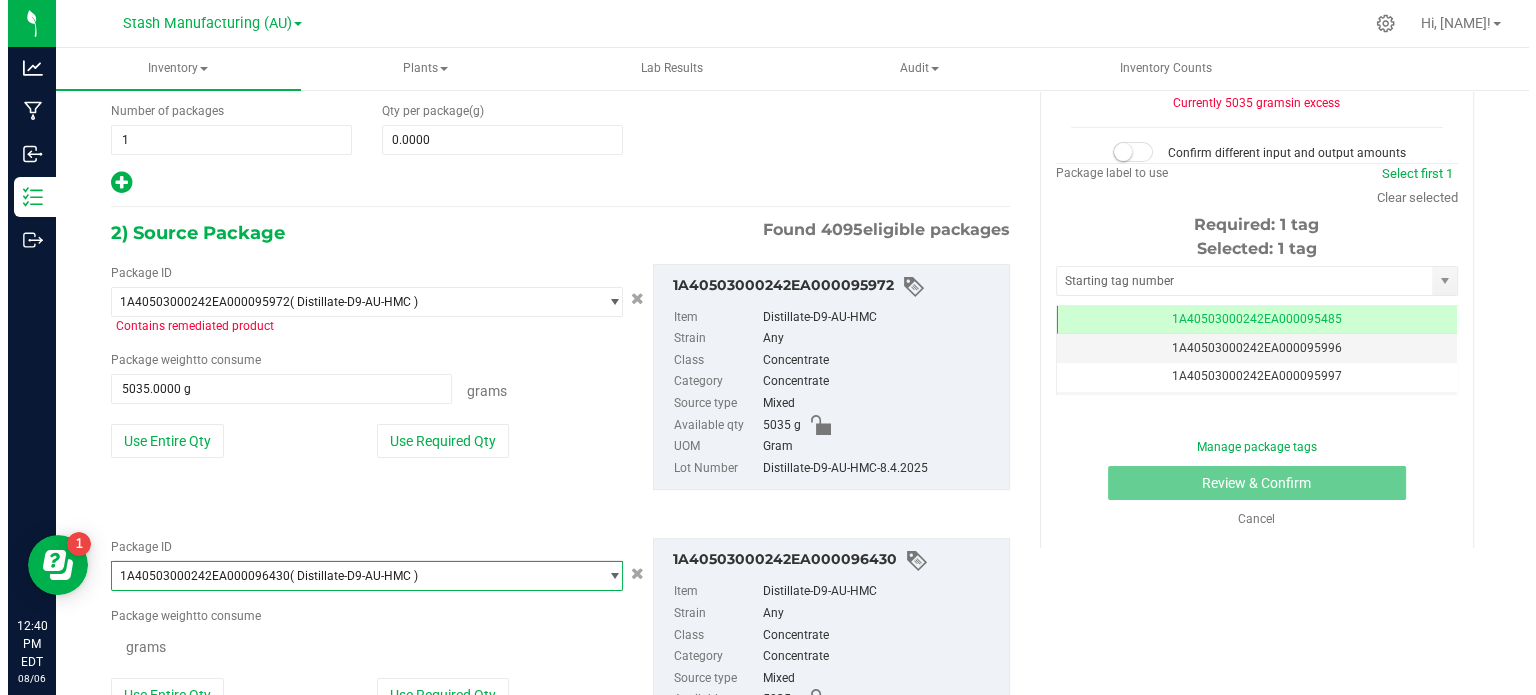 scroll, scrollTop: 112028, scrollLeft: 0, axis: vertical 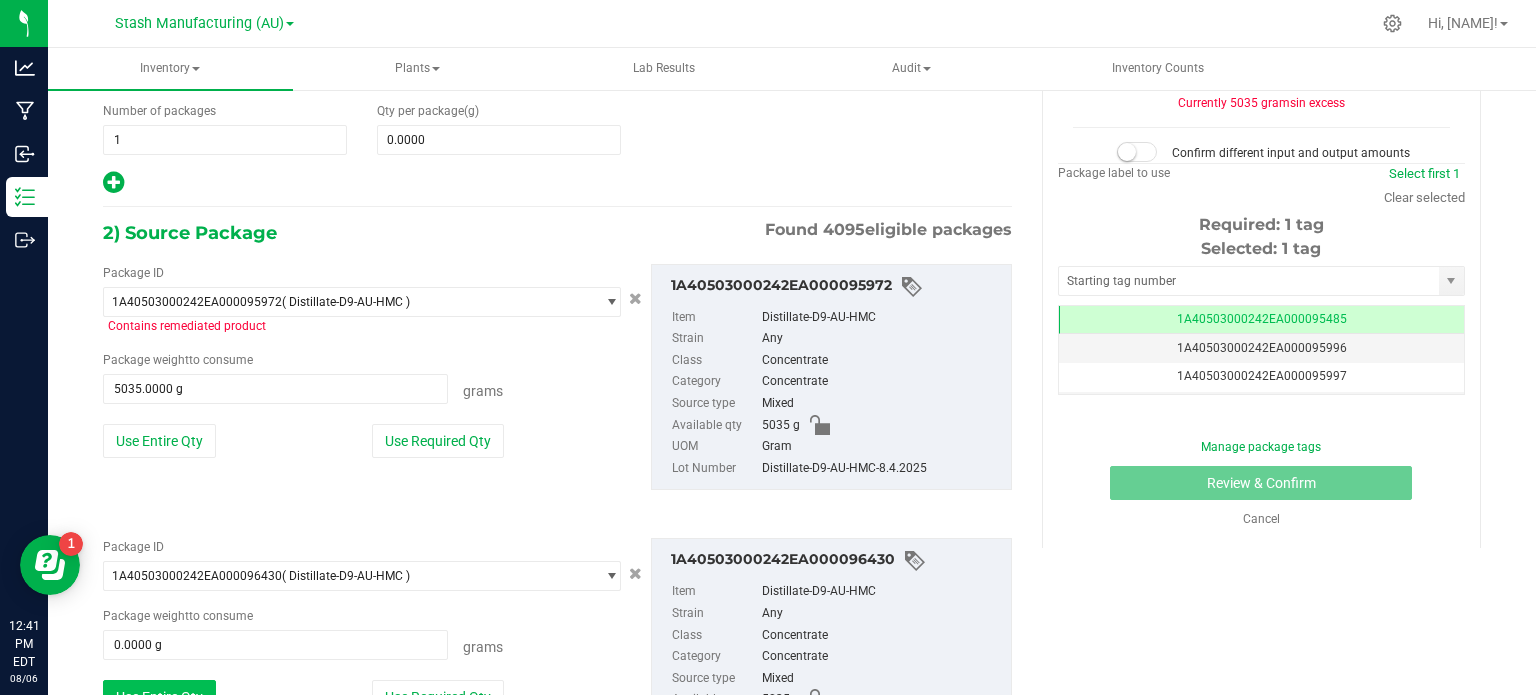 click on "Use Entire Qty" at bounding box center [159, 697] 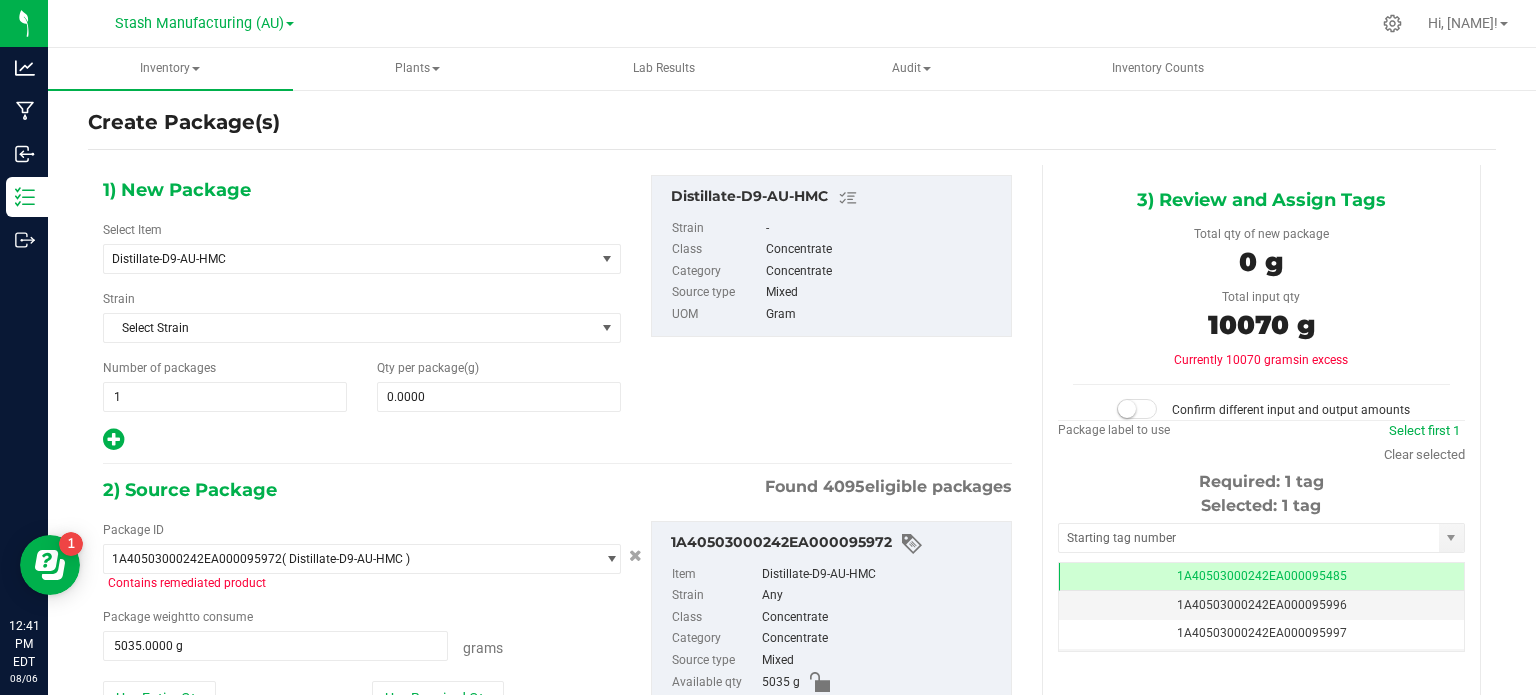 scroll, scrollTop: 9, scrollLeft: 0, axis: vertical 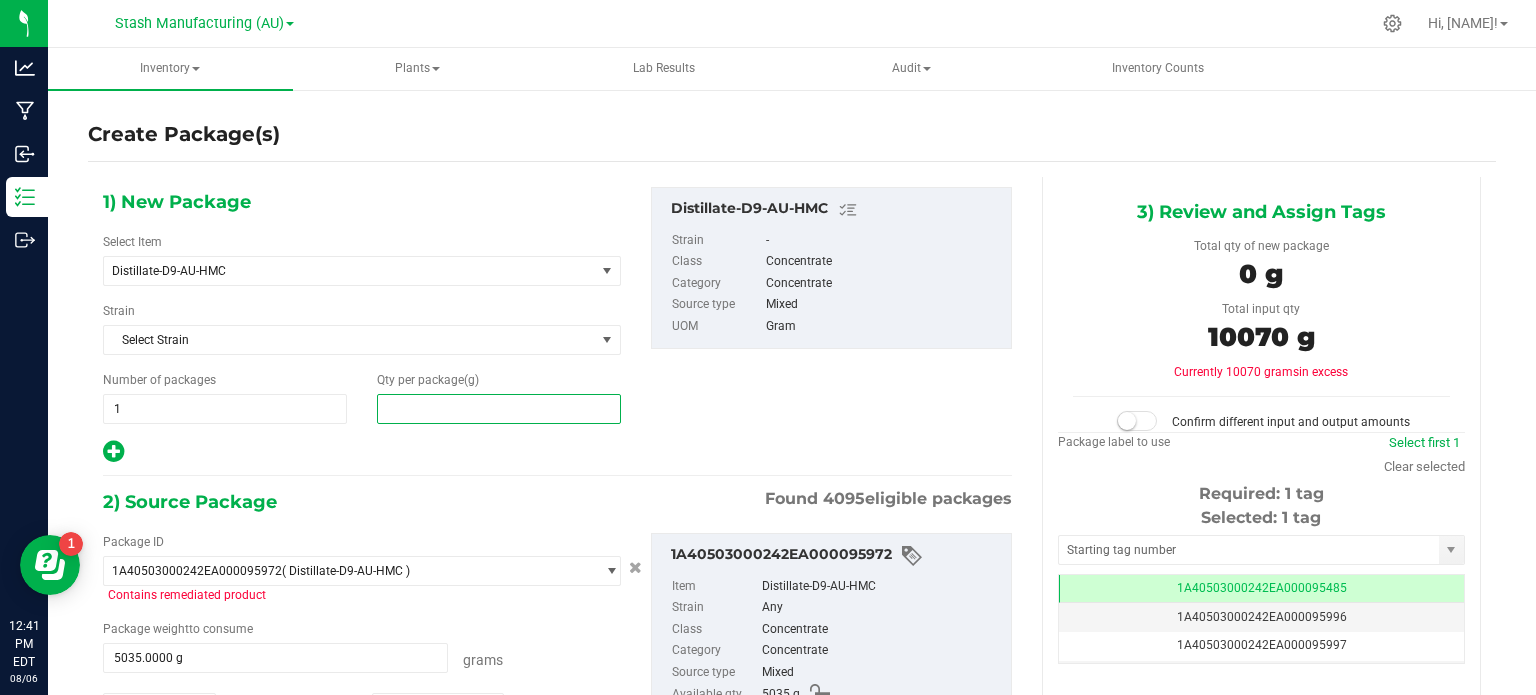 click at bounding box center (499, 409) 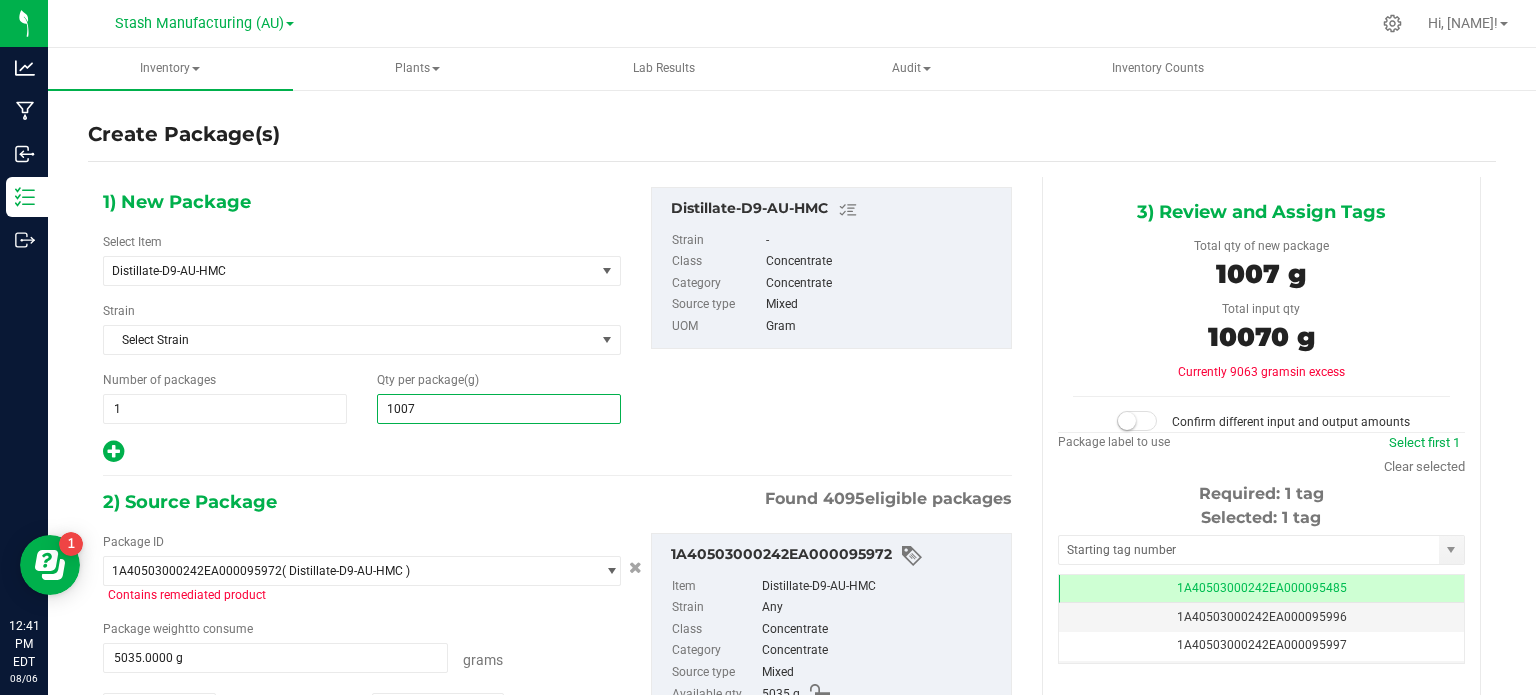 type on "10070" 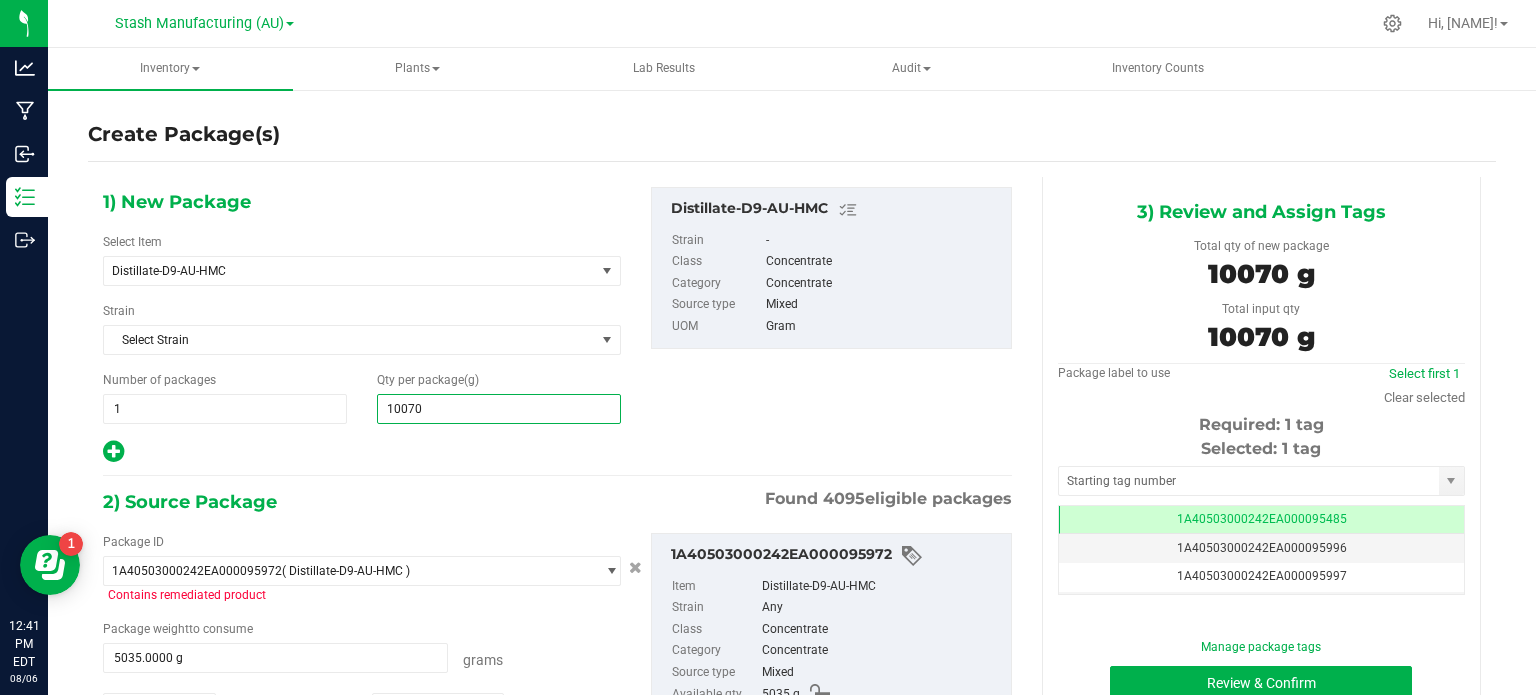 type on "10,070.0000" 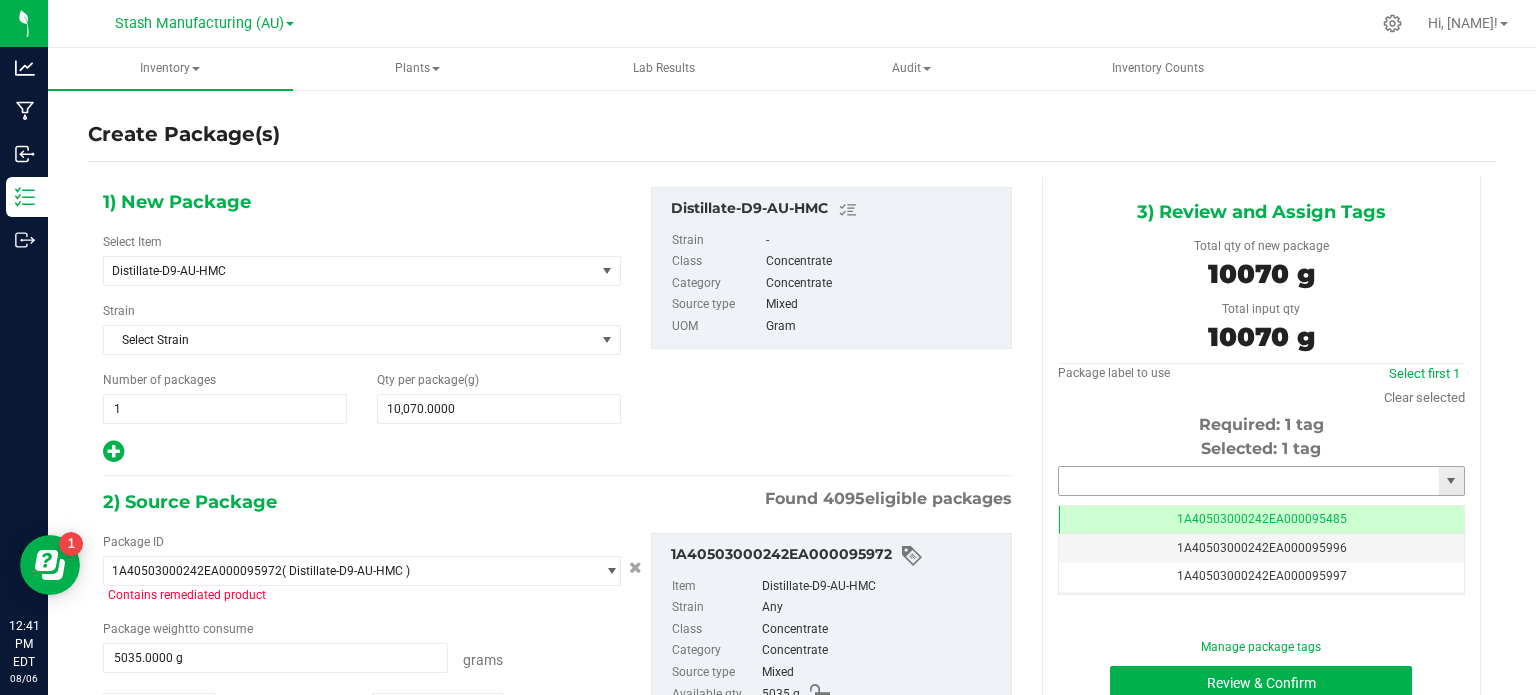 click at bounding box center [1249, 481] 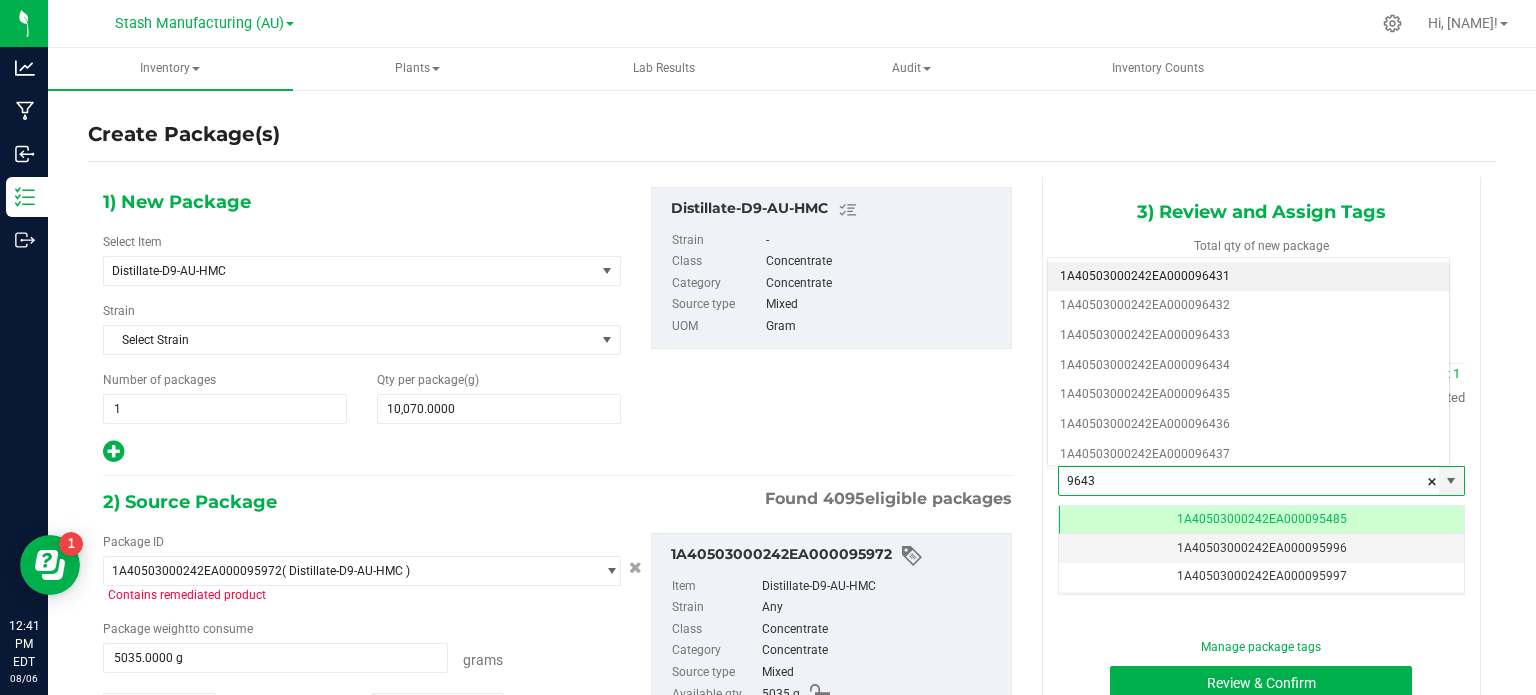 drag, startPoint x: 1232, startPoint y: 277, endPoint x: 1480, endPoint y: 215, distance: 255.63255 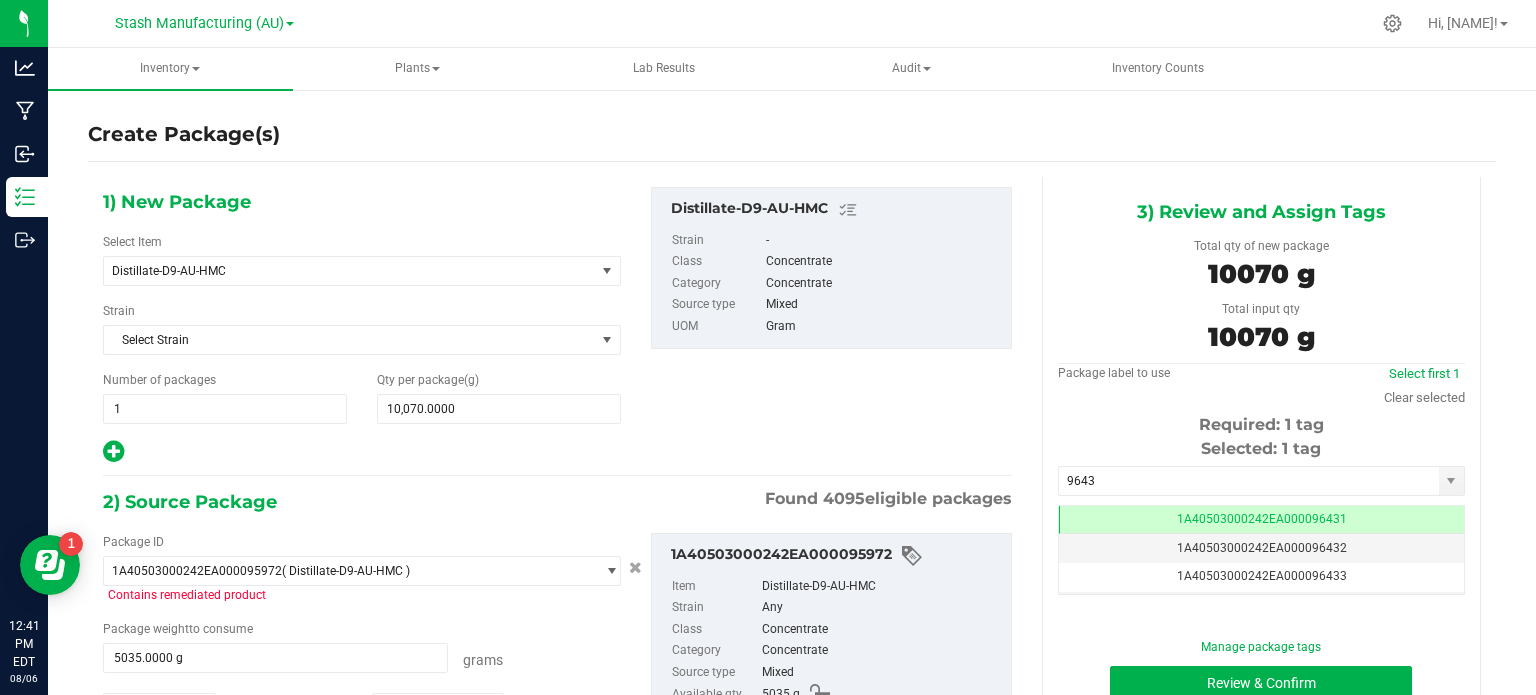 scroll, scrollTop: 0, scrollLeft: 0, axis: both 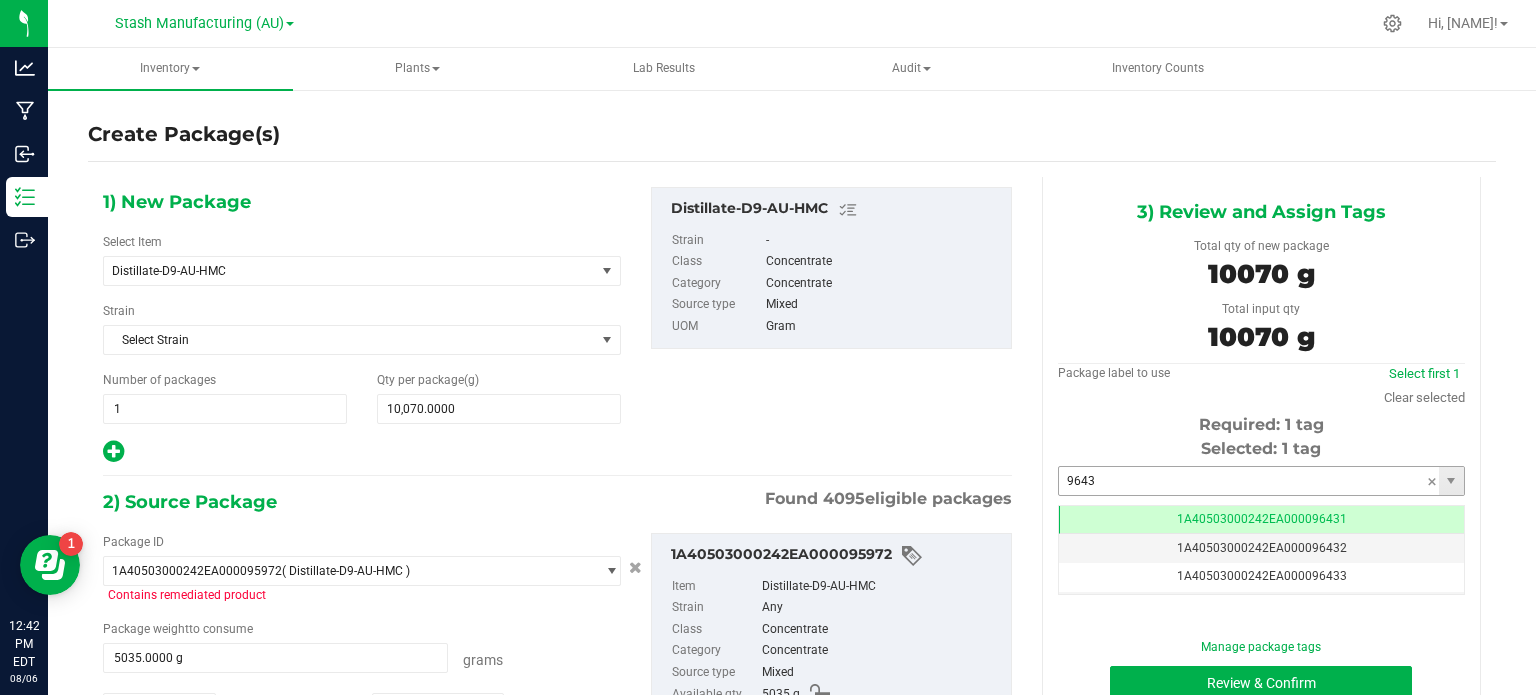 drag, startPoint x: 1100, startPoint y: 211, endPoint x: 1092, endPoint y: 483, distance: 272.1176 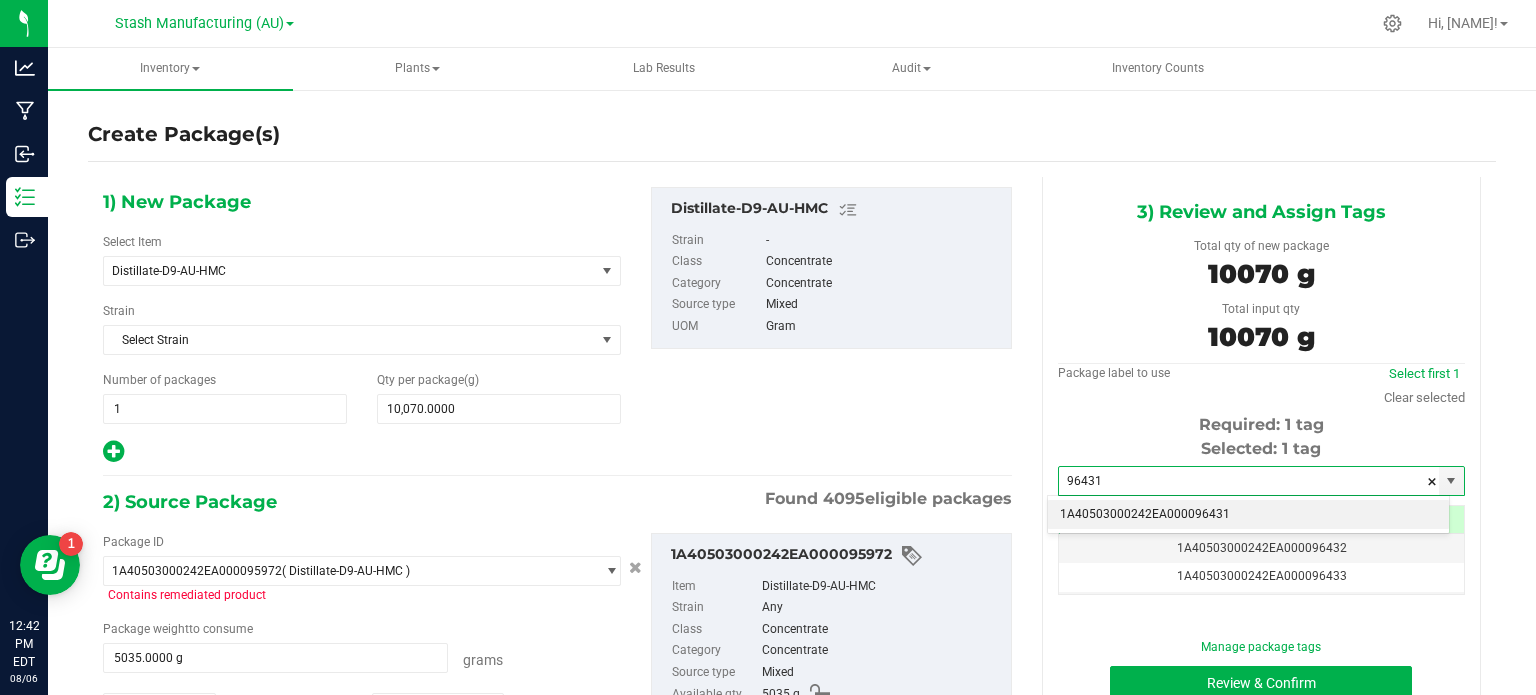 click on "1A40503000242EA000096431" at bounding box center (1248, 515) 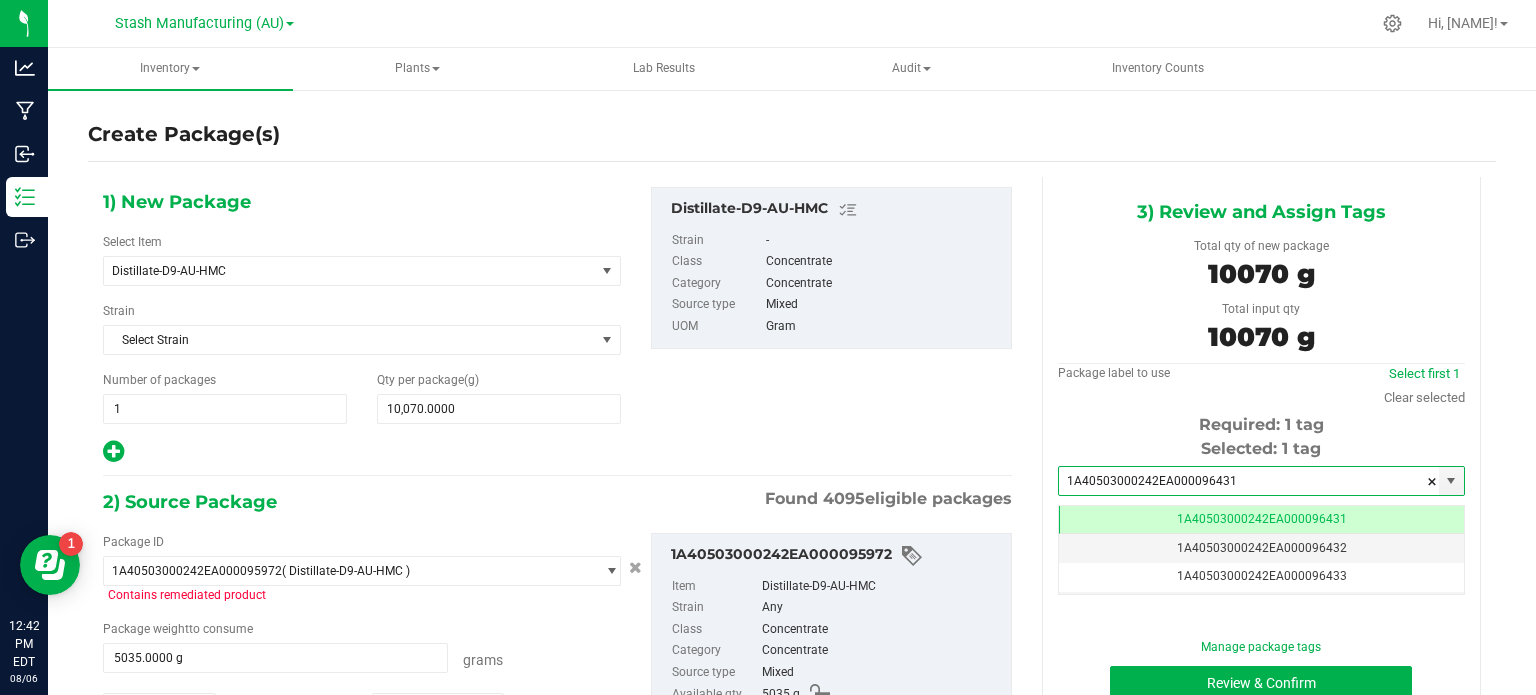scroll, scrollTop: 0, scrollLeft: 0, axis: both 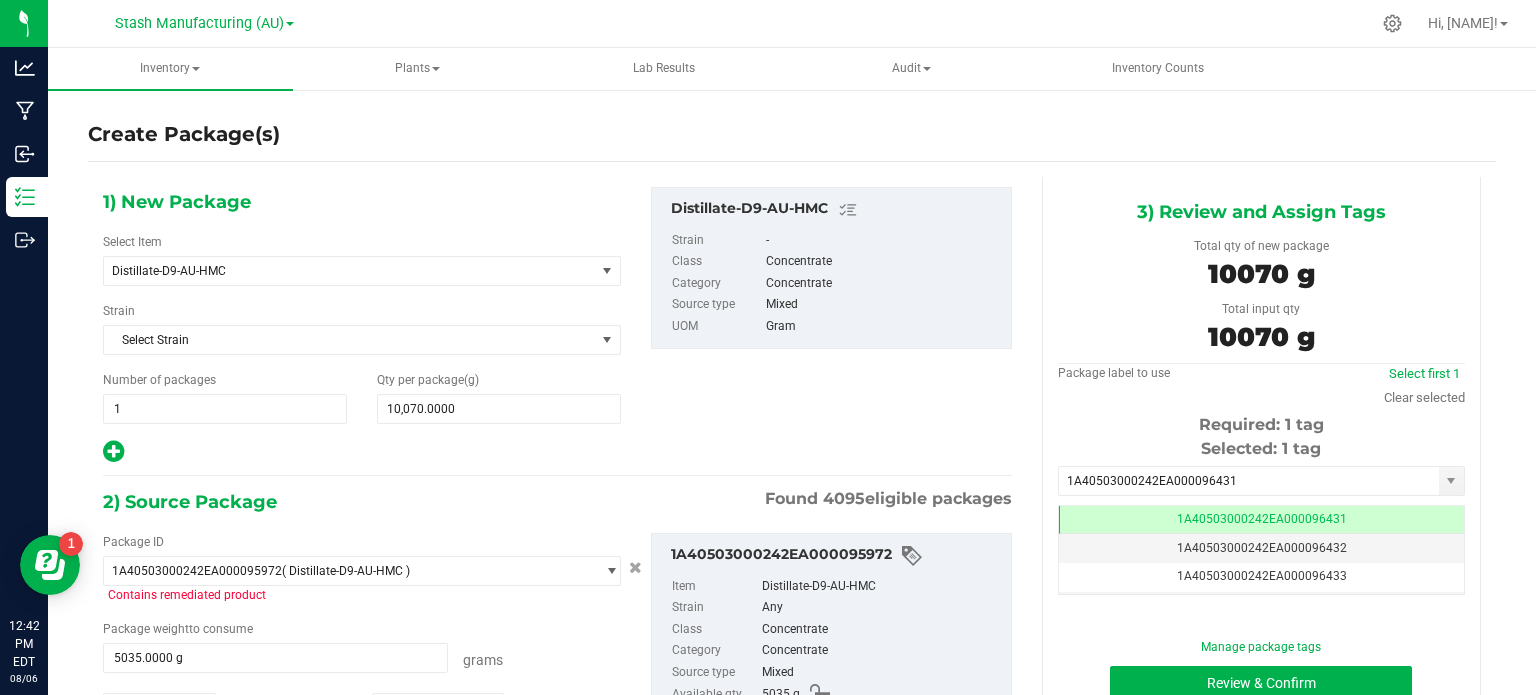 click on "Create Package(s)
1) New Package
Select Item
Distillate-D9-AU-HMC
38 Special-28g Popcorn-AU-HM 38 Special-28g Trim-AU-HM 38 Special-28g-AU-HM 38 Special-Bulk Flower-AU-HM 38 Special-Bulk Popcorn-AU-HM 38 Special-Bulk Trim-AU-HM A.I.R-0.7g PR-AU-HM A.I.R-10x20mg LR Gummies-AU-HMC A.I.R-1g Live Resin-AU-HMC A.I.R-1g LR Cart-AU-HMC A.I.R-28g Trim-AU-HM A.I.R-28g-AU-HM A.I.R-3.5g Live Resin-AU-HMC A.I.R-3.5g-AU-HM A.I.R-Bulk 1g LR Cart-AU-HMC A.I.R-Bulk 20mg LR Gummies-AU-HMC A.I.R-Bulk Decarb Live Resin-AU-HMC A.I.R-Bulk Flower-AU-HM" at bounding box center (792, 400) 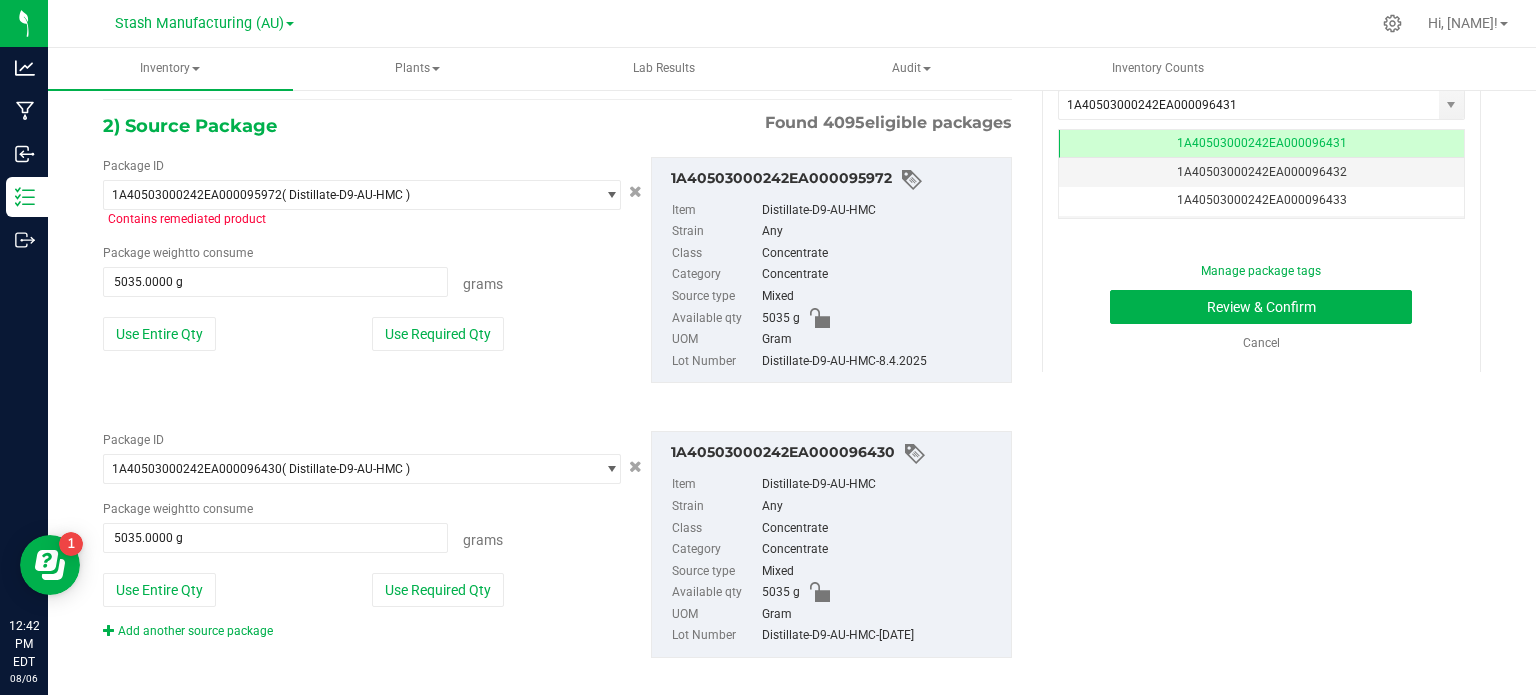 click on "Inventory
All packages
All inventory
Waste log
Create inventory
Plants
All plants" at bounding box center [792, 371] 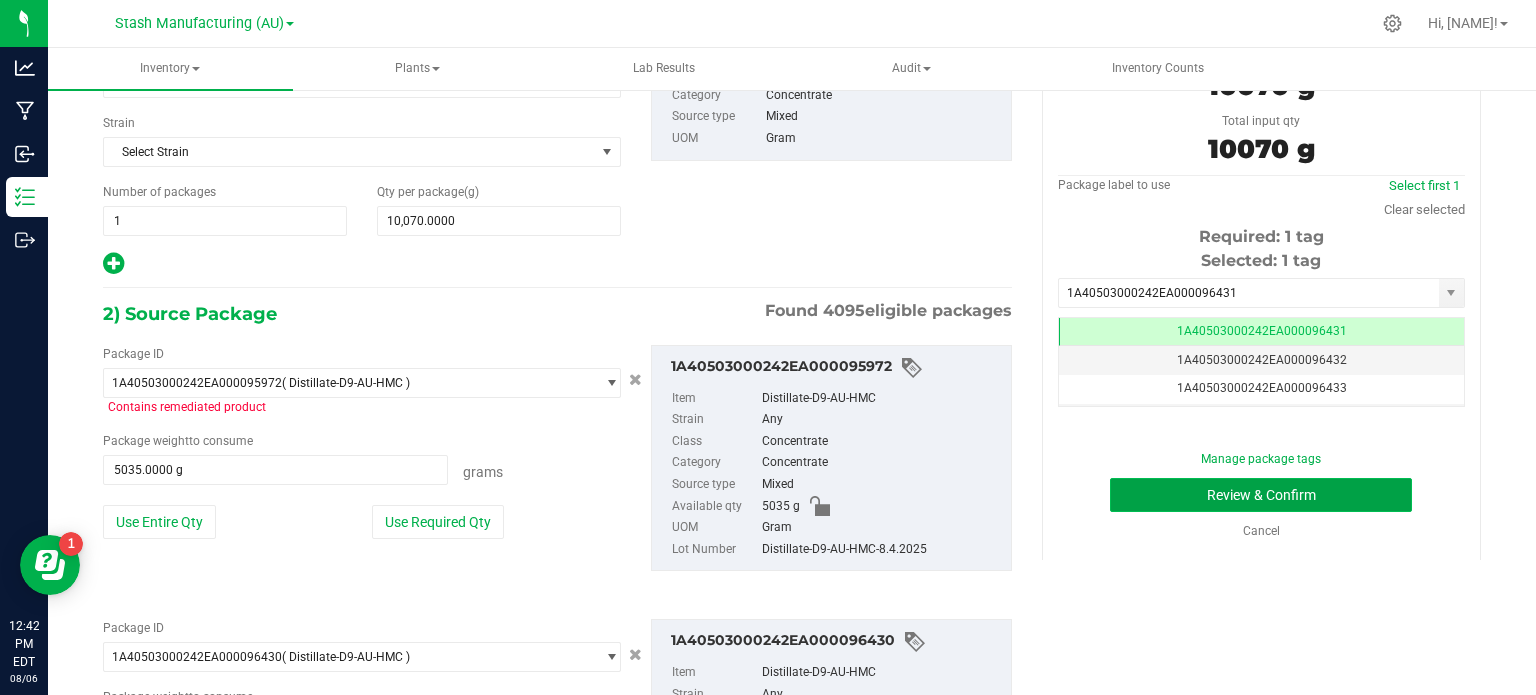 click on "Review & Confirm" at bounding box center (1261, 495) 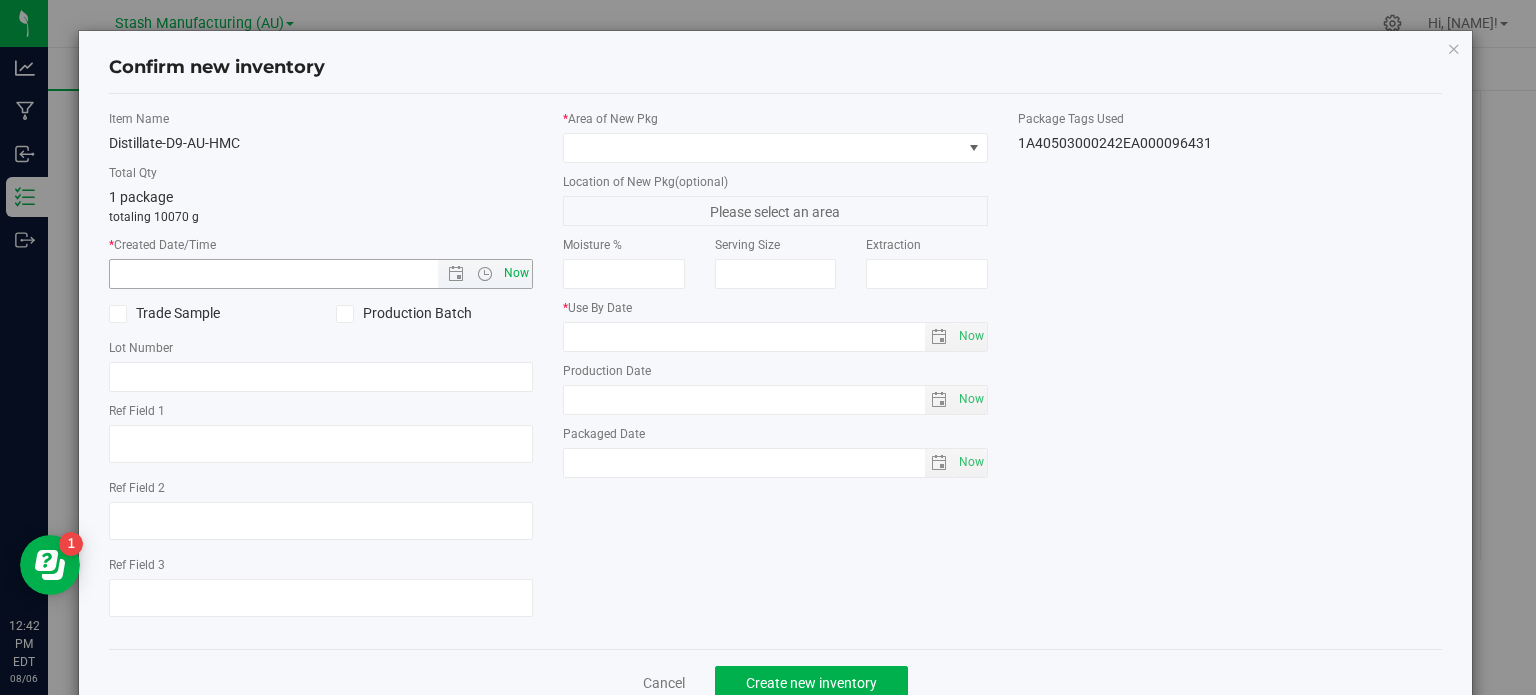 click on "Now" at bounding box center (517, 273) 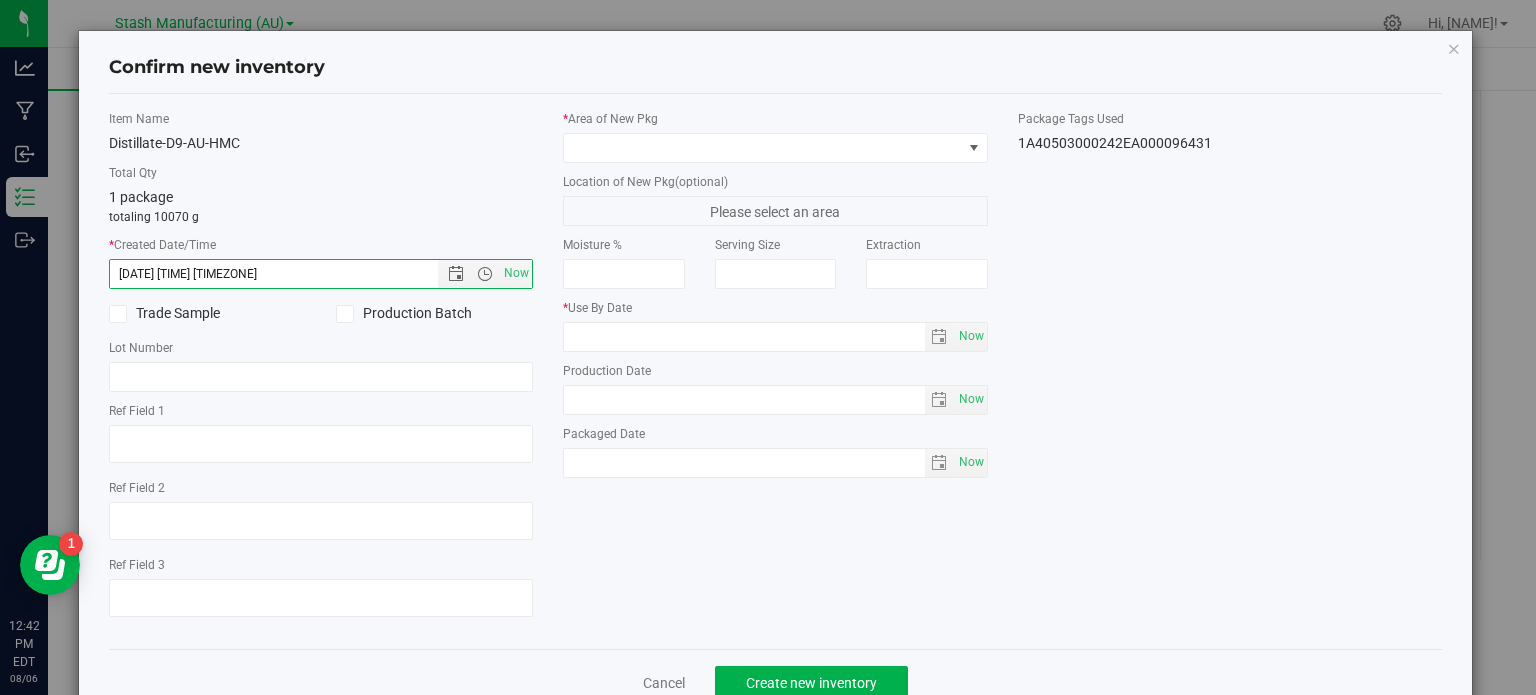 click at bounding box center (344, 314) 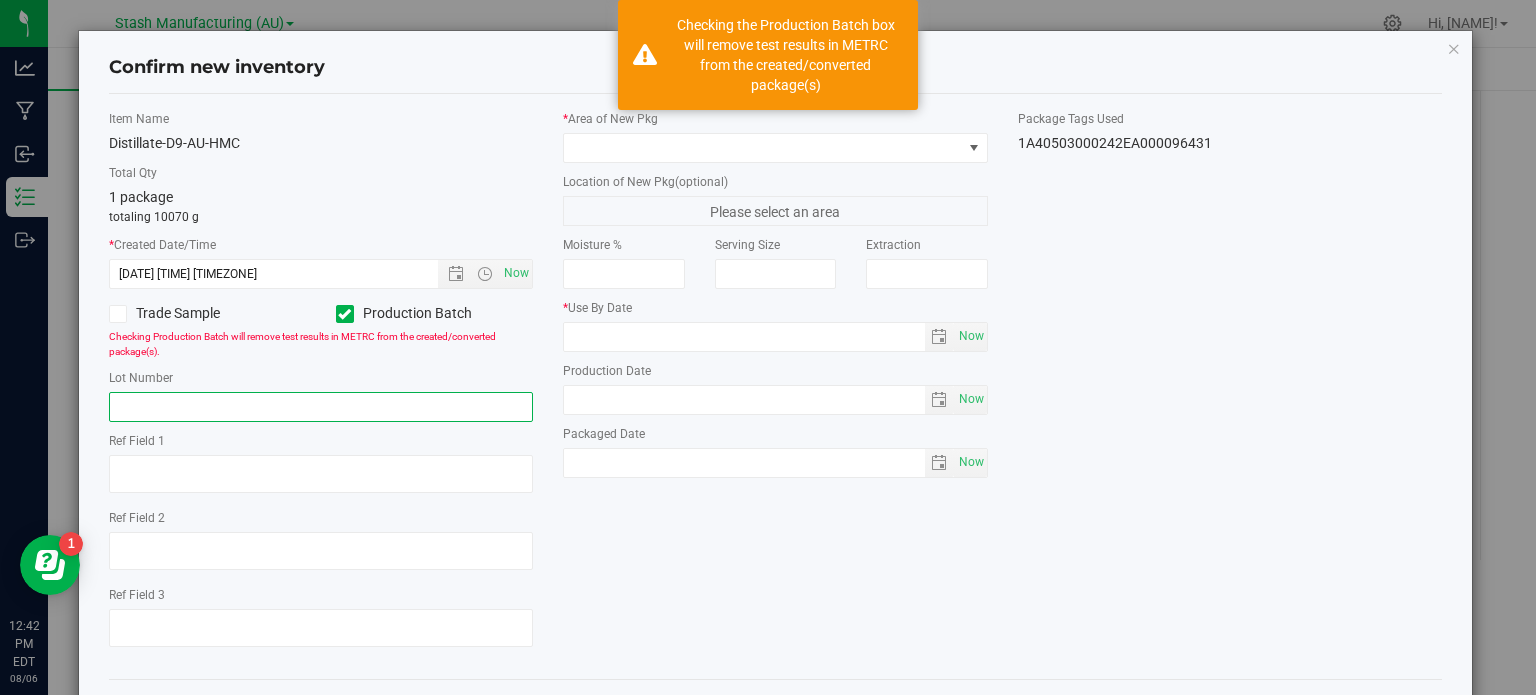 click at bounding box center (321, 407) 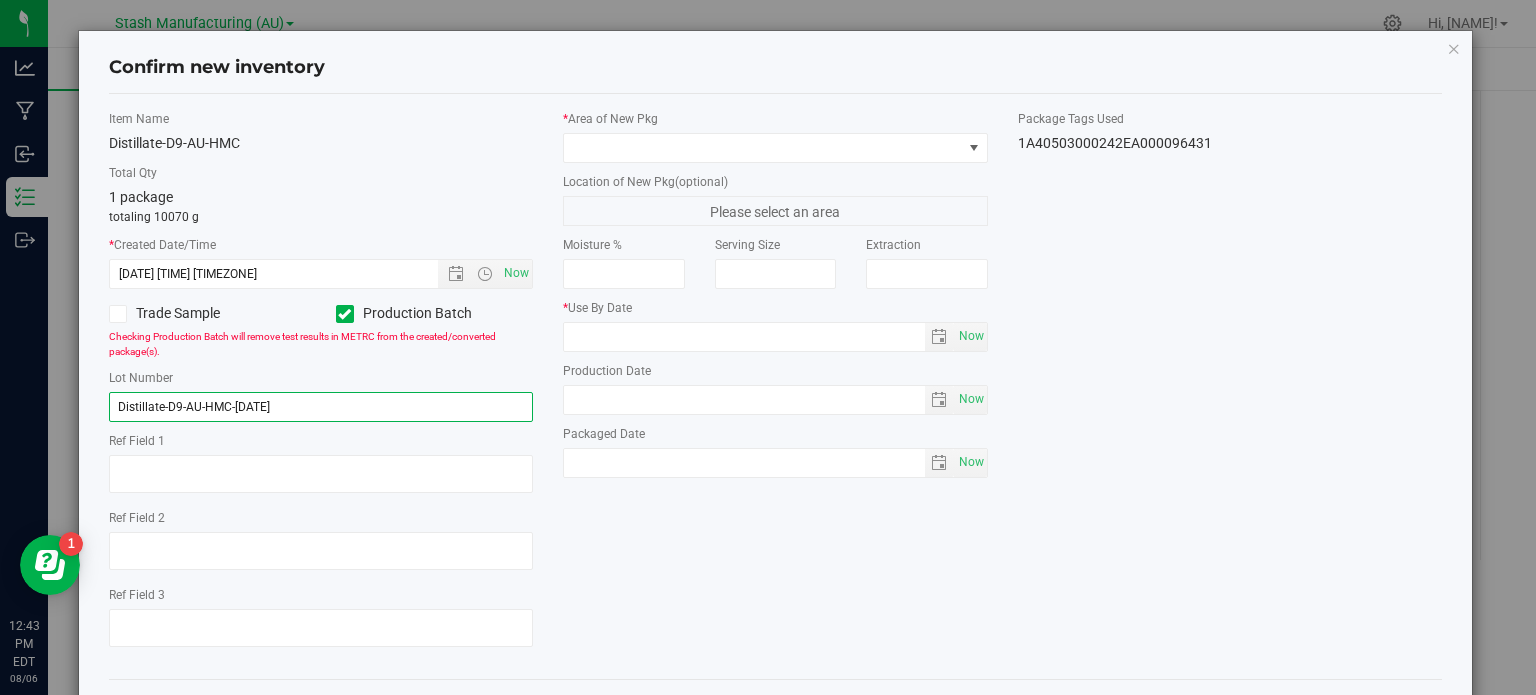 type on "Distillate-D9-AU-HMC-[DATE]" 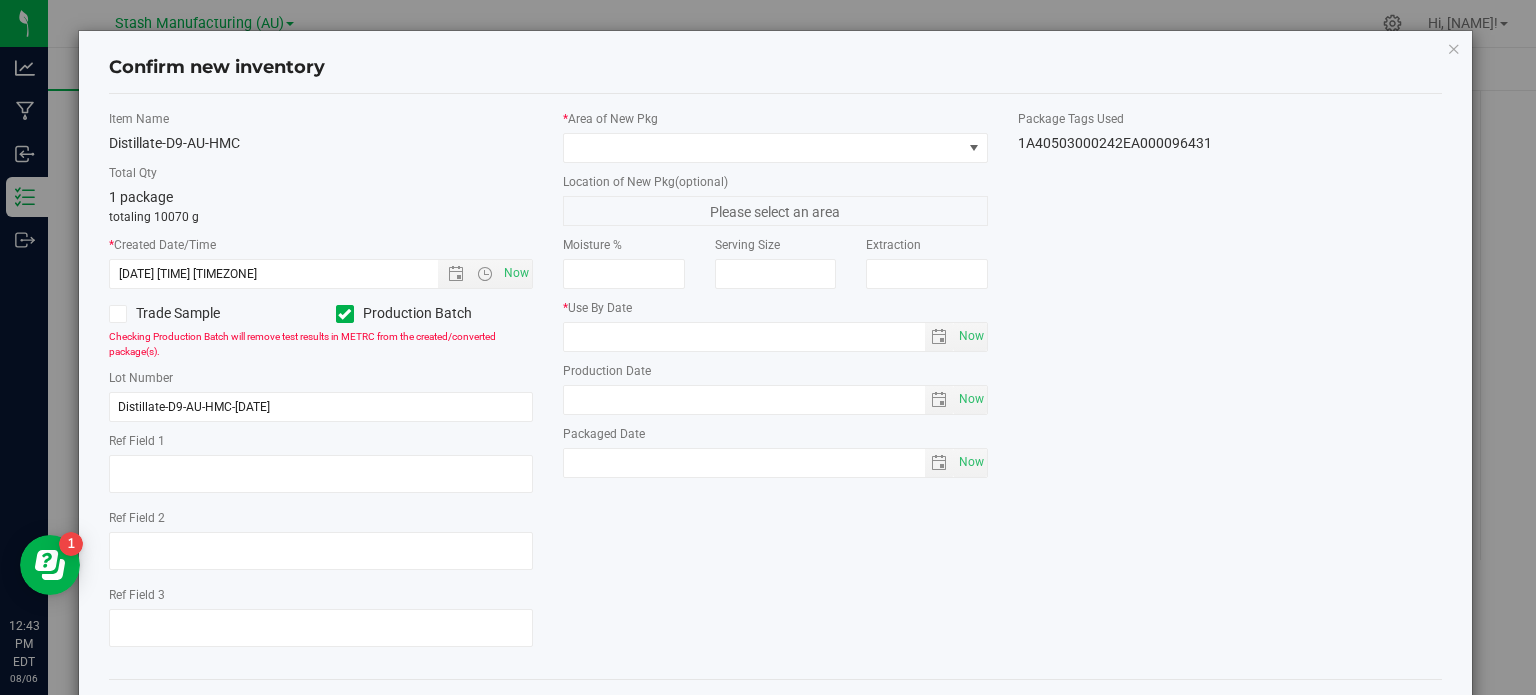 click on "*
Area of New Pkg
Location of New Pkg
(optional)
Please select an area
Moisture %
Serving Size
Extraction
*" at bounding box center [775, 299] 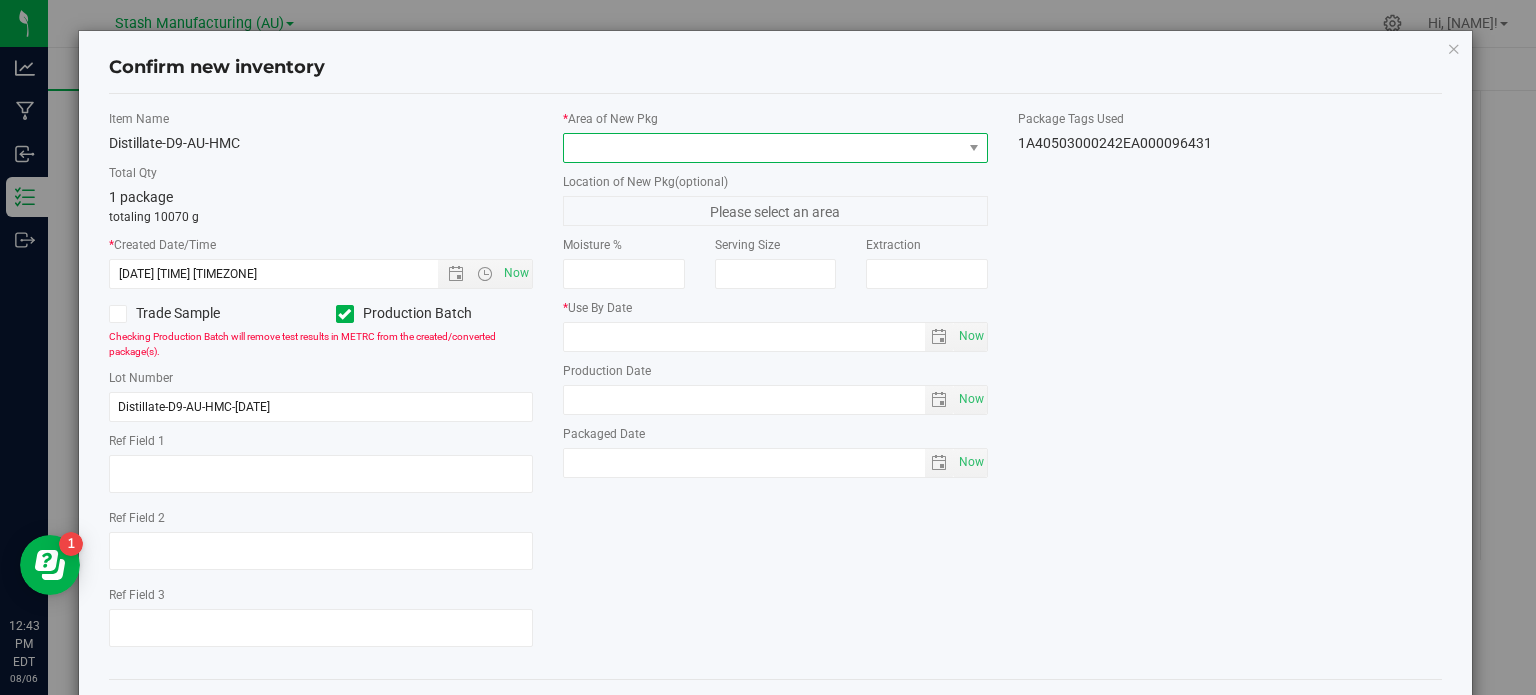 click at bounding box center [763, 148] 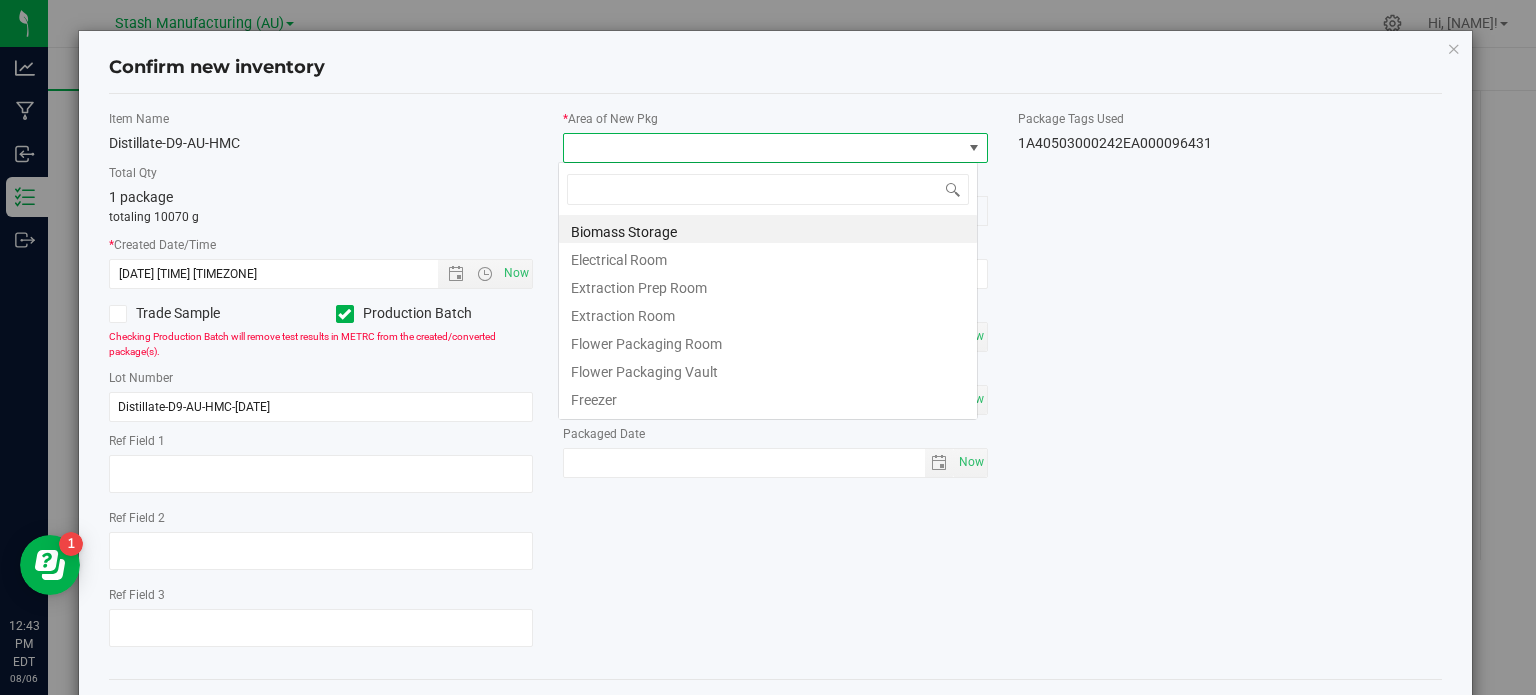 scroll, scrollTop: 99970, scrollLeft: 99580, axis: both 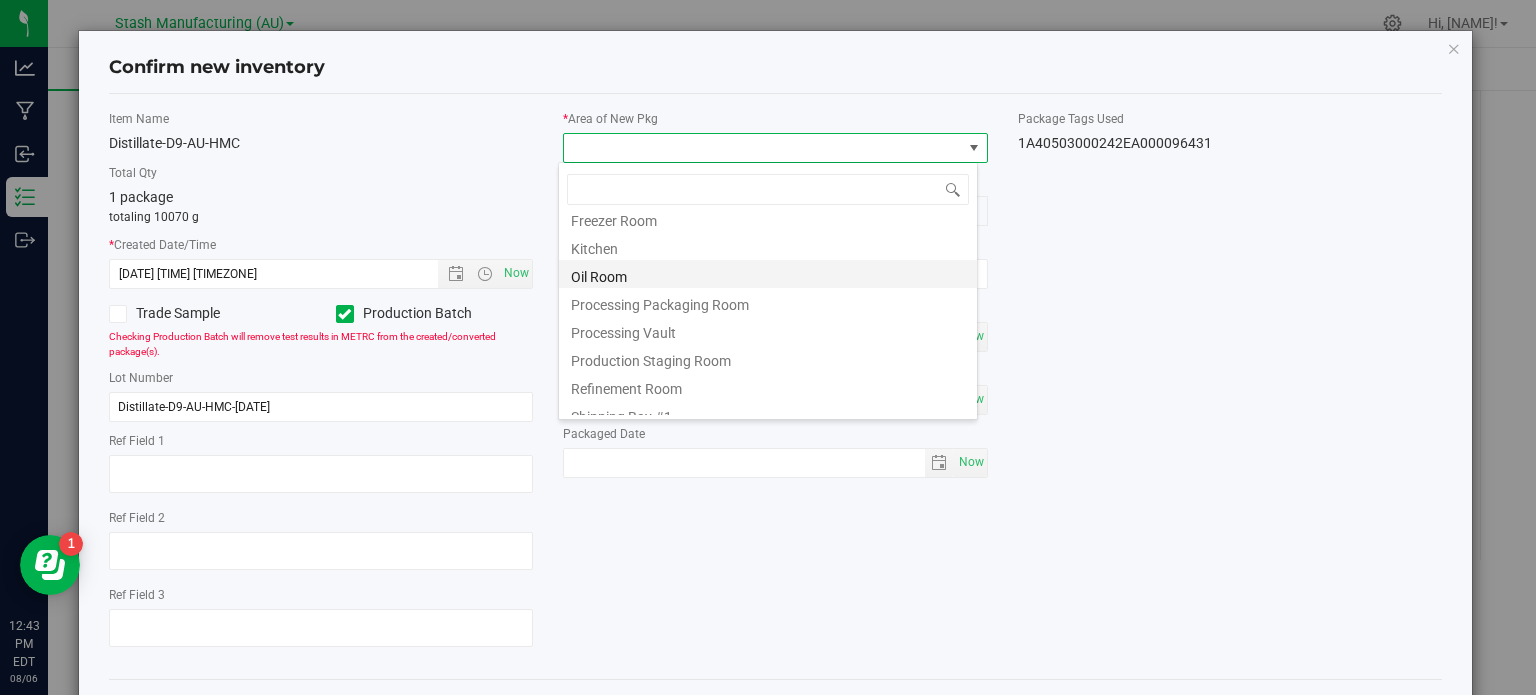 click on "Oil Room" at bounding box center (768, 274) 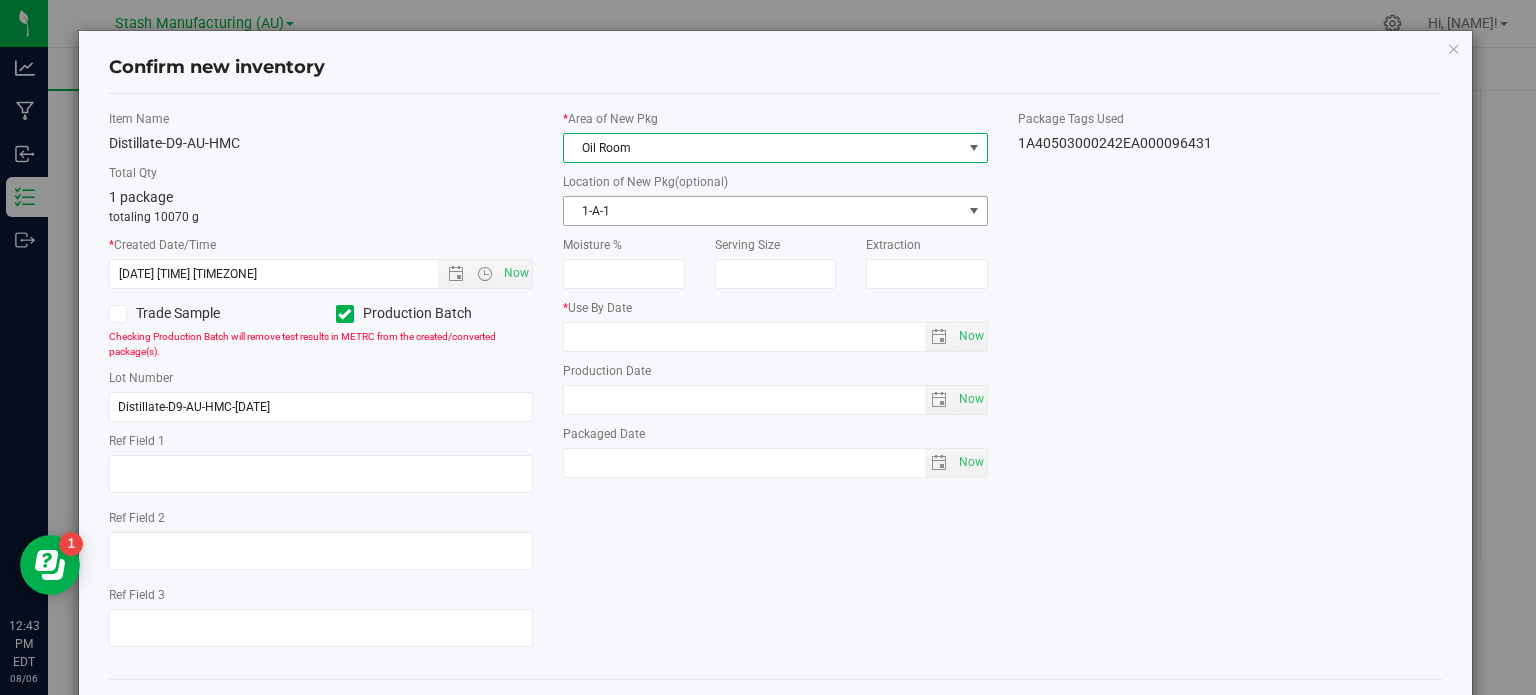 click on "1-A-1" at bounding box center (763, 211) 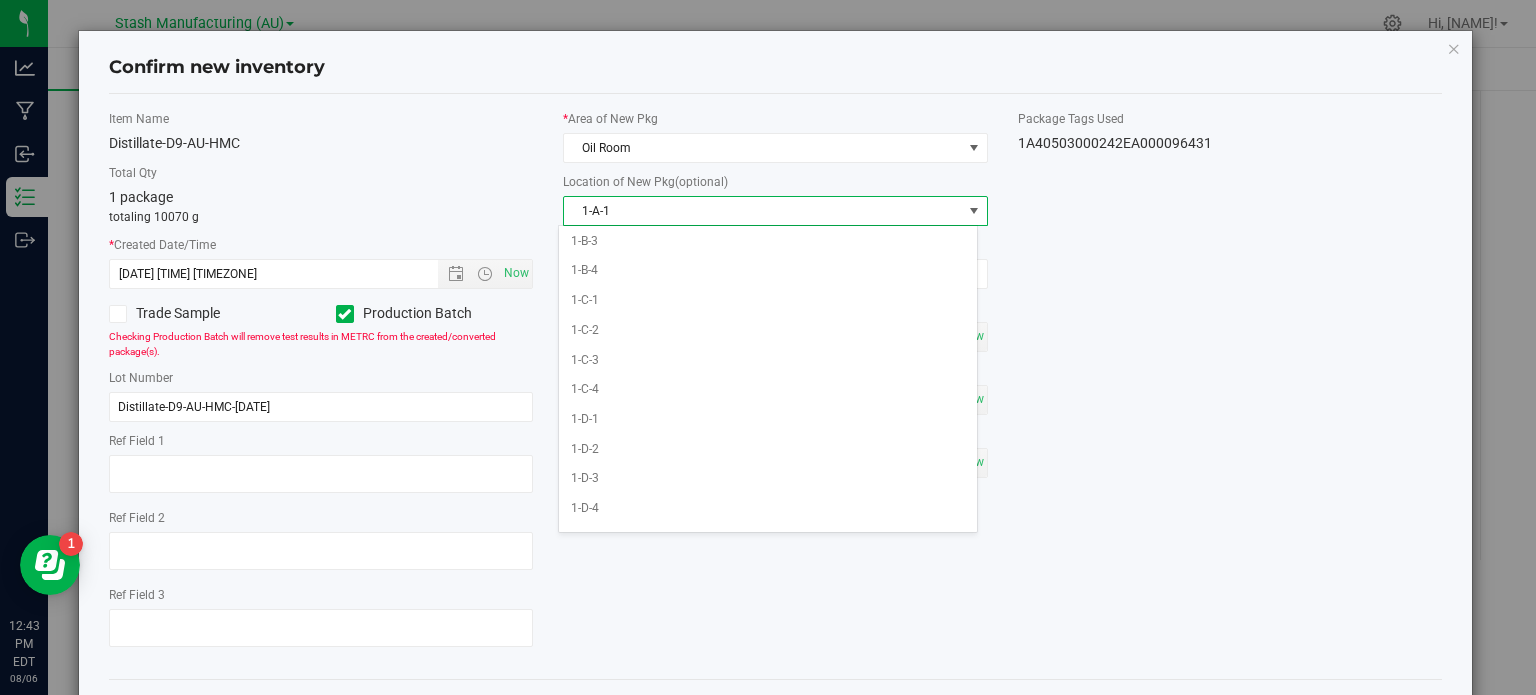 scroll, scrollTop: 185, scrollLeft: 0, axis: vertical 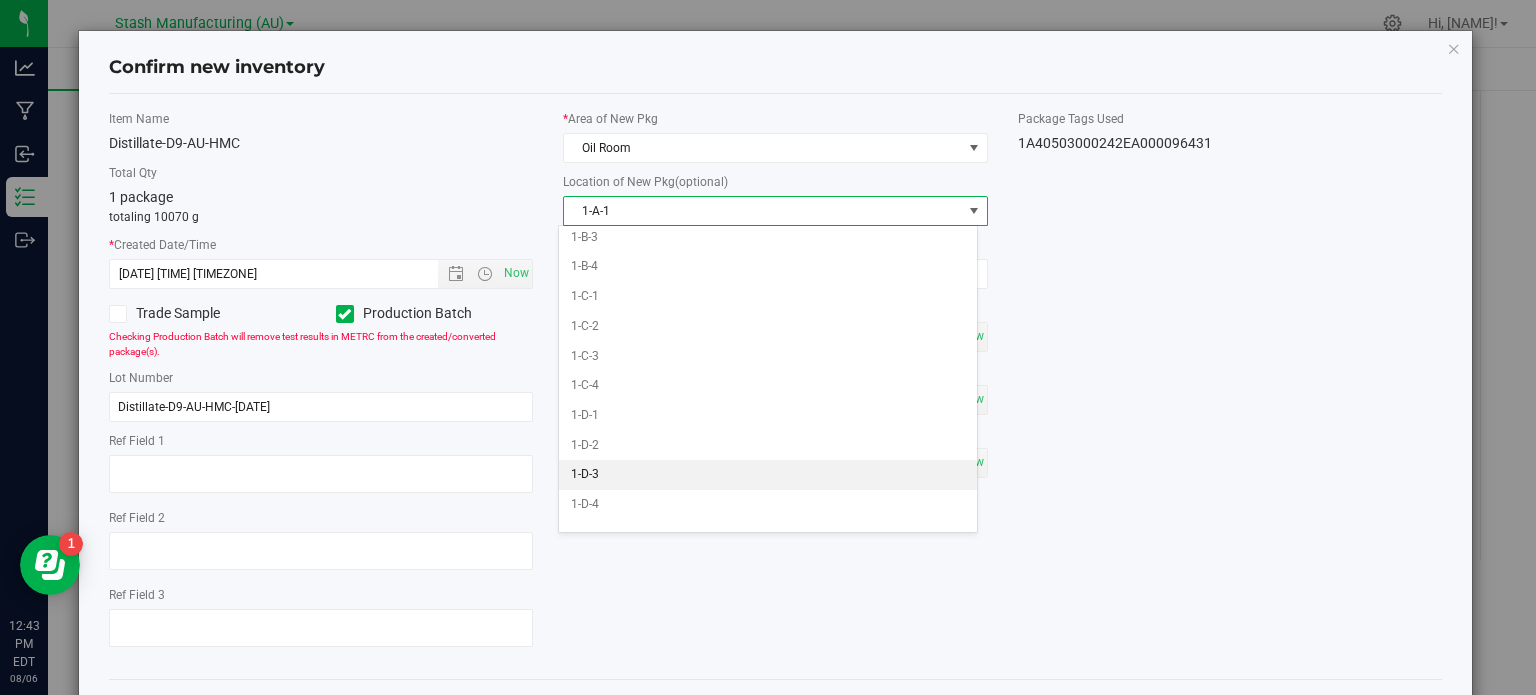 click on "1-D-3" at bounding box center [768, 475] 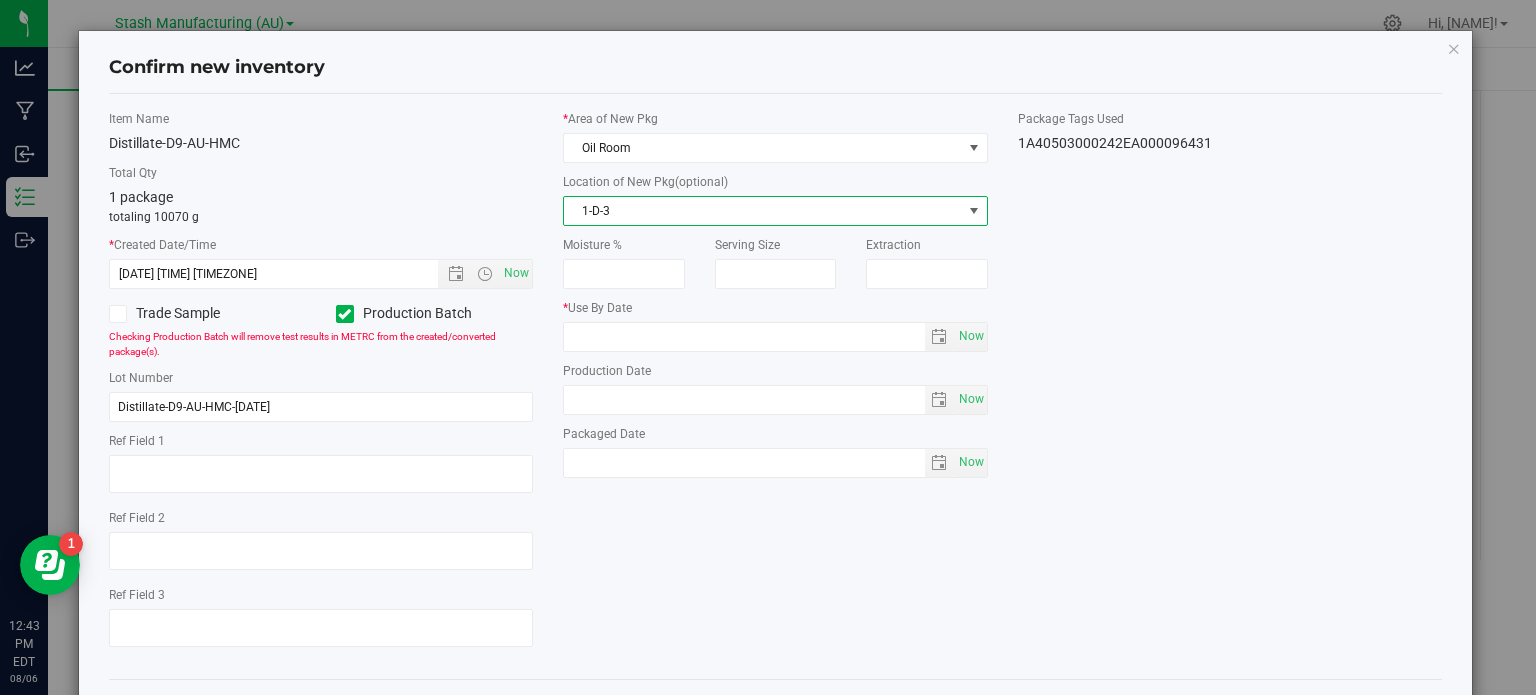 click on "Item Name
Distillate-D9-AU-HMC
Total Qty
1 package  totaling 10070 g
*
Created Date/Time
8/6/2025 12:42 PM
Now
Trade Sample
Production Batch" at bounding box center [776, 386] 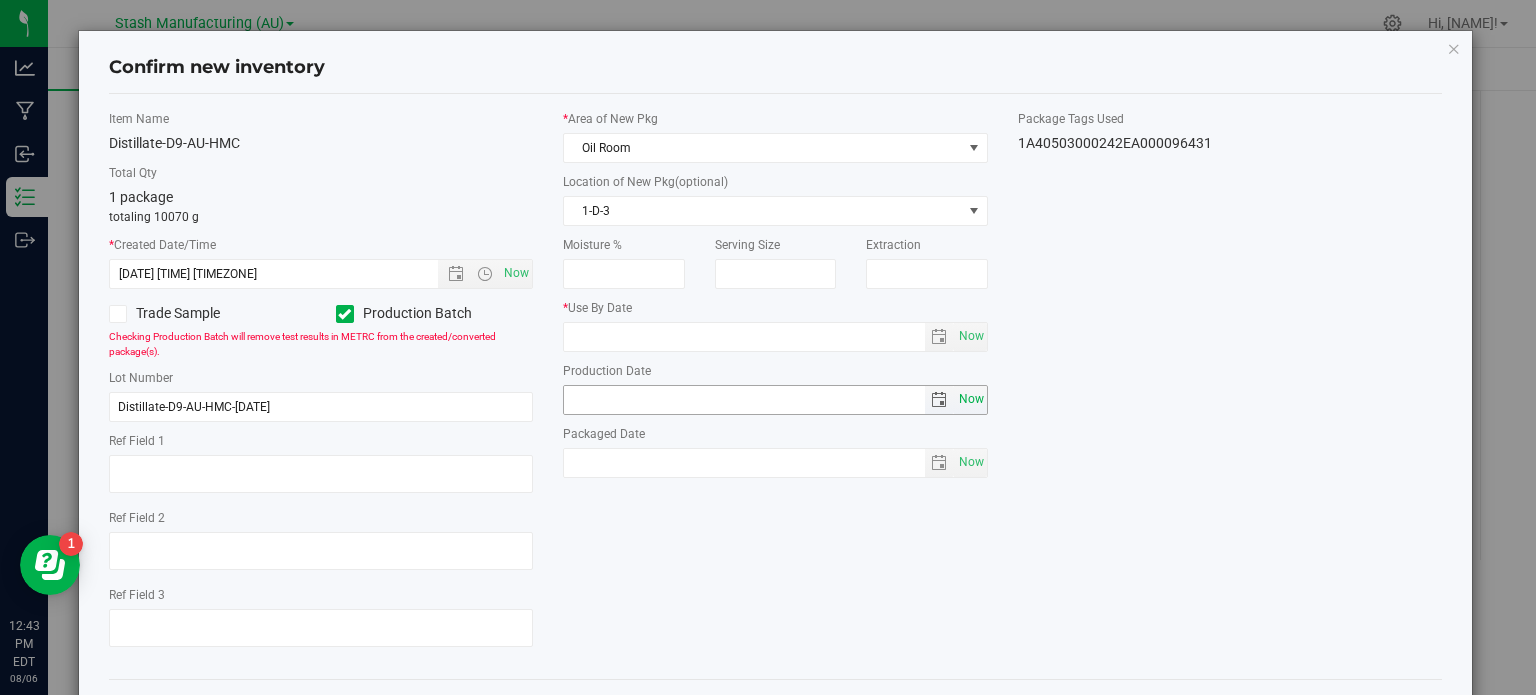 click on "Now" at bounding box center [971, 399] 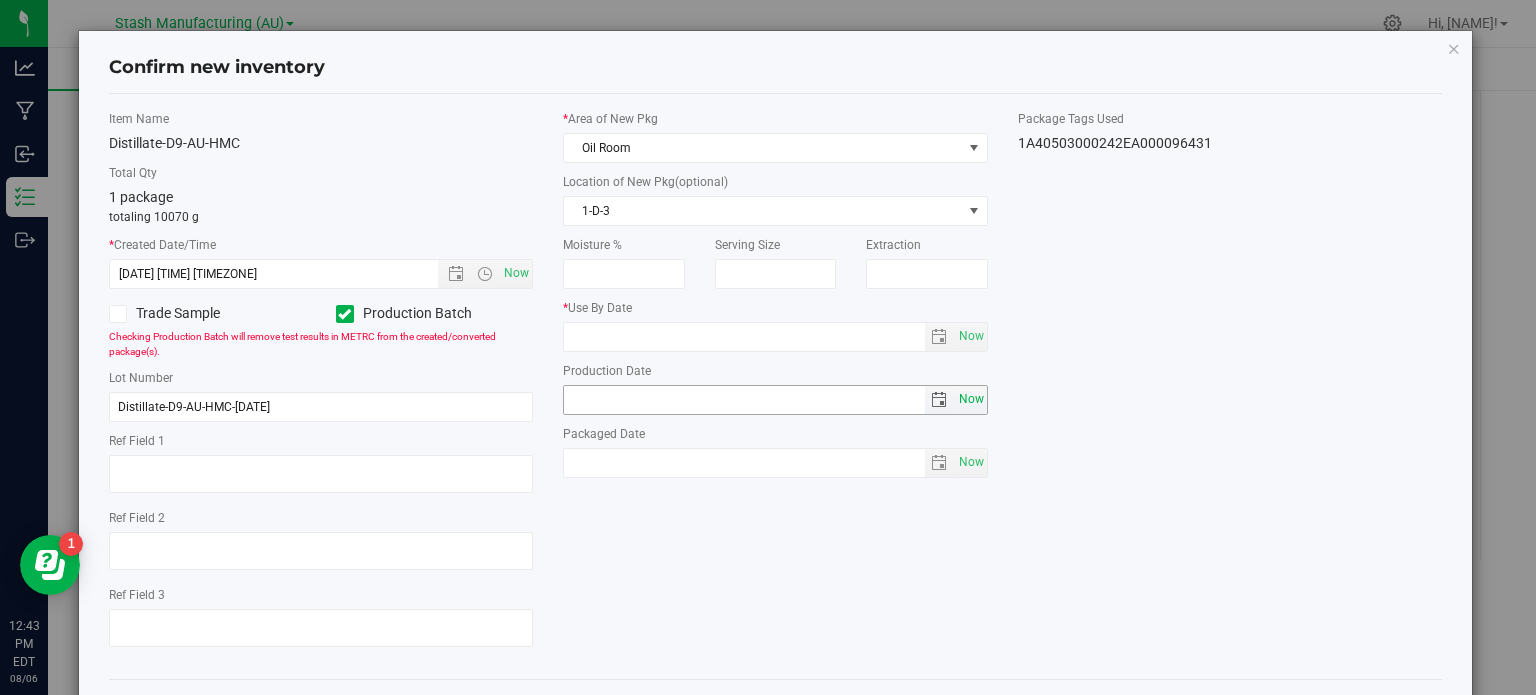 type on "2025-08-06" 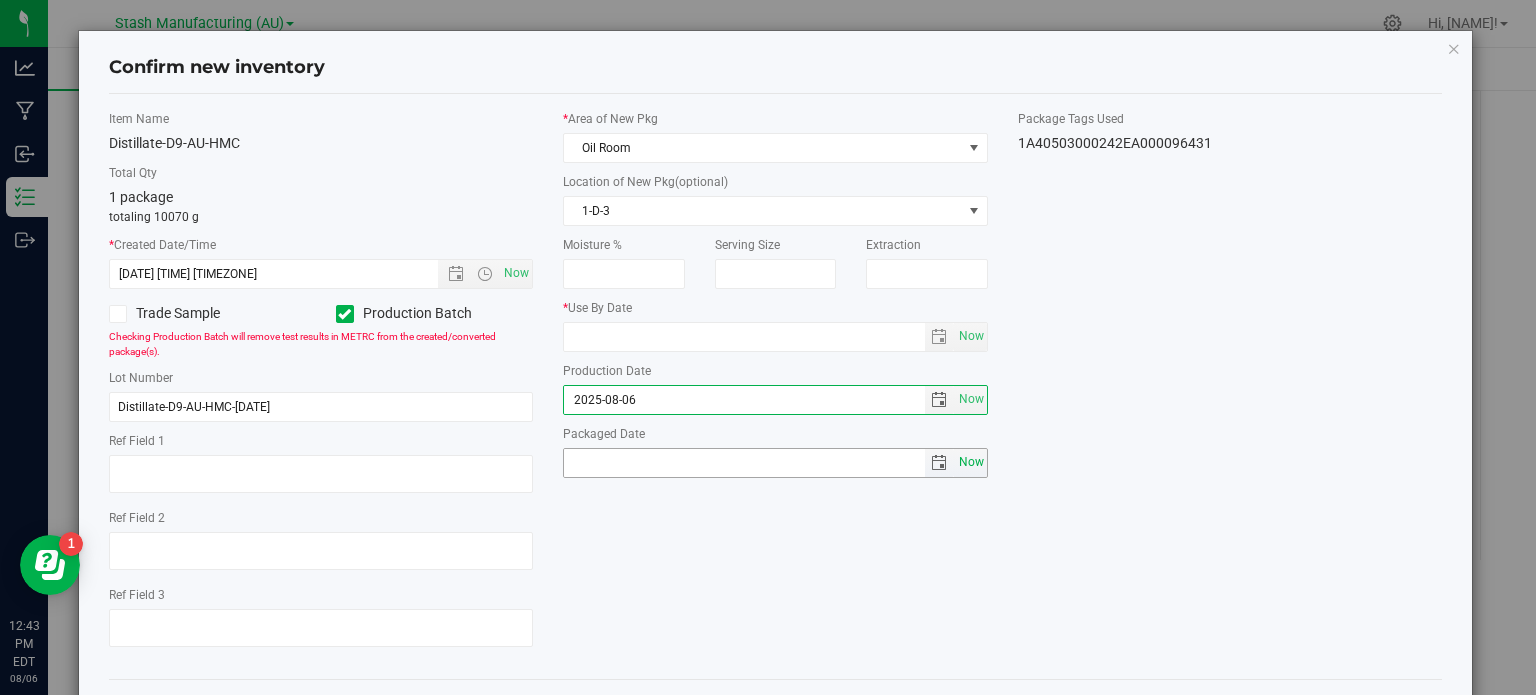 click on "Now" at bounding box center [971, 462] 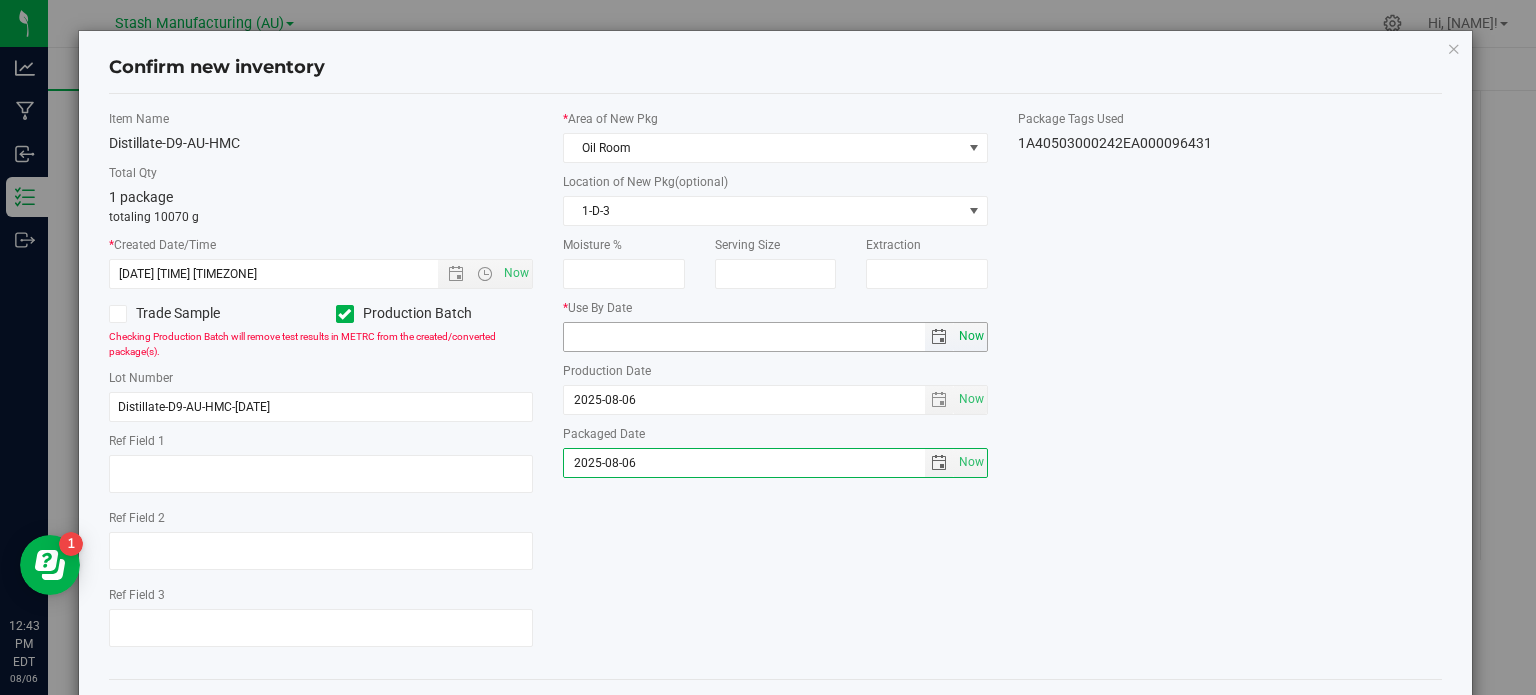 click on "Now" at bounding box center [971, 336] 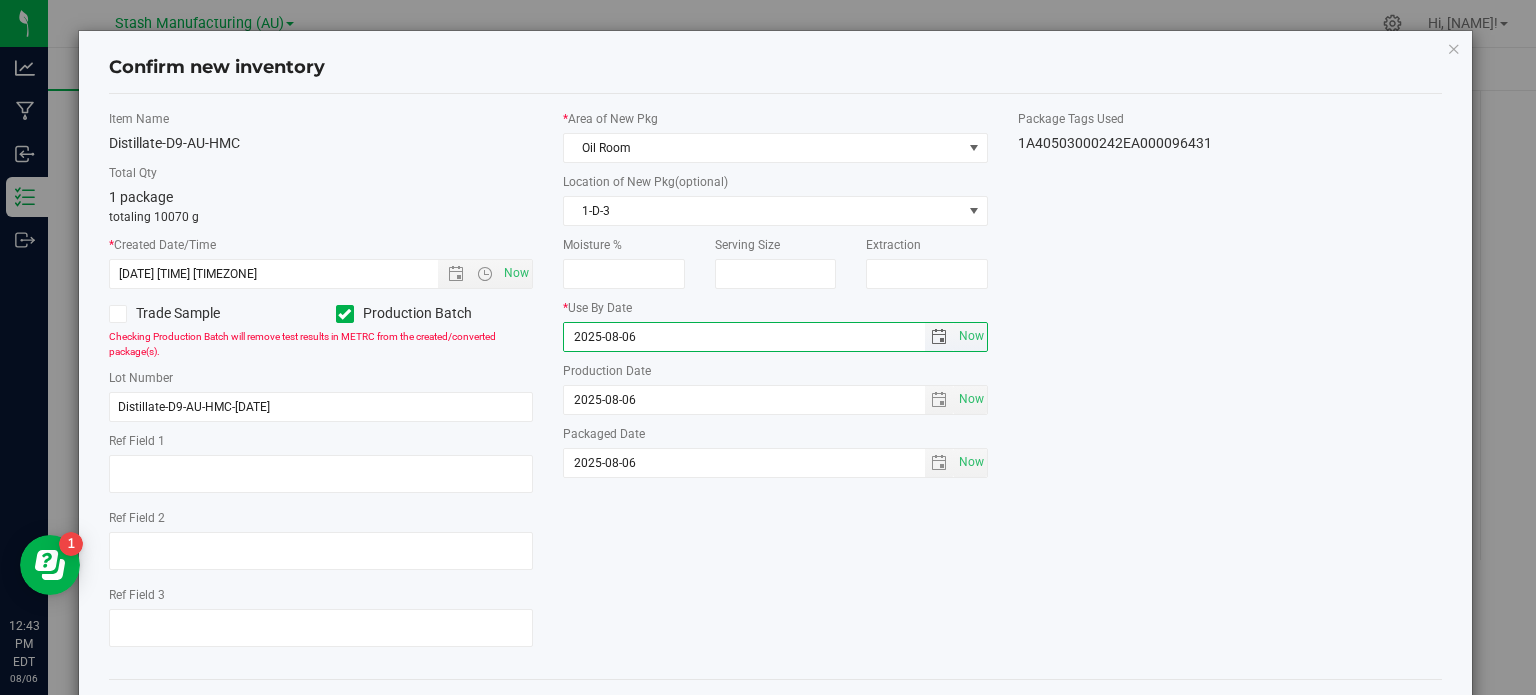 click on "2025-08-06" at bounding box center (744, 337) 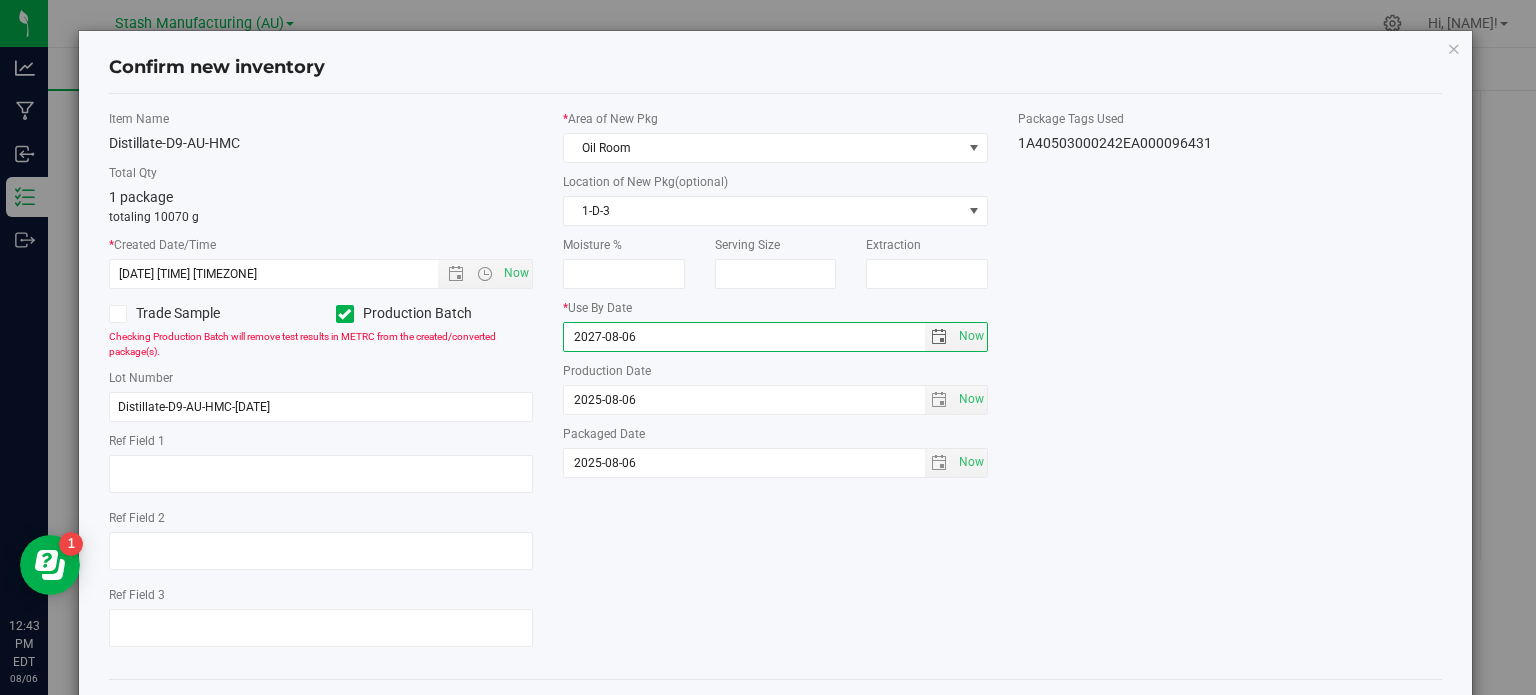 type on "2027-08-06" 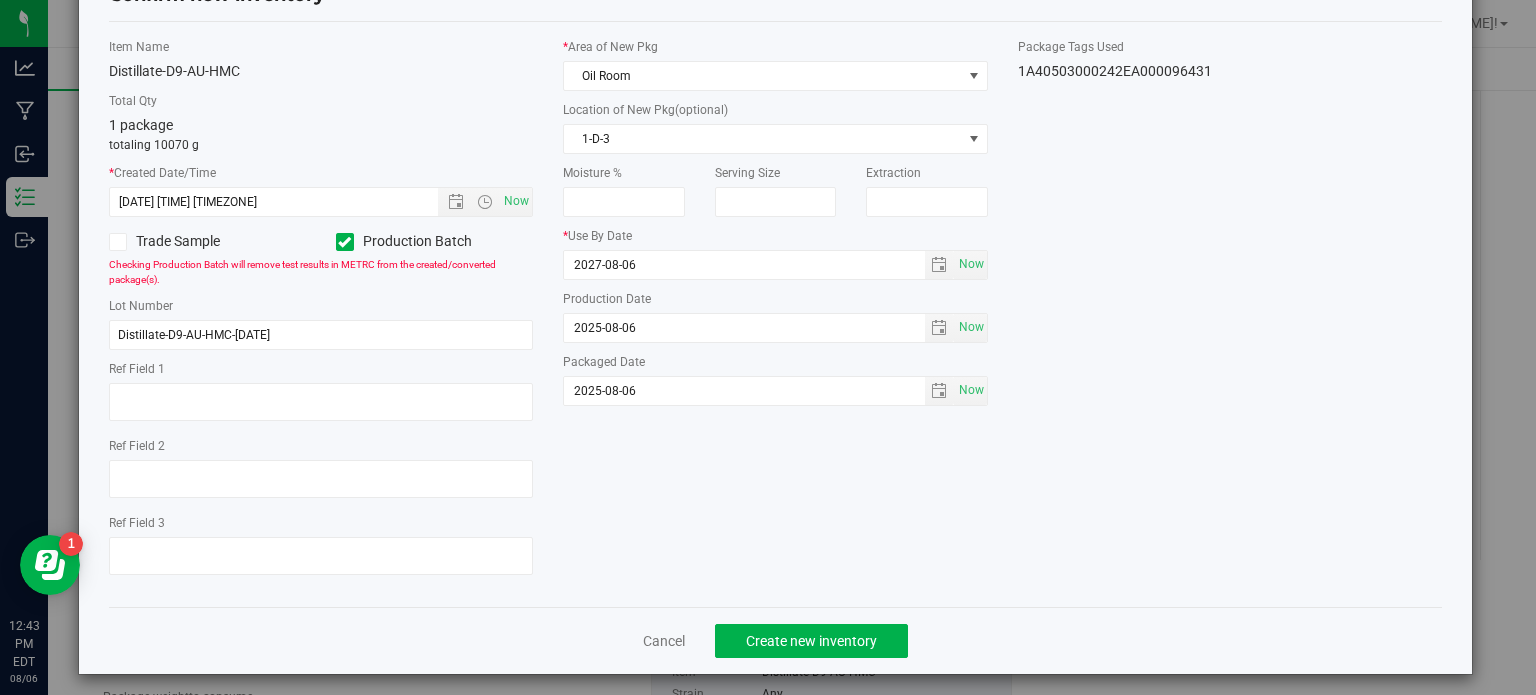 scroll, scrollTop: 80, scrollLeft: 0, axis: vertical 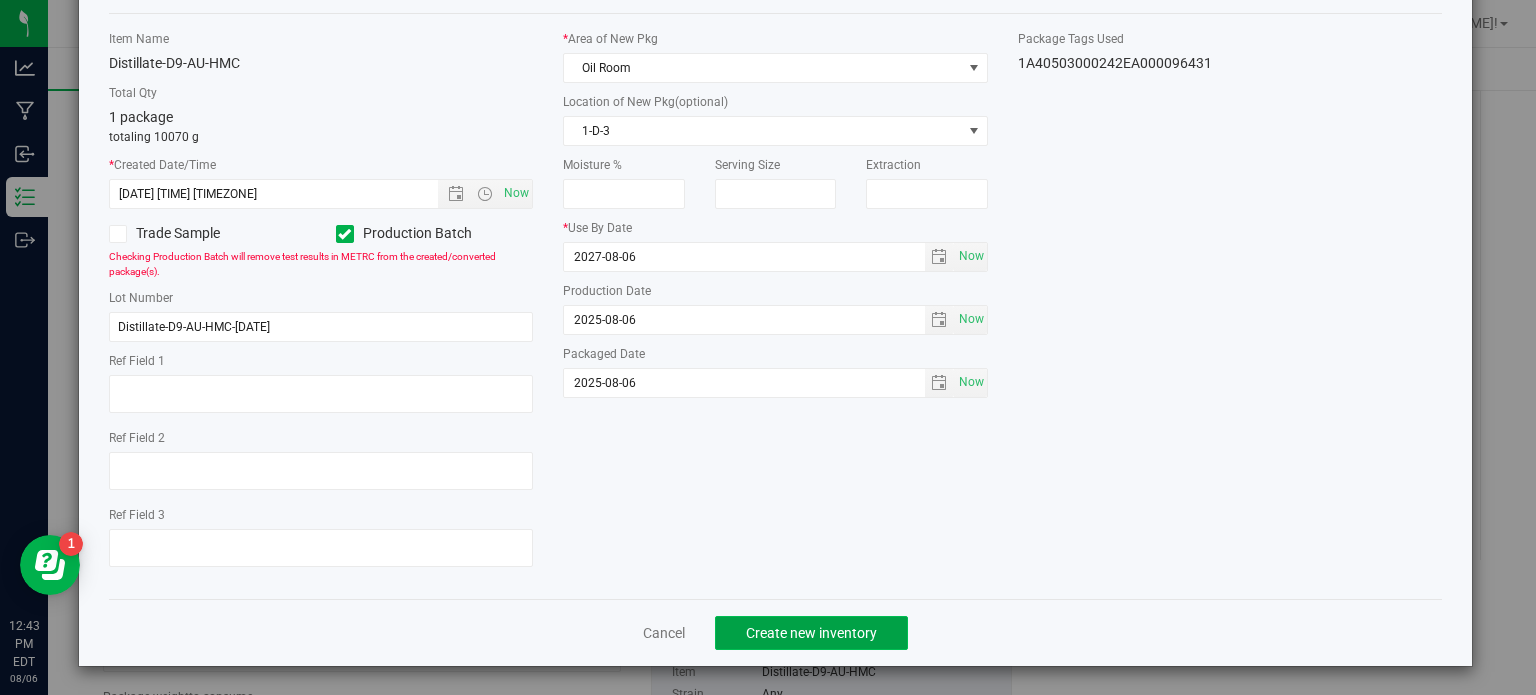 click on "Create new inventory" 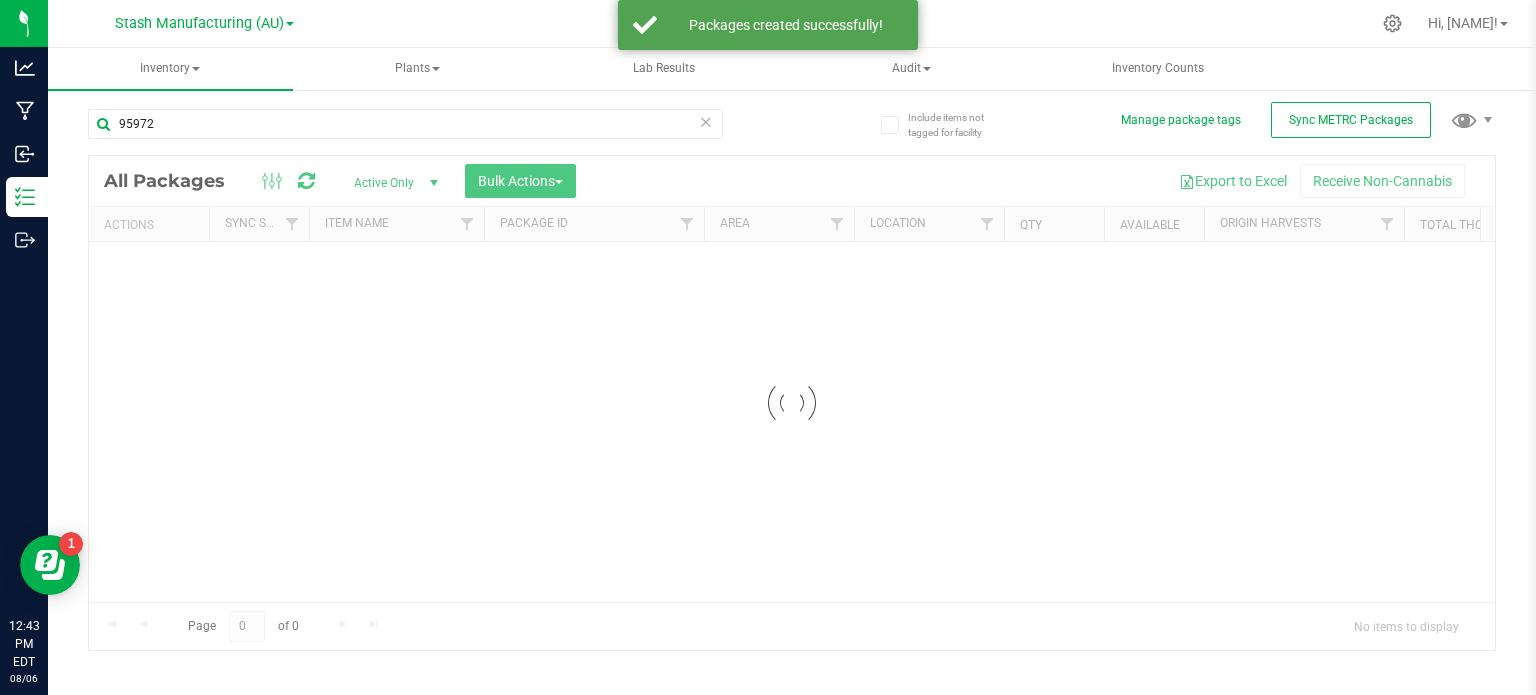 scroll, scrollTop: 3, scrollLeft: 0, axis: vertical 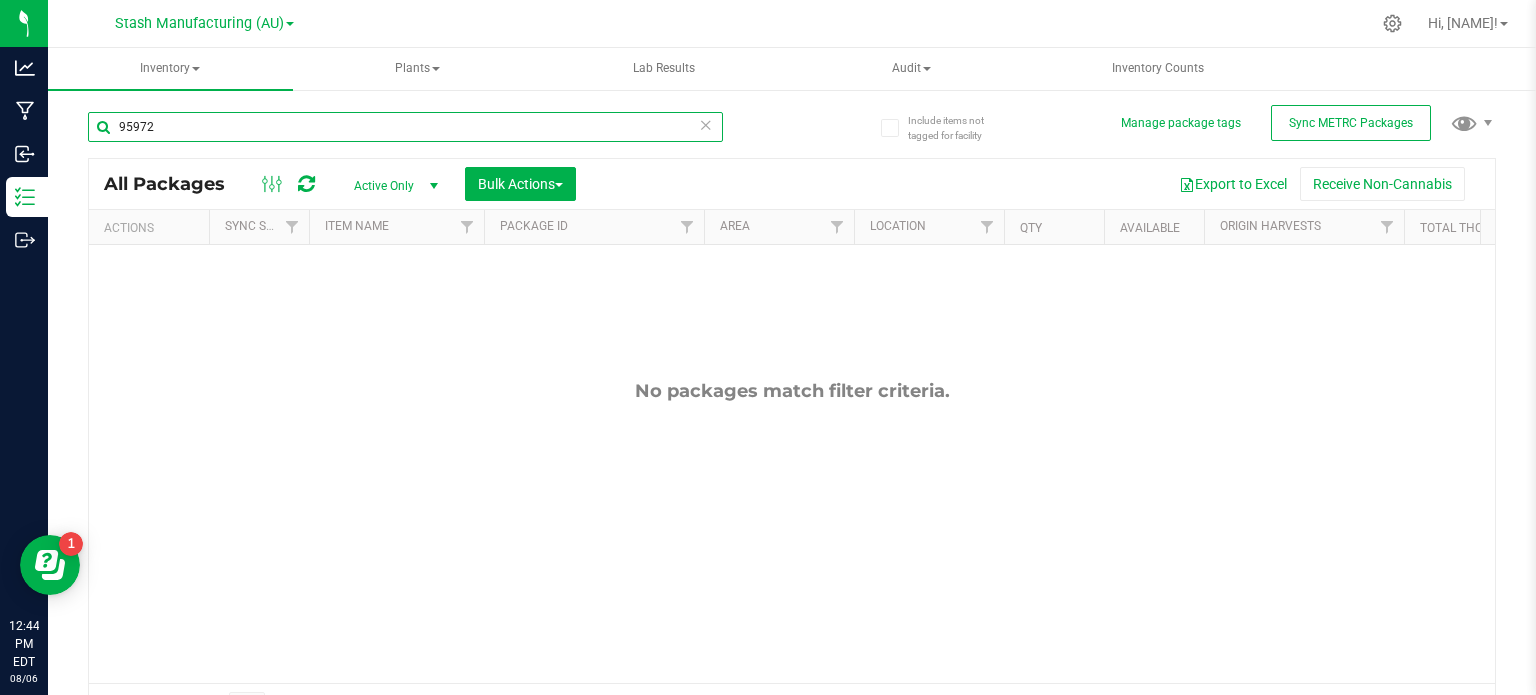 click on "95972" at bounding box center (405, 127) 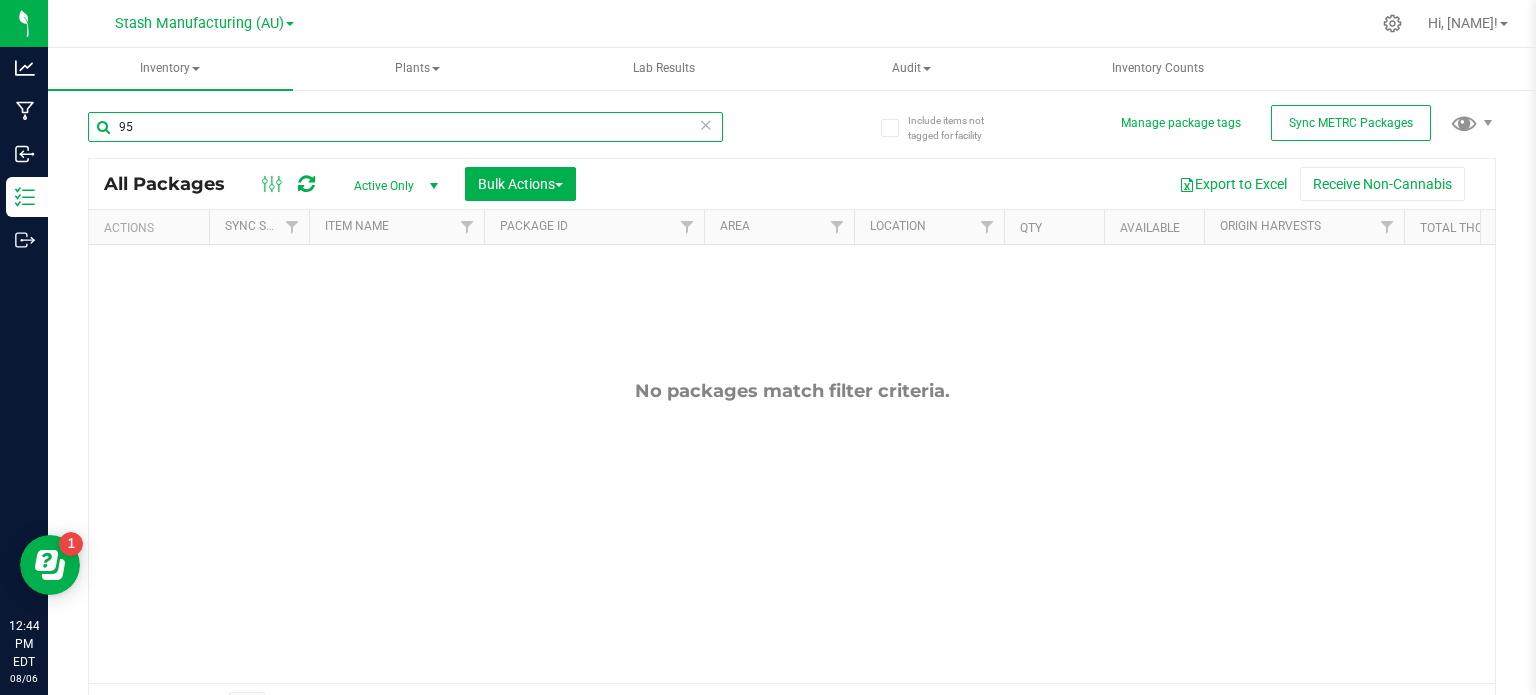 type on "9" 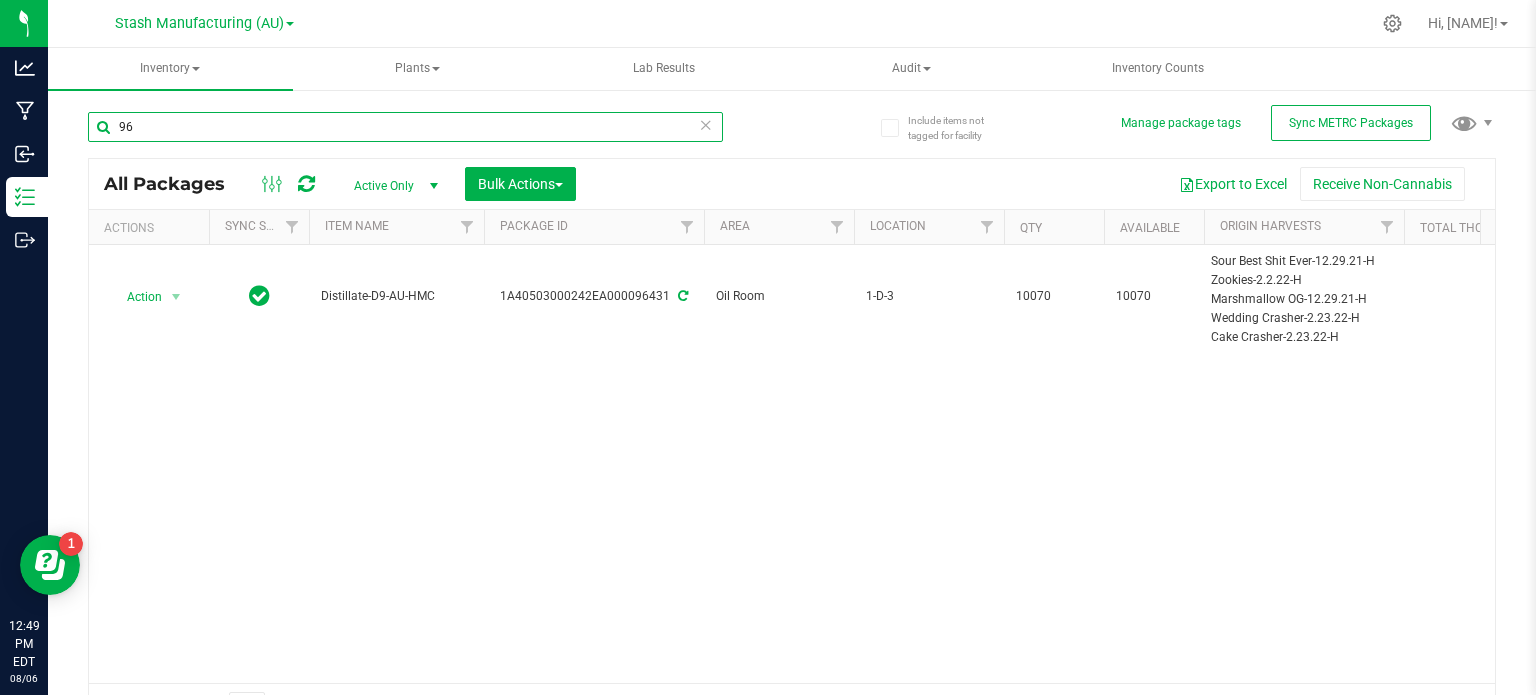 type on "9" 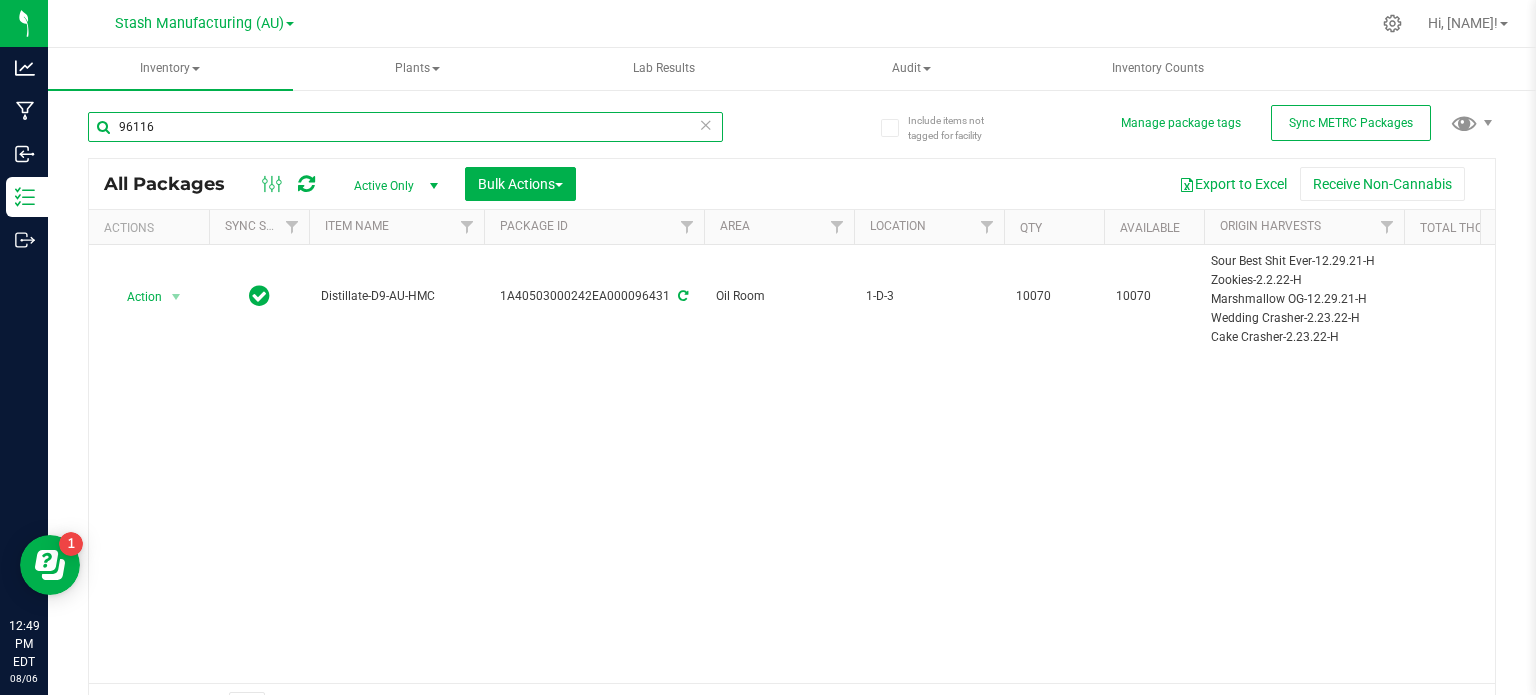 type on "96116" 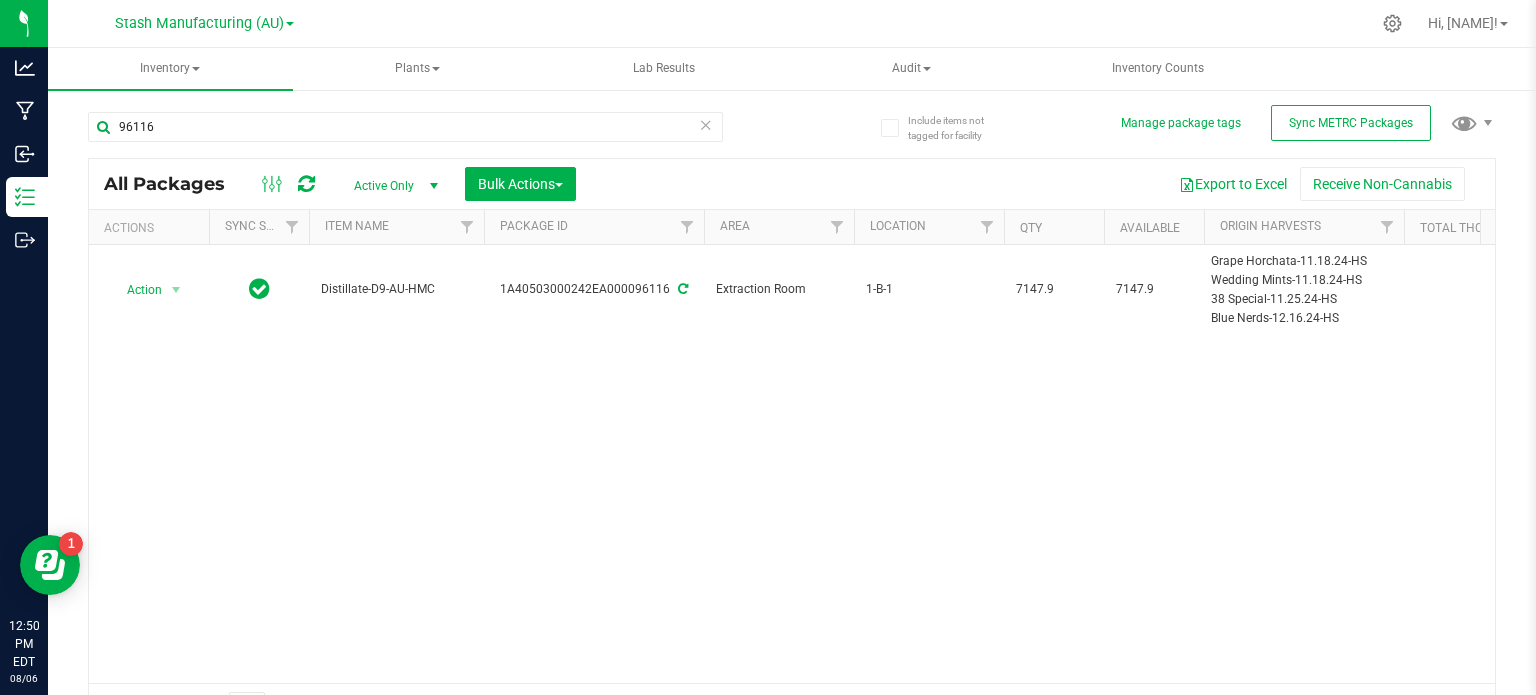 click on "Export to Excel
Receive Non-Cannabis" at bounding box center [1035, 184] 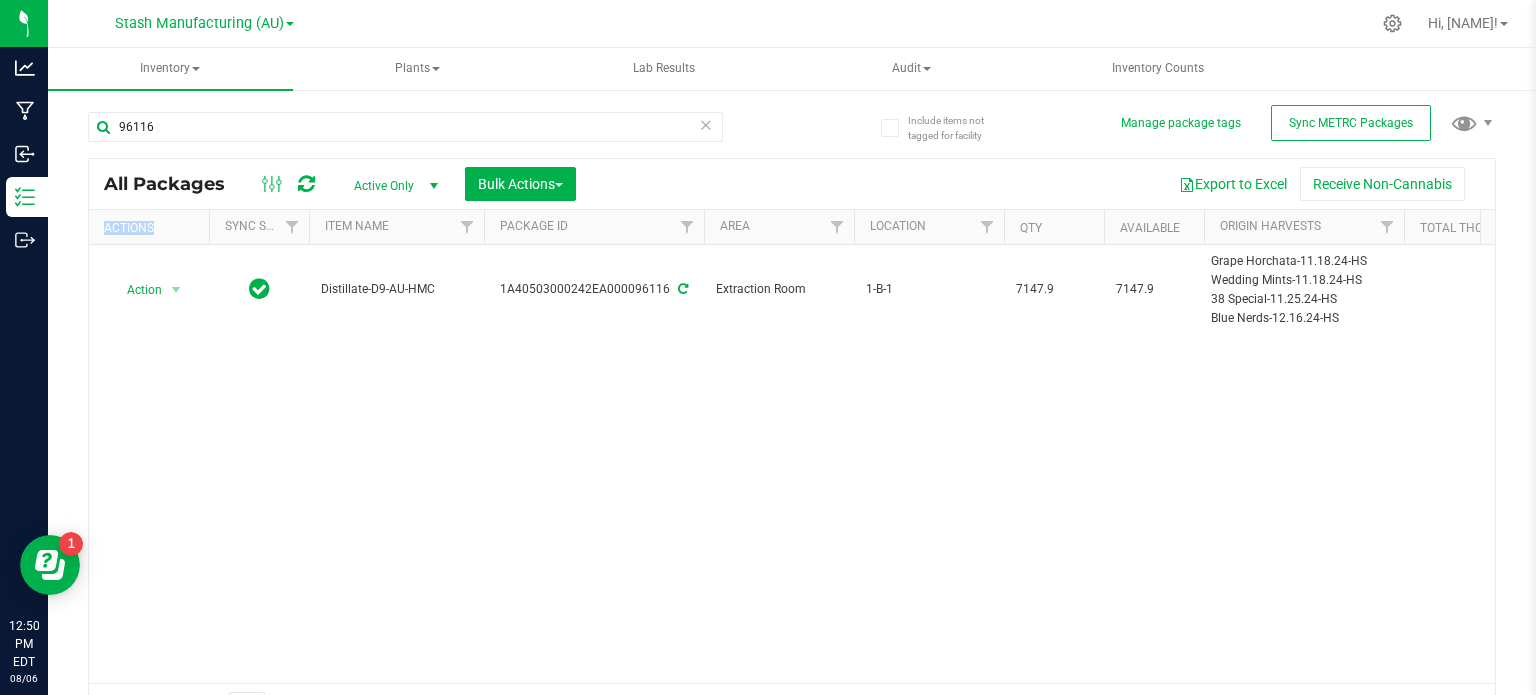 click on "Export to Excel
Receive Non-Cannabis" at bounding box center (1035, 184) 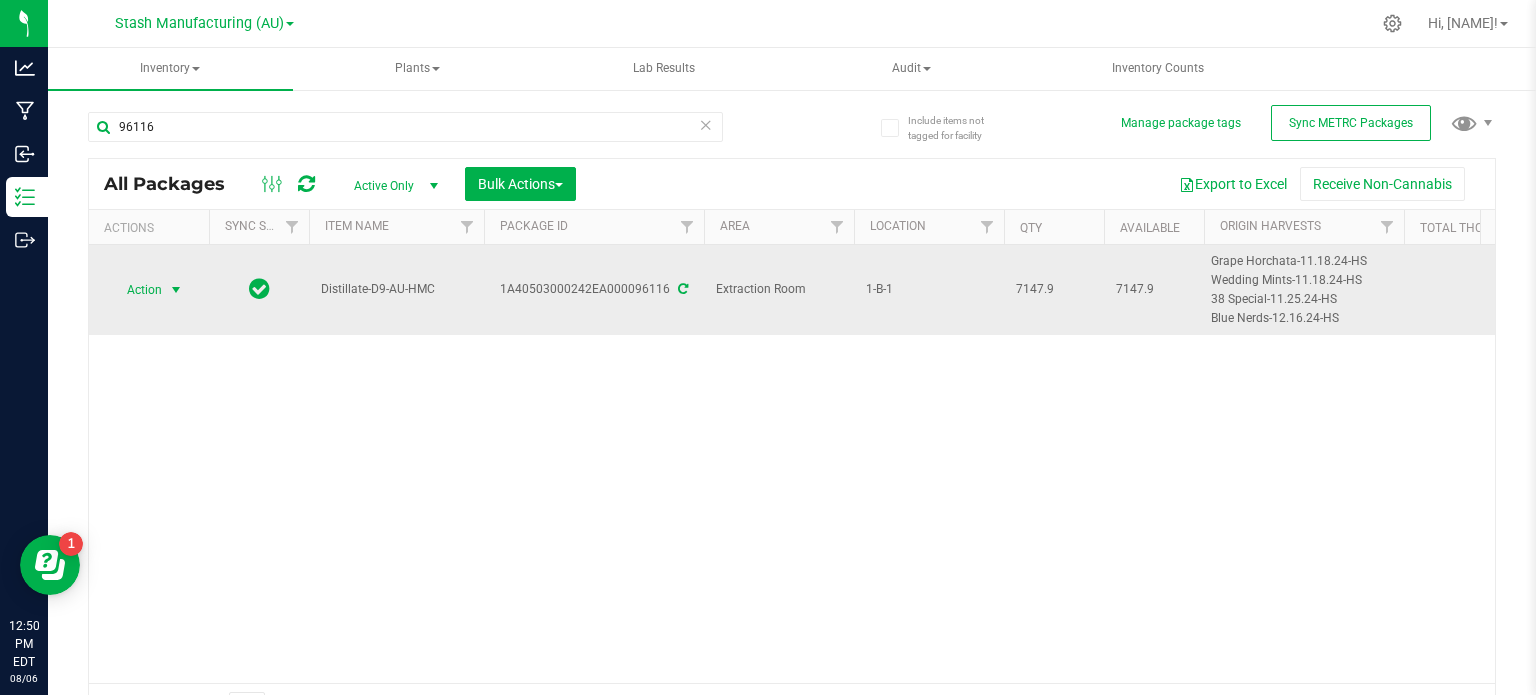 click at bounding box center (176, 290) 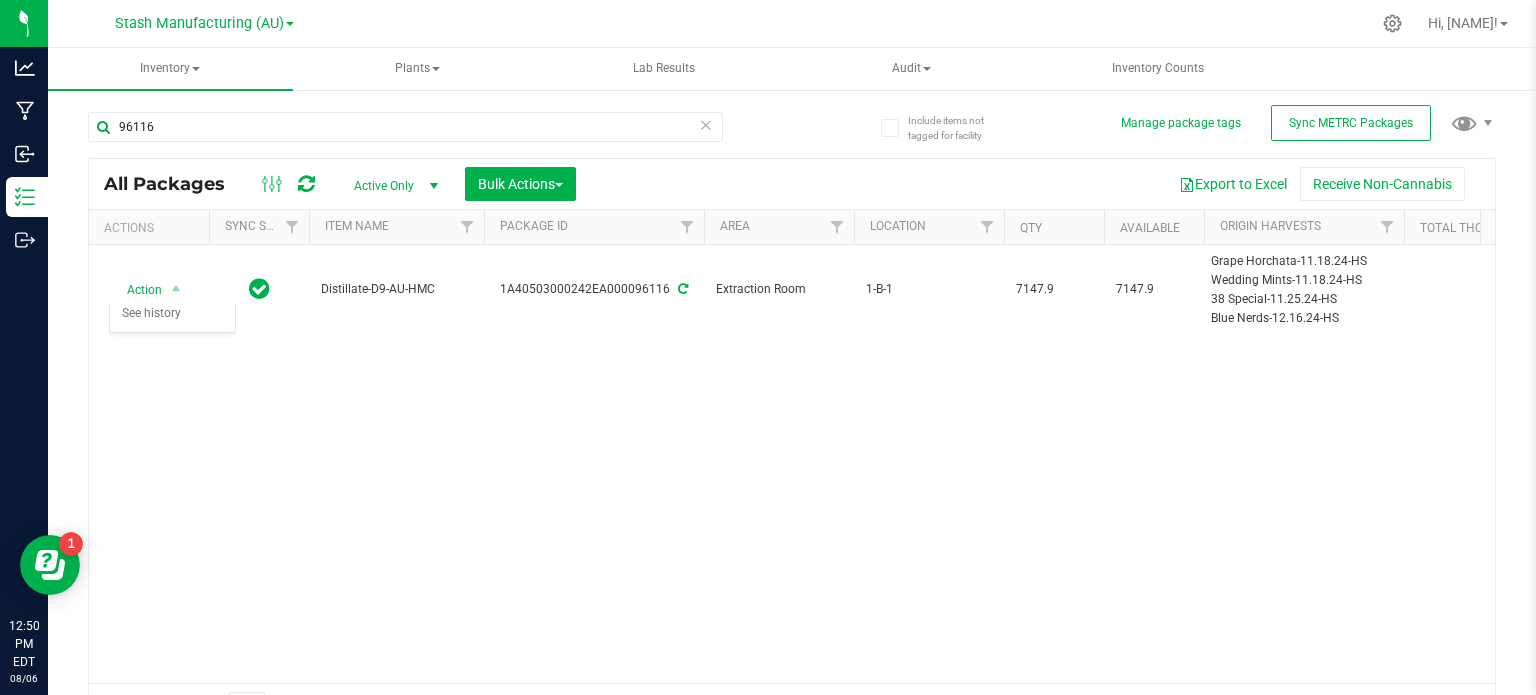 click on "Action Action Adjust qty Create package Edit attributes Global inventory Locate package Print package label Record a lab result Retag package See history
Distillate-D9-AU-HMC
[ID]
Extraction Room
1-B-1
7147.9
7147.9
Grape Horchata-[DATE]-HS Wedding Mints-[DATE]-HS 38 Special-[DATE]-HS Blue Nerds-[DATE]-HS
[DATE]
Now
[PRICE] [PRICE]
[DATE]
Now
Gram" at bounding box center [792, 464] 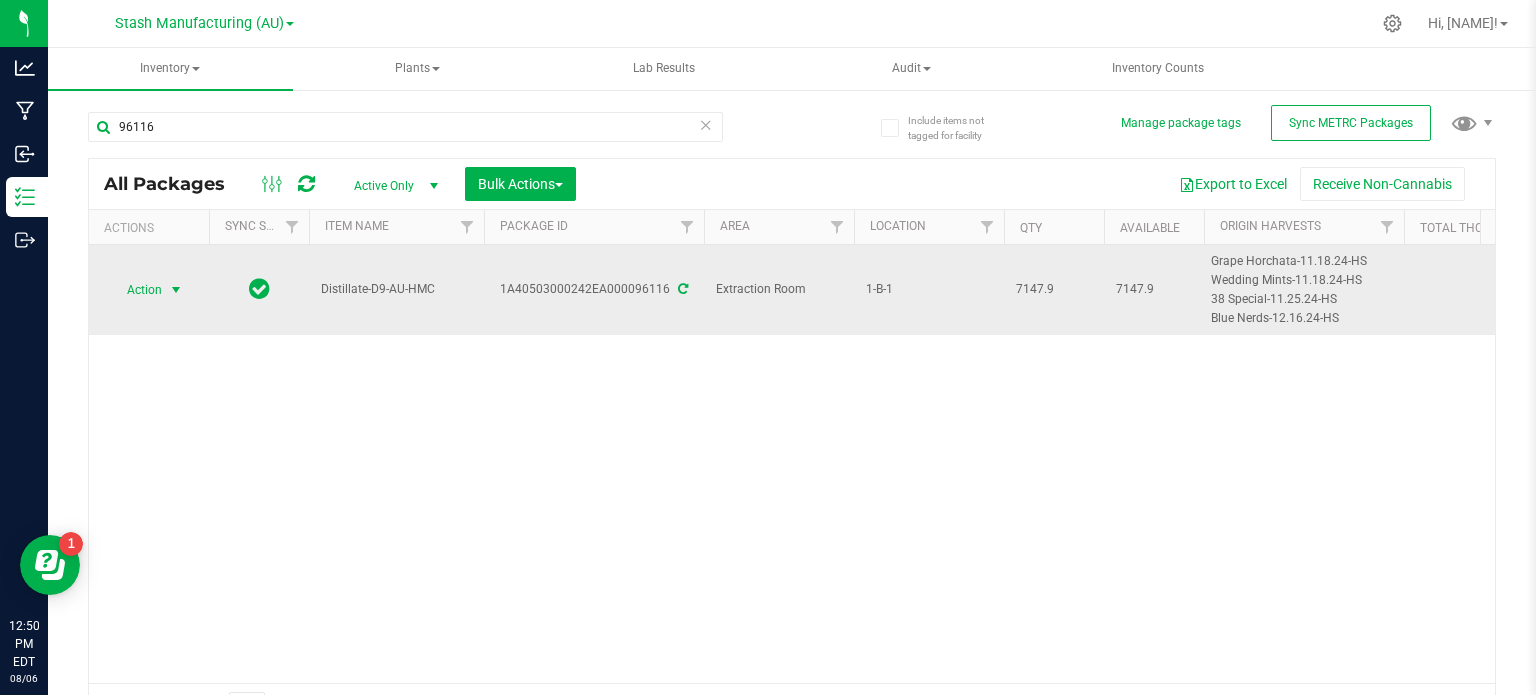 click at bounding box center [176, 290] 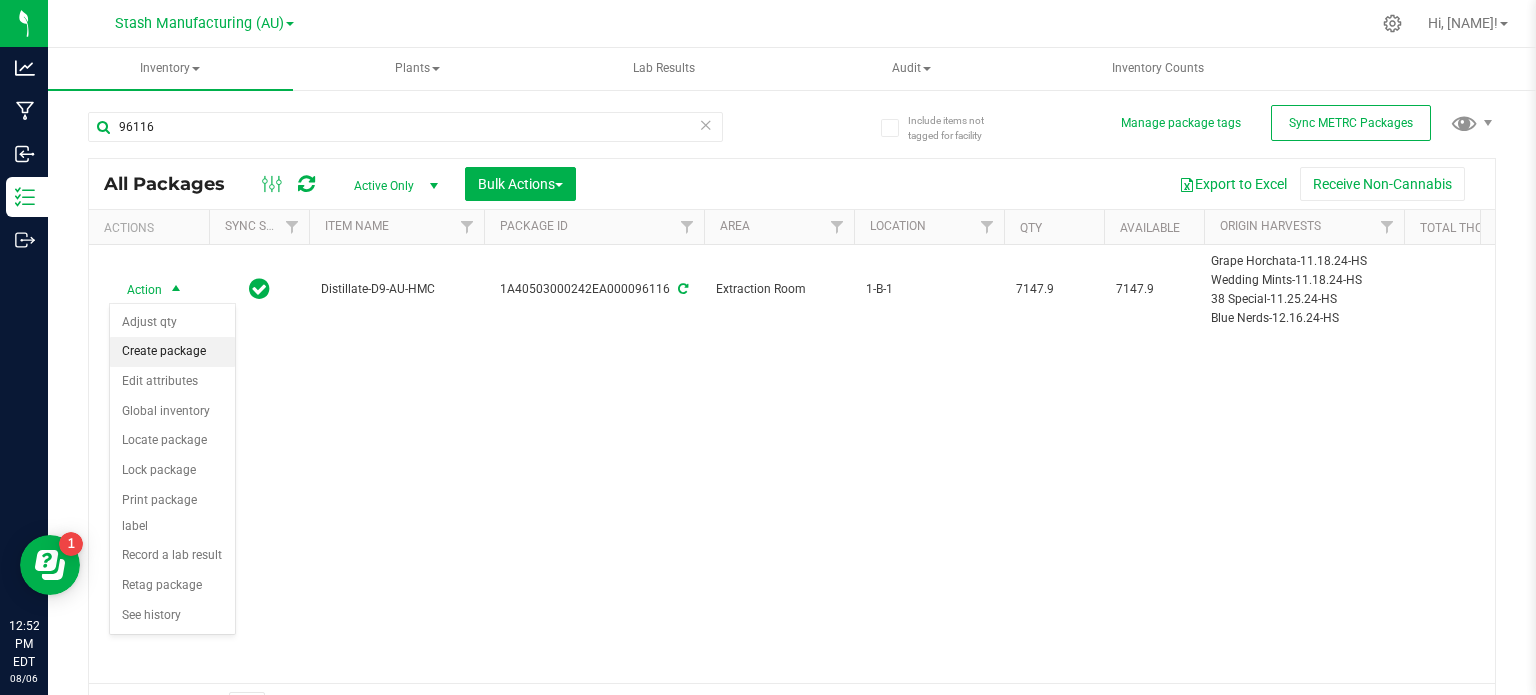 click on "Create package" at bounding box center [172, 352] 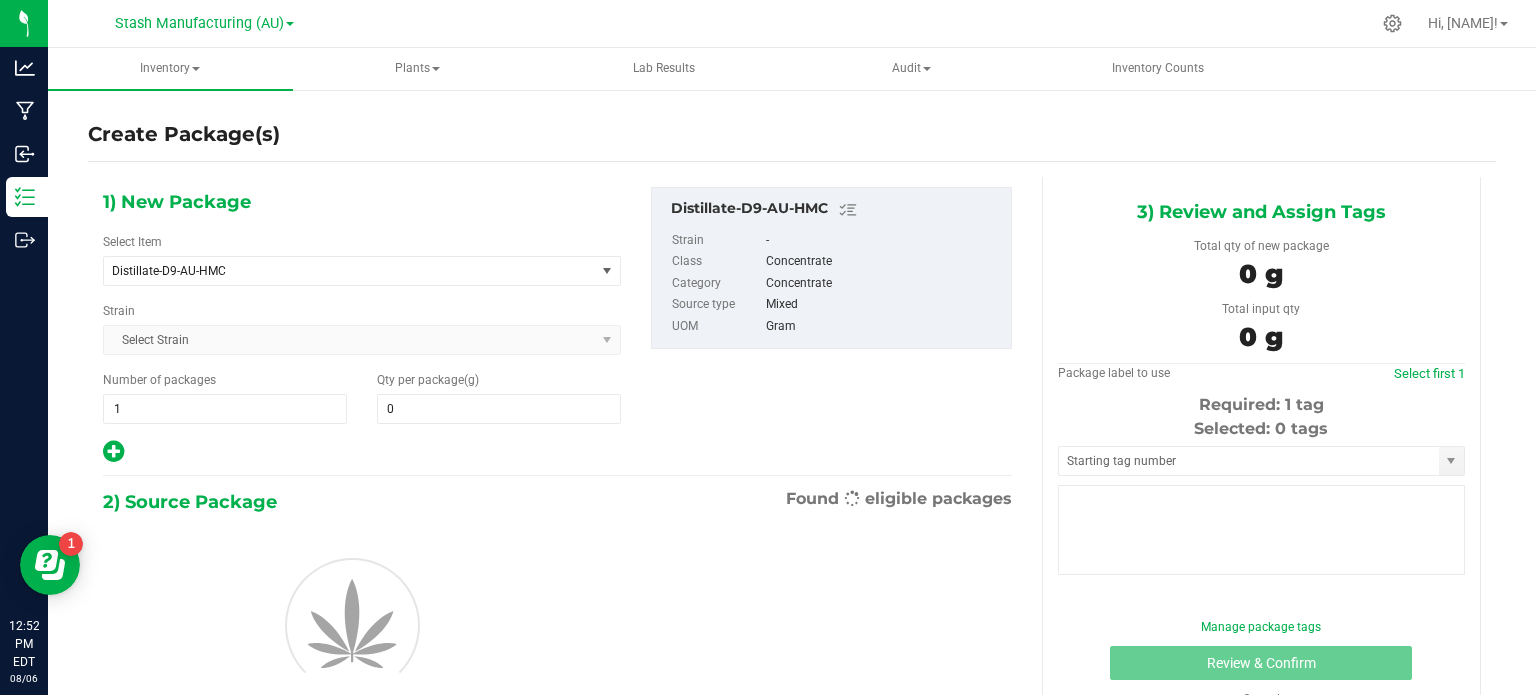 type on "0.0000" 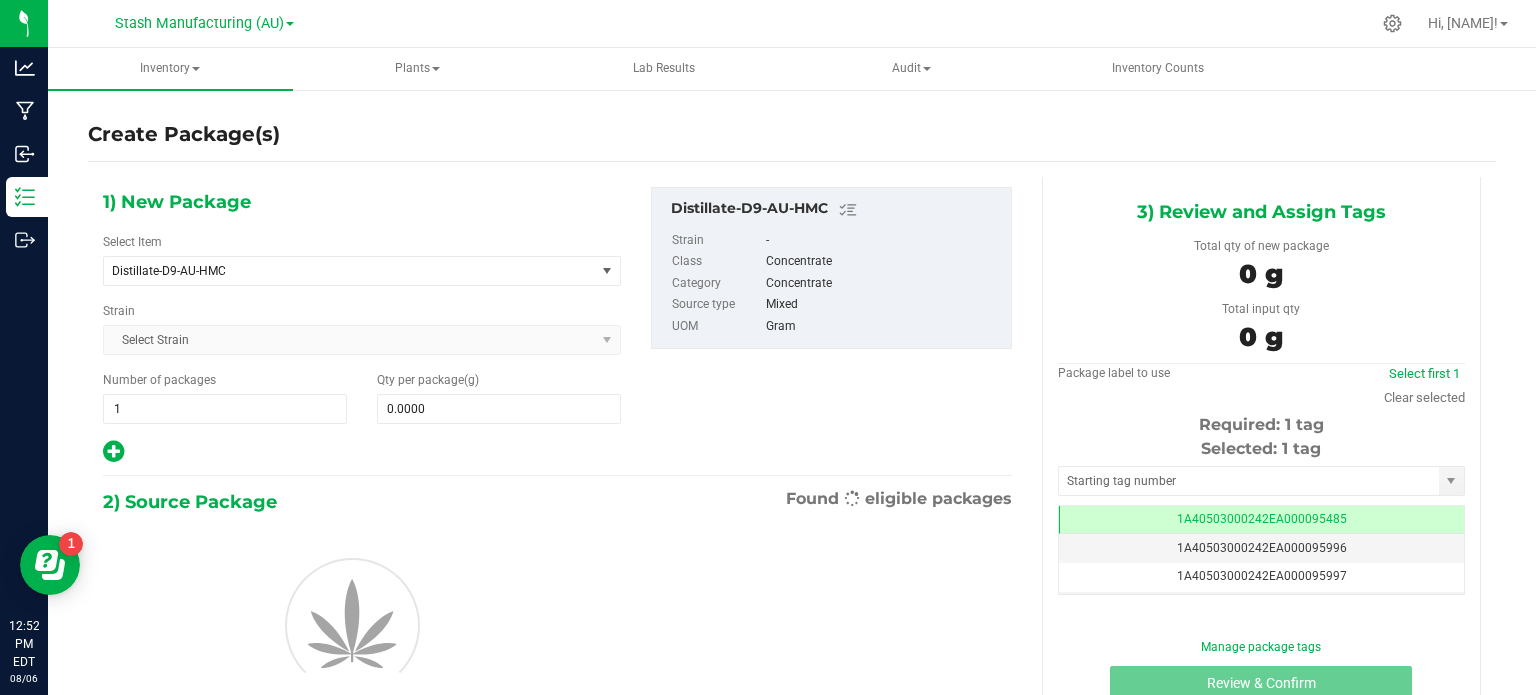 scroll, scrollTop: 0, scrollLeft: 0, axis: both 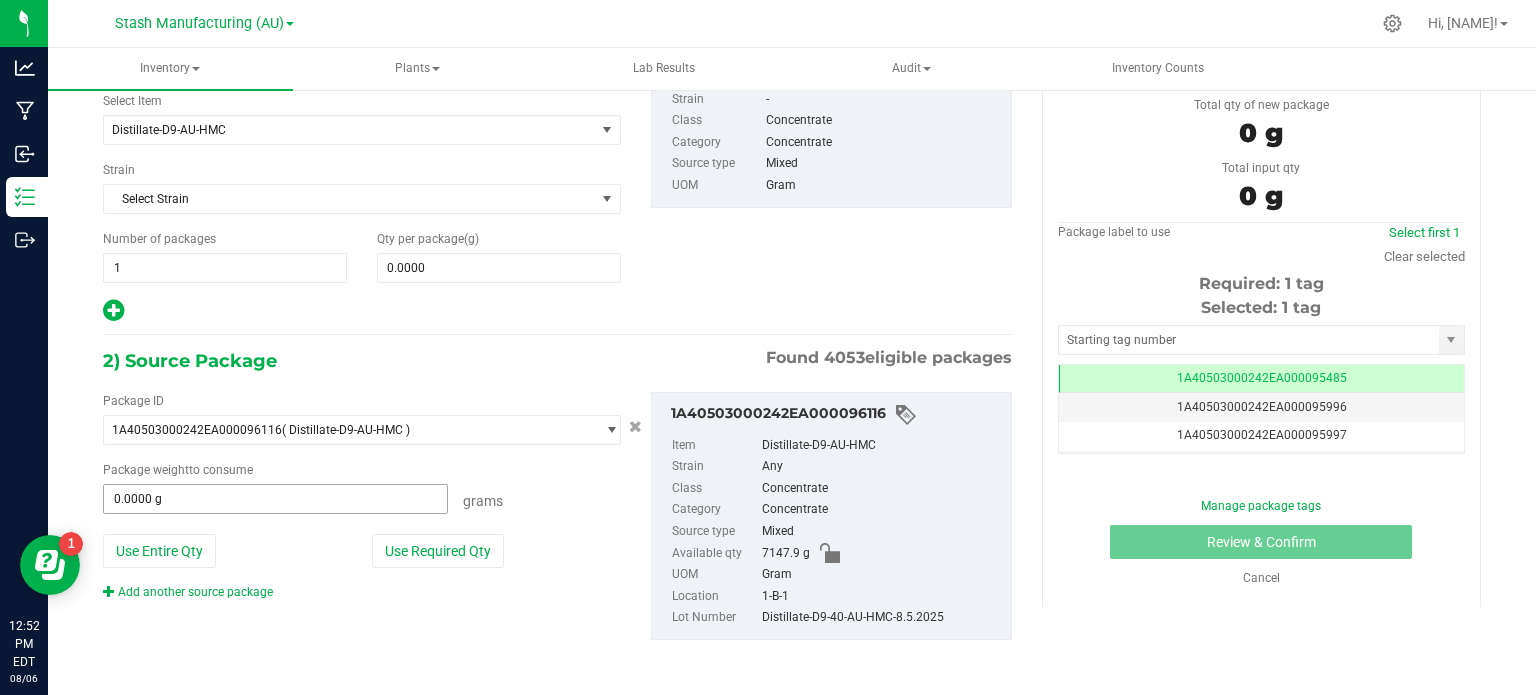 click on "0.0000 g 0" at bounding box center [275, 499] 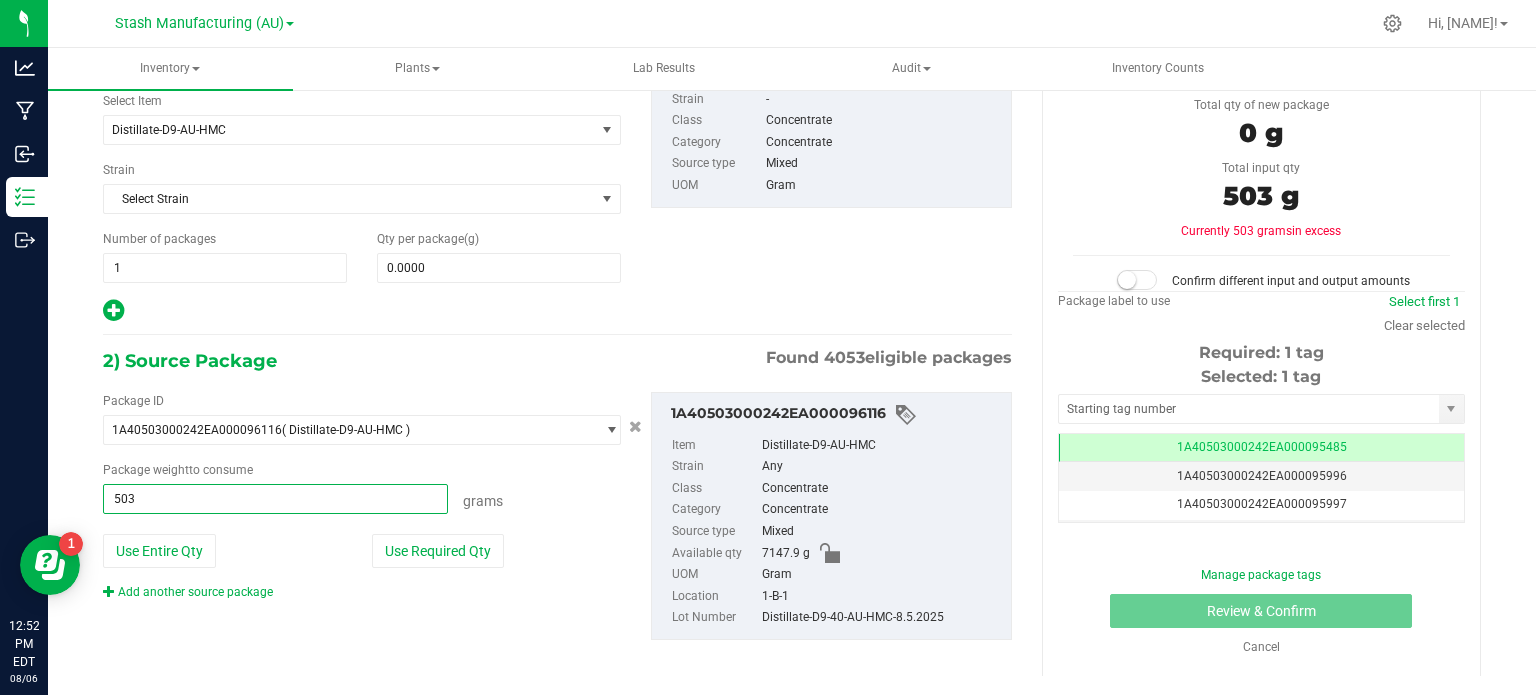 type on "5035" 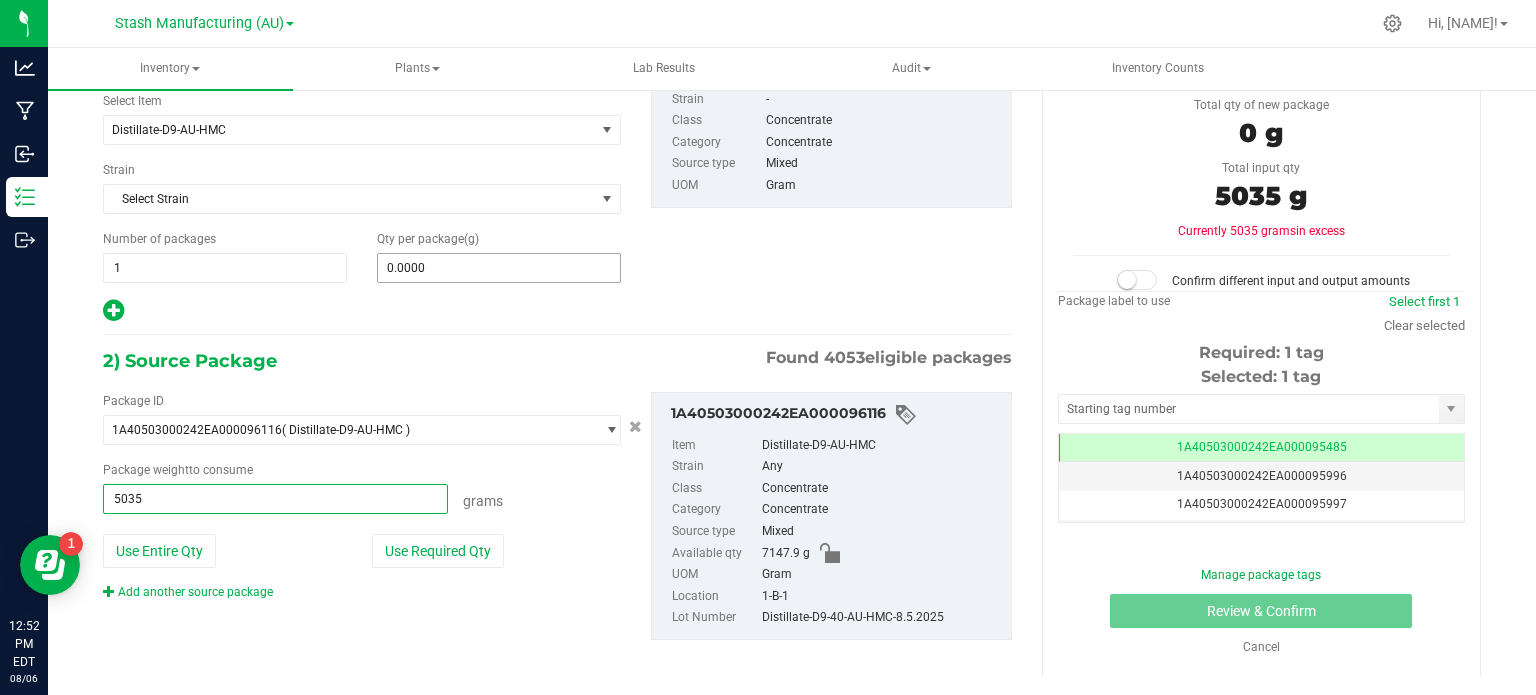 type on "5035.0000 g" 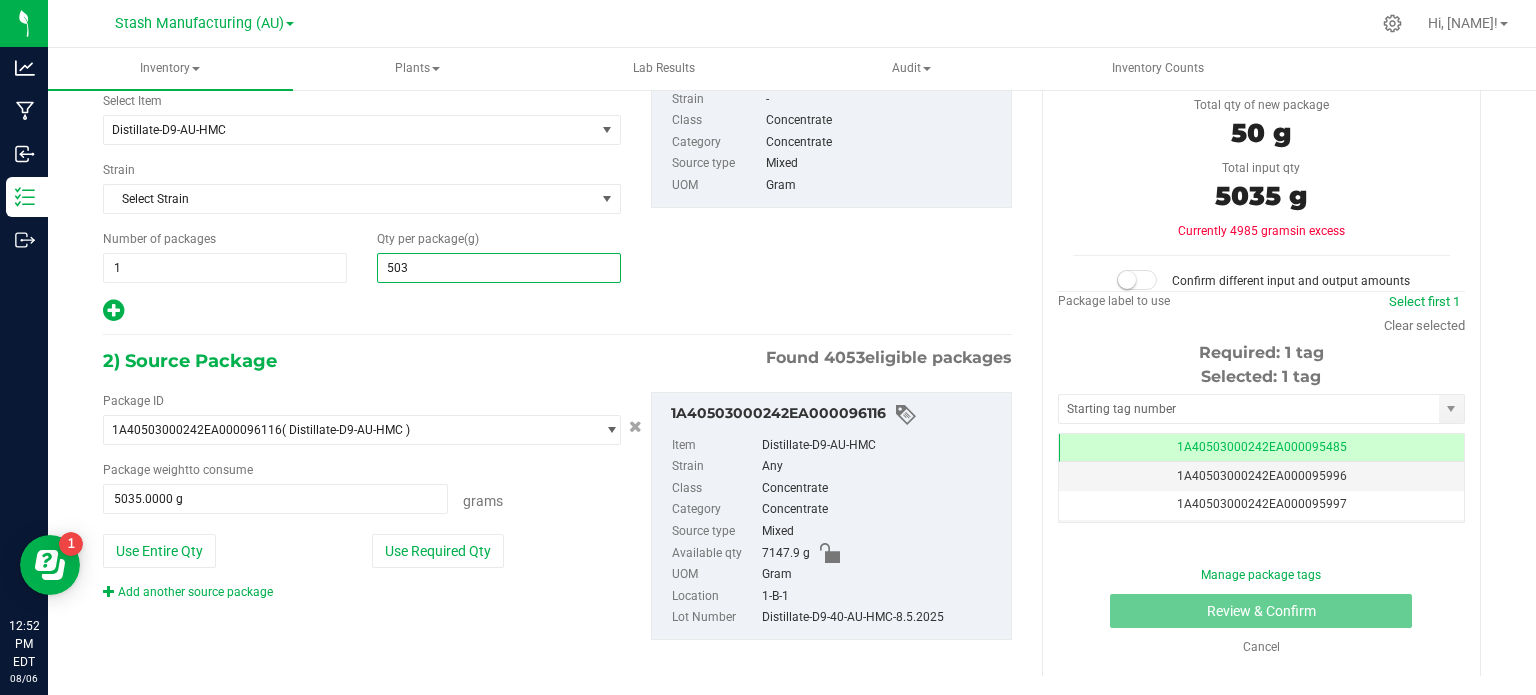 type on "5035" 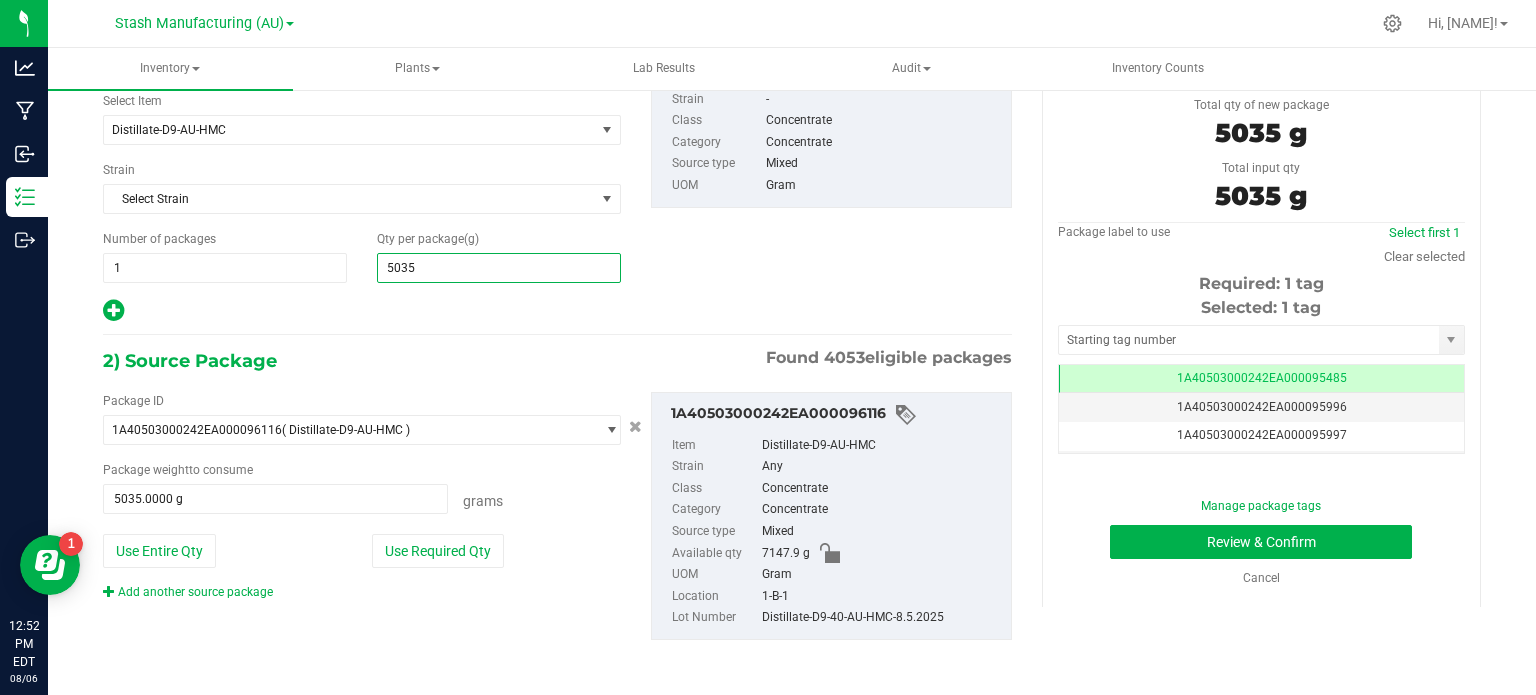 type on "5,035.0000" 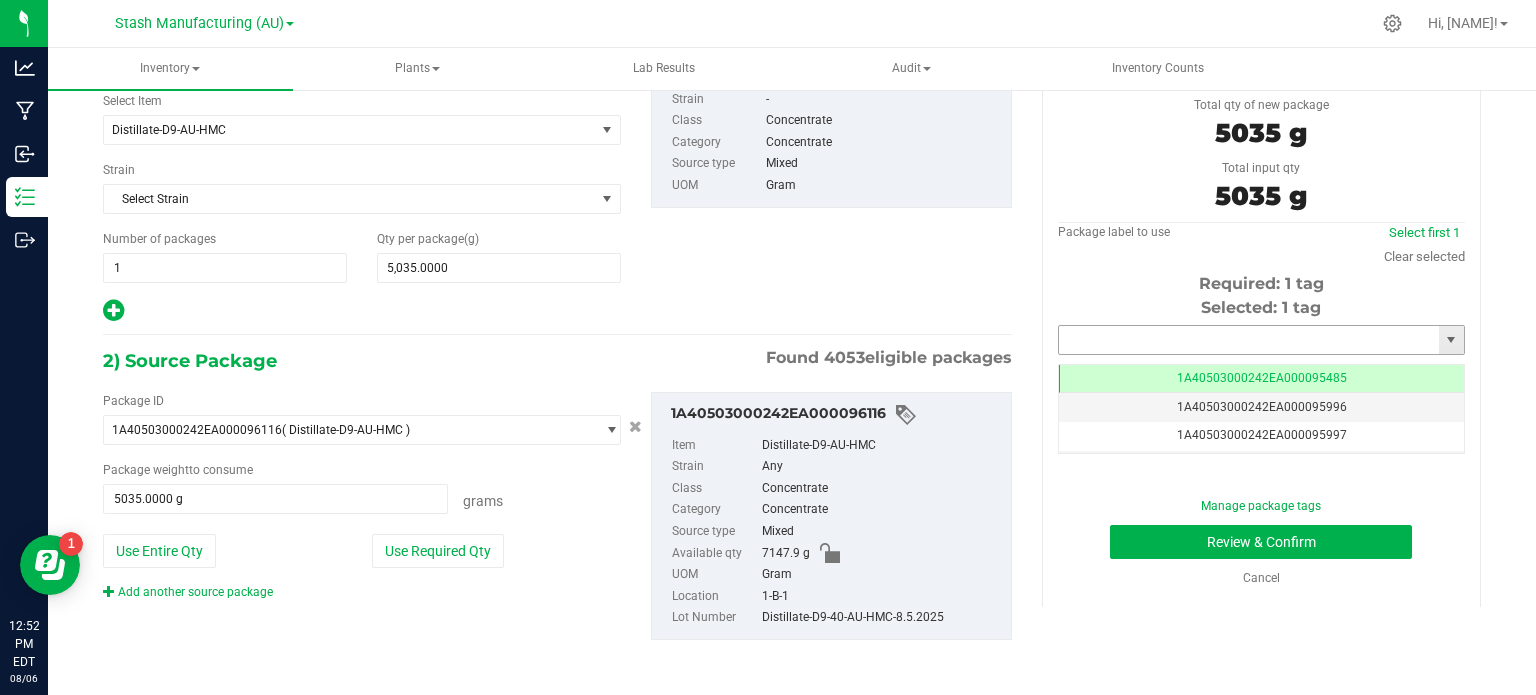 click at bounding box center [1249, 340] 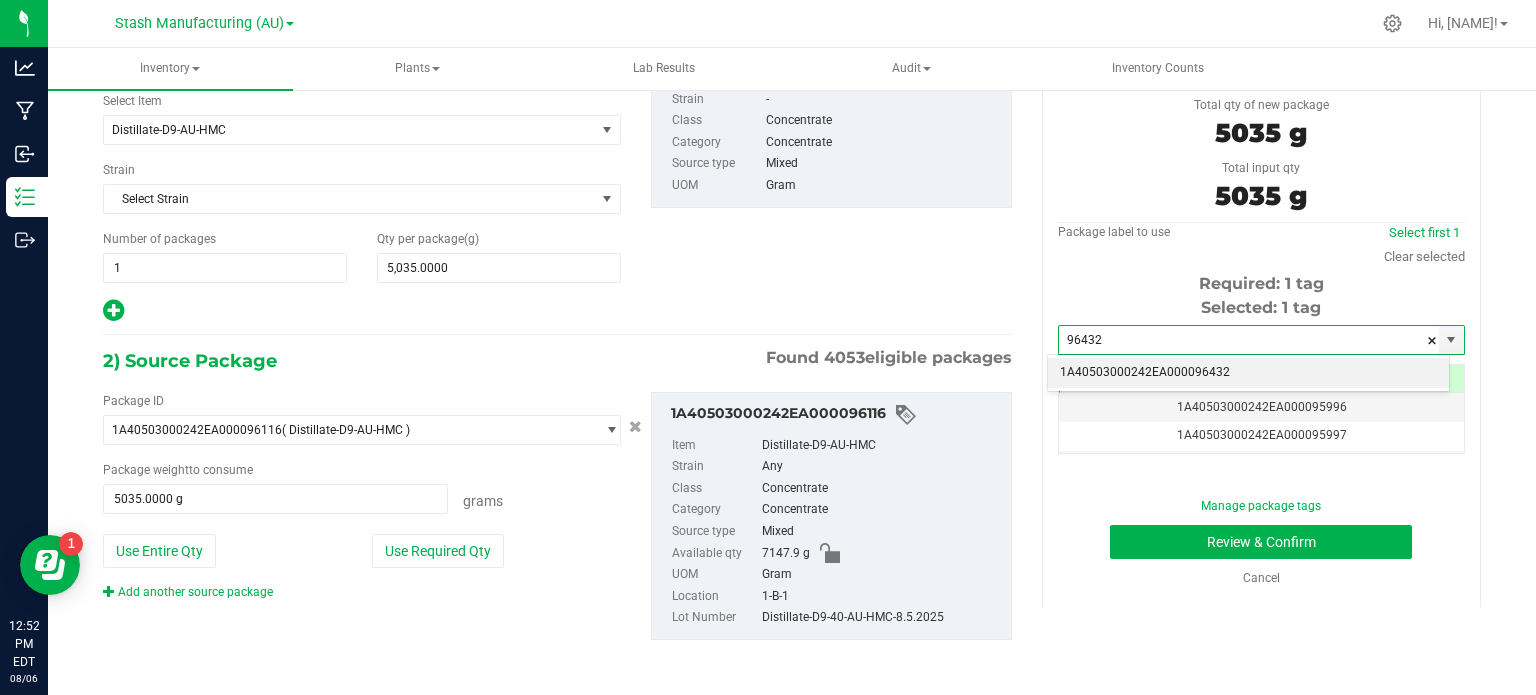 click on "1A40503000242EA000096432" at bounding box center [1248, 373] 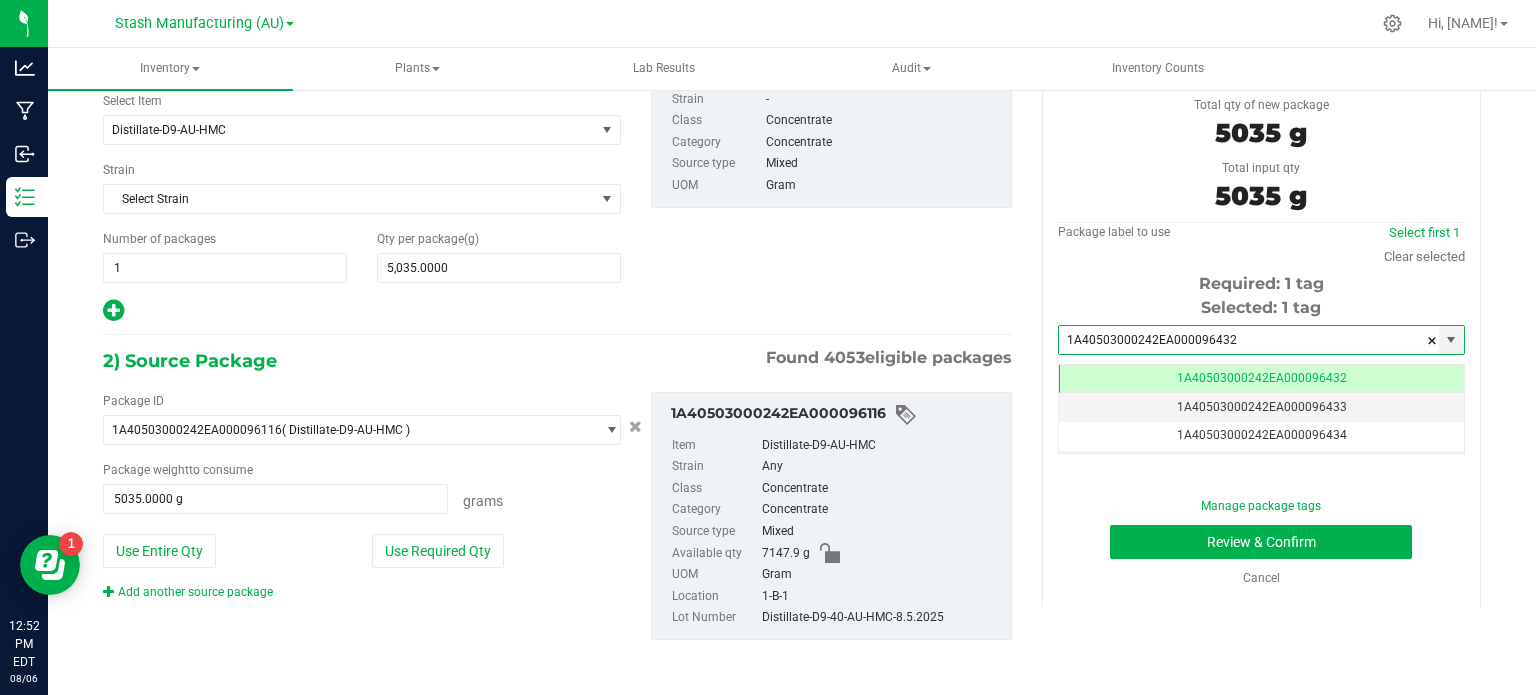 scroll, scrollTop: 0, scrollLeft: 0, axis: both 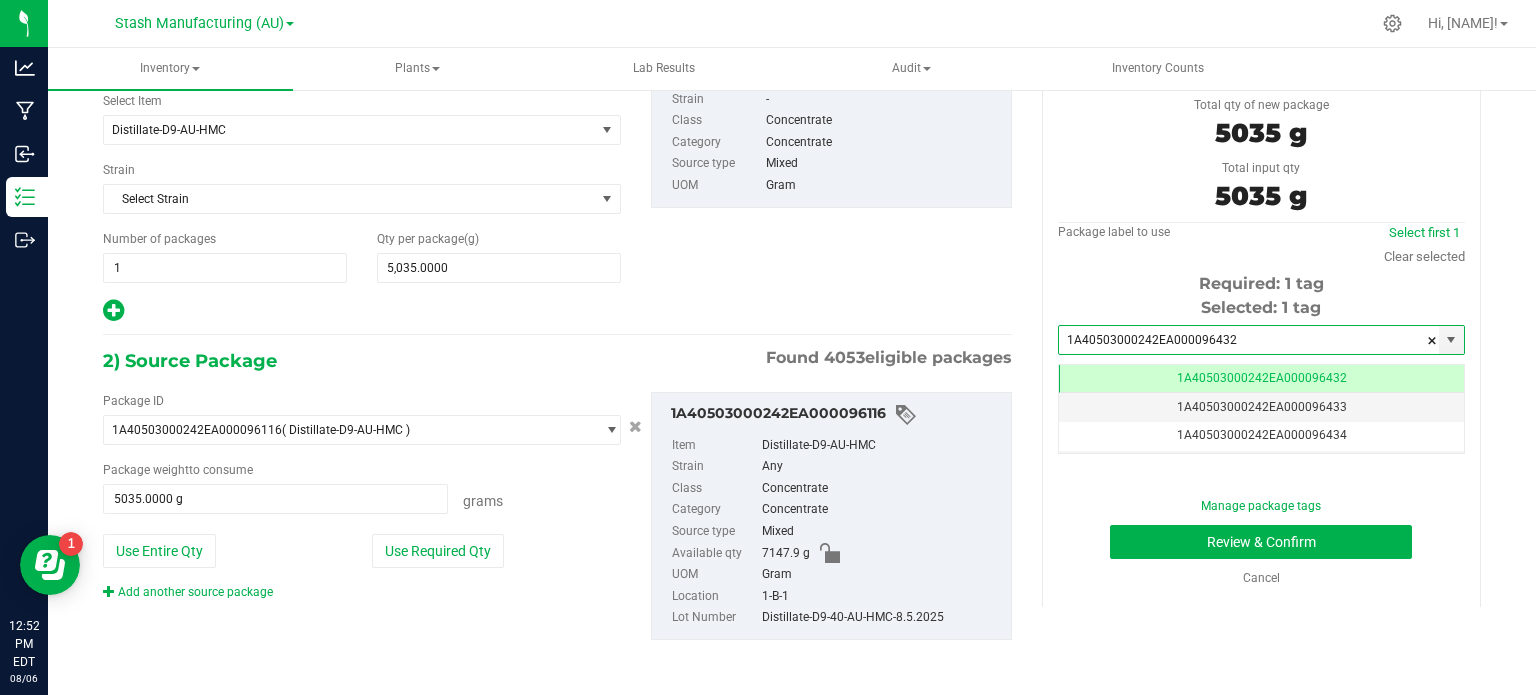 type on "1A40503000242EA000096432" 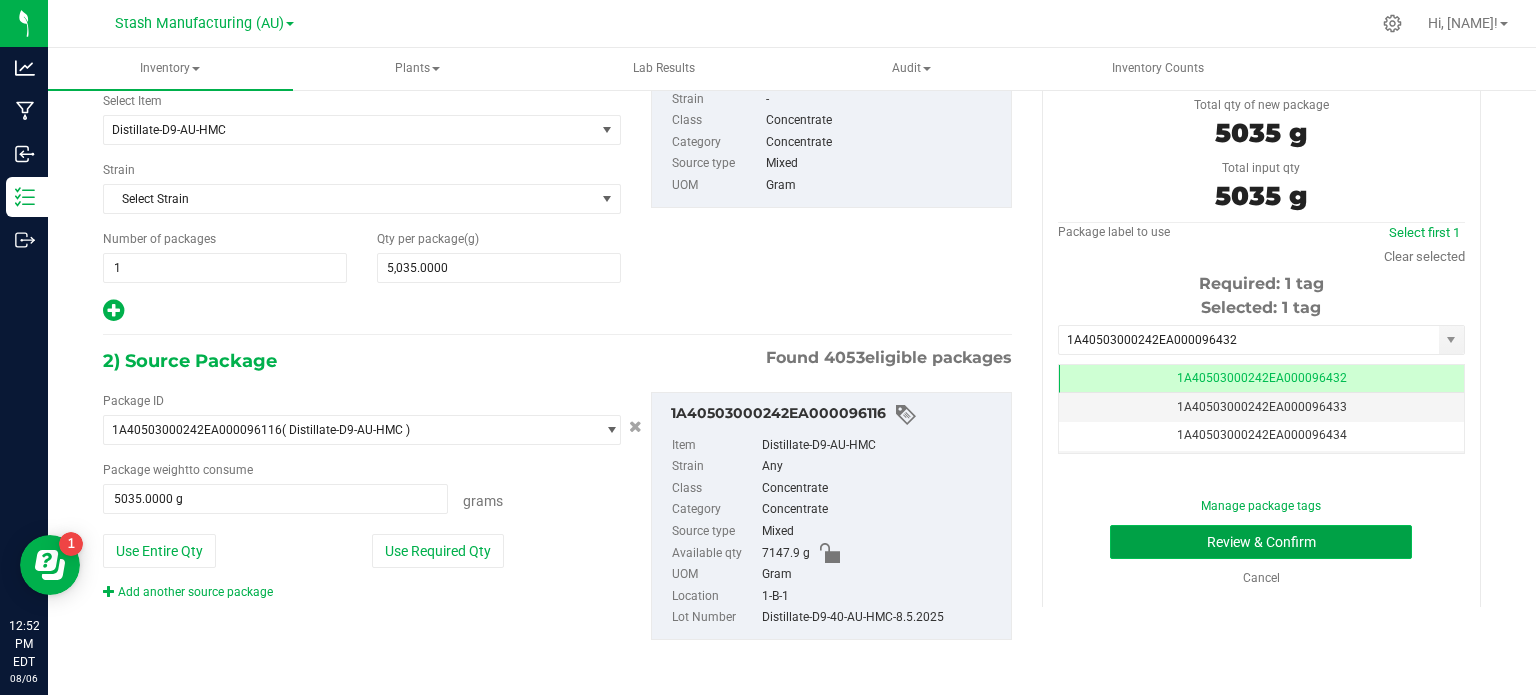 click on "Review & Confirm" at bounding box center (1261, 542) 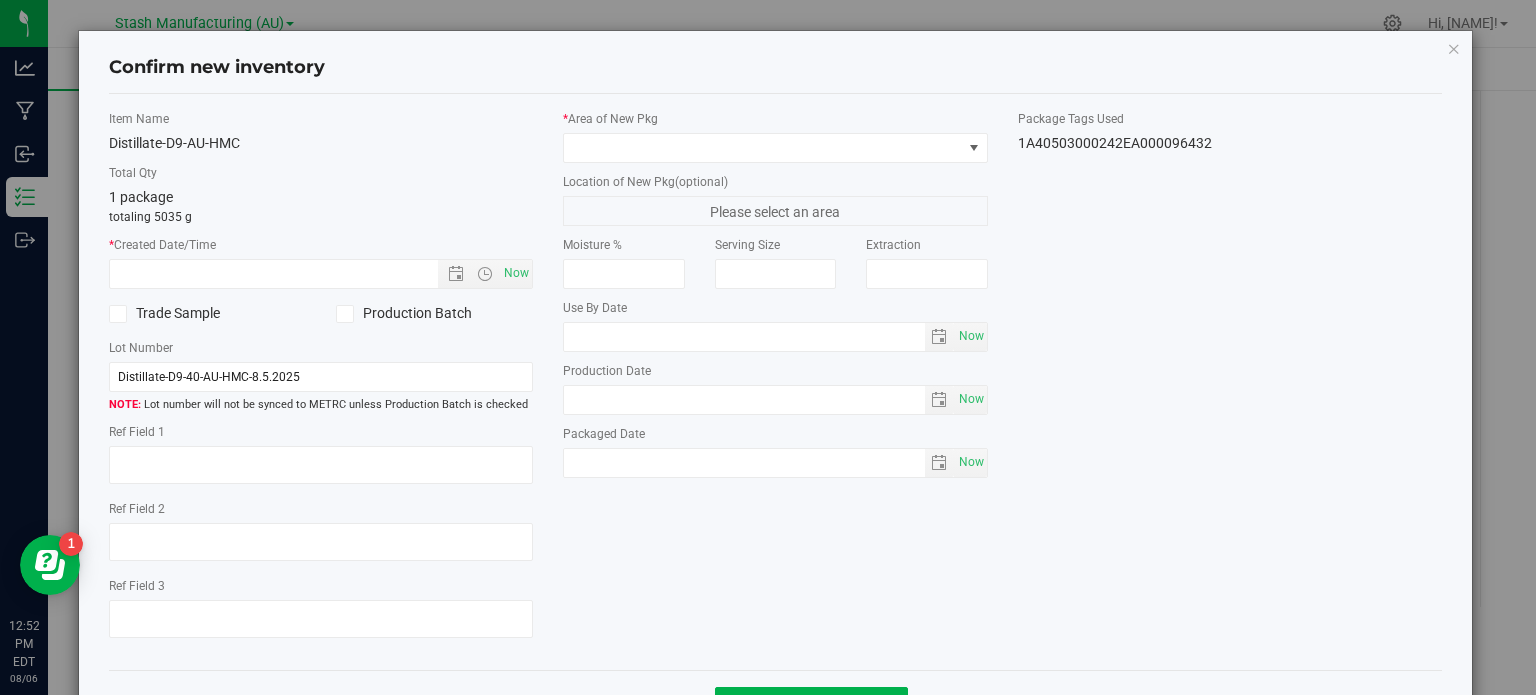 type on "2027-08-05" 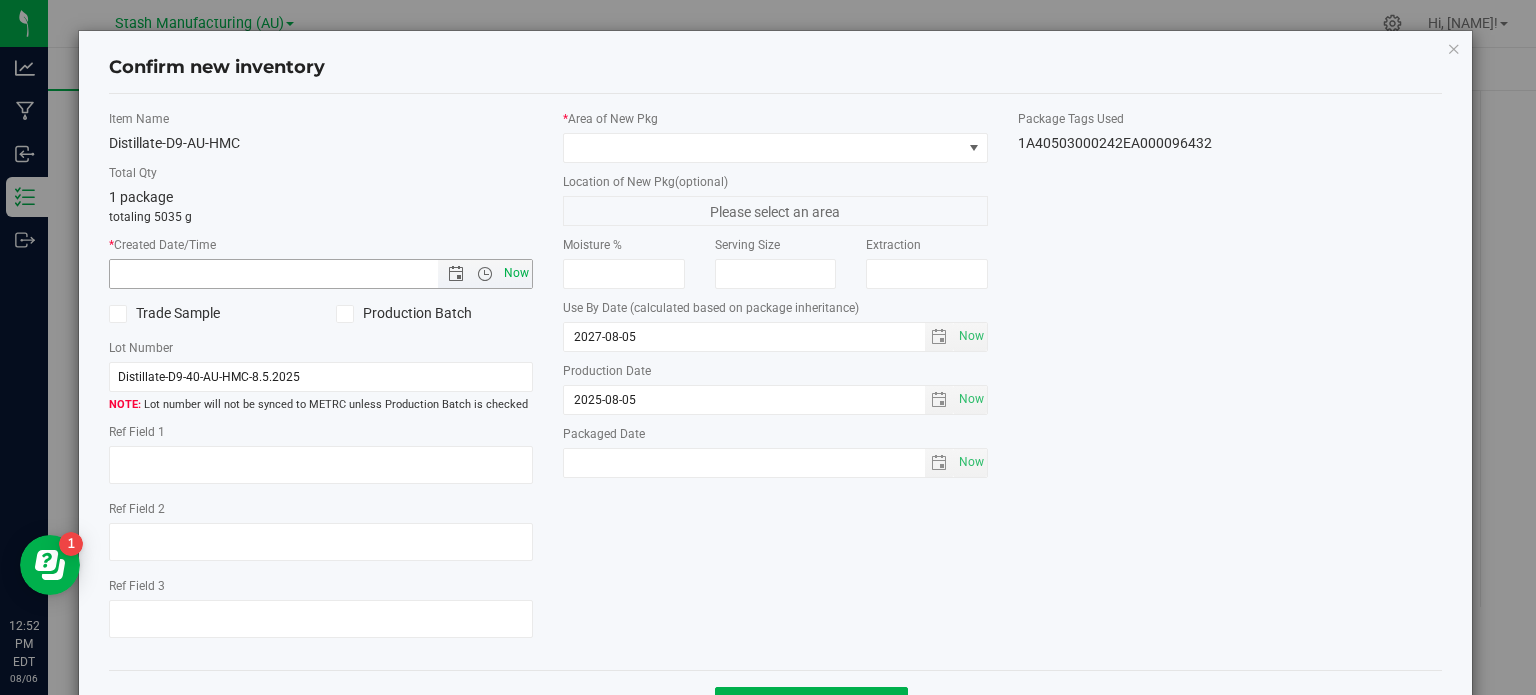 click on "Now" at bounding box center (517, 273) 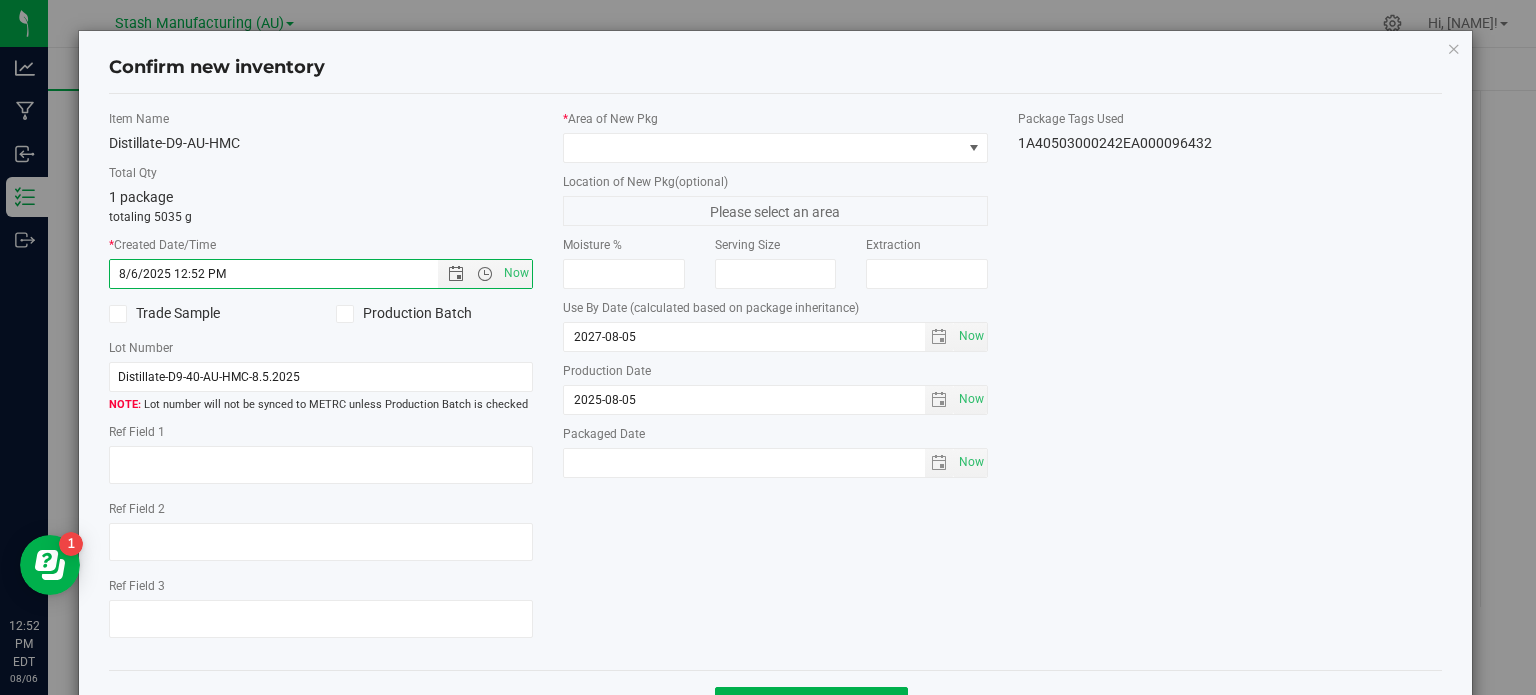 click at bounding box center (344, 314) 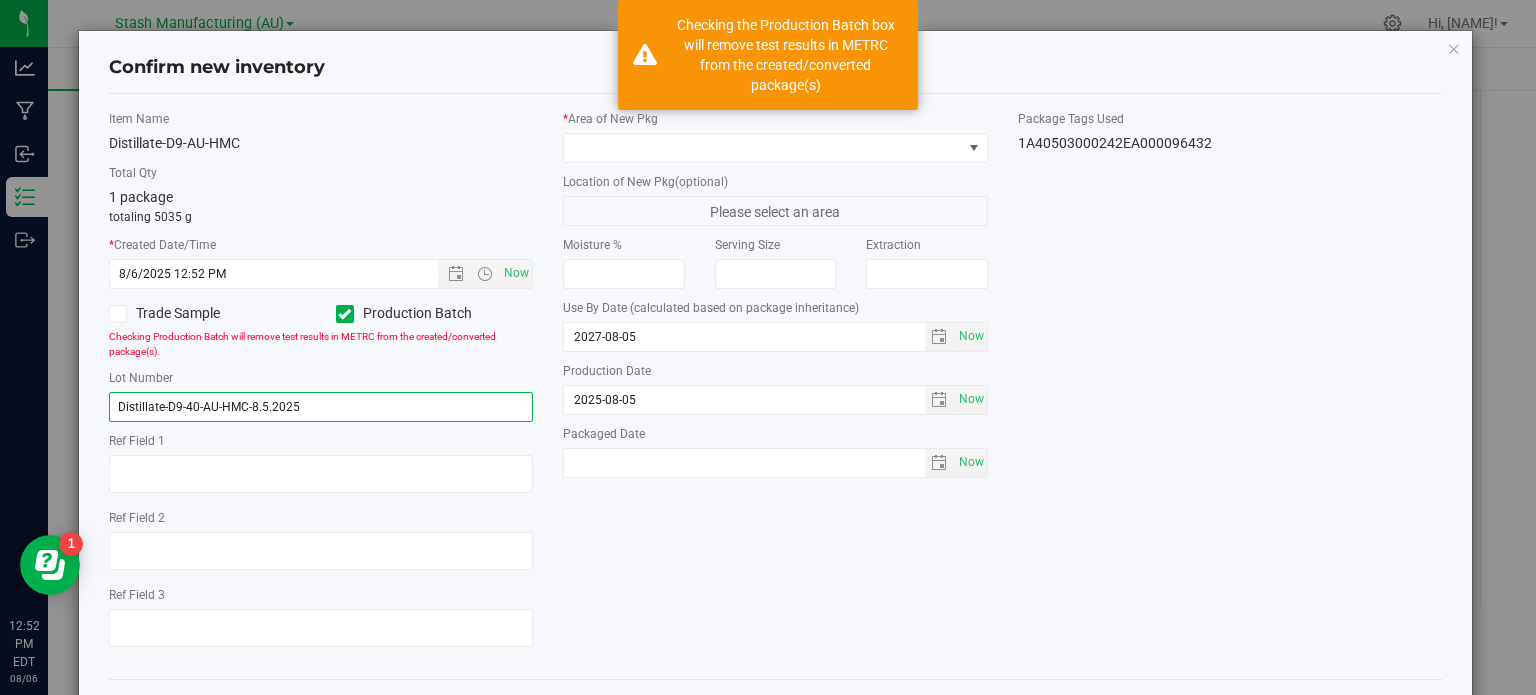 click on "Distillate-D9-40-AU-HMC-8.5.2025" at bounding box center (321, 407) 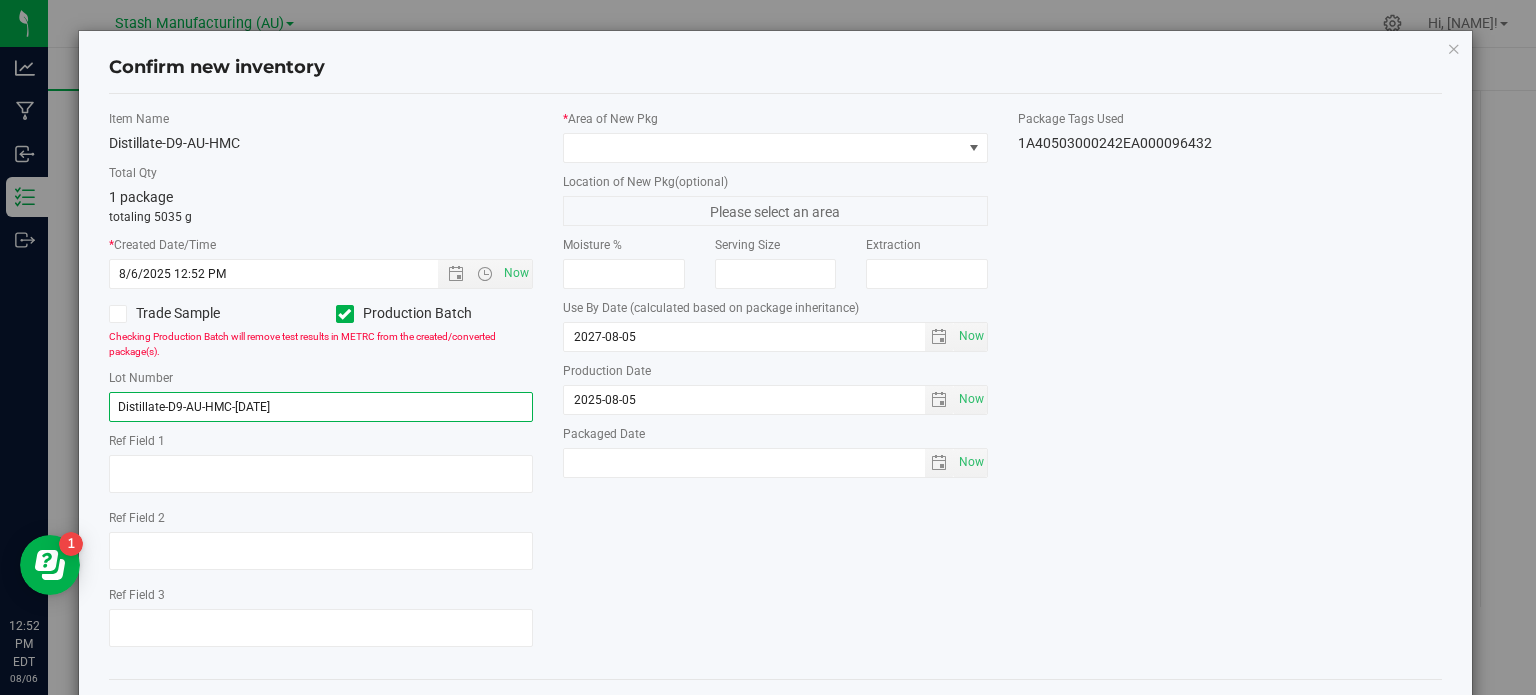 drag, startPoint x: 284, startPoint y: 393, endPoint x: 247, endPoint y: 415, distance: 43.046486 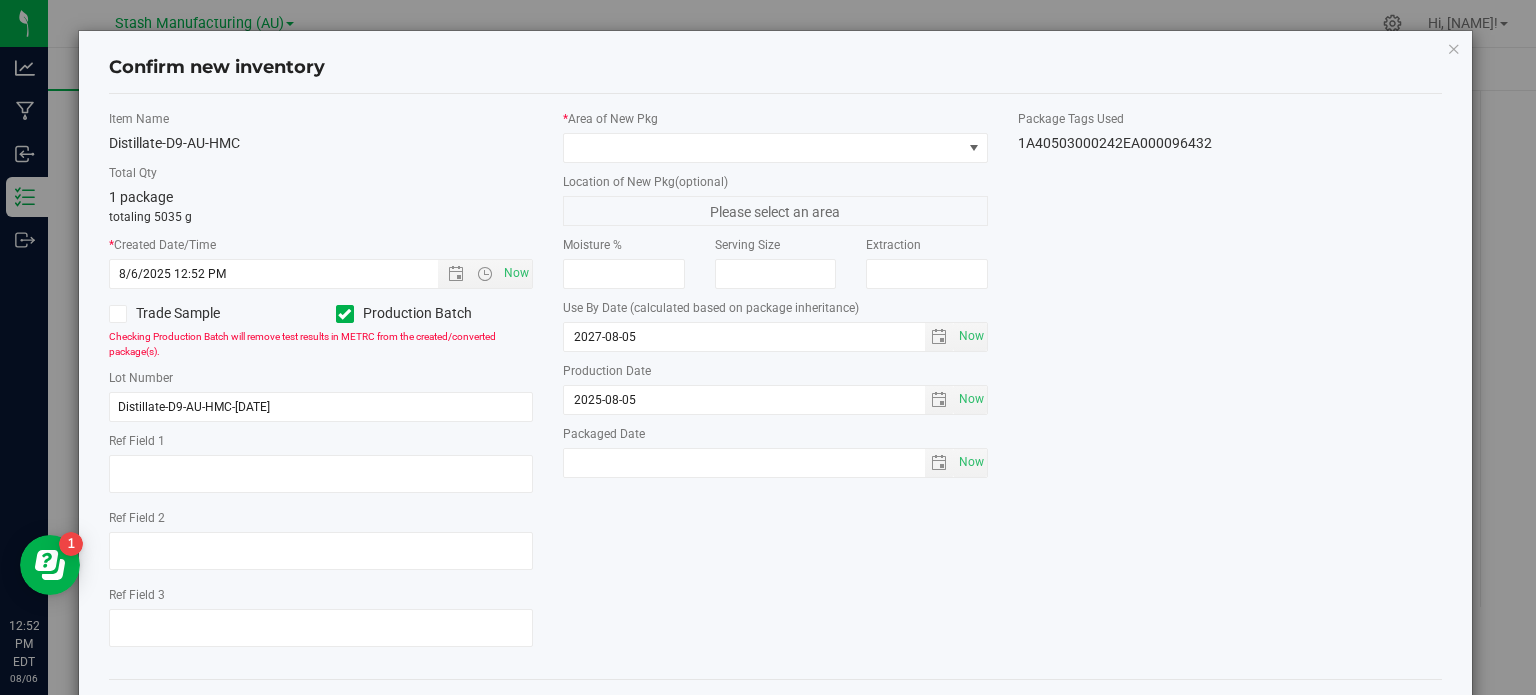 click on "Lot Number" at bounding box center (321, 378) 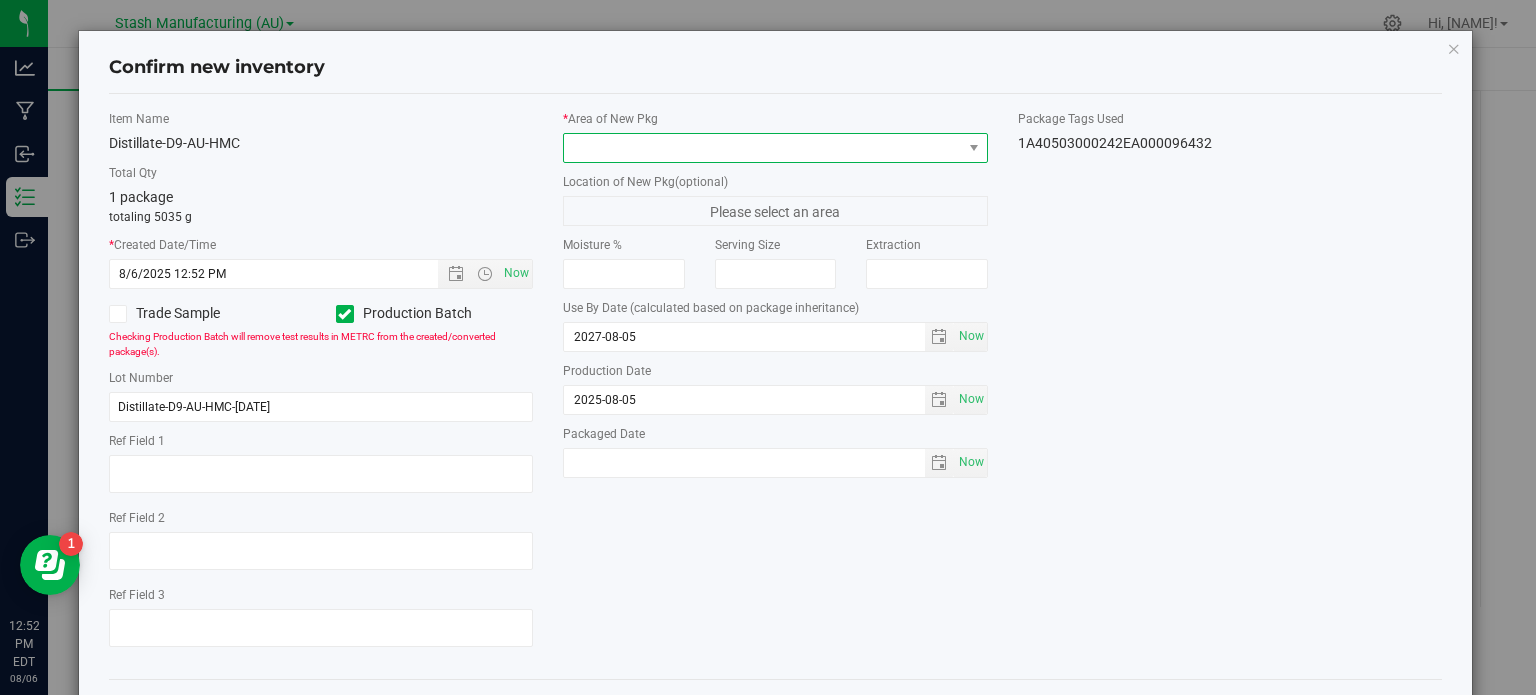 click at bounding box center (763, 148) 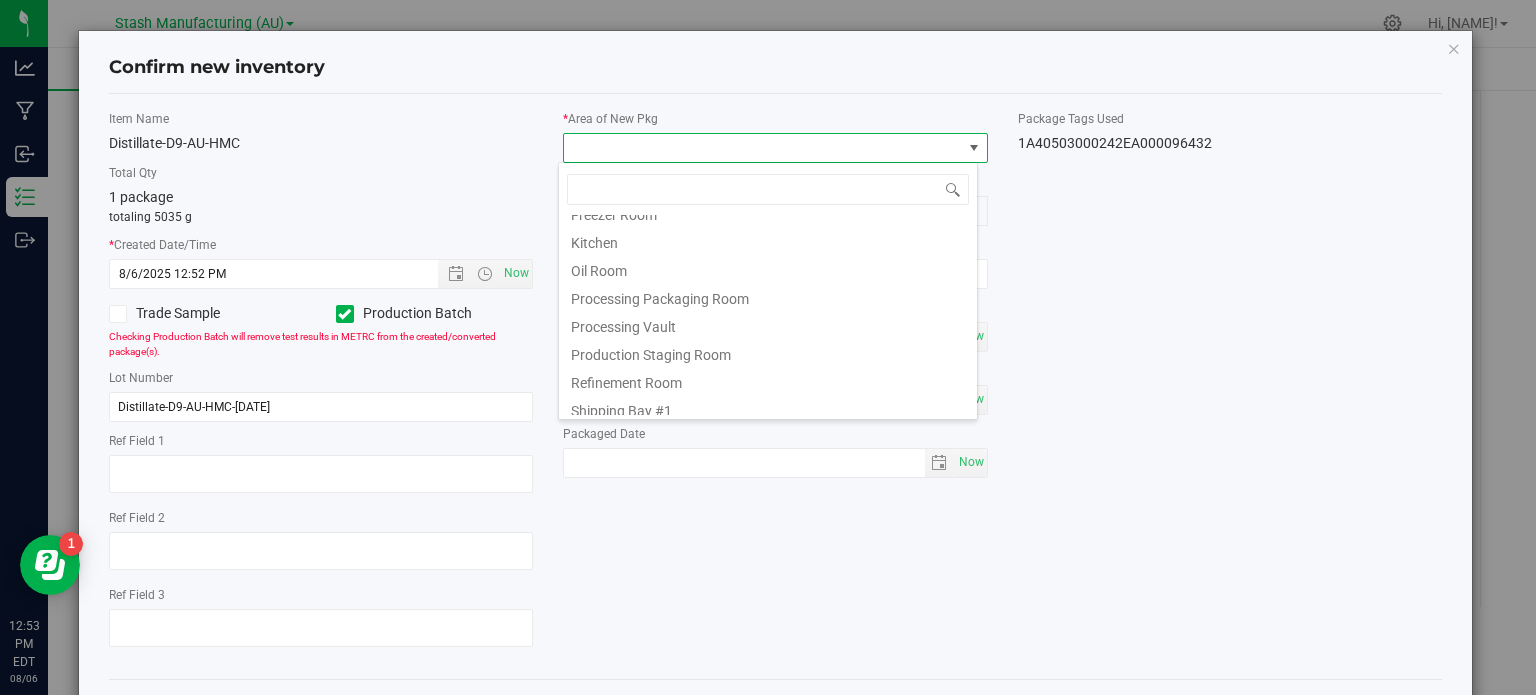 scroll, scrollTop: 231, scrollLeft: 0, axis: vertical 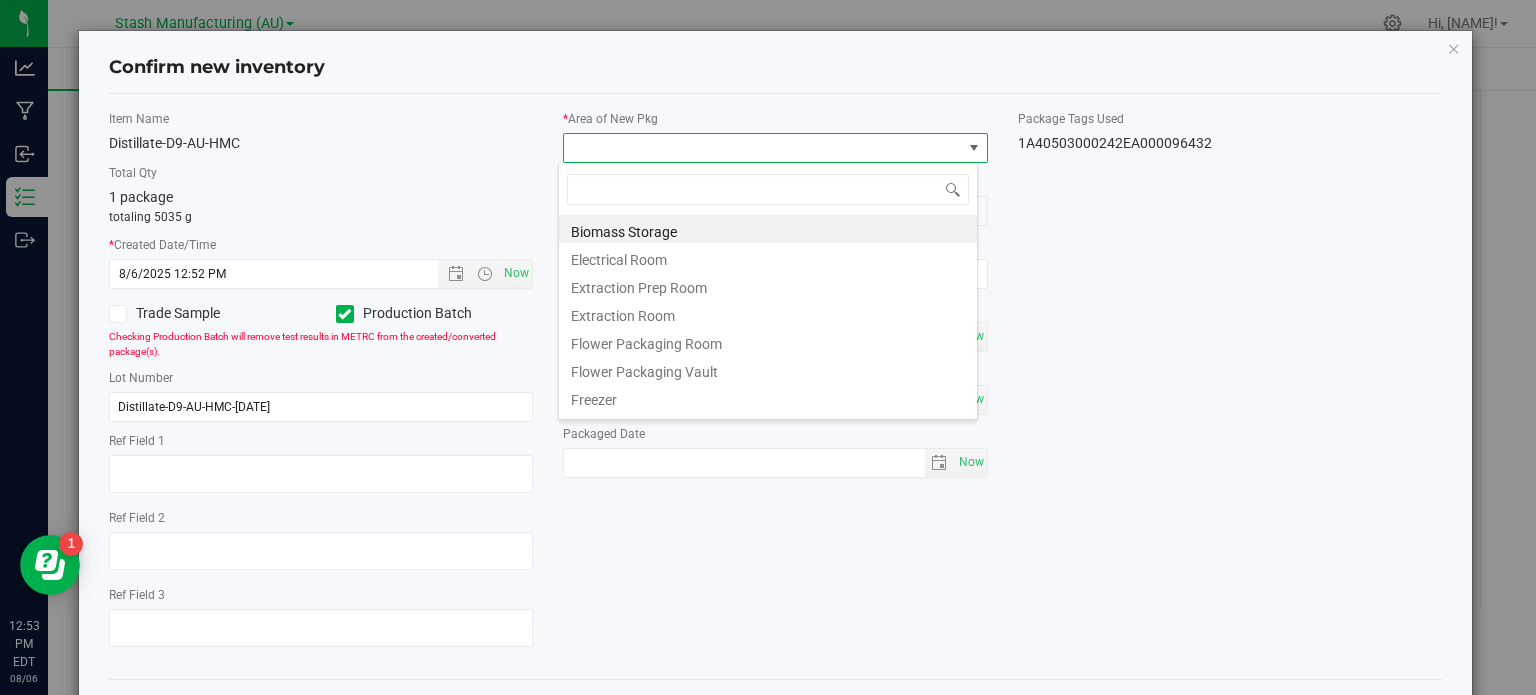 click on "Item Name
Distillate-D9-AU-HMC
Total Qty
1 package  totaling 5035 g
*
Created Date/Time
8/6/2025 12:52 PM
Now
Trade Sample
Production Batch" at bounding box center (776, 386) 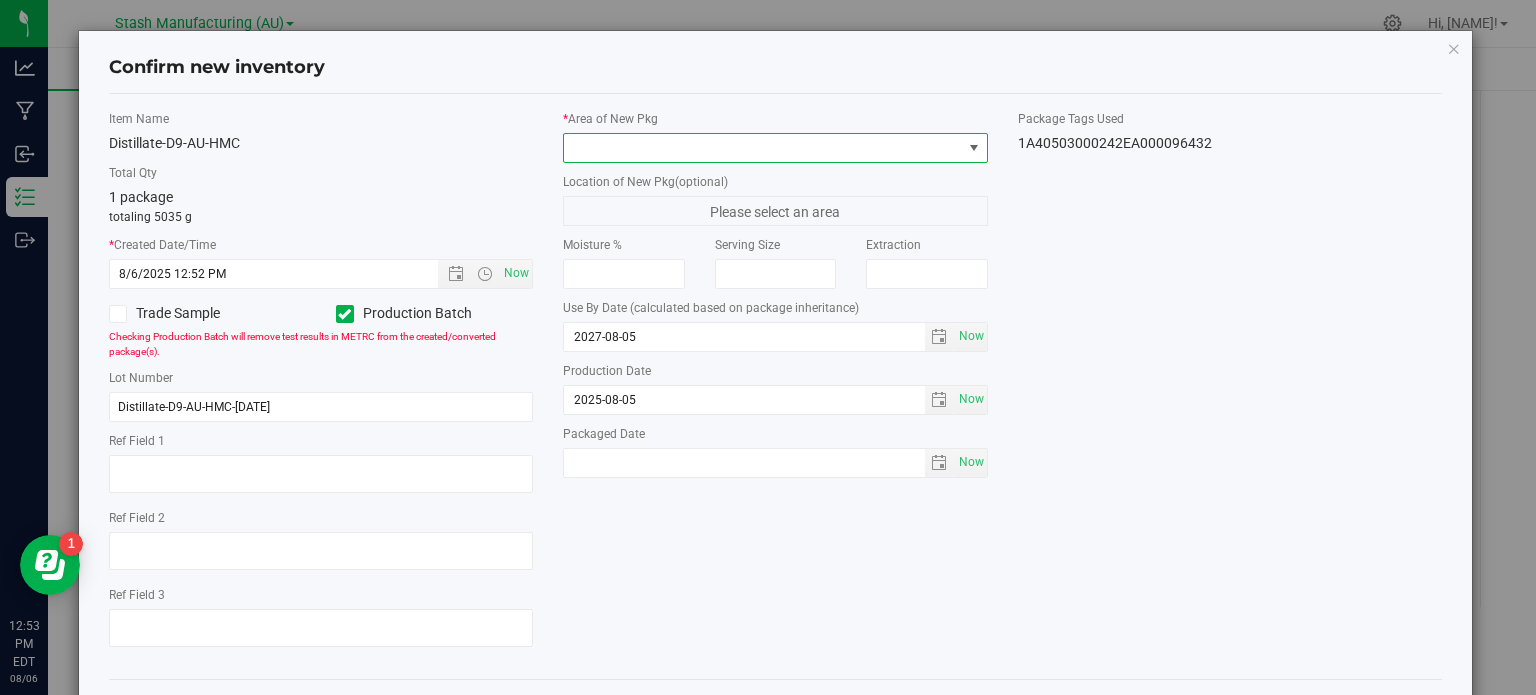 click at bounding box center (974, 148) 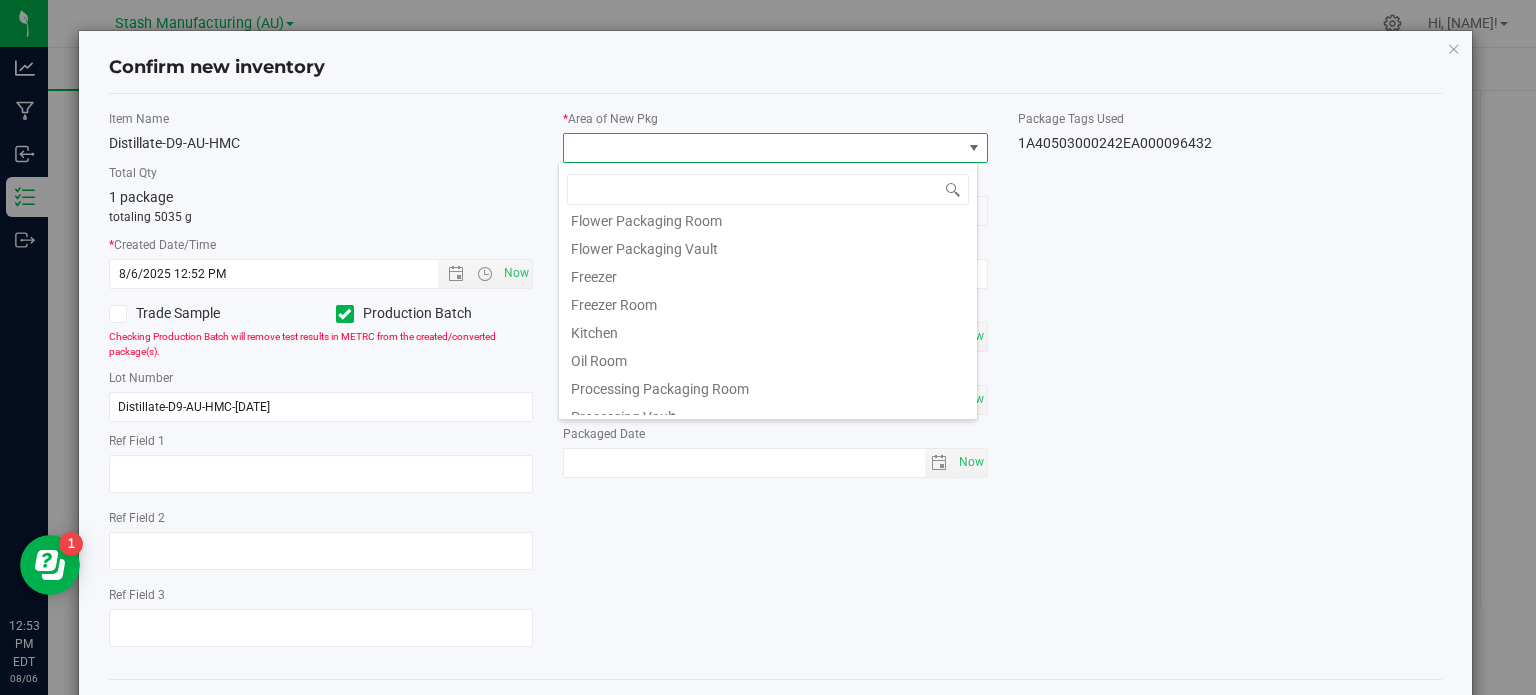 scroll, scrollTop: 248, scrollLeft: 0, axis: vertical 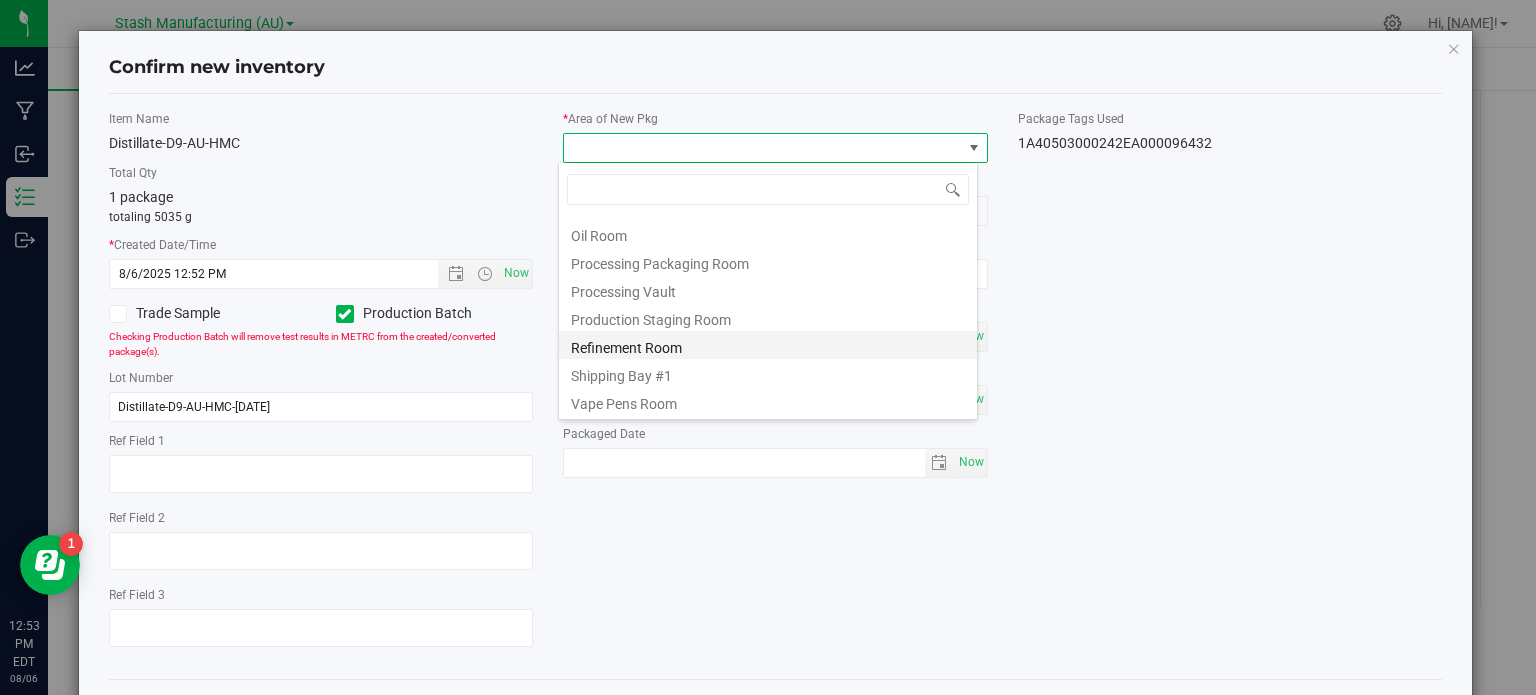 click on "Refinement Room" at bounding box center [768, 345] 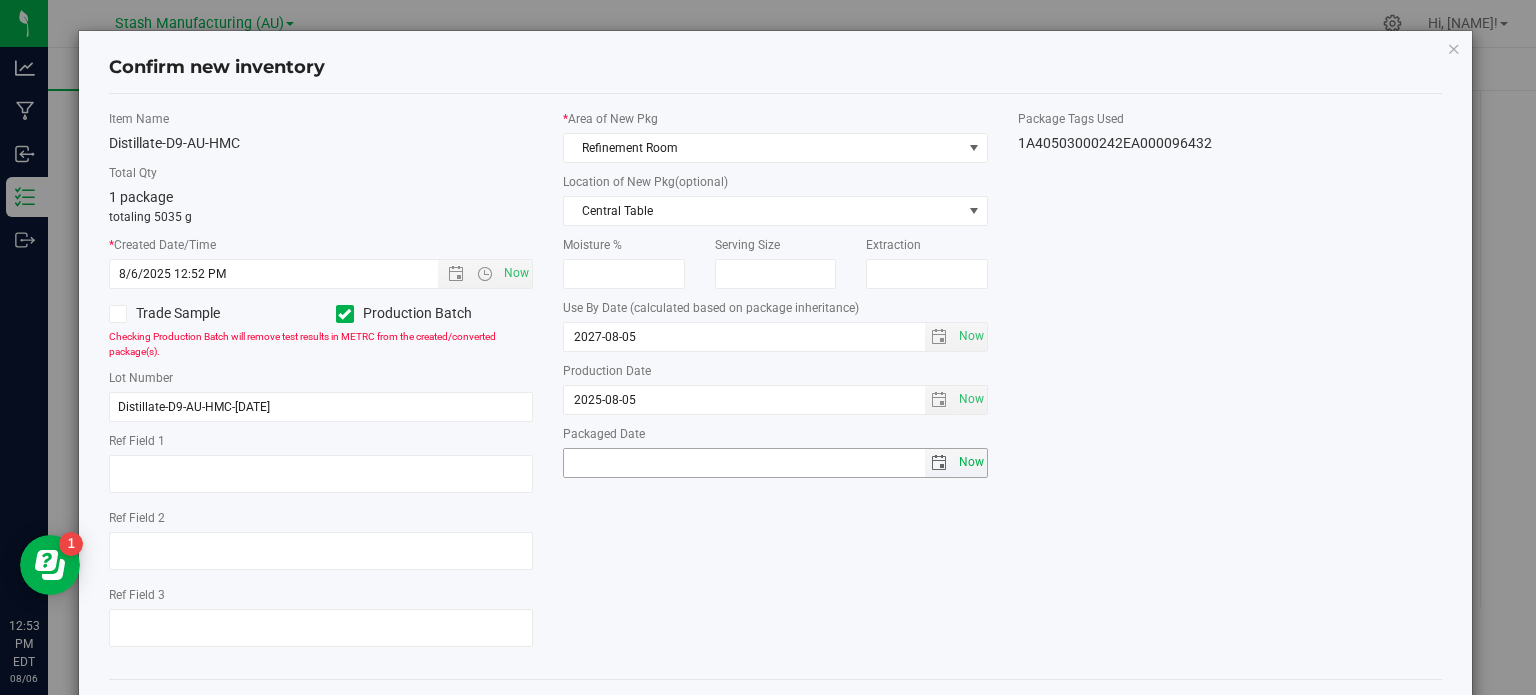 click on "Now" at bounding box center (971, 462) 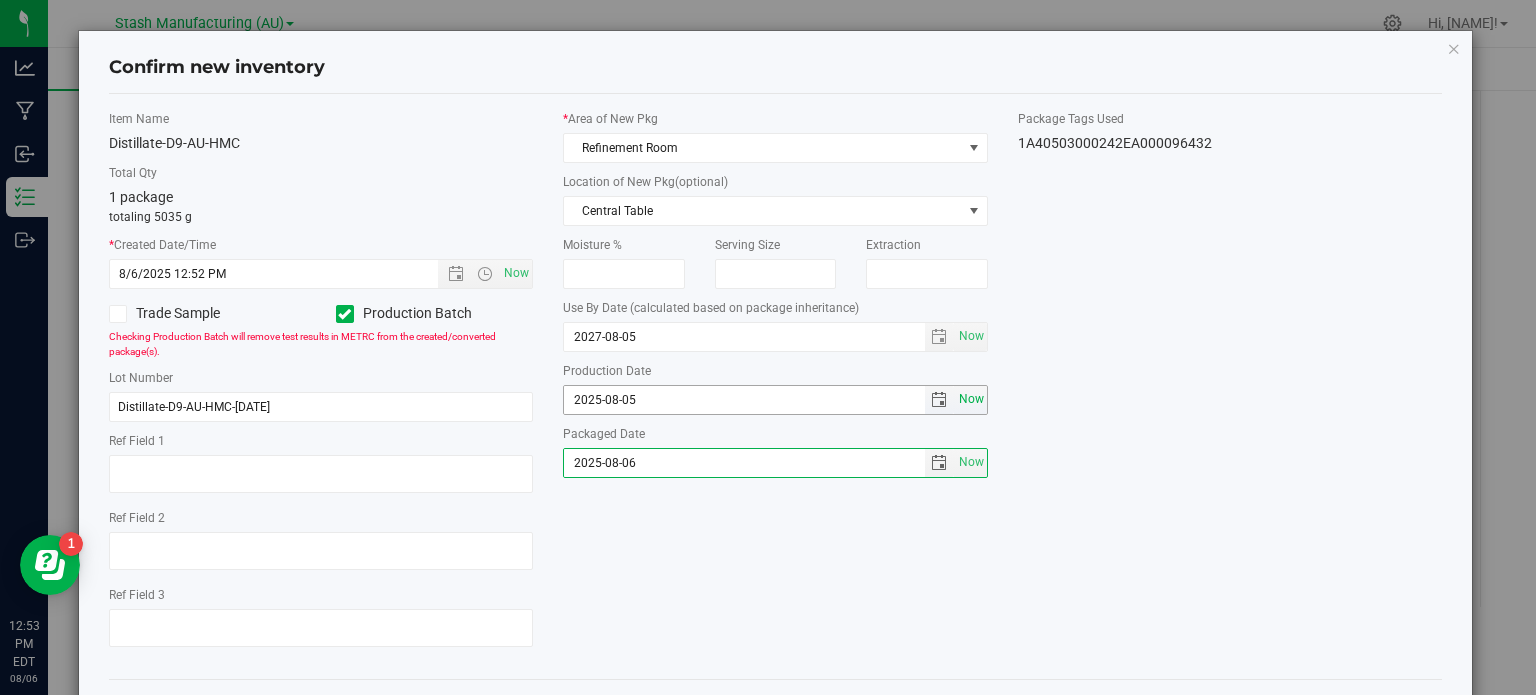 click on "Now" at bounding box center [971, 399] 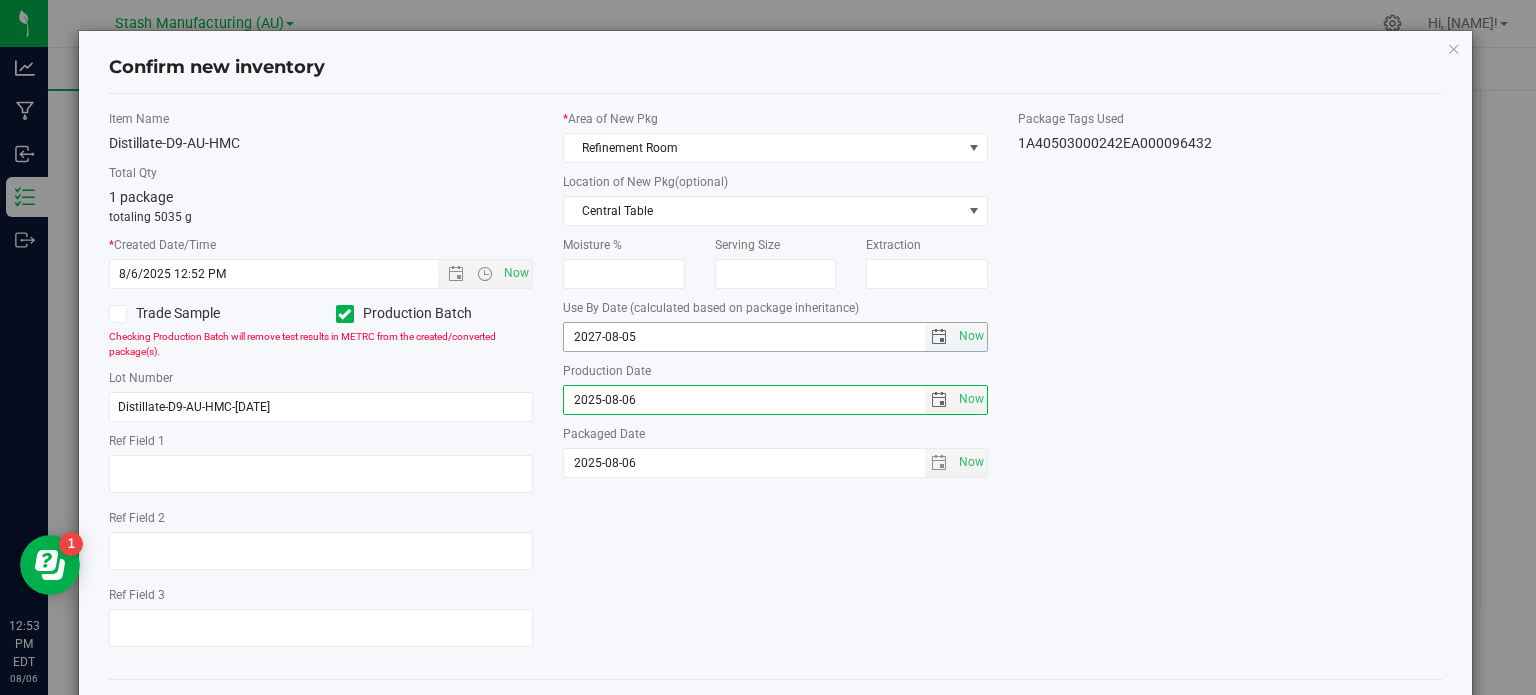 click on "2027-08-05" at bounding box center (744, 337) 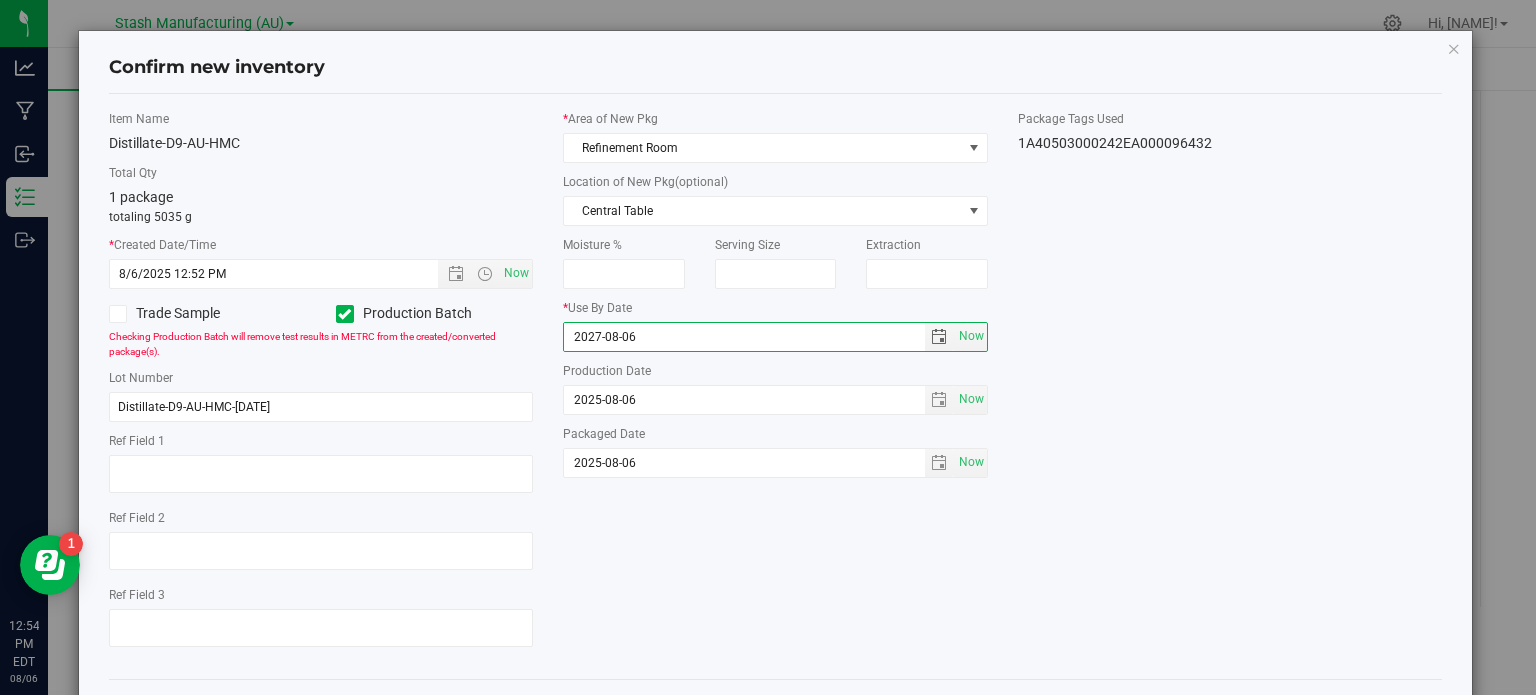 type on "2027-08-06" 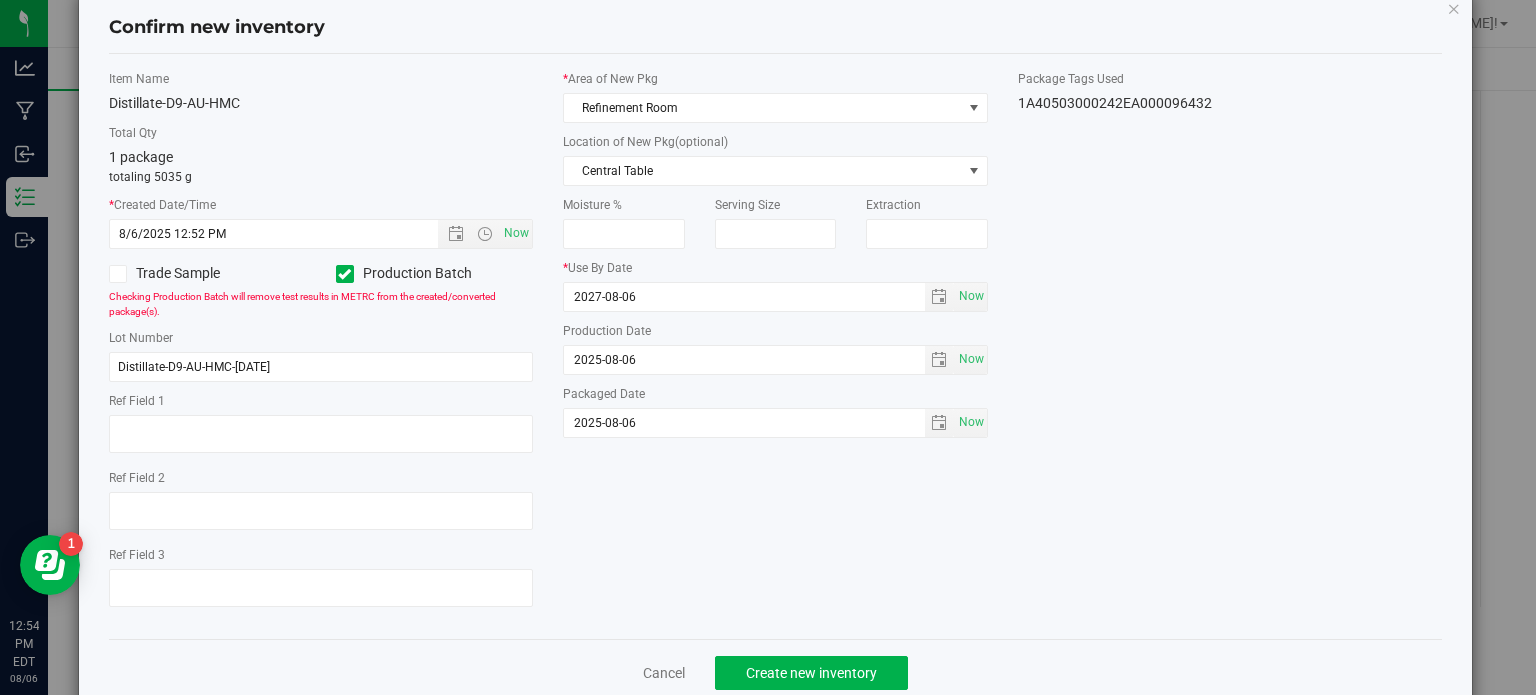 scroll, scrollTop: 80, scrollLeft: 0, axis: vertical 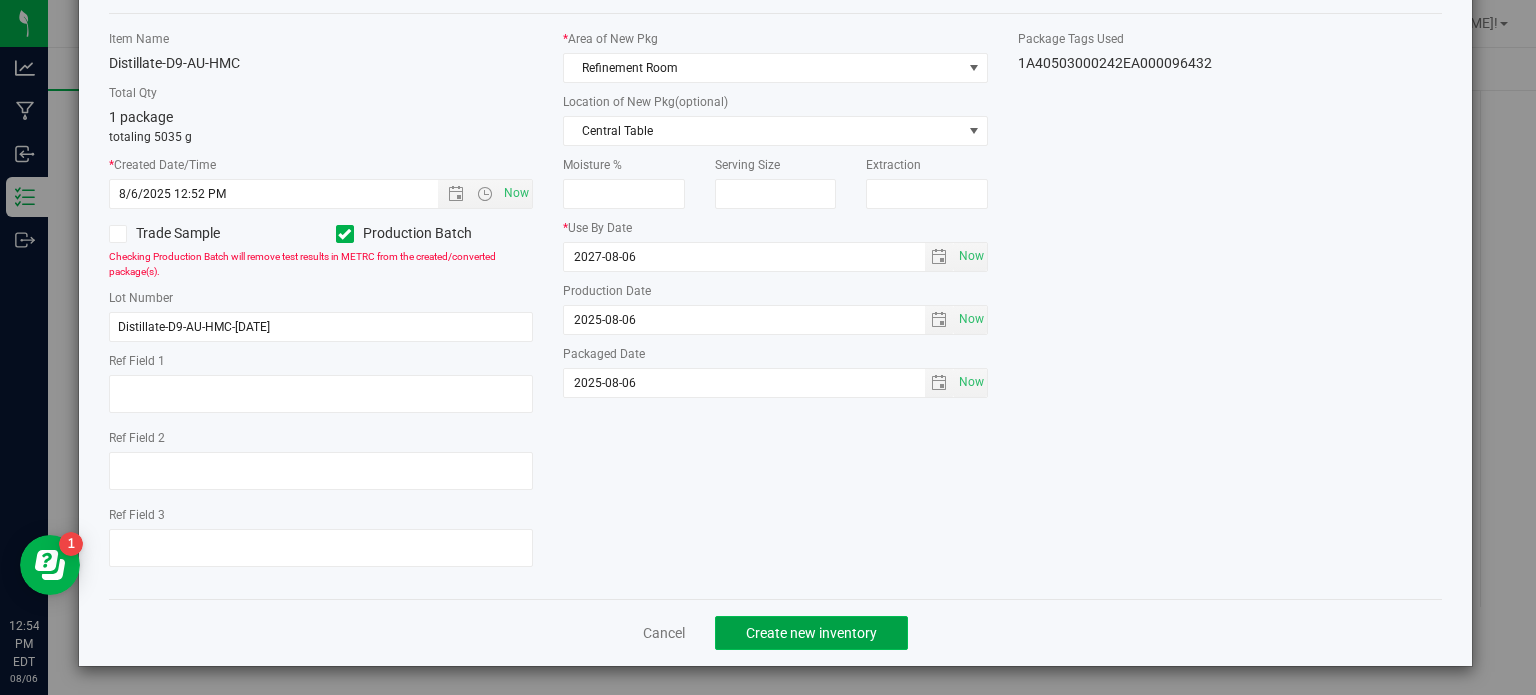 click on "Create new inventory" 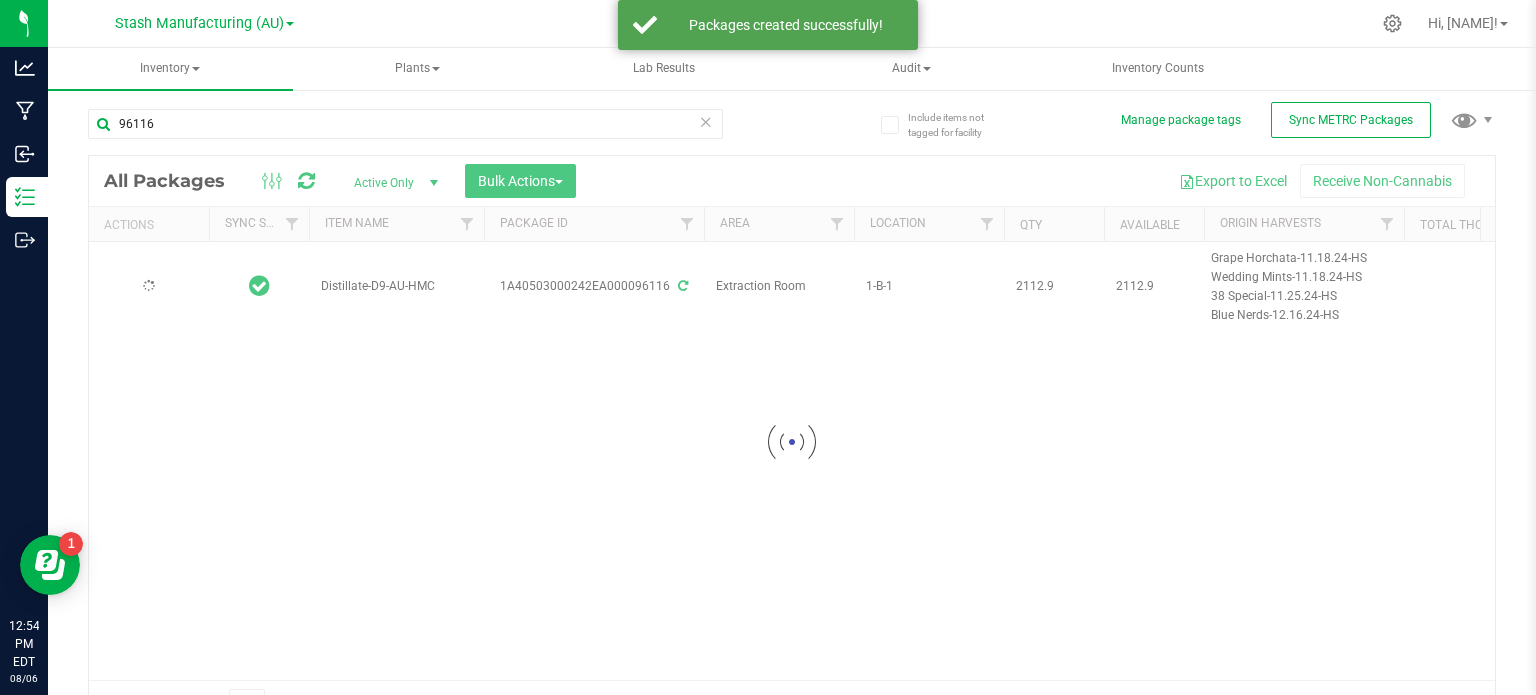scroll, scrollTop: 35, scrollLeft: 0, axis: vertical 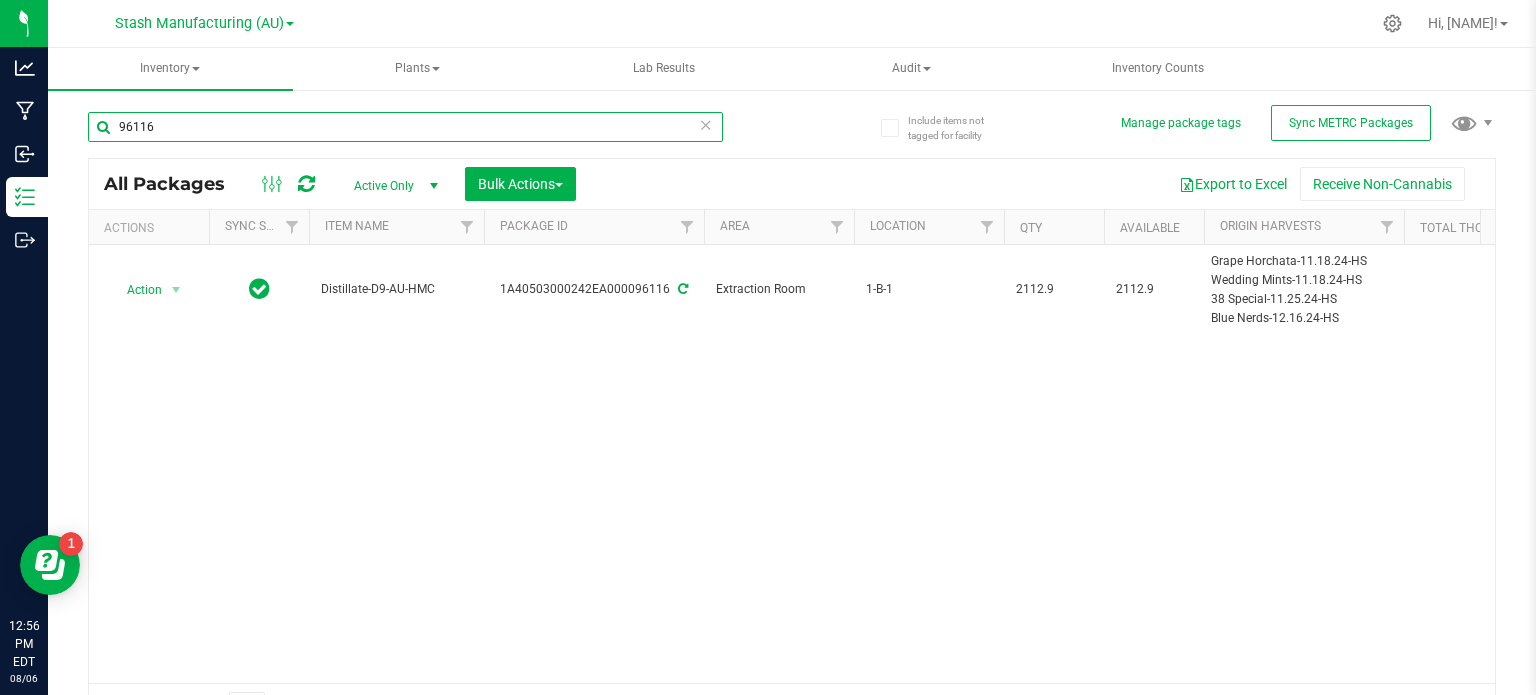 click on "96116" at bounding box center [405, 127] 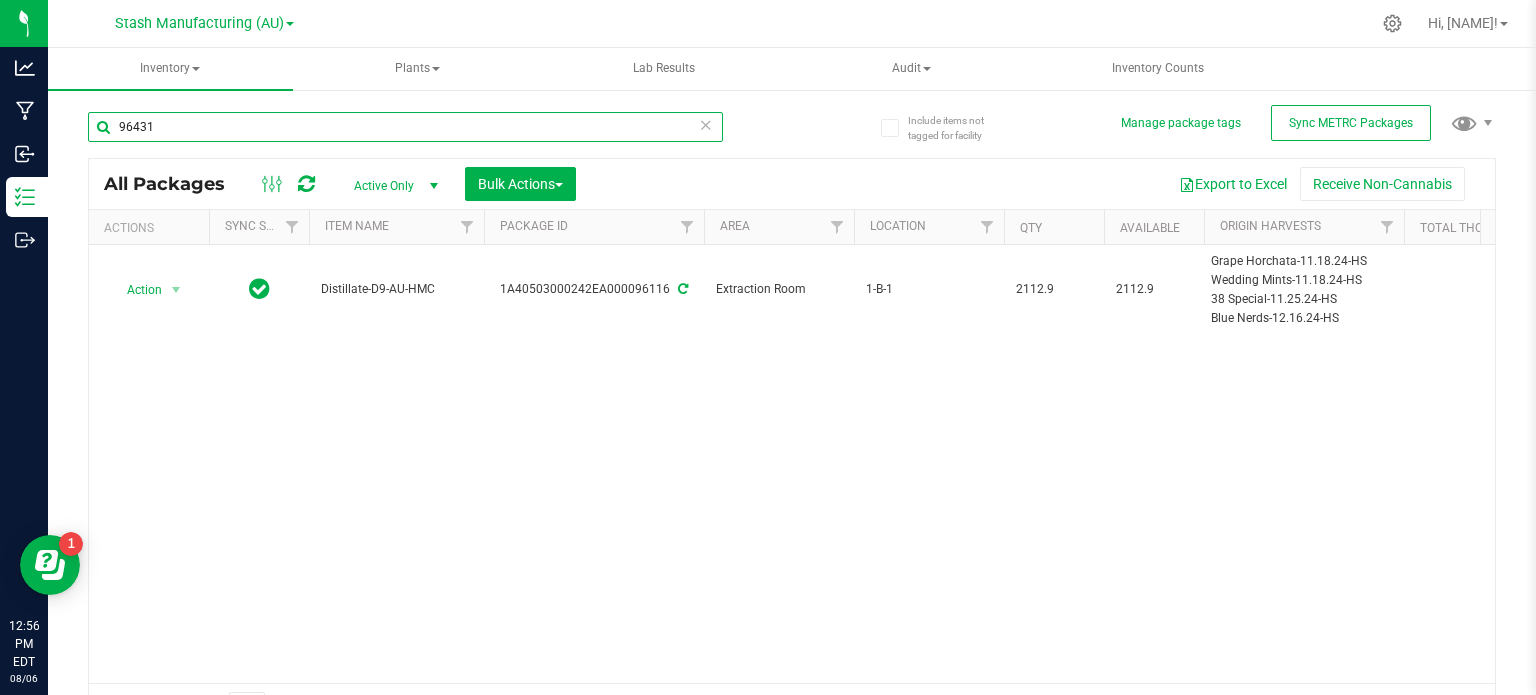 type on "96431" 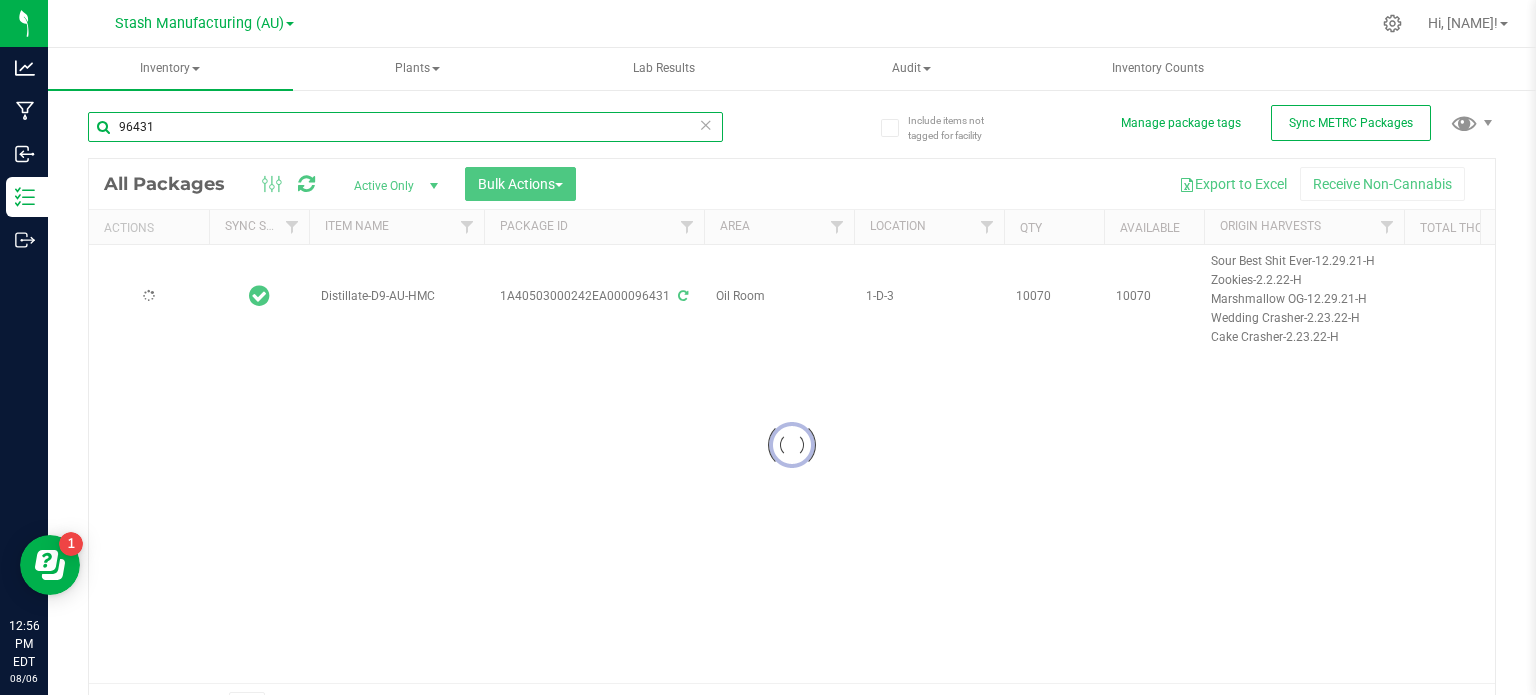 type on "2025-08-06" 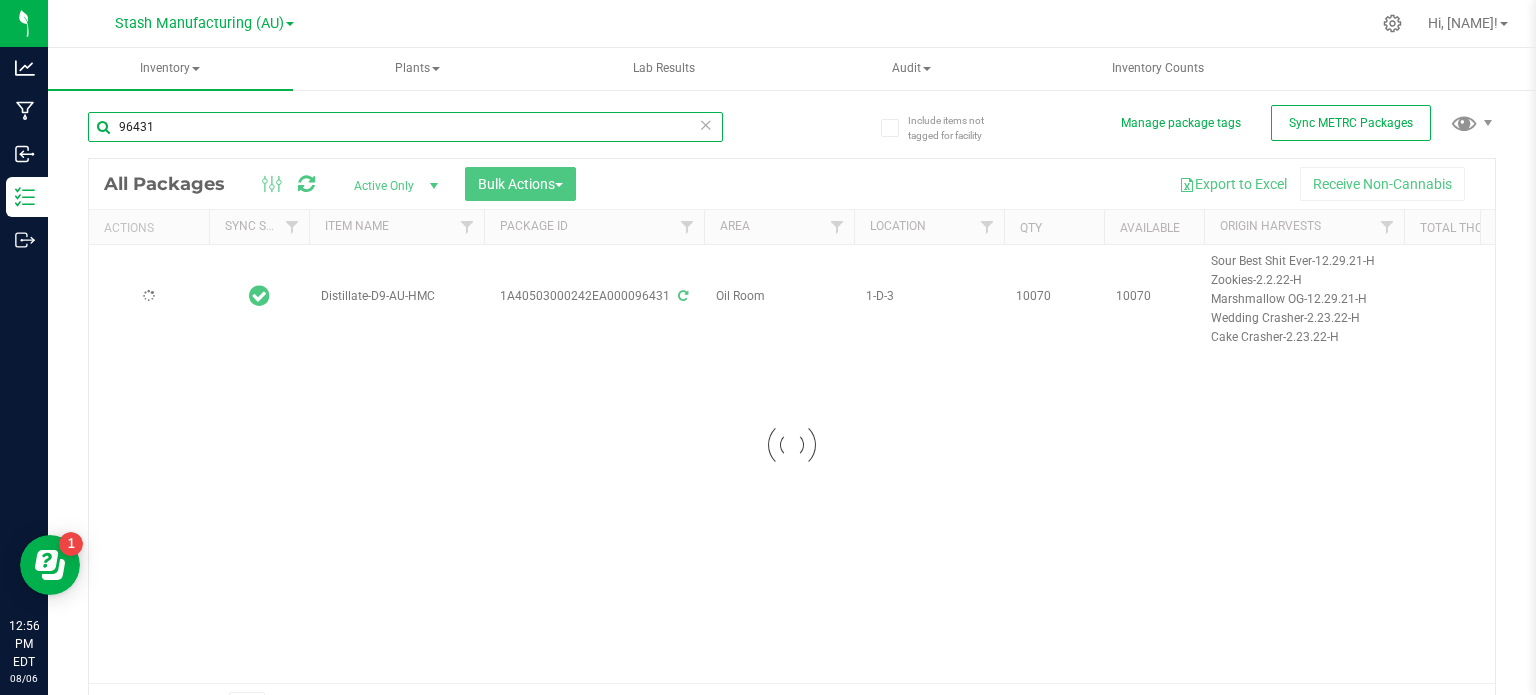 type on "2027-08-06" 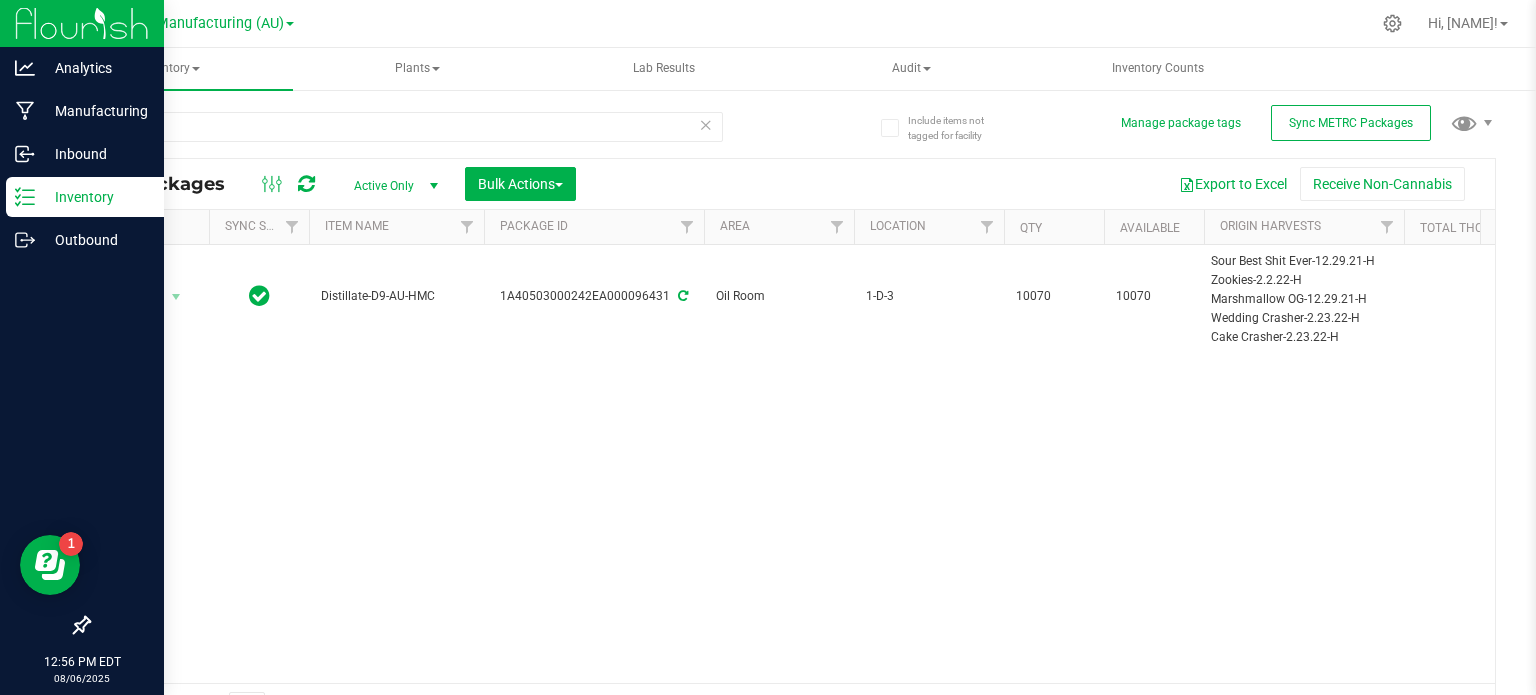 click on "Inventory" at bounding box center [95, 197] 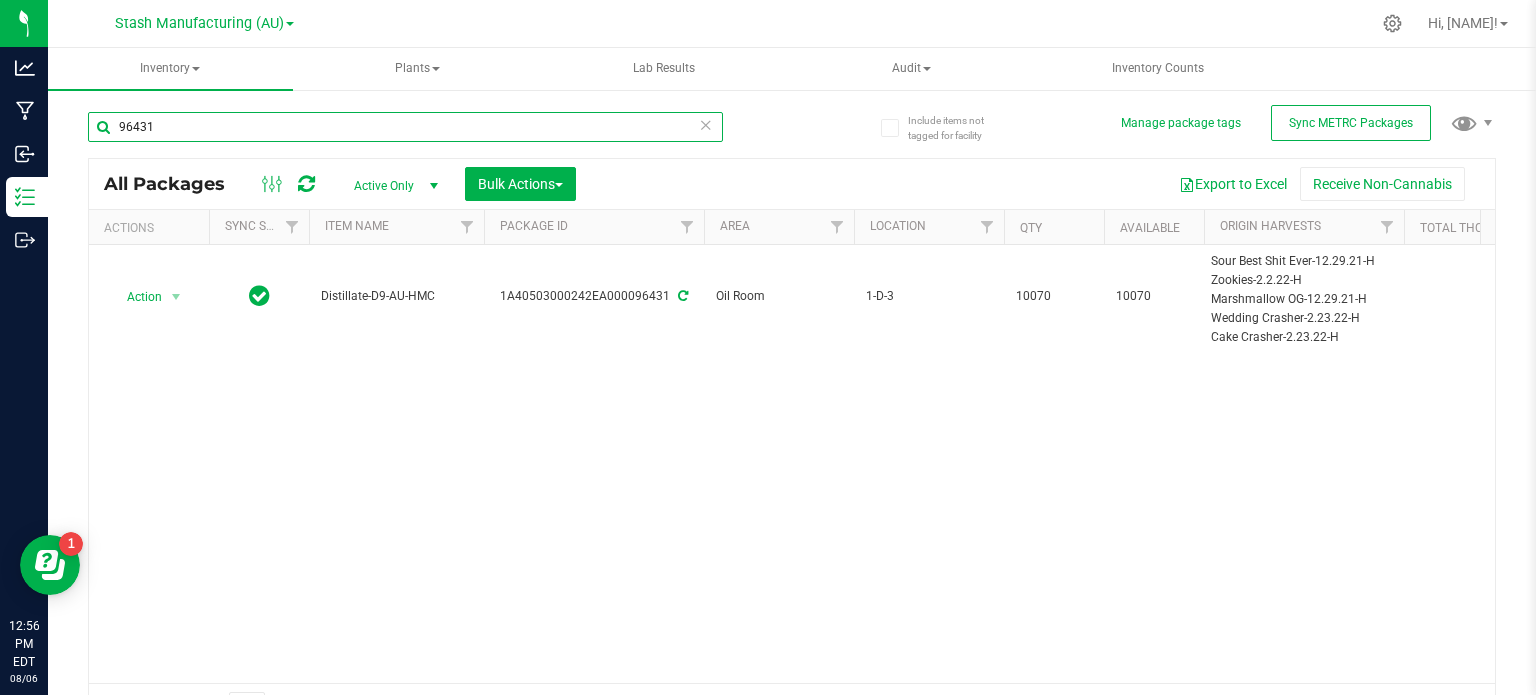 click on "96431" at bounding box center [405, 127] 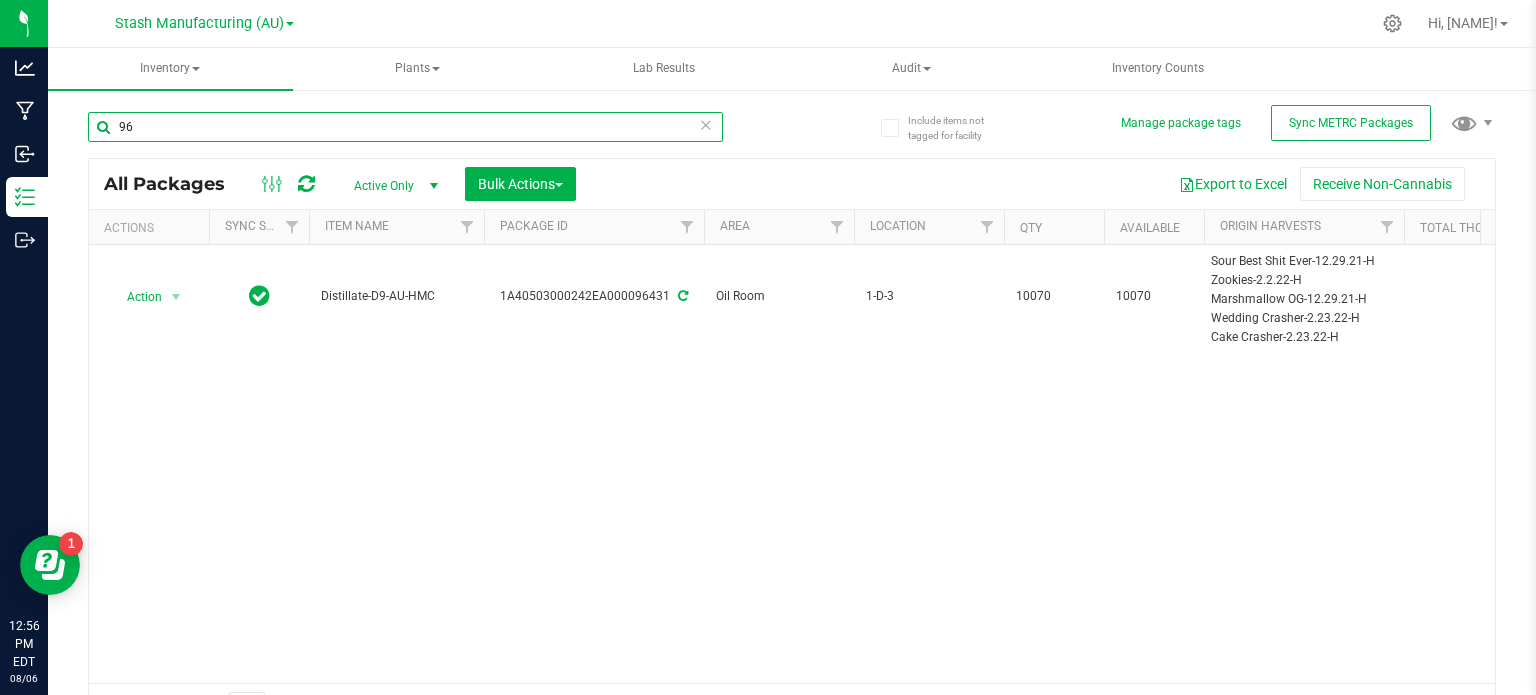 type on "9" 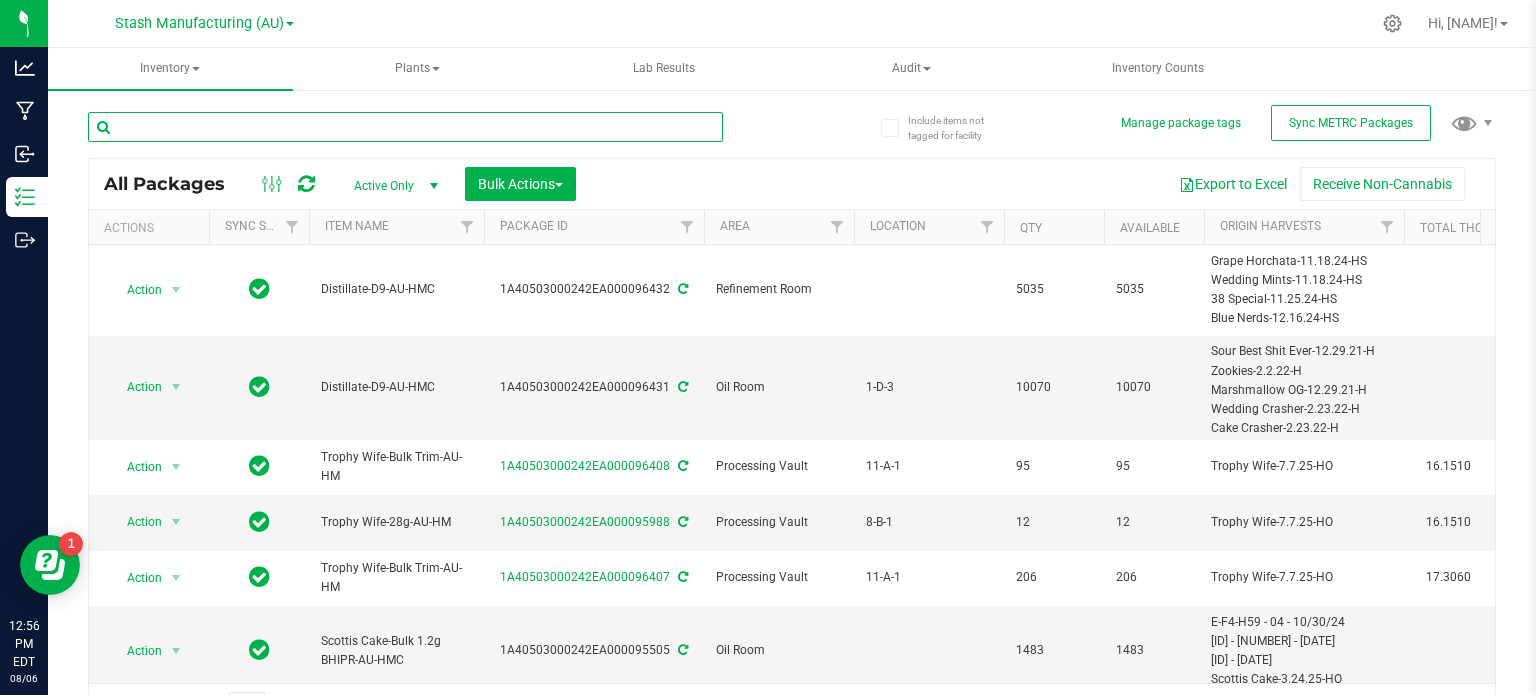 type 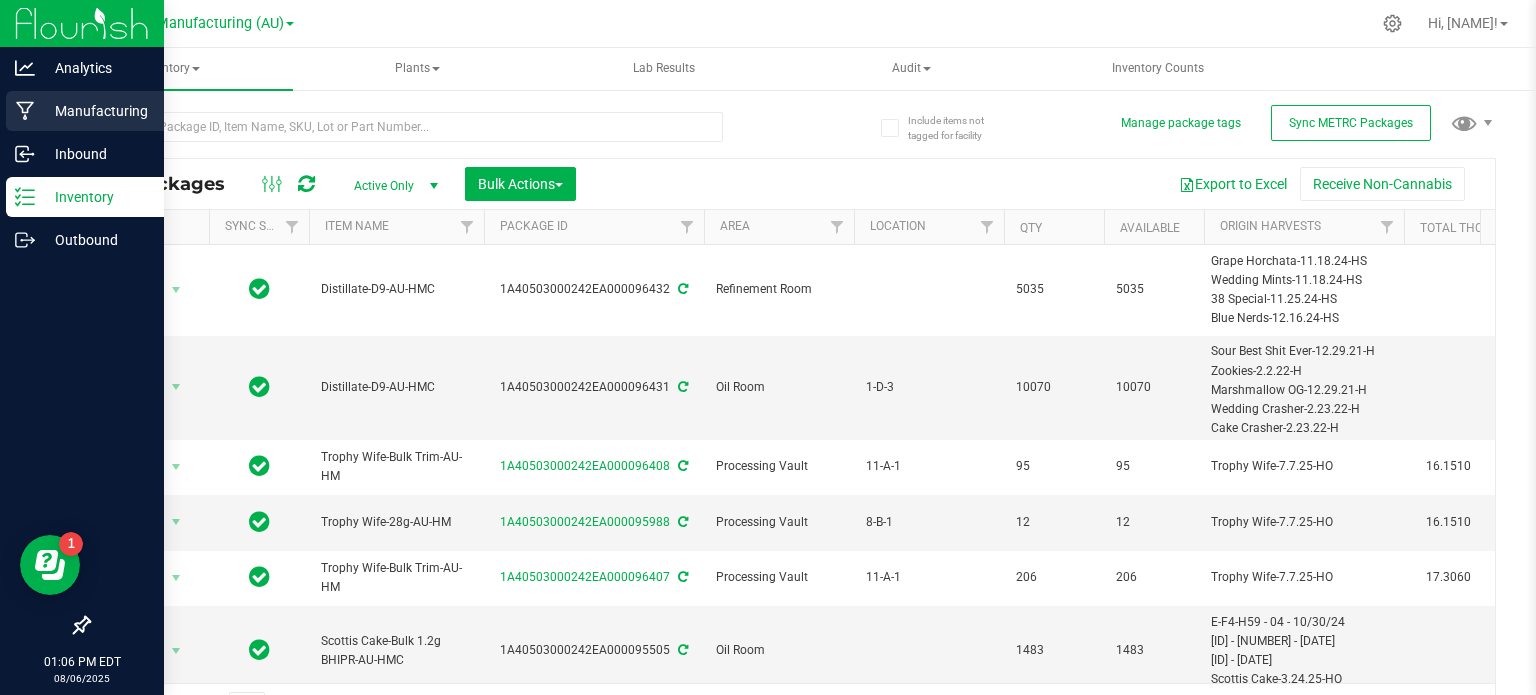 click on "Manufacturing" at bounding box center (95, 111) 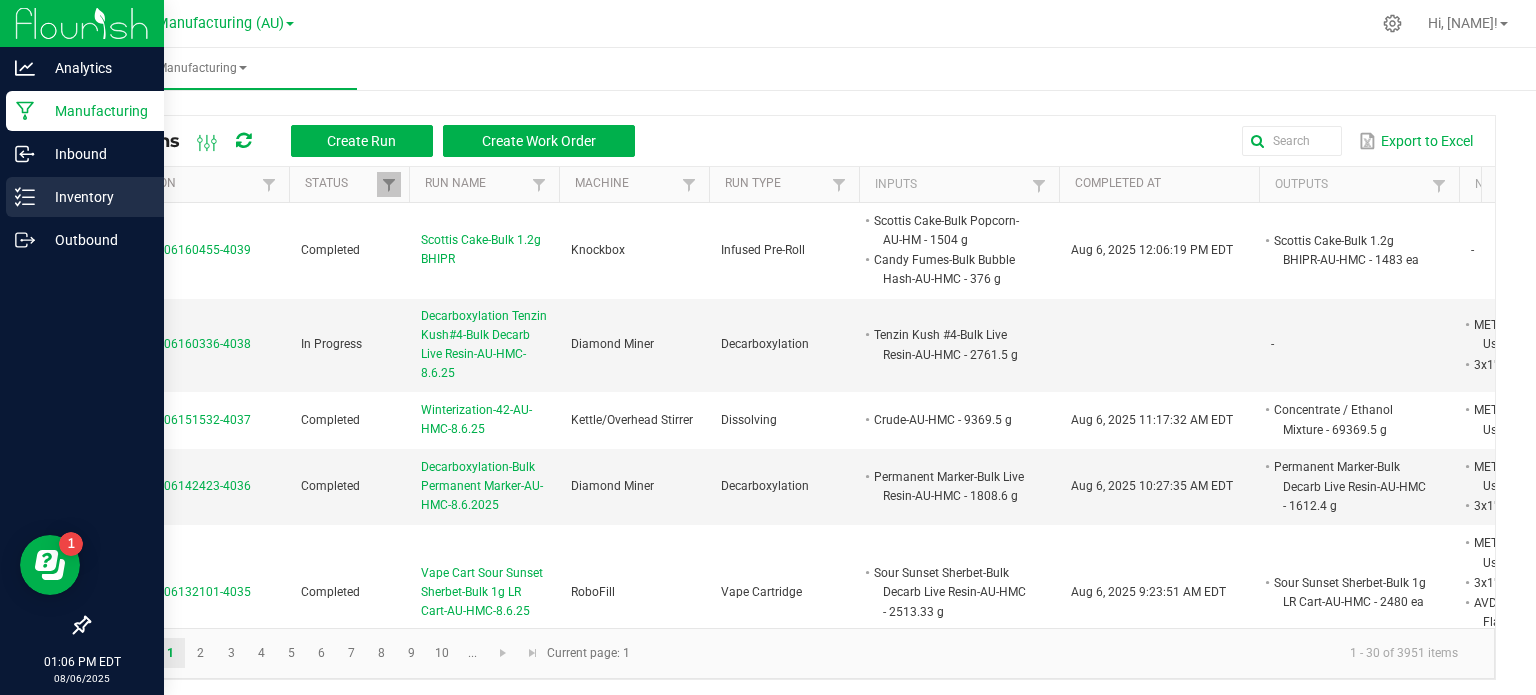click on "Inventory" at bounding box center (85, 197) 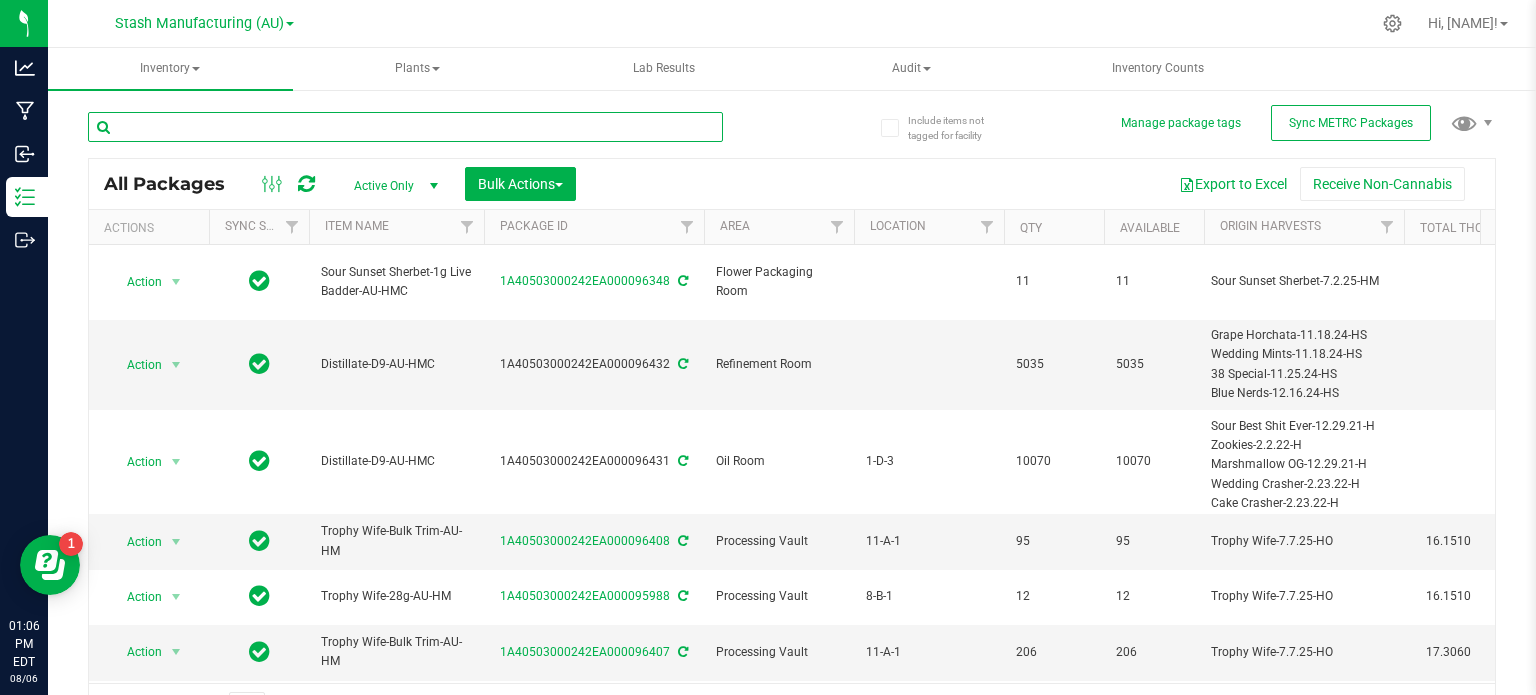 click at bounding box center (405, 127) 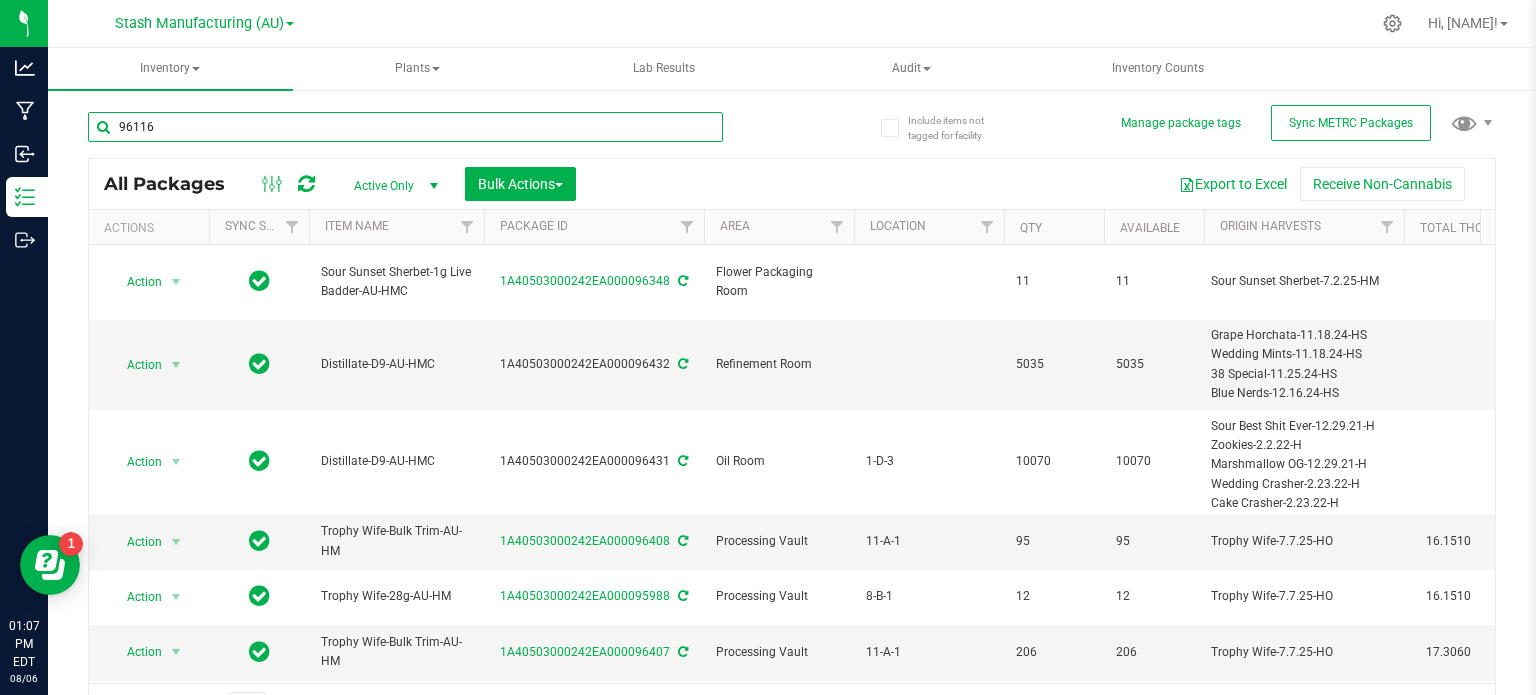 type on "96116" 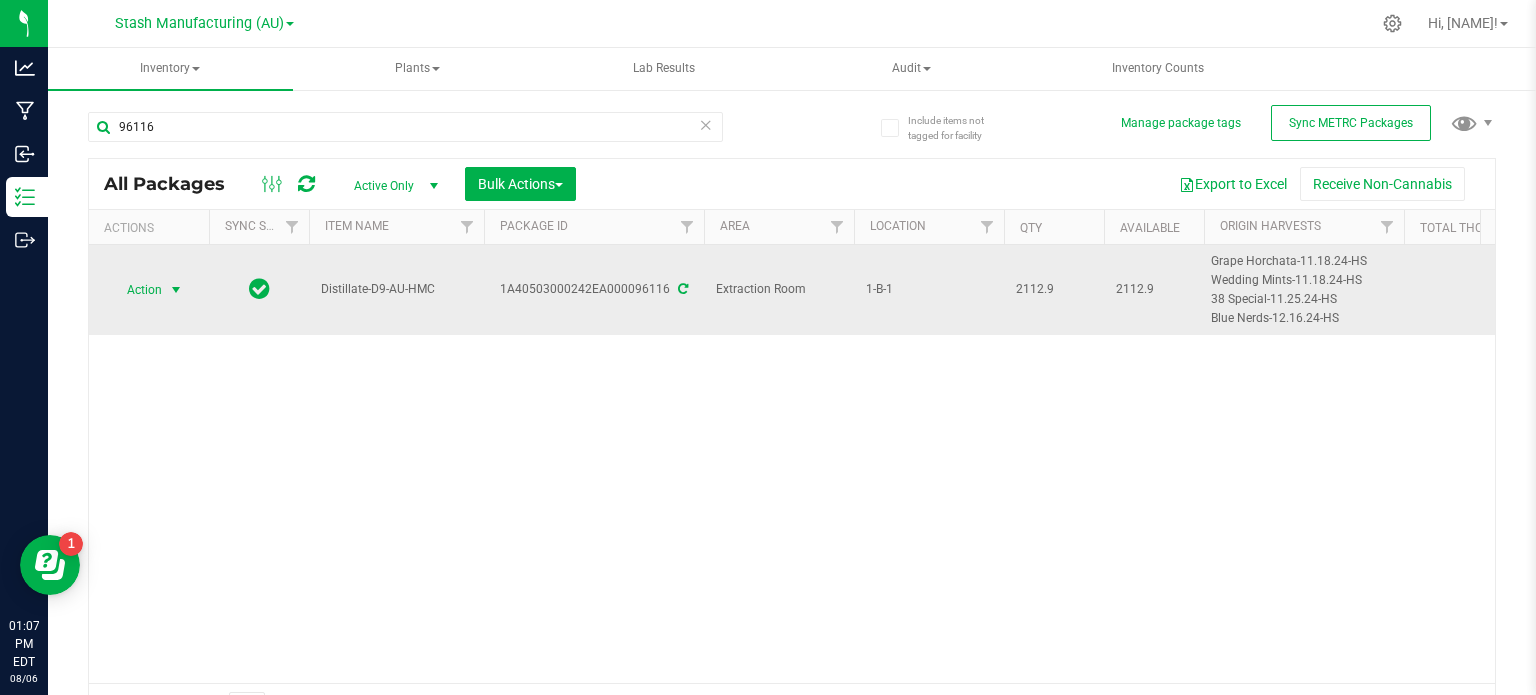 click on "Action" at bounding box center [136, 290] 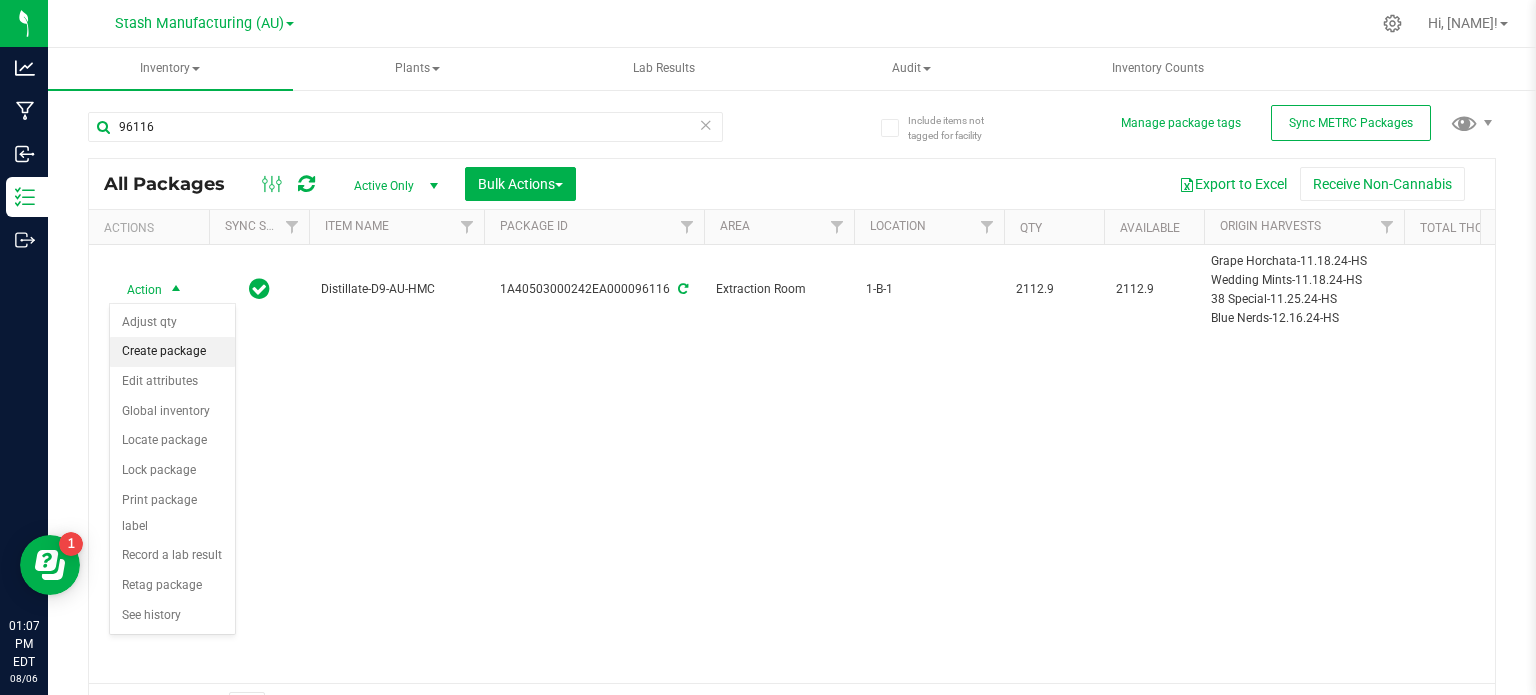 click on "Create package" at bounding box center (172, 352) 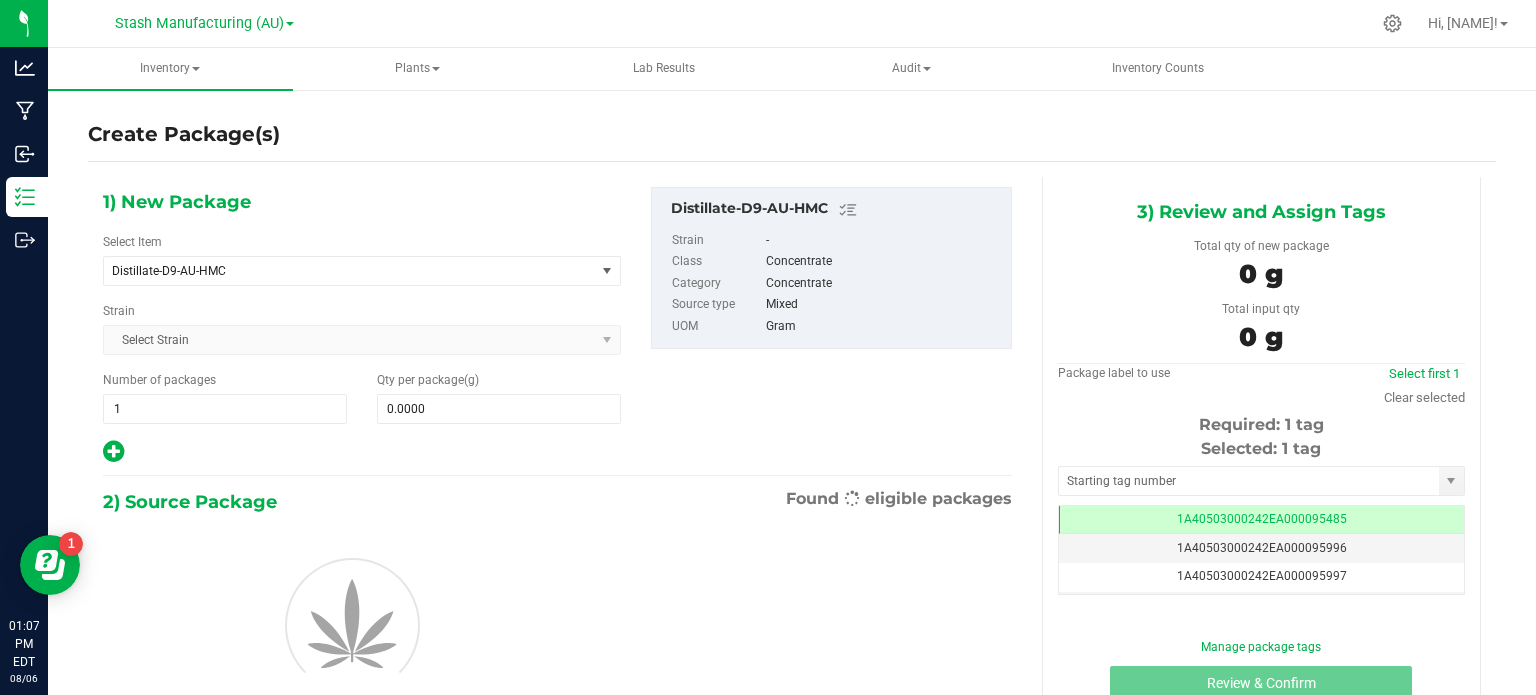 scroll, scrollTop: 0, scrollLeft: 0, axis: both 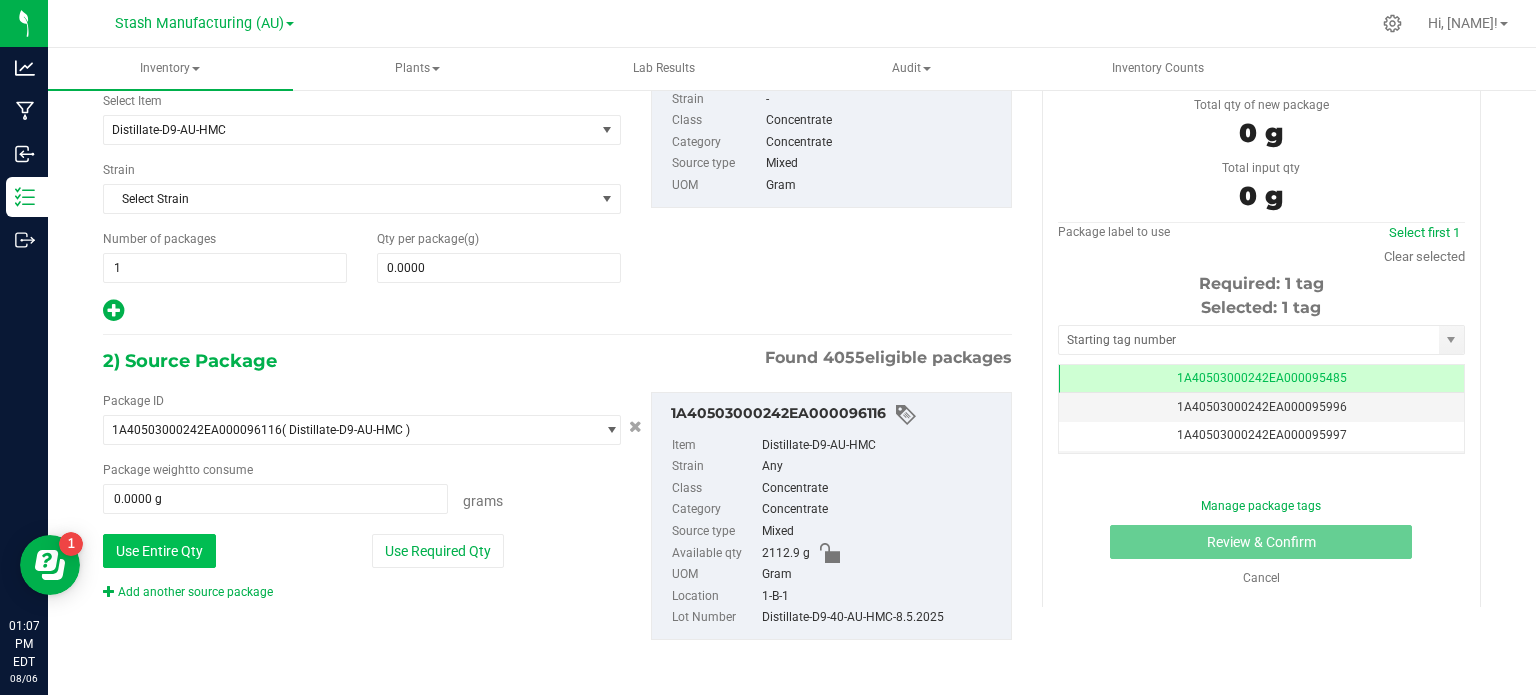 click on "Use Entire Qty" at bounding box center (159, 551) 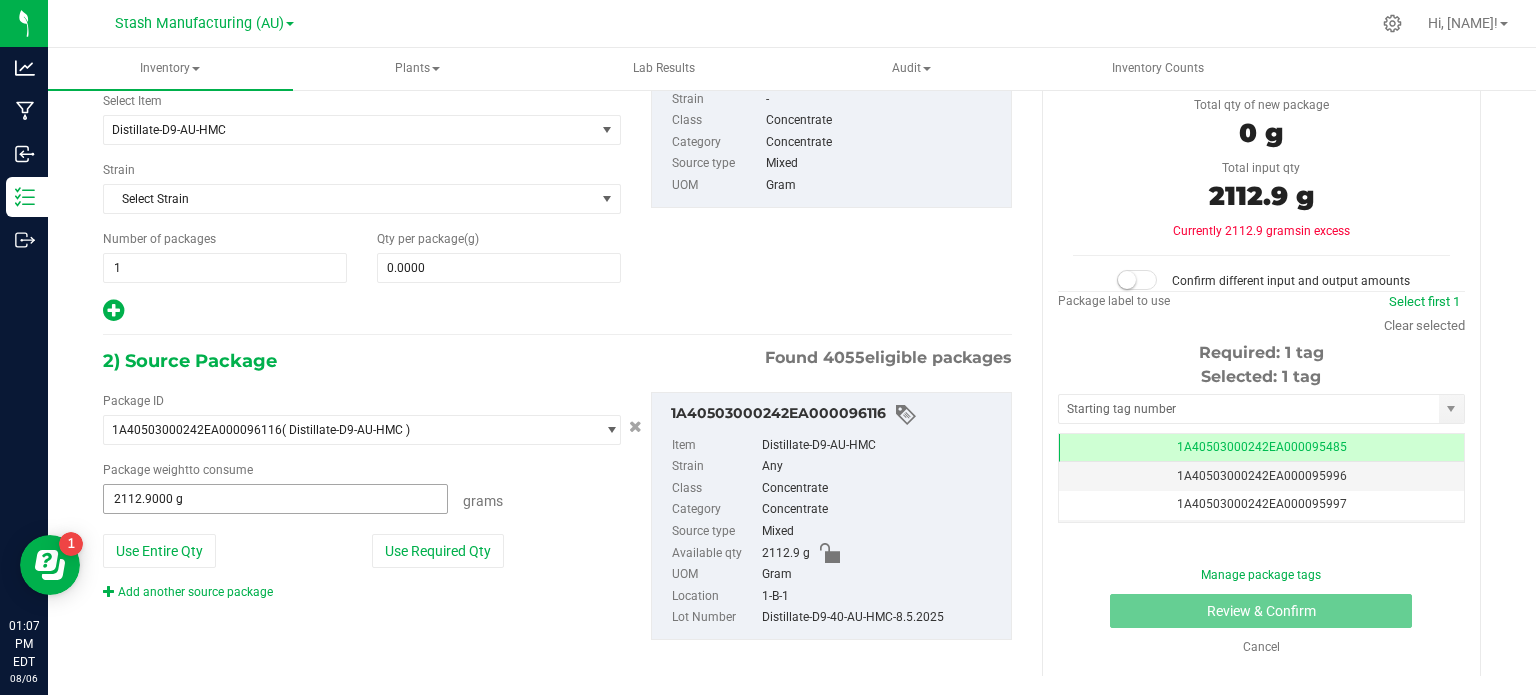 click on "2112.9000 g 2112.9" at bounding box center (275, 499) 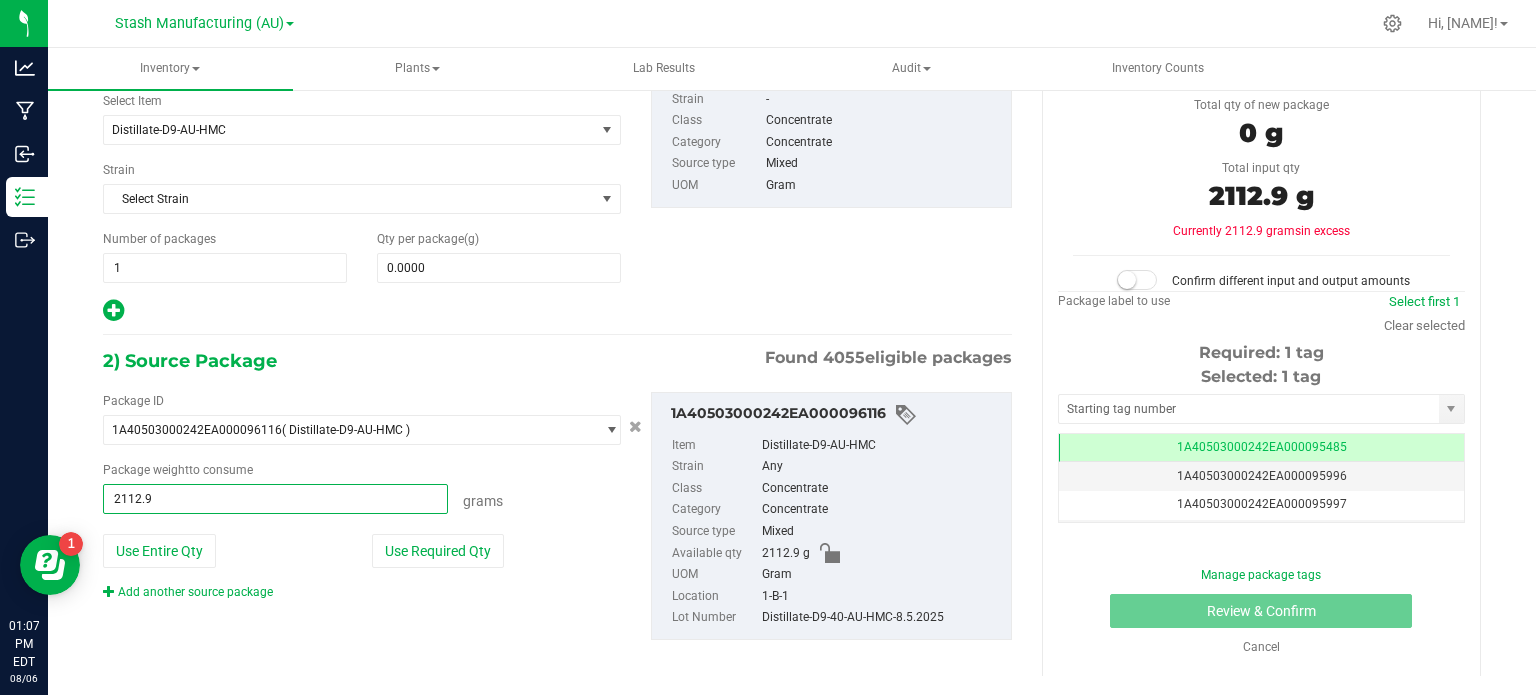 click on "2112.9" at bounding box center (275, 499) 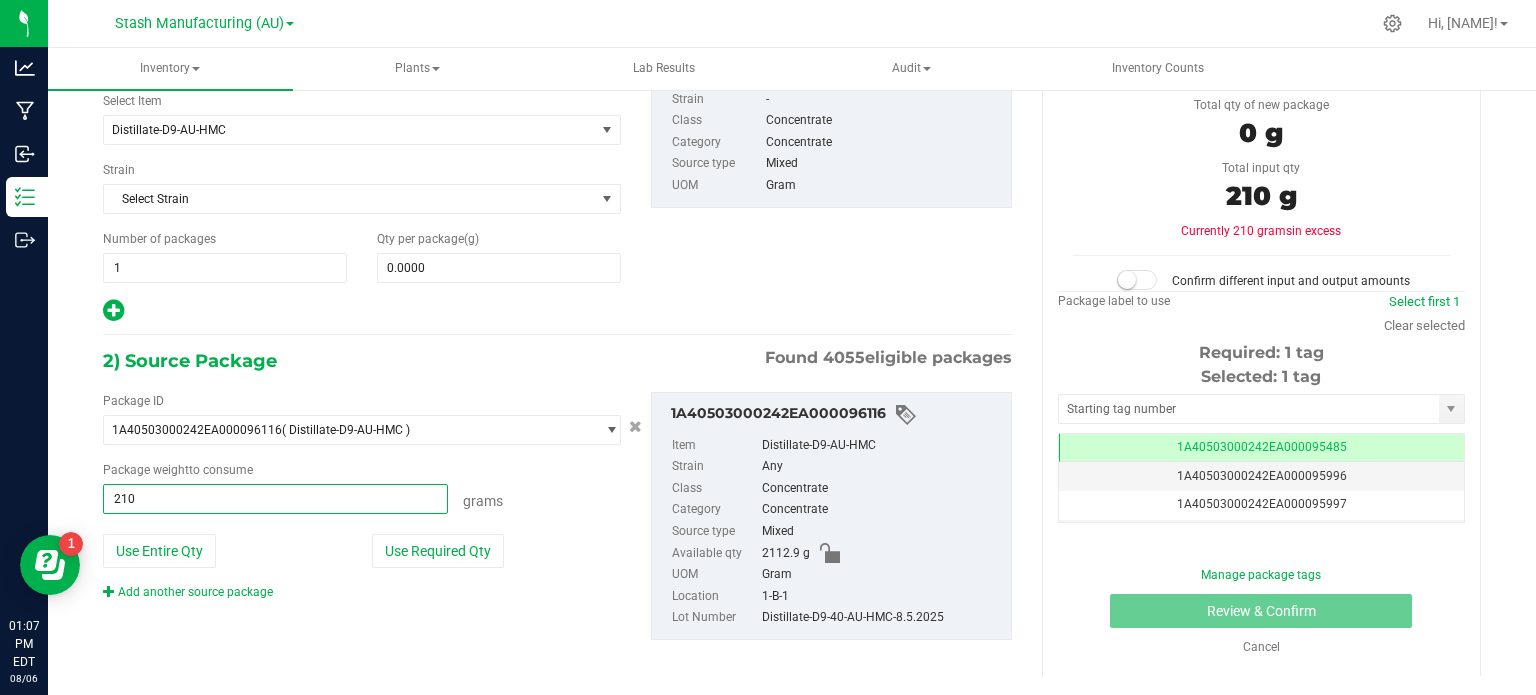 type on "2105" 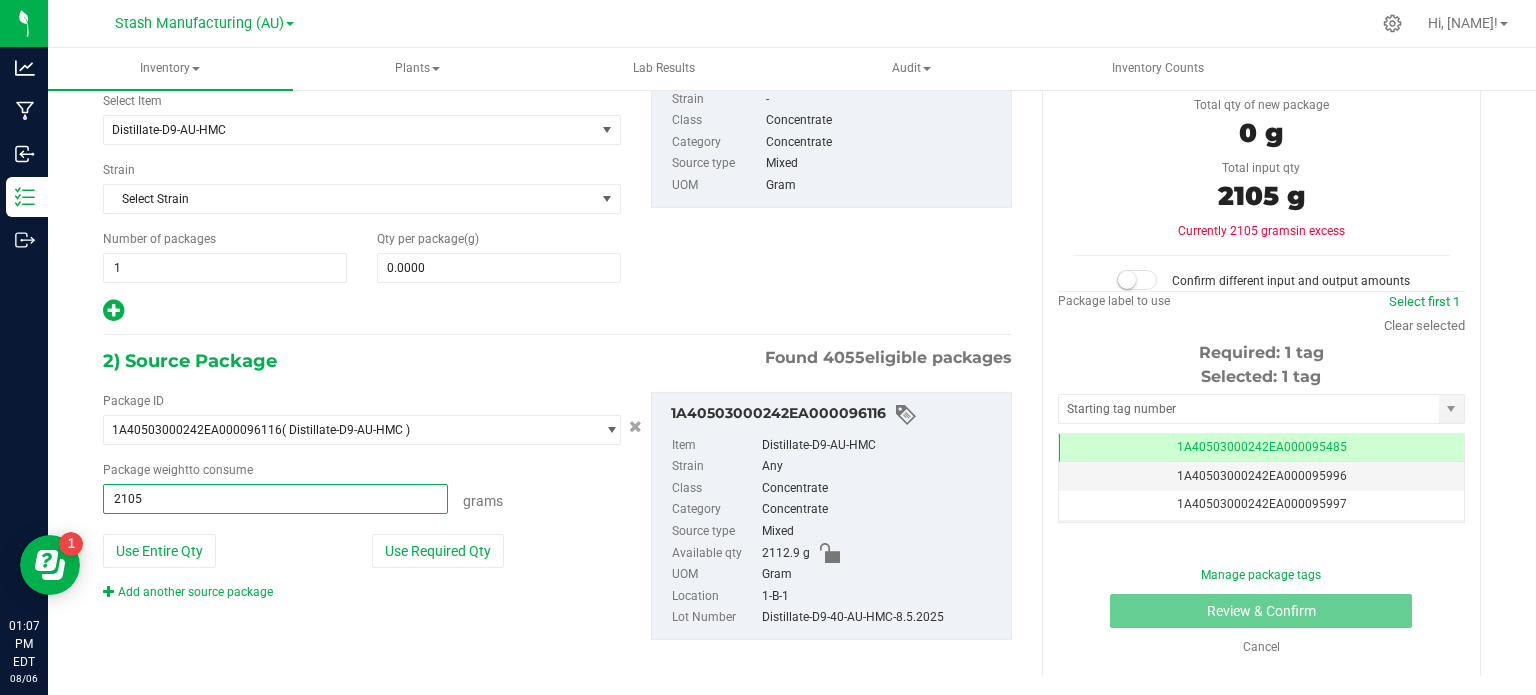 click on "2105" at bounding box center (275, 499) 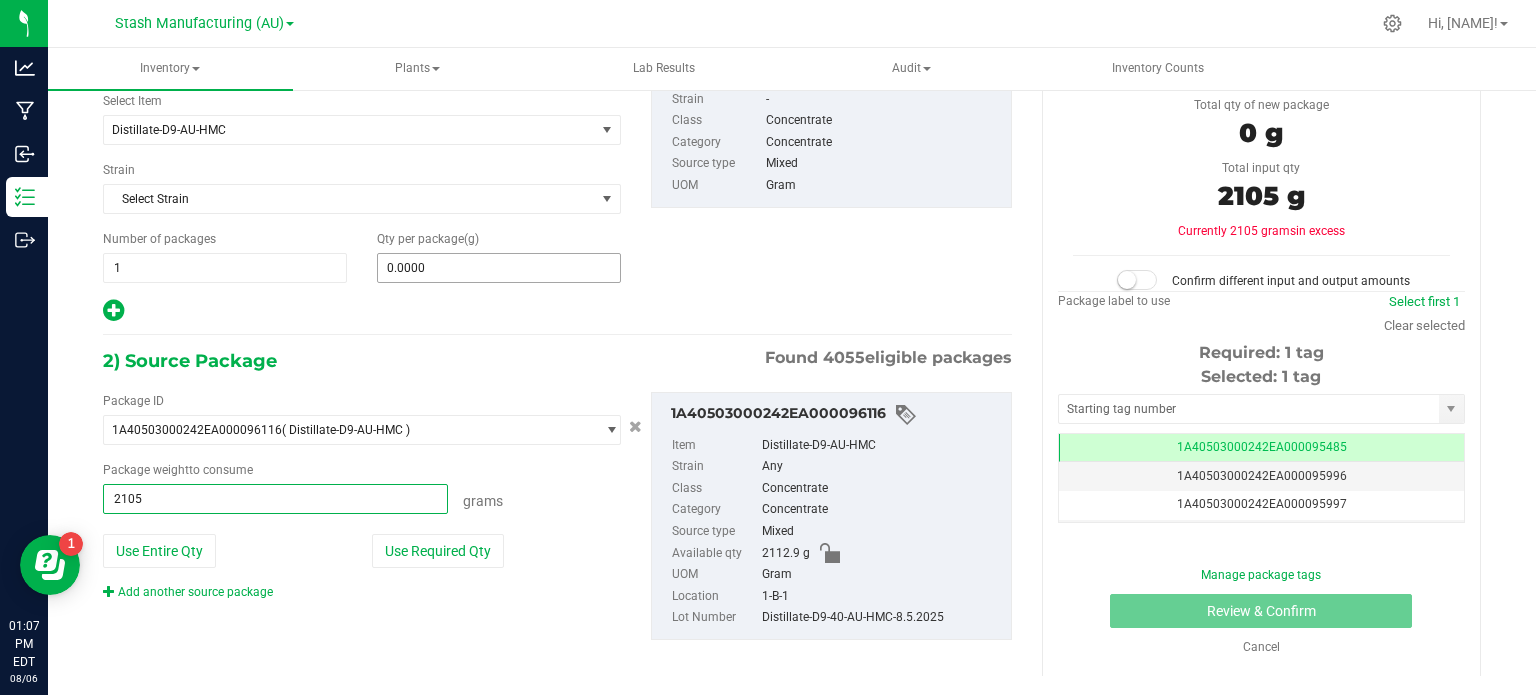 click on "0.0000" at bounding box center [499, 268] 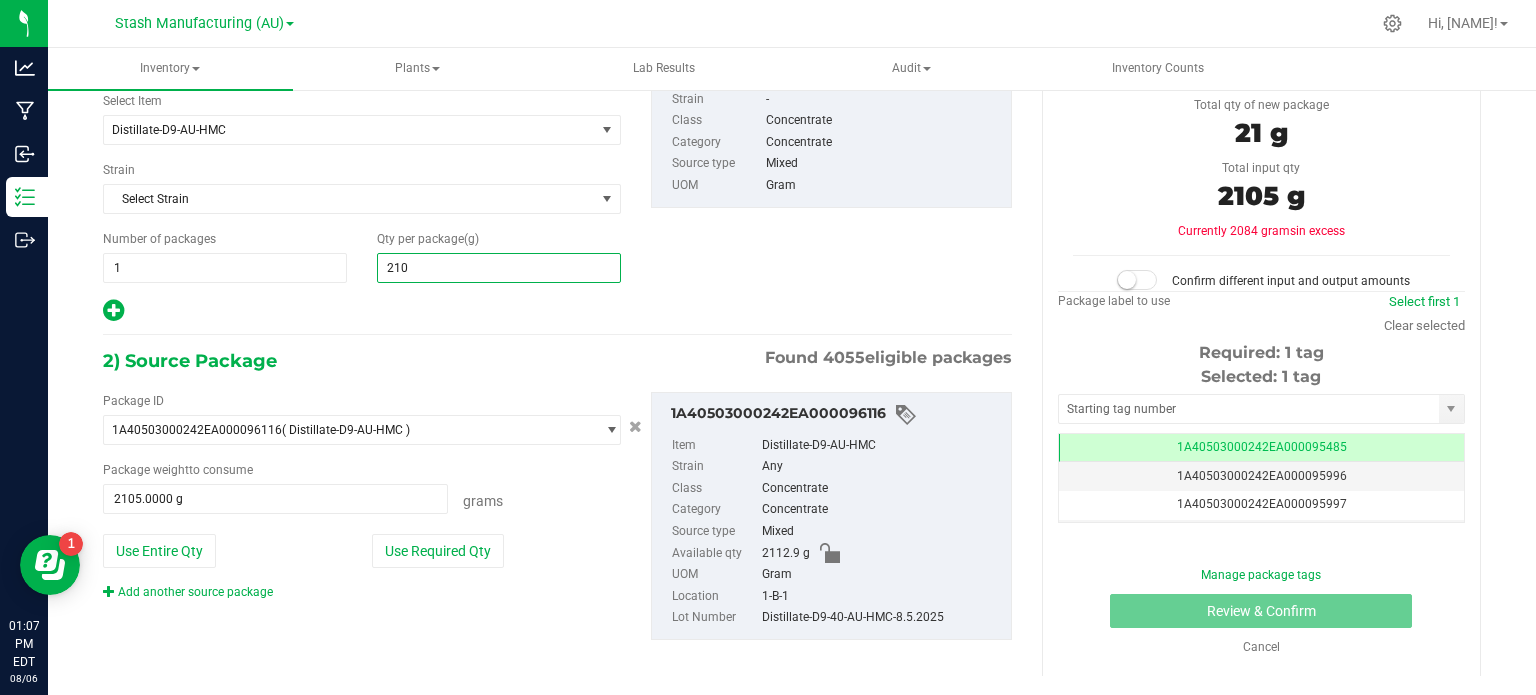 type on "2105" 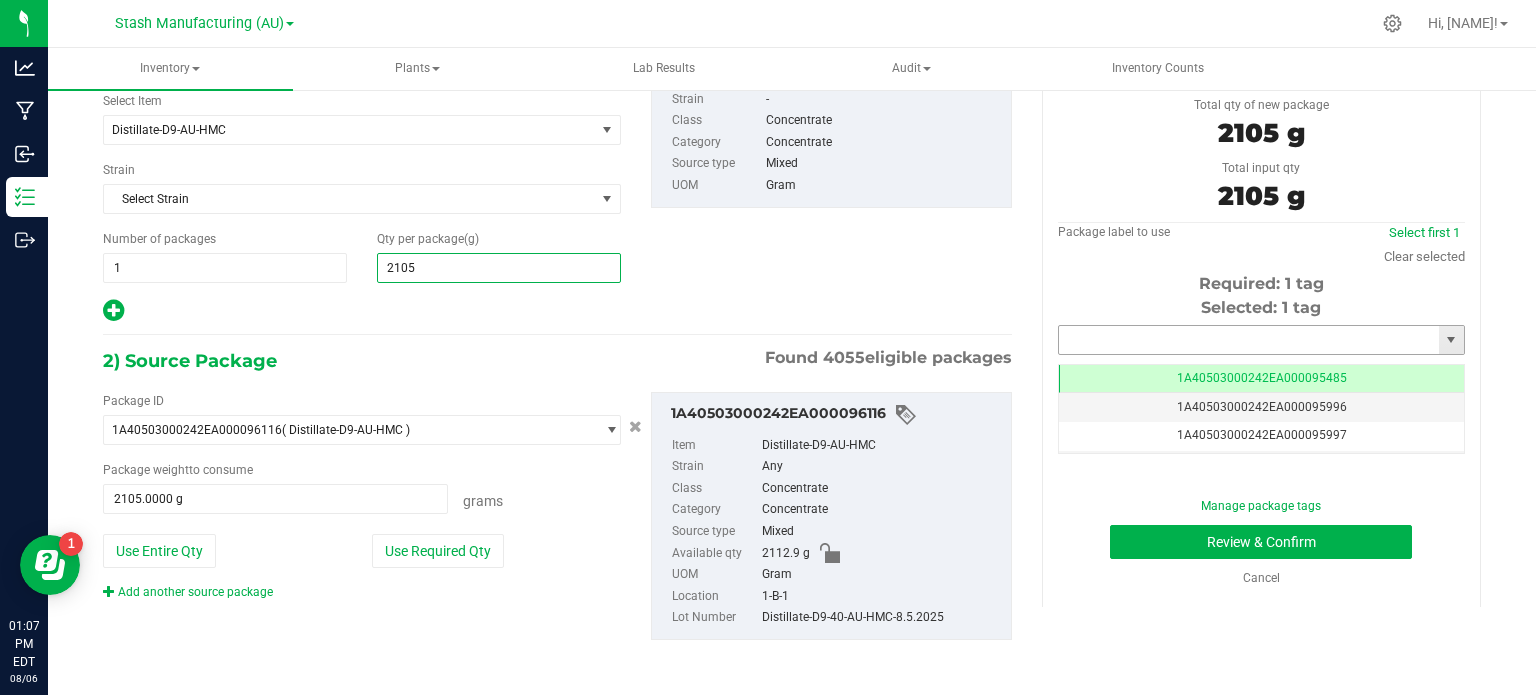 type on "[NUMBER]" 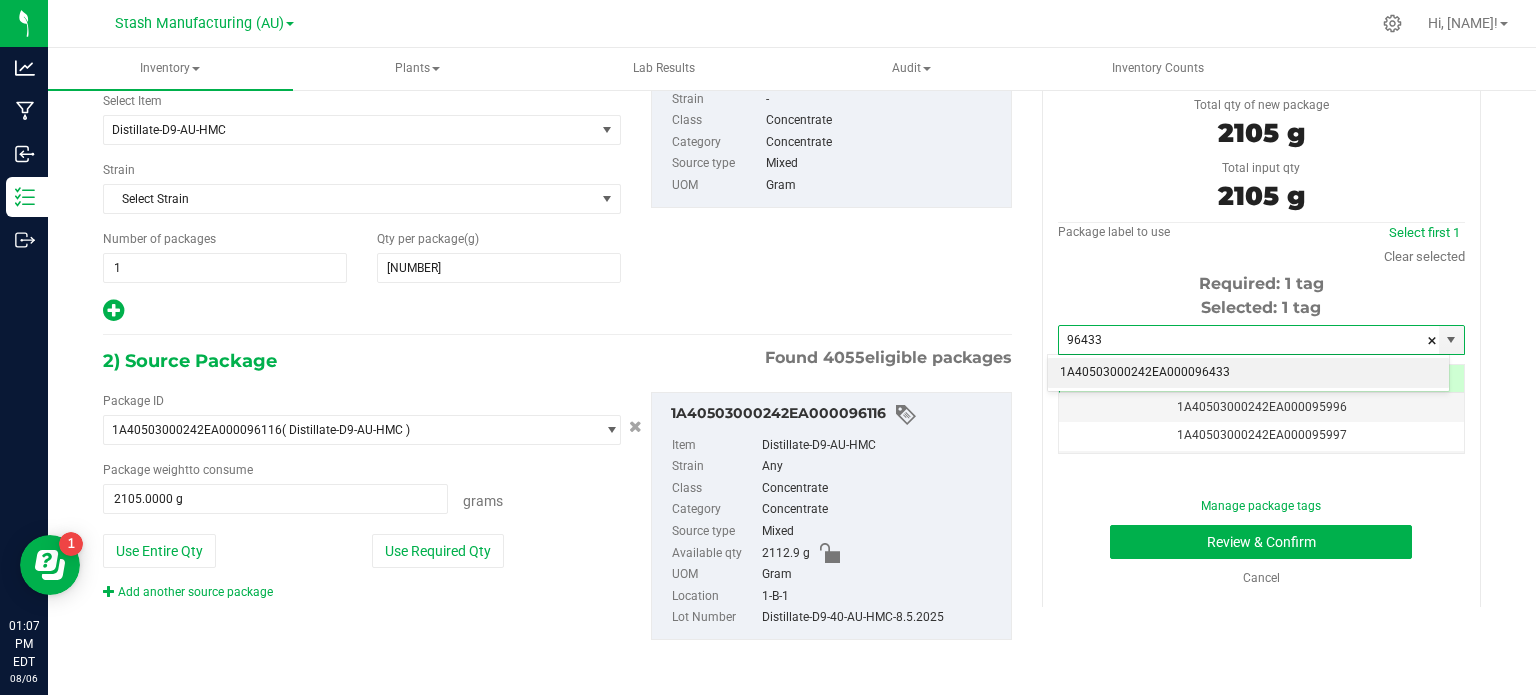 click on "1A40503000242EA000096433" at bounding box center (1248, 373) 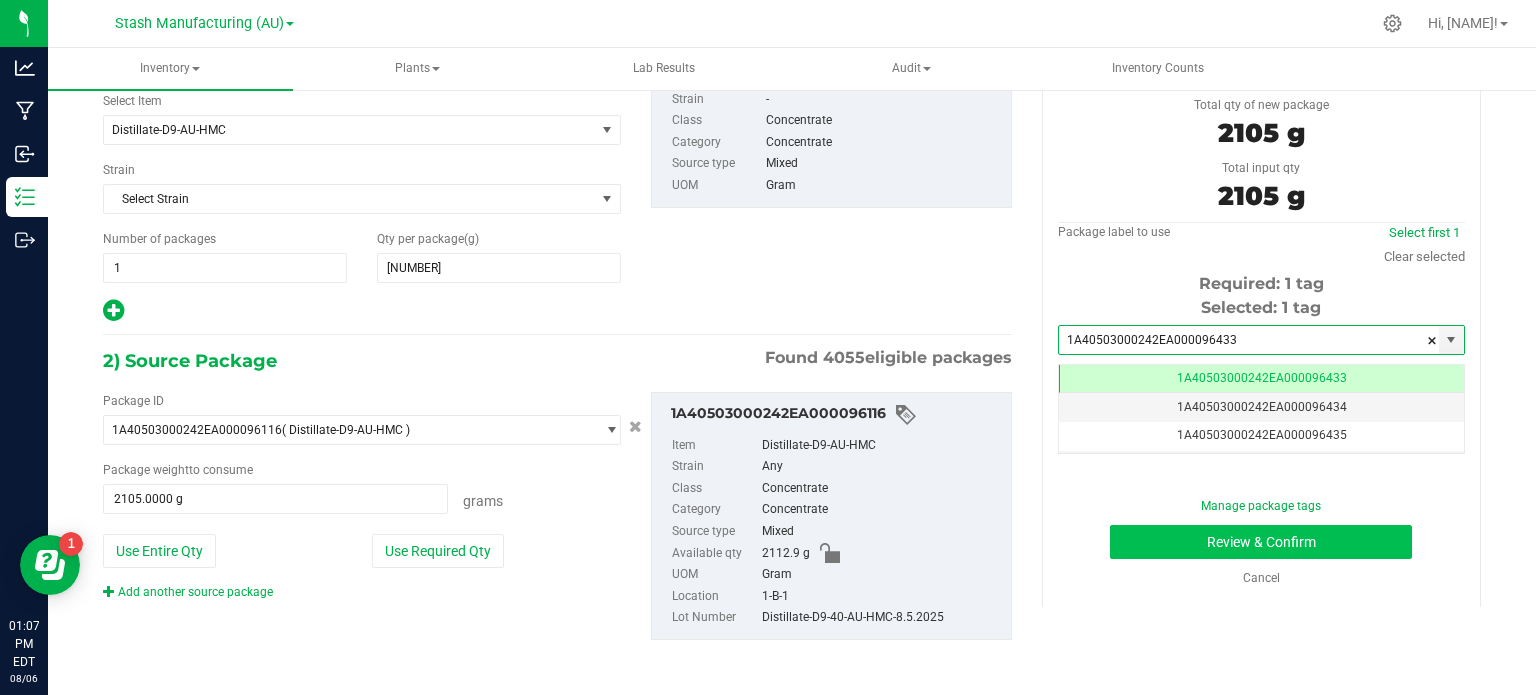 type on "1A40503000242EA000096433" 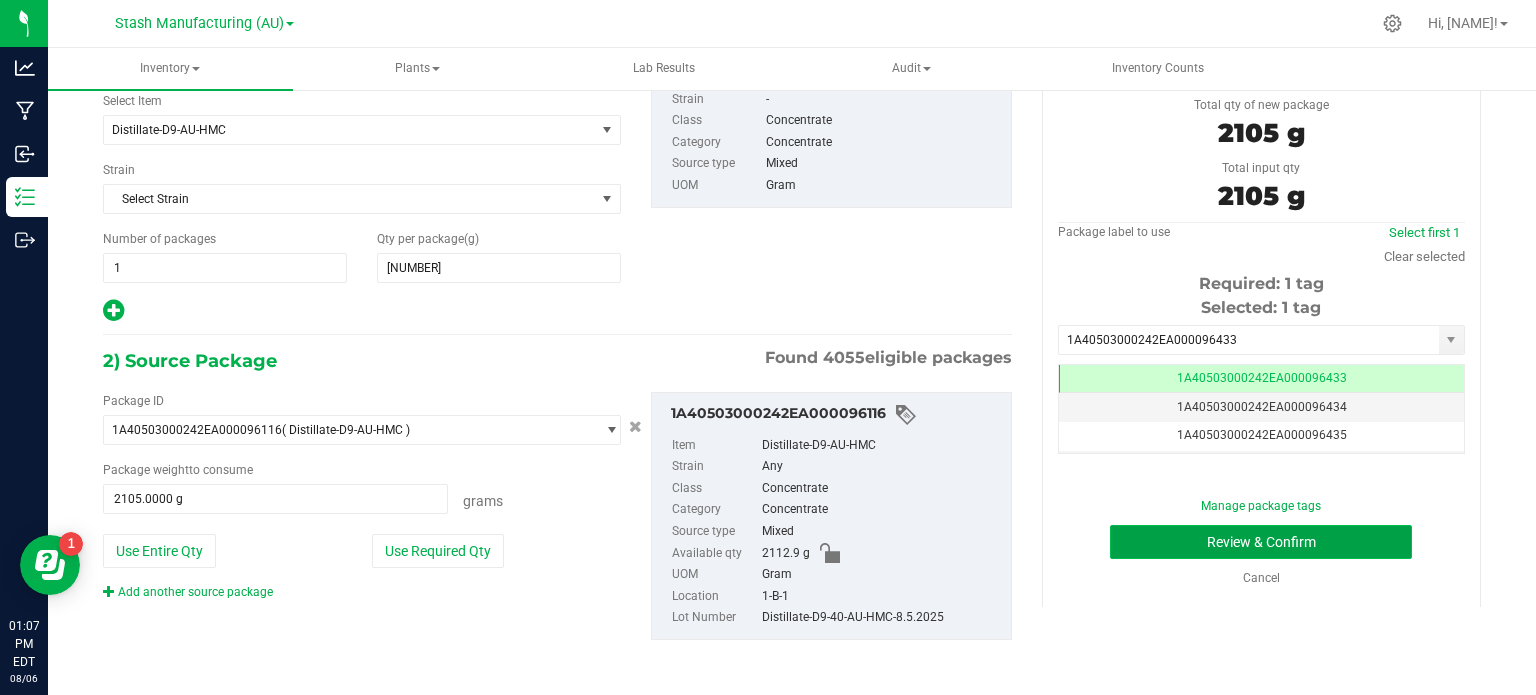 click on "Review & Confirm" at bounding box center [1261, 542] 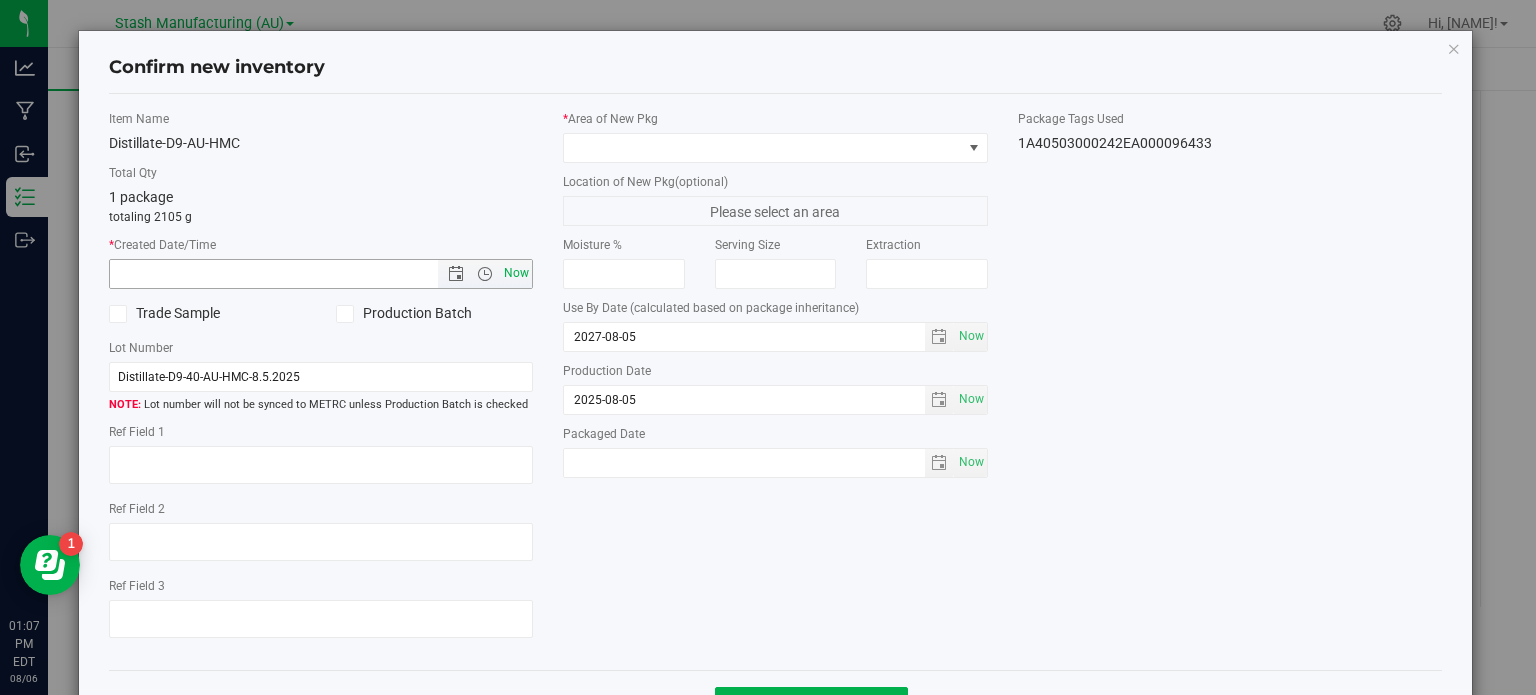 click on "Now" at bounding box center [517, 273] 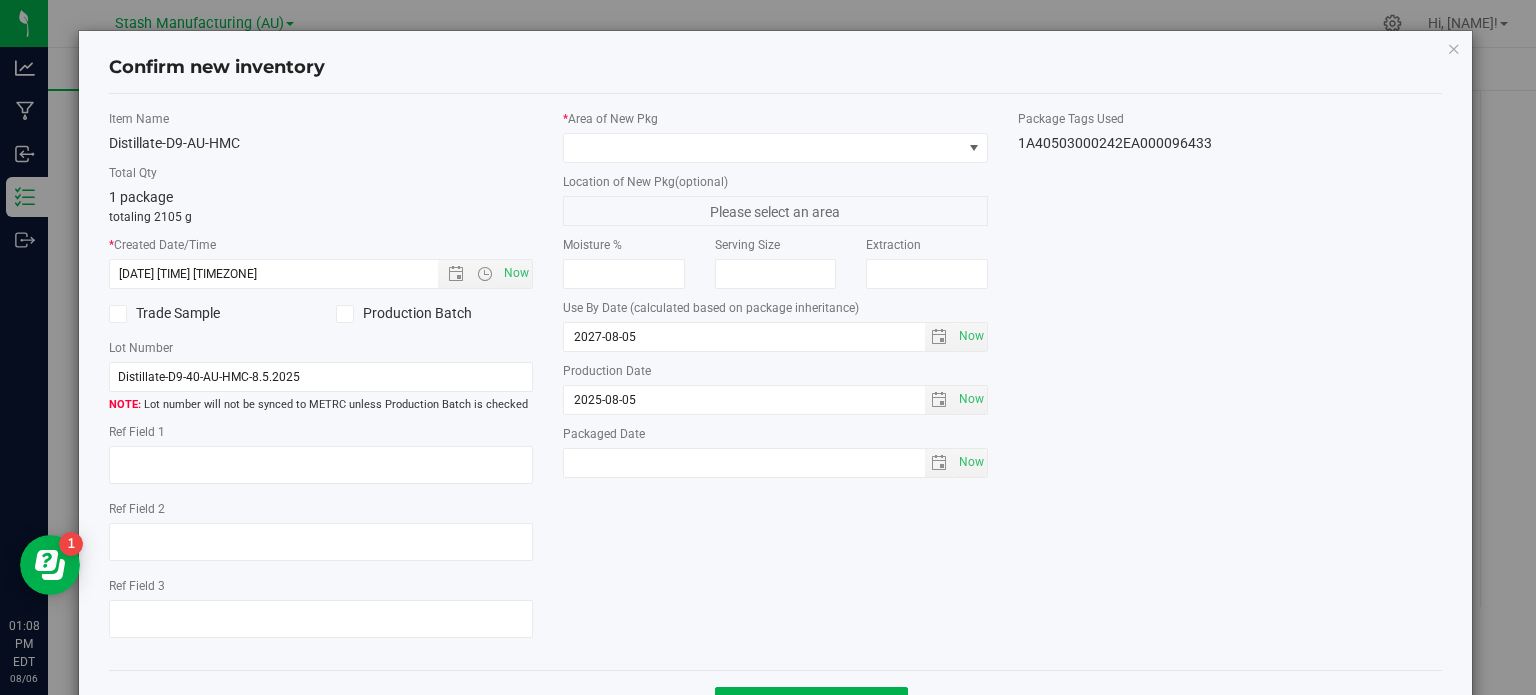 click at bounding box center [344, 314] 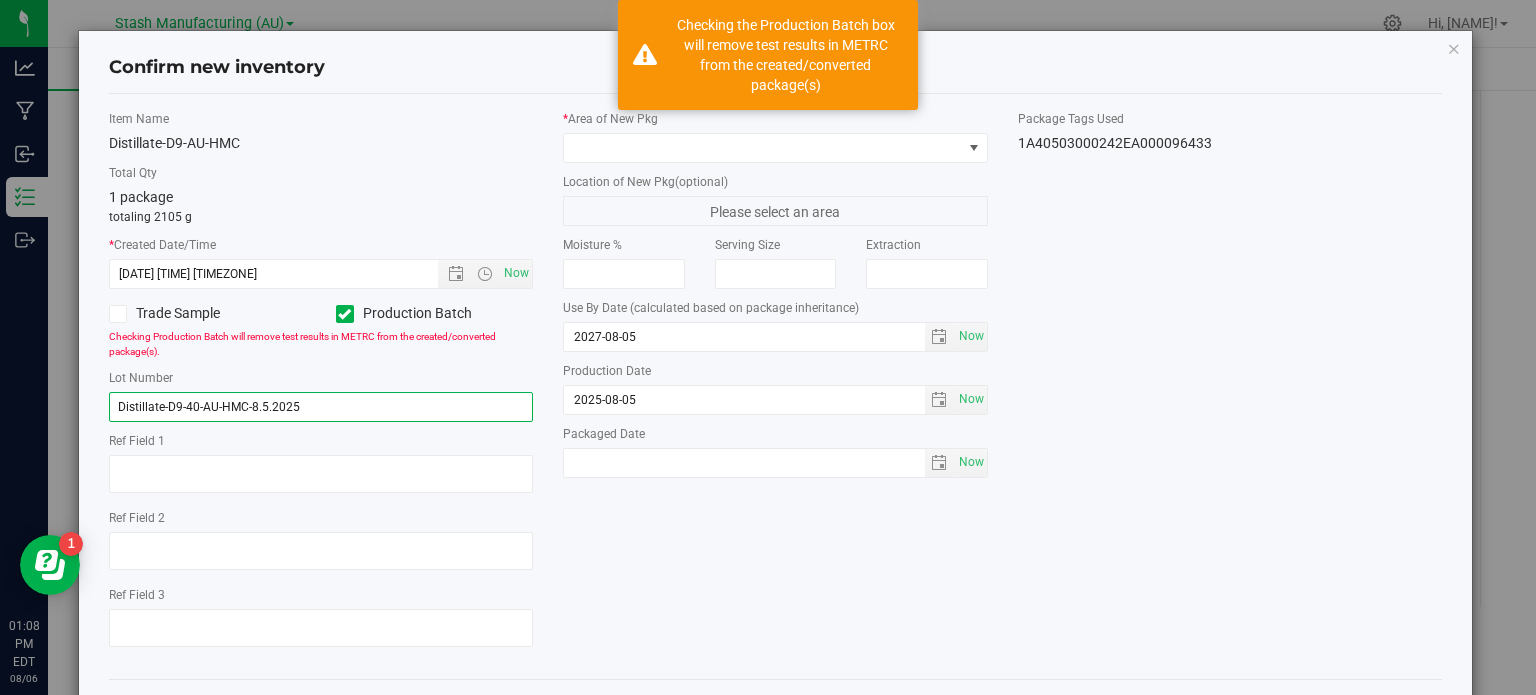 click on "Distillate-D9-40-AU-HMC-8.5.2025" at bounding box center [321, 407] 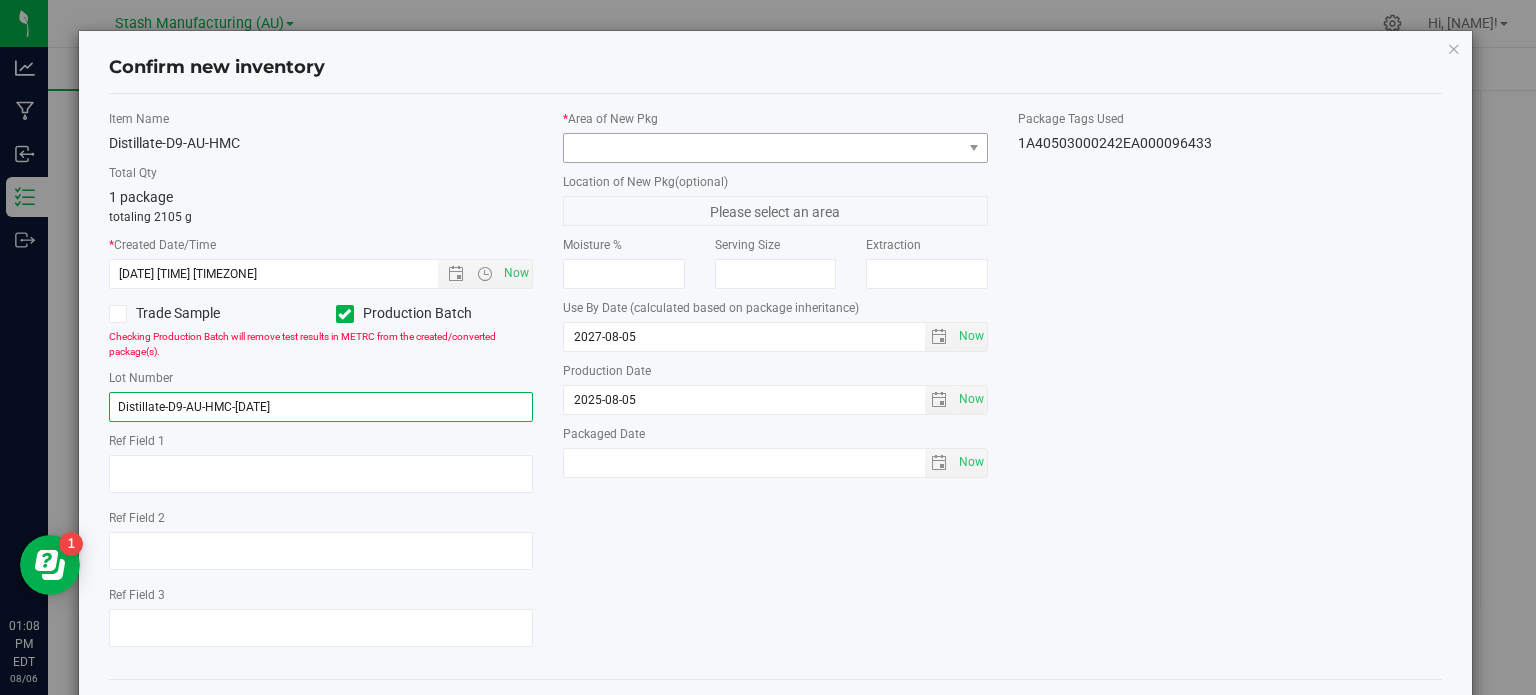 type on "Distillate-D9-AU-HMC-[DATE]" 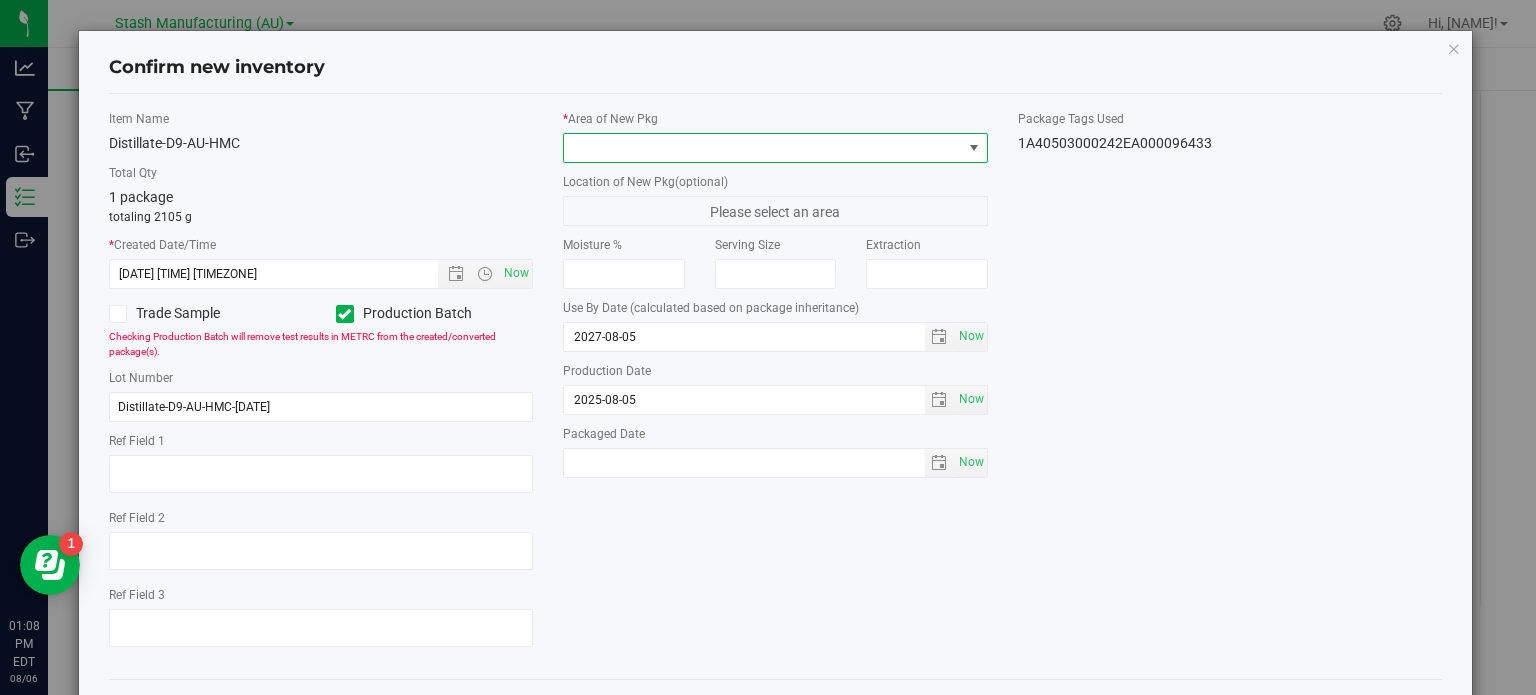 click at bounding box center (763, 148) 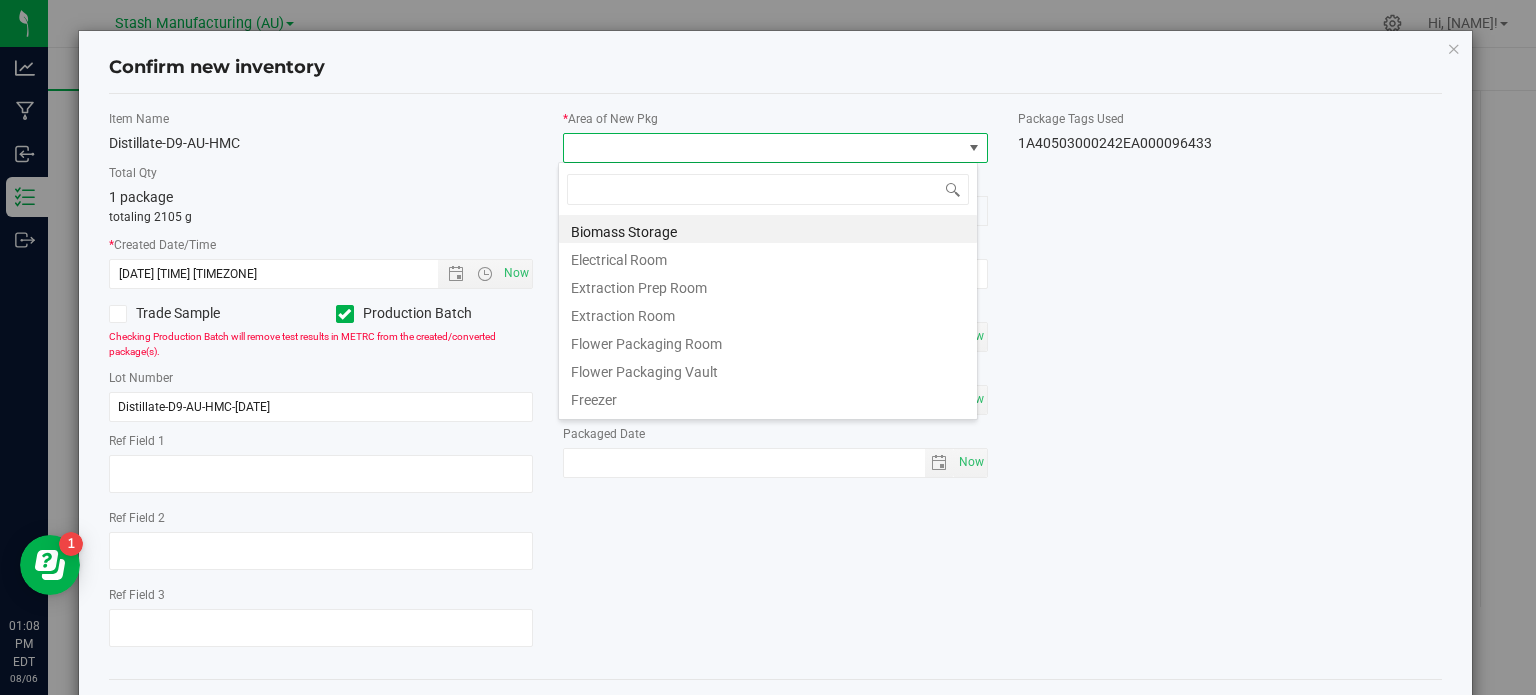 click on "Item Name
Distillate-D9-AU-HMC
Total Qty
1 package  totaling 2105 g
*
Created Date/Time
8/6/2025 1:08 PM
Now
Trade Sample
Production Batch" at bounding box center (776, 386) 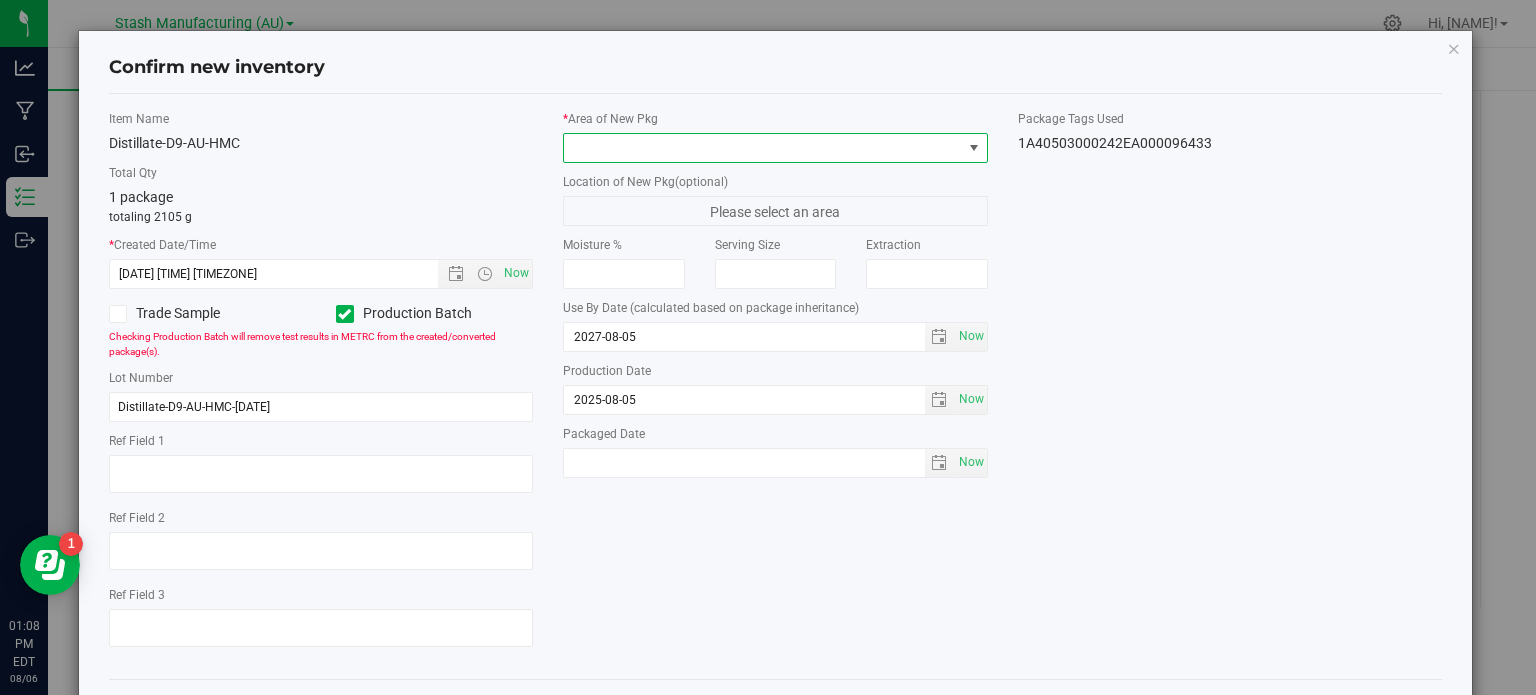 click at bounding box center [763, 148] 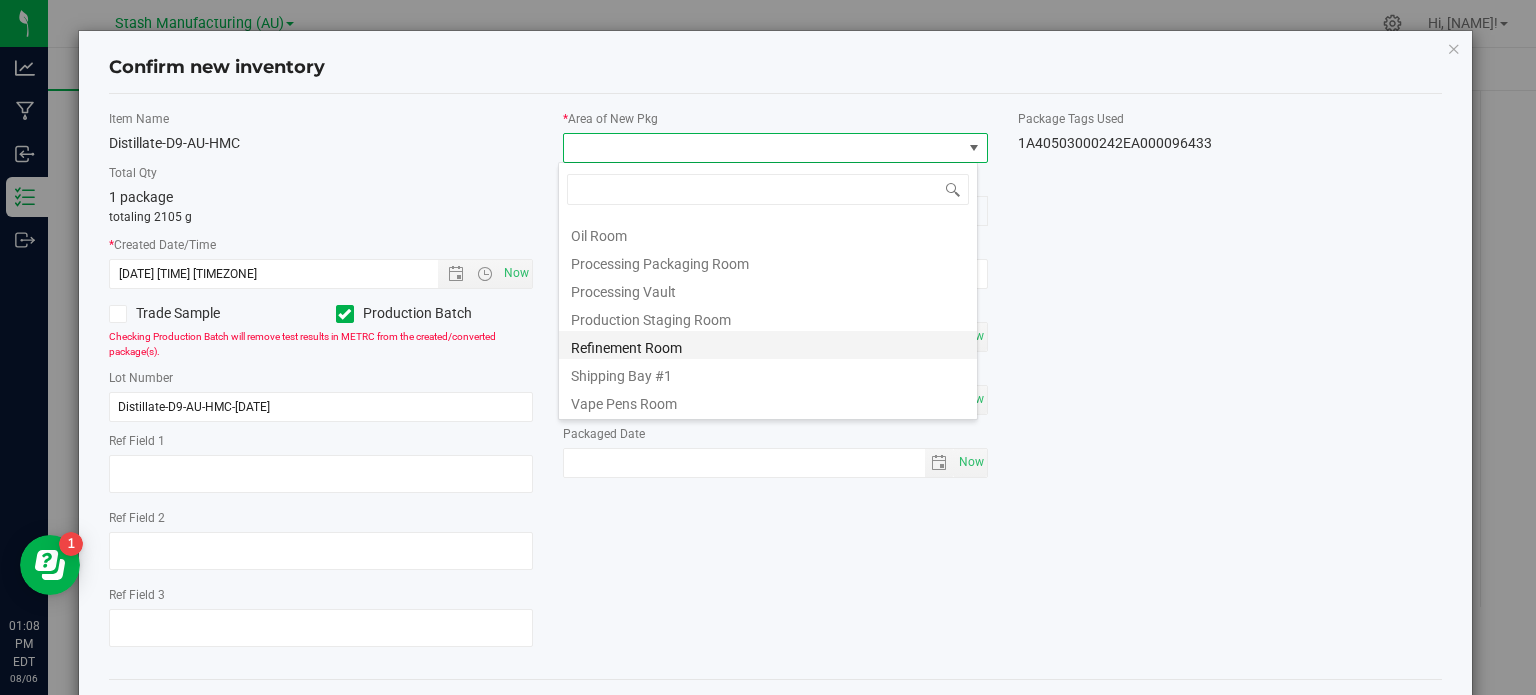 click on "Refinement Room" at bounding box center [768, 345] 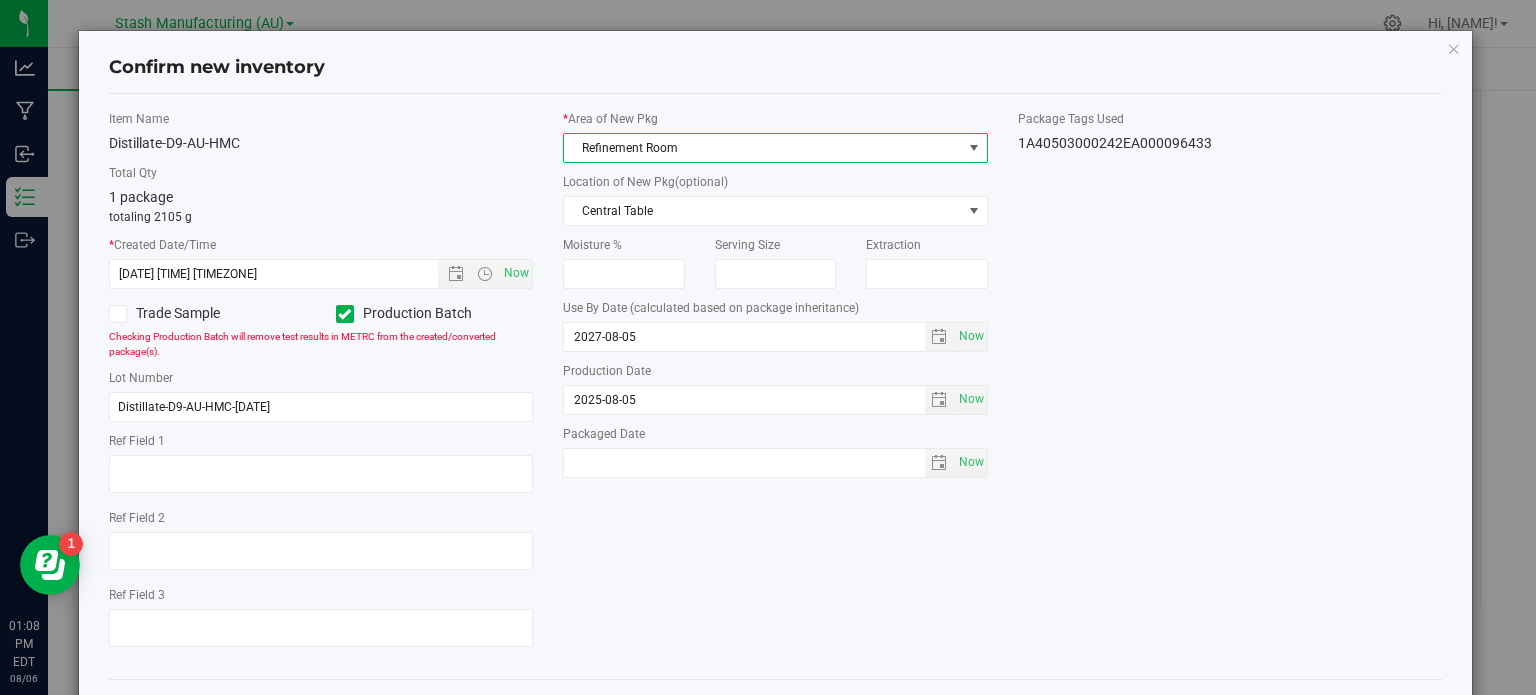 click on "Item Name
Distillate-D9-AU-HMC
Total Qty
1 package  totaling 2105 g
*
Created Date/Time
8/6/2025 1:08 PM
Now
Trade Sample
Production Batch" at bounding box center [776, 386] 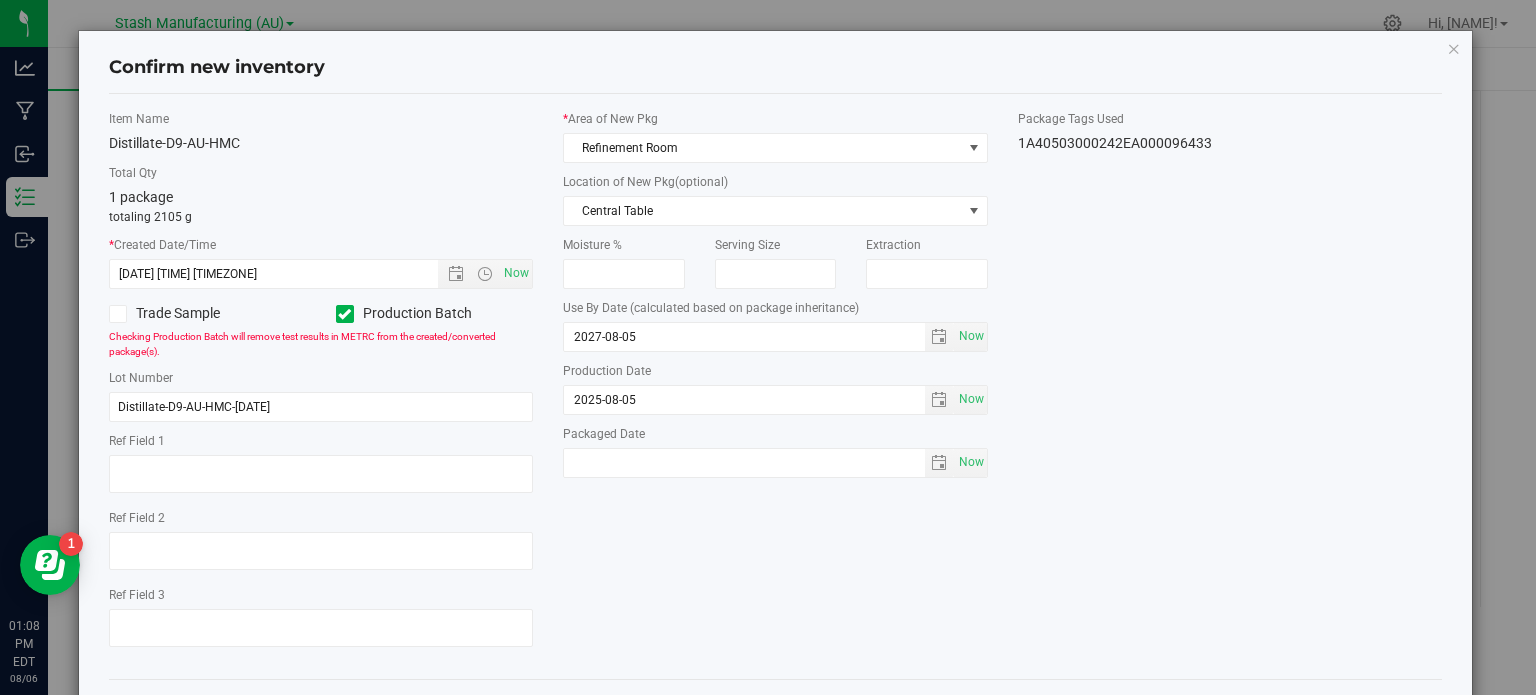 click on "*
Area of New Pkg
Refinement Room
Location of New Pkg
(optional)
Central Table Central Table Chest Freezer 3 Vac Oven(s)
Moisture %
Serving Size
Extraction" at bounding box center (775, 299) 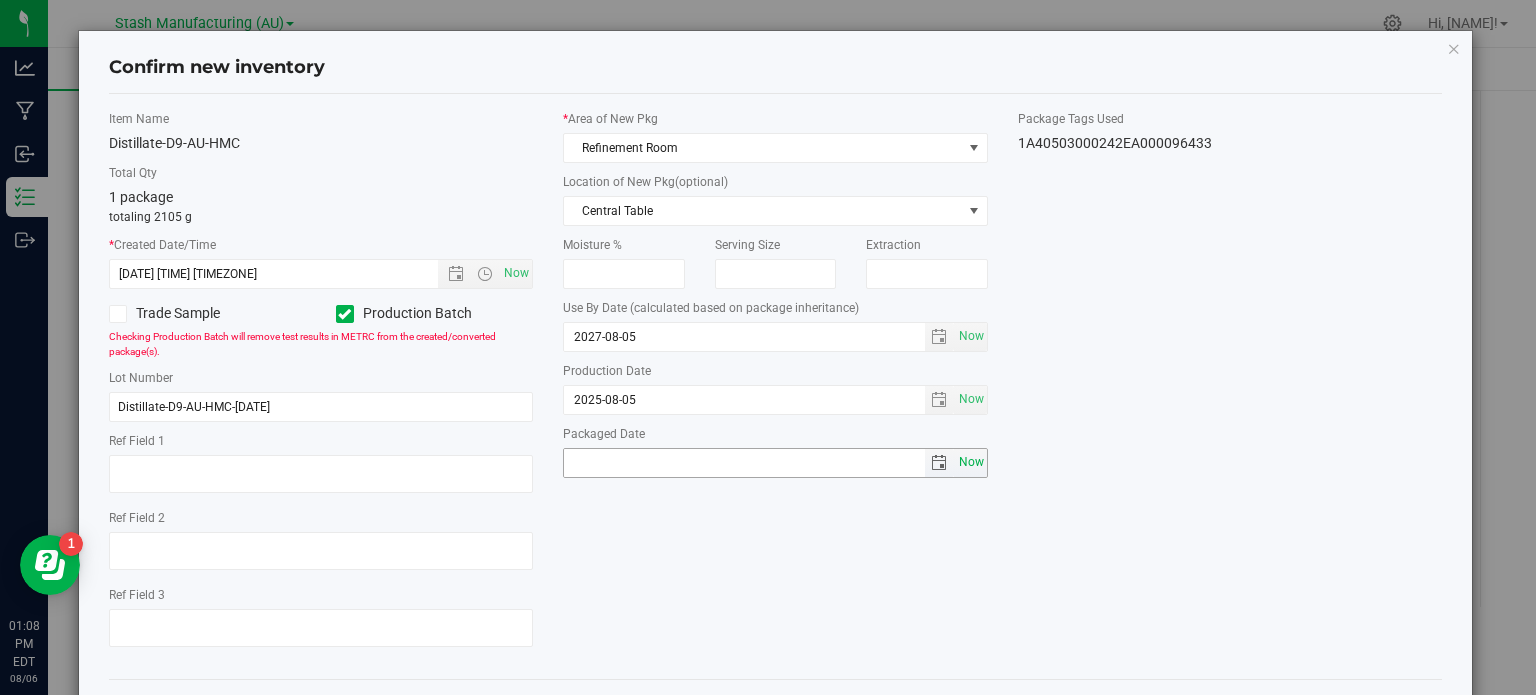 click on "Now" at bounding box center [971, 462] 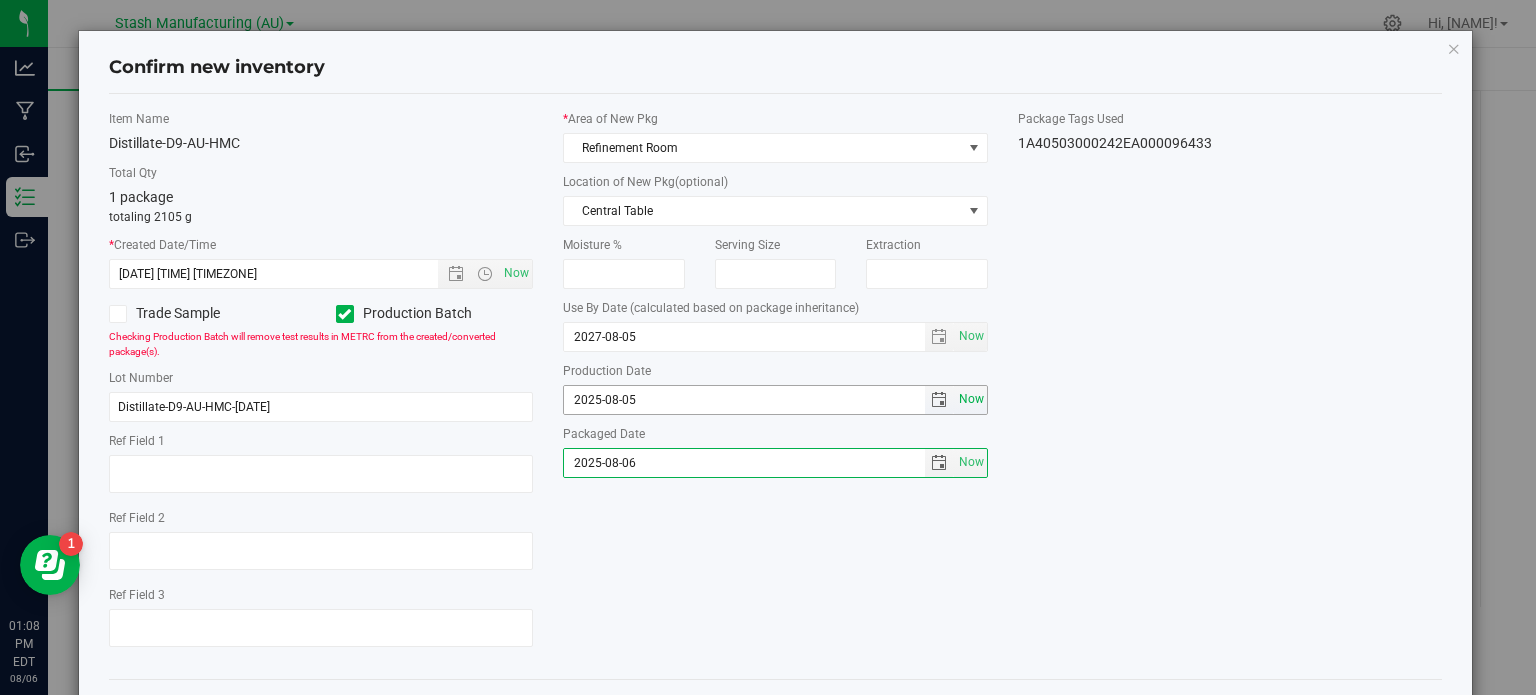 click on "Now" at bounding box center (971, 399) 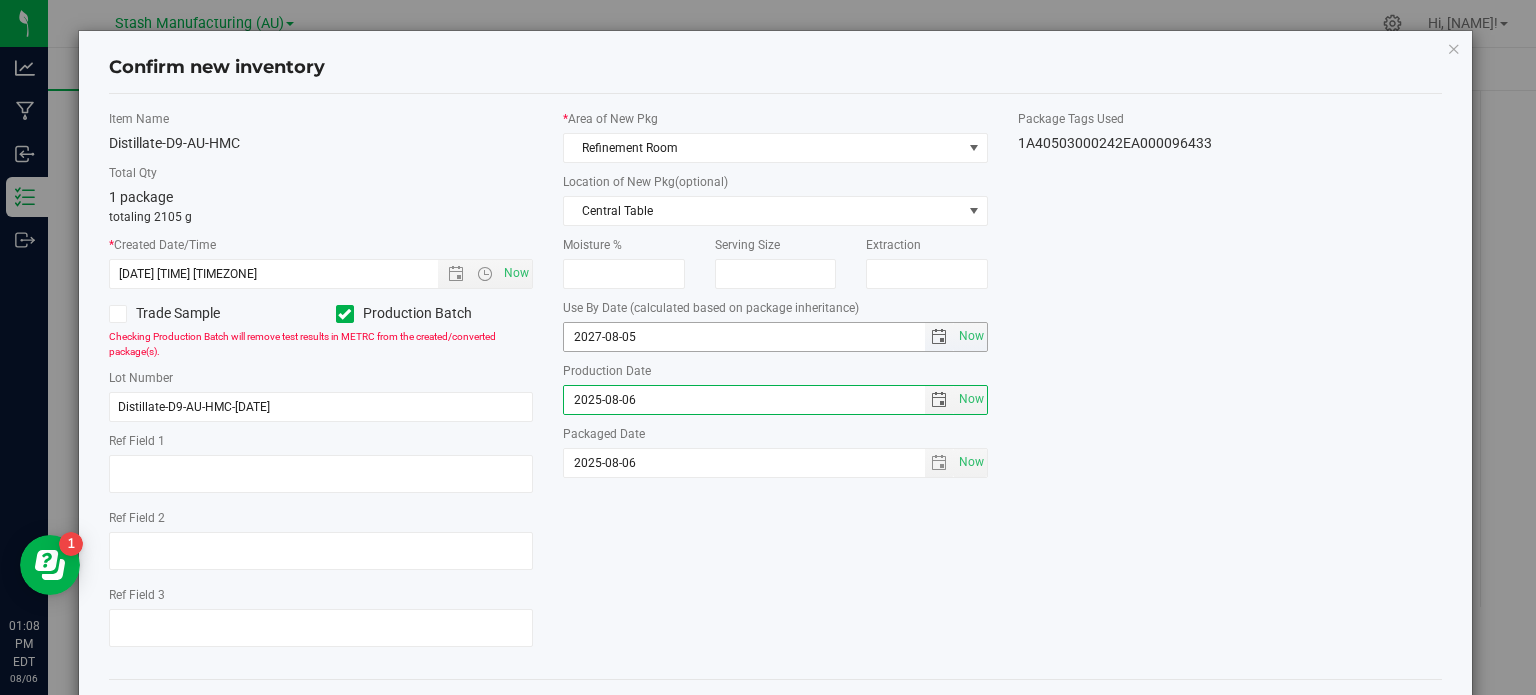 click on "2027-08-05" at bounding box center (744, 337) 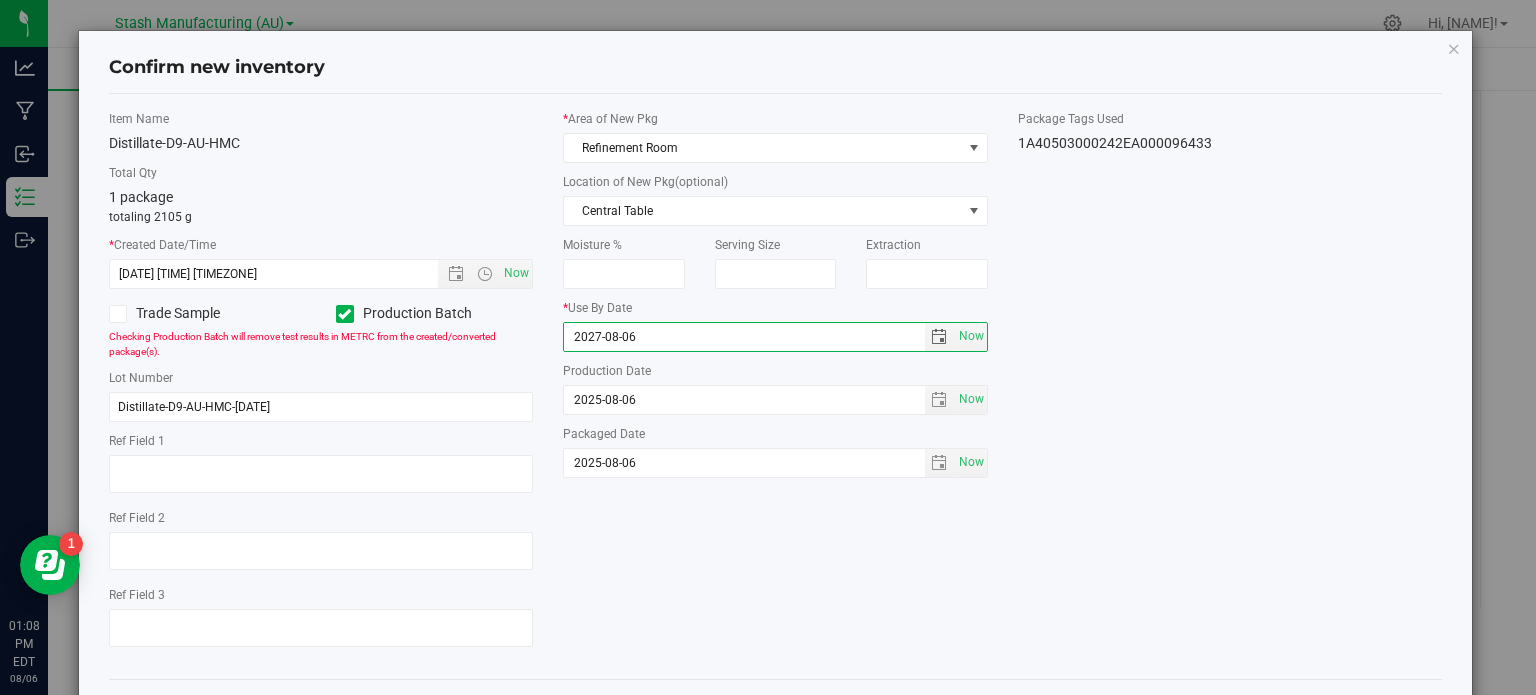 type on "2027-08-06" 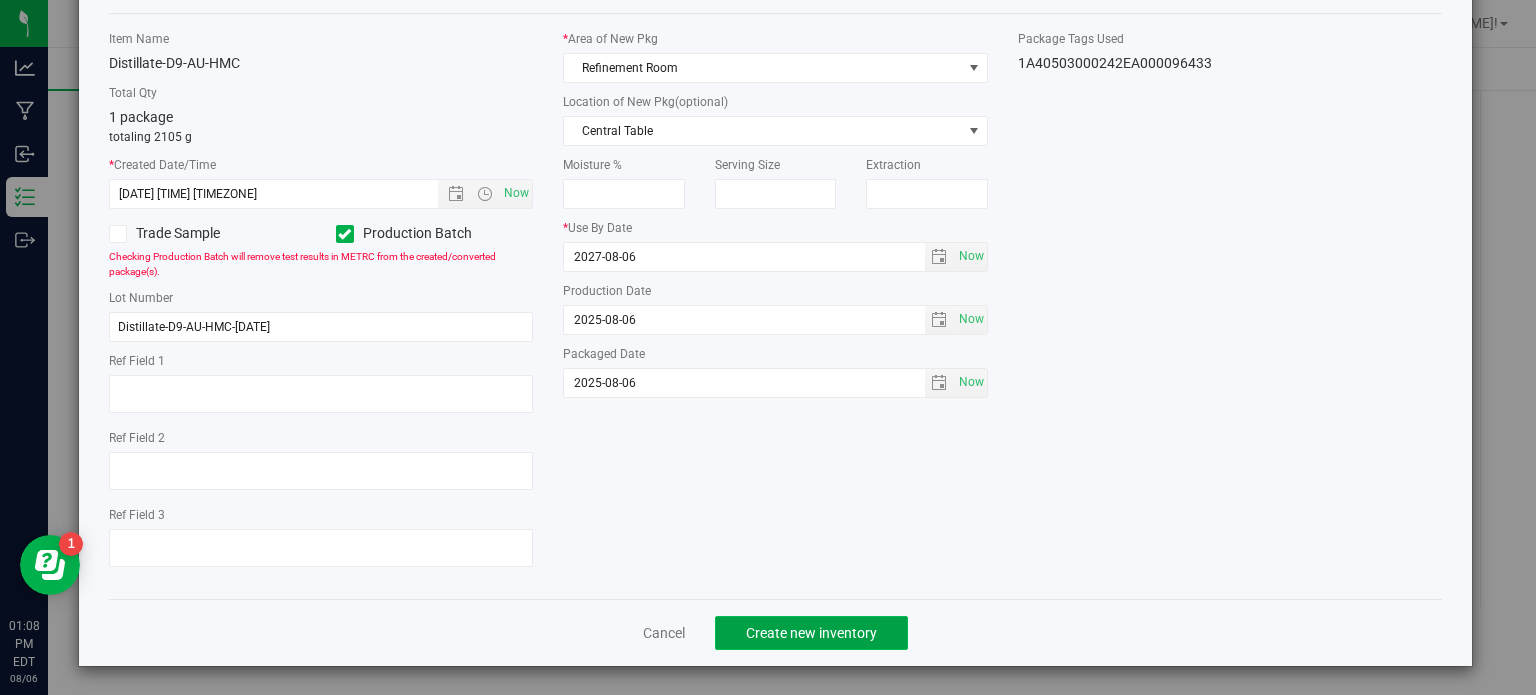 click on "Create new inventory" 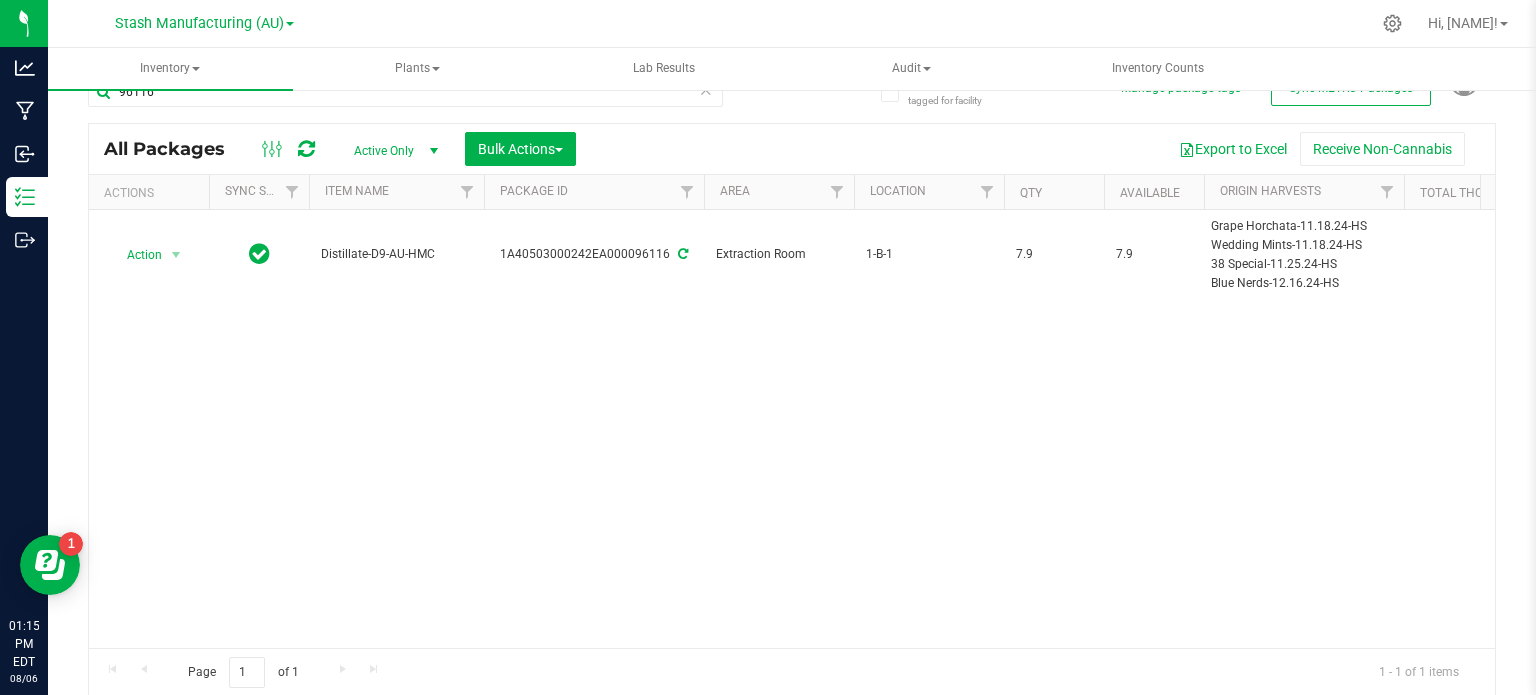 scroll, scrollTop: 0, scrollLeft: 0, axis: both 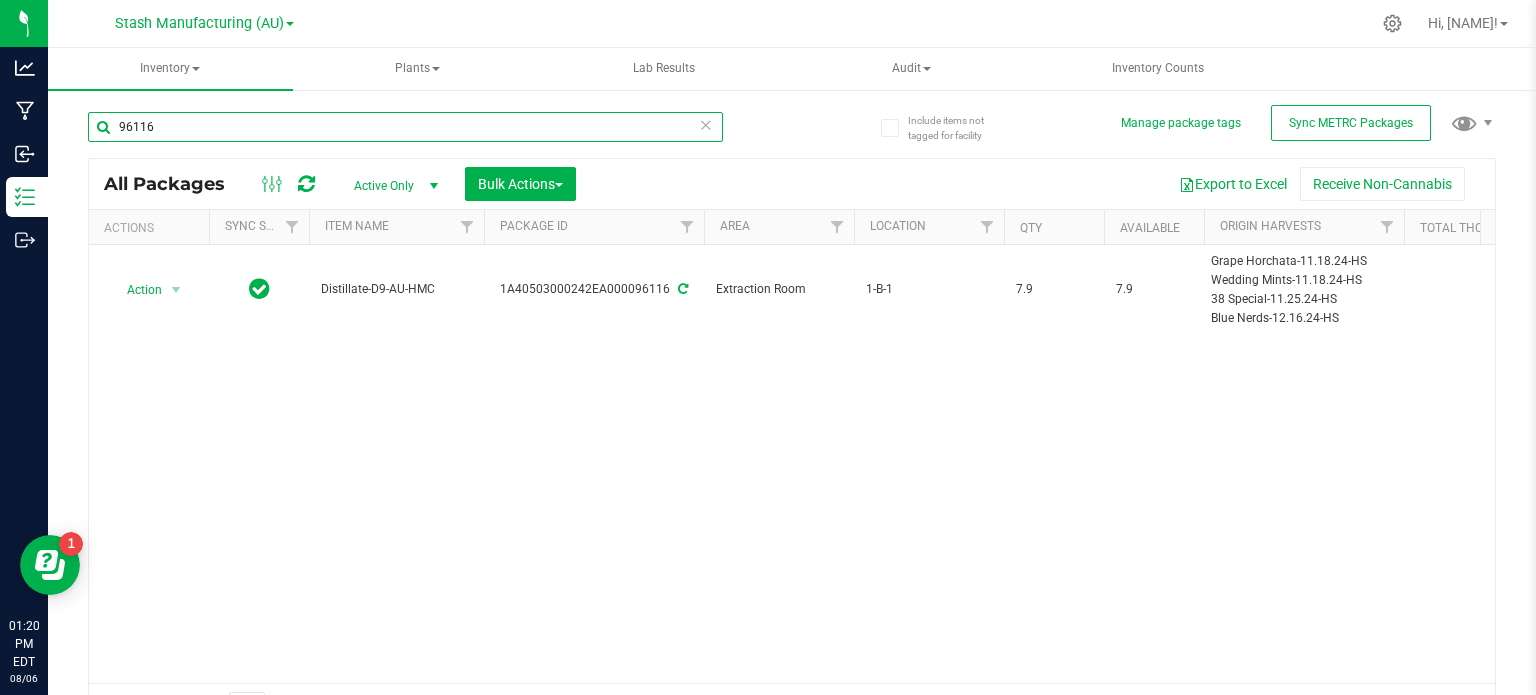 click on "96116" at bounding box center (405, 127) 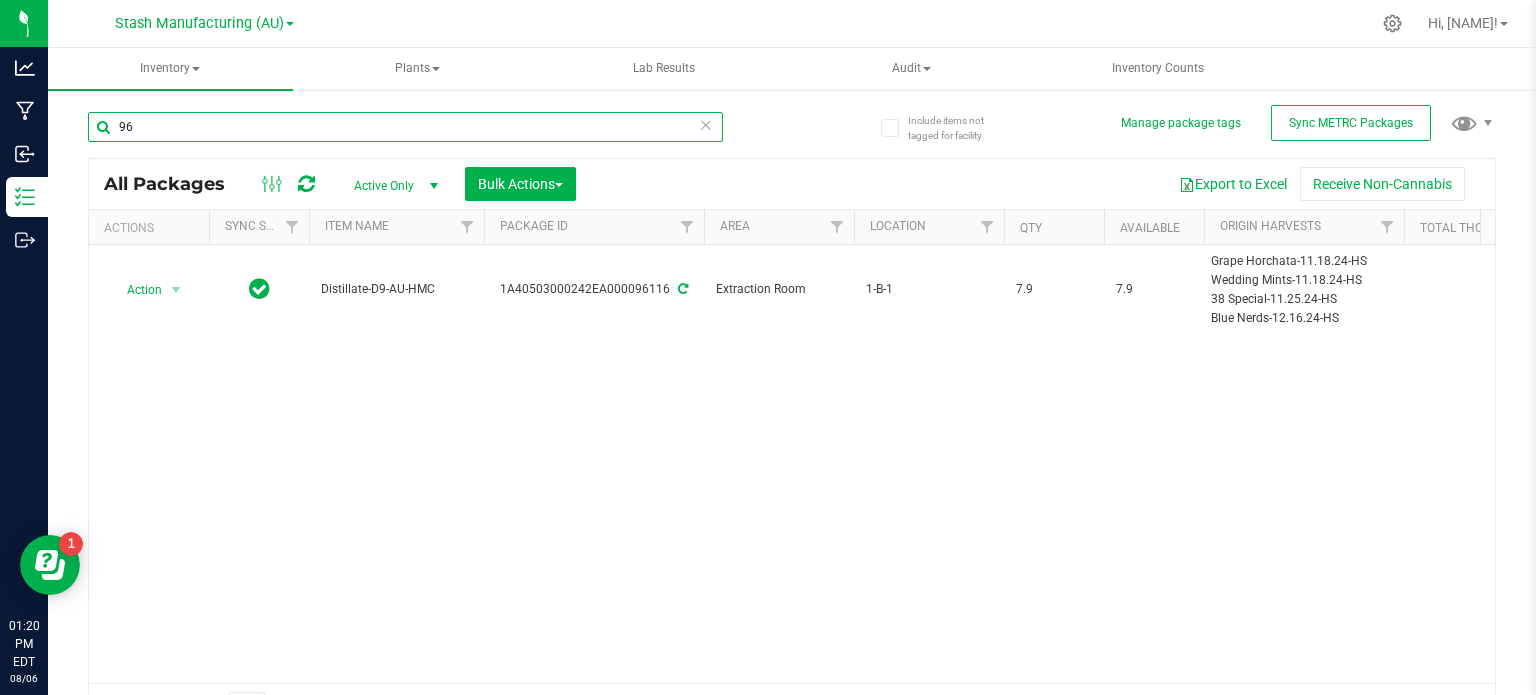 type on "9" 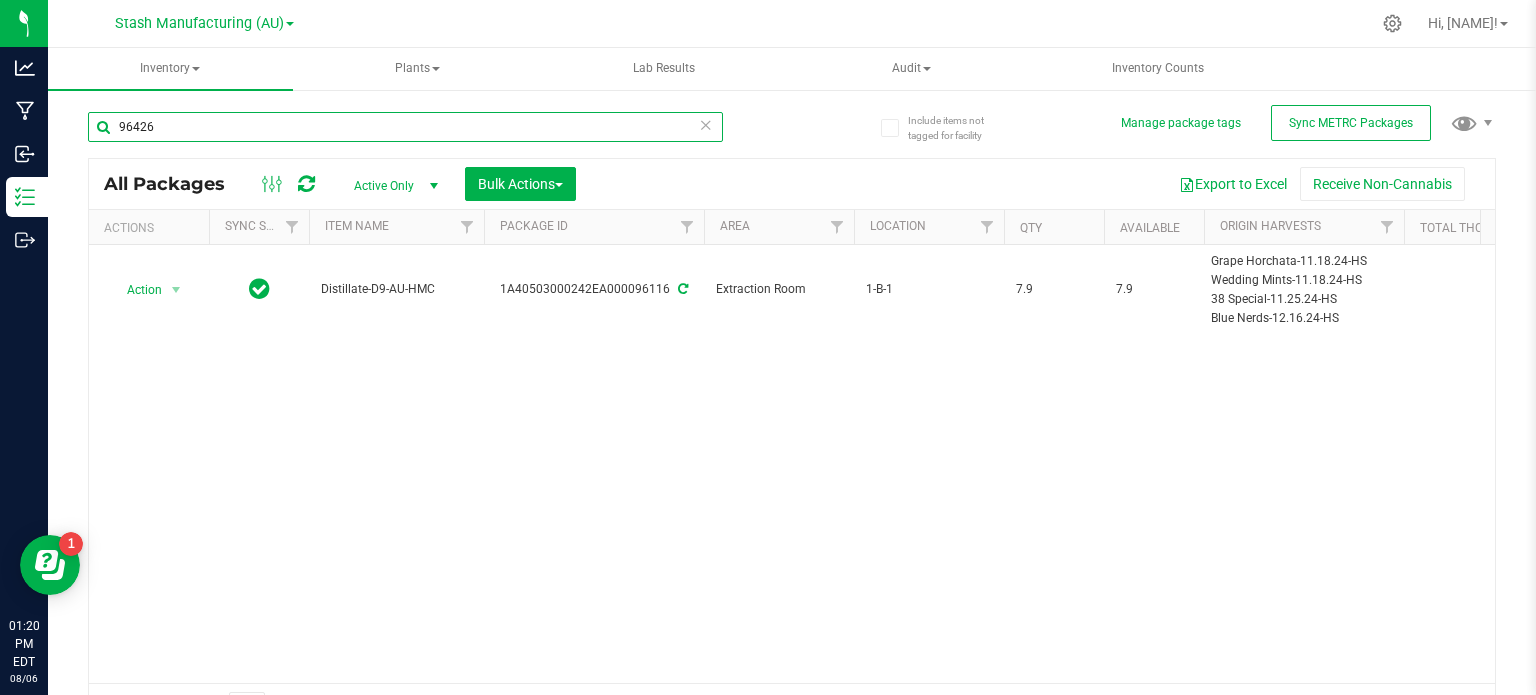 type on "96426" 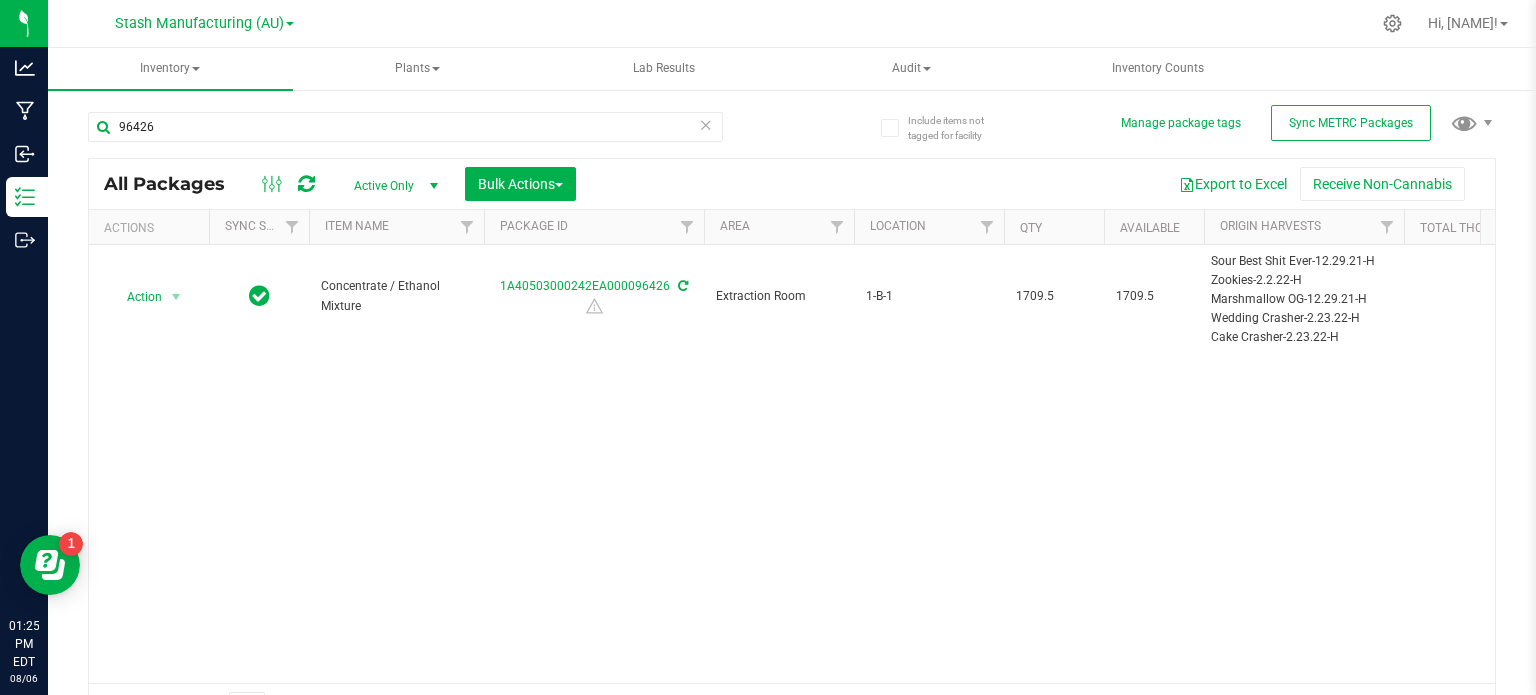 click on "Action Action Adjust qty Create package Edit attributes Global inventory Locate package Lock package Print package label Record a lab result Retag package See history
Concentrate / Ethanol Mixture
1A40503000242EA000096426
Extraction Room
1-B-1
1709.5
1709.5
Sour Best Shit Ever-12.29.21-H Zookies-2.2.22-H Marshmallow OG-12.29.21-H Wedding Crasher-2.23.22-H Cake Crasher-2.23.22-H Kush Mints-3.2.22-H Biscotti-12.29.21-H Cold Snap #1-3.23.22-H Cold Snap #19-3.23.22-H Wedding Crasher-3.9.22-H Du" at bounding box center [792, 464] 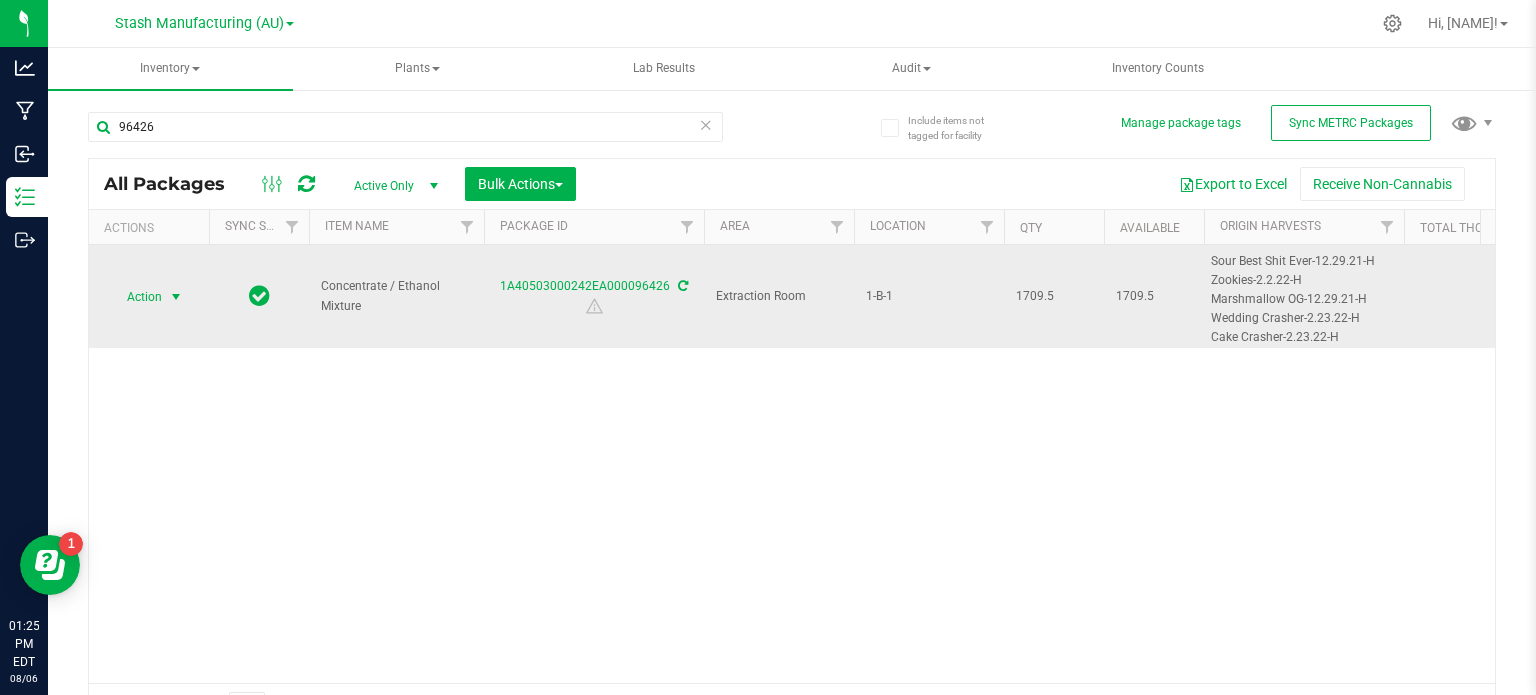 click on "Action" at bounding box center (136, 297) 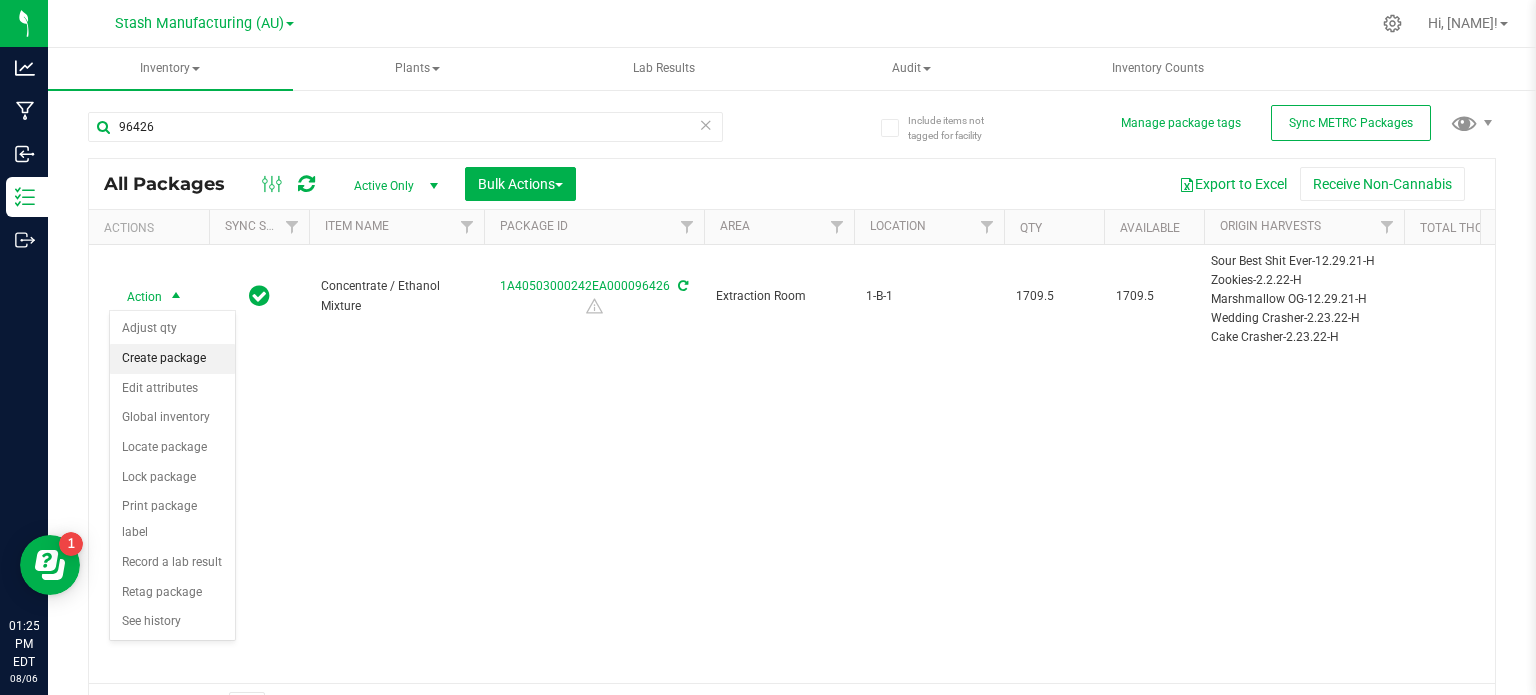 click on "Create package" at bounding box center [172, 359] 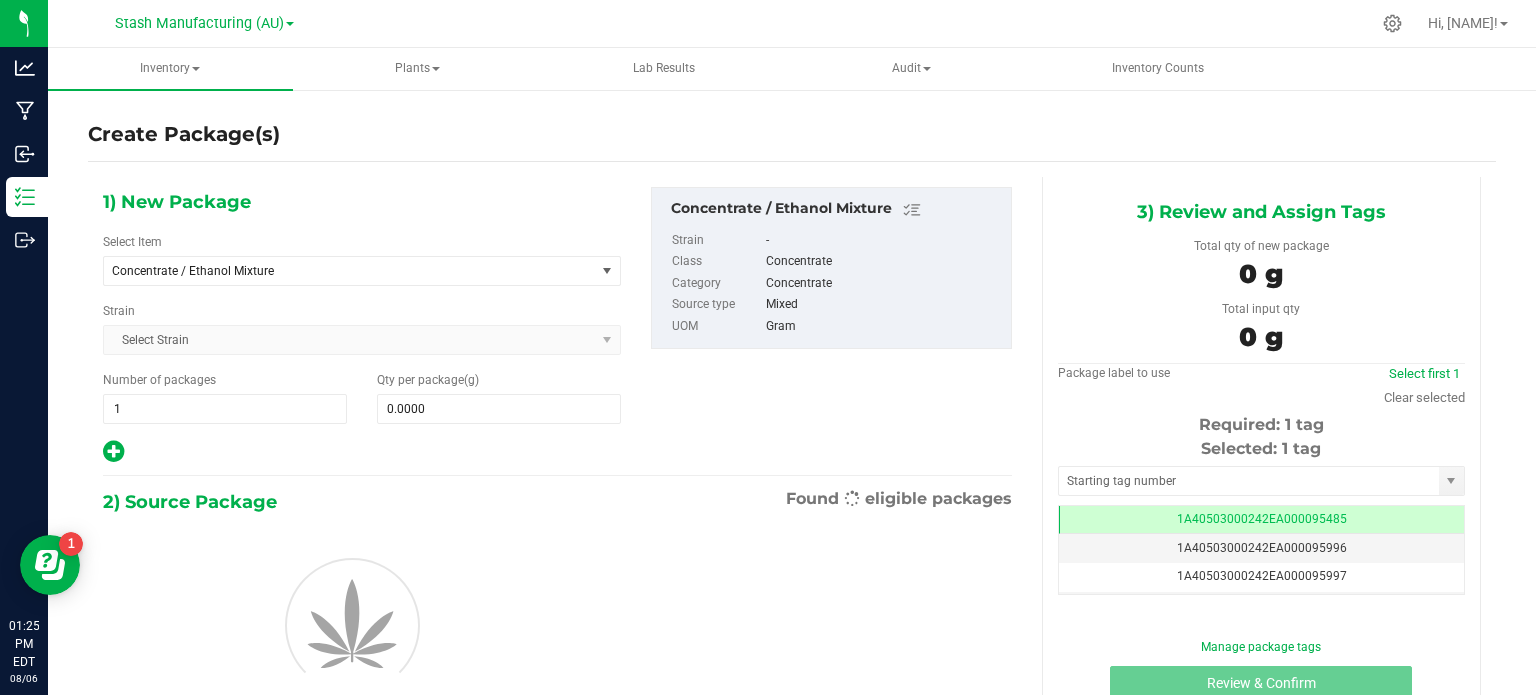 scroll, scrollTop: 0, scrollLeft: 0, axis: both 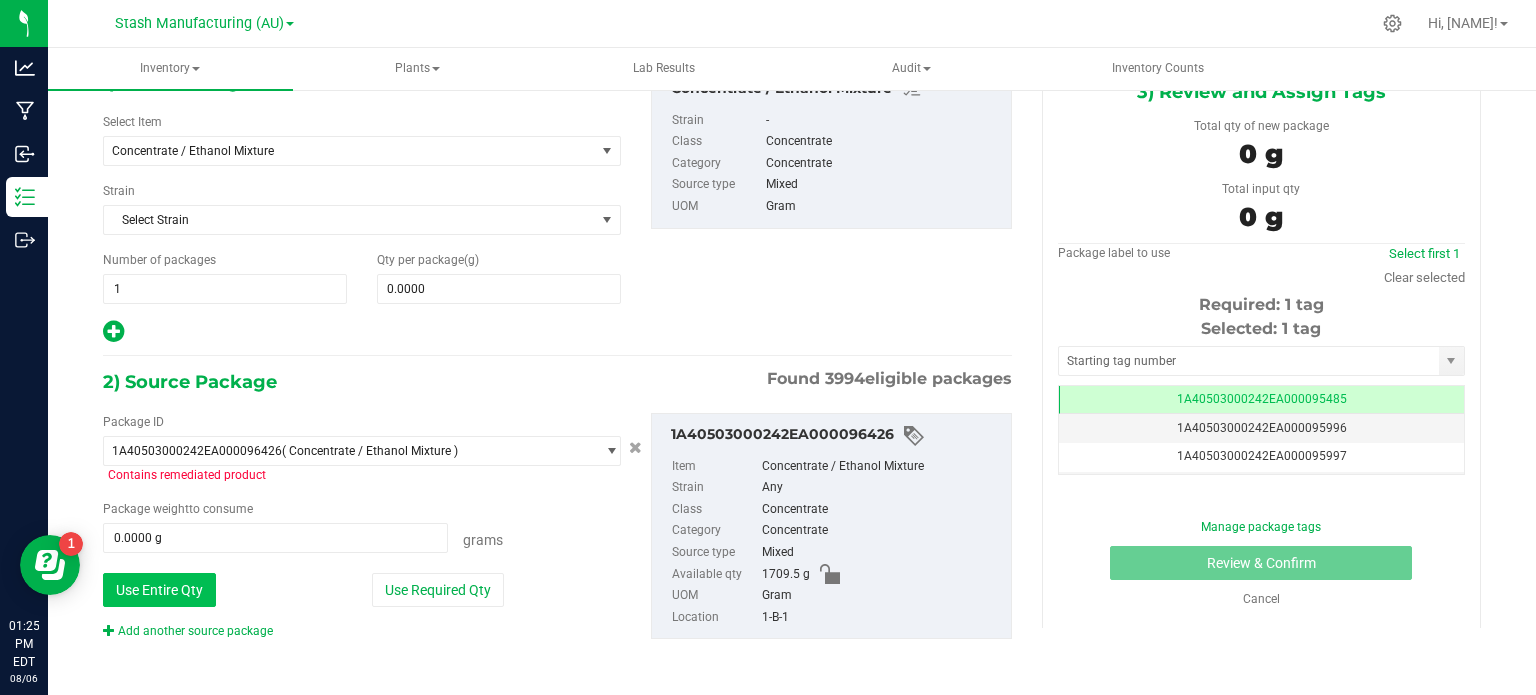 click on "Use Entire Qty" at bounding box center [159, 590] 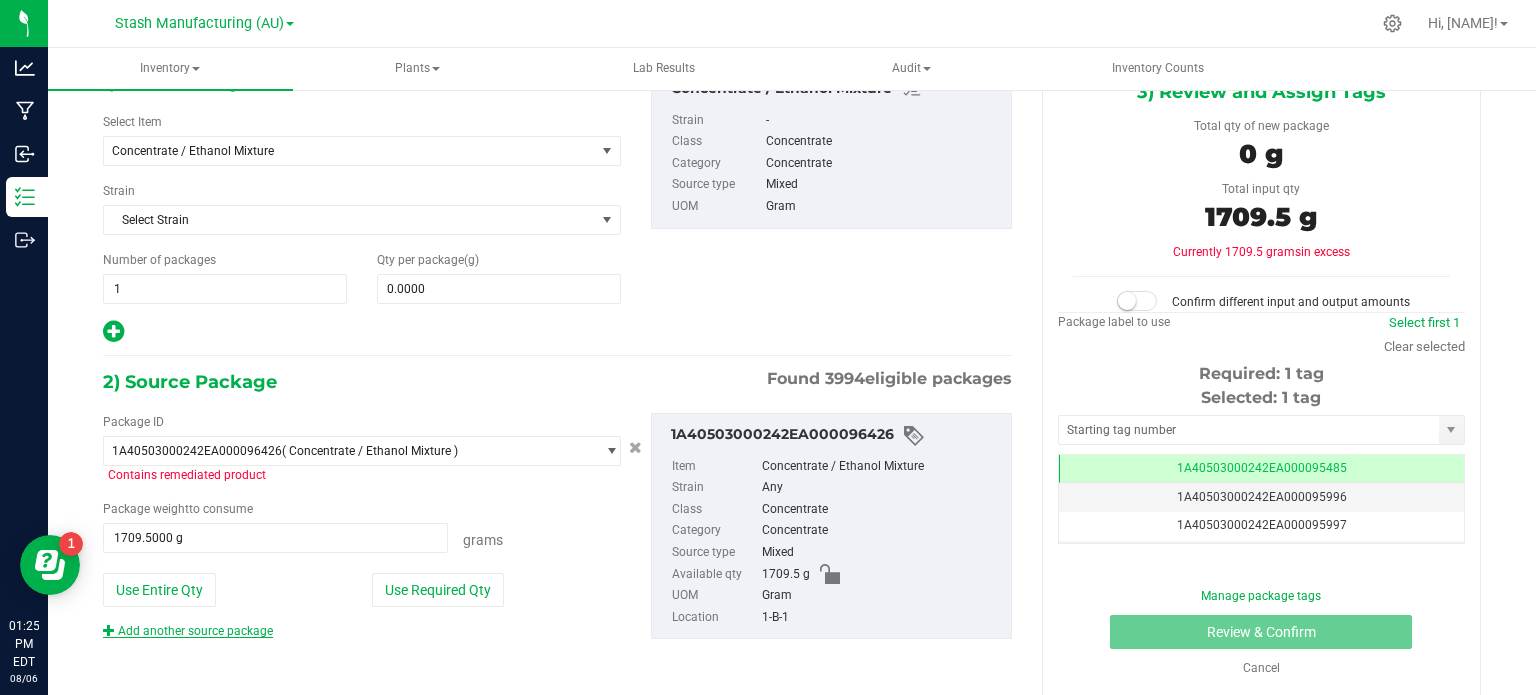 click on "Add another source package" at bounding box center (188, 631) 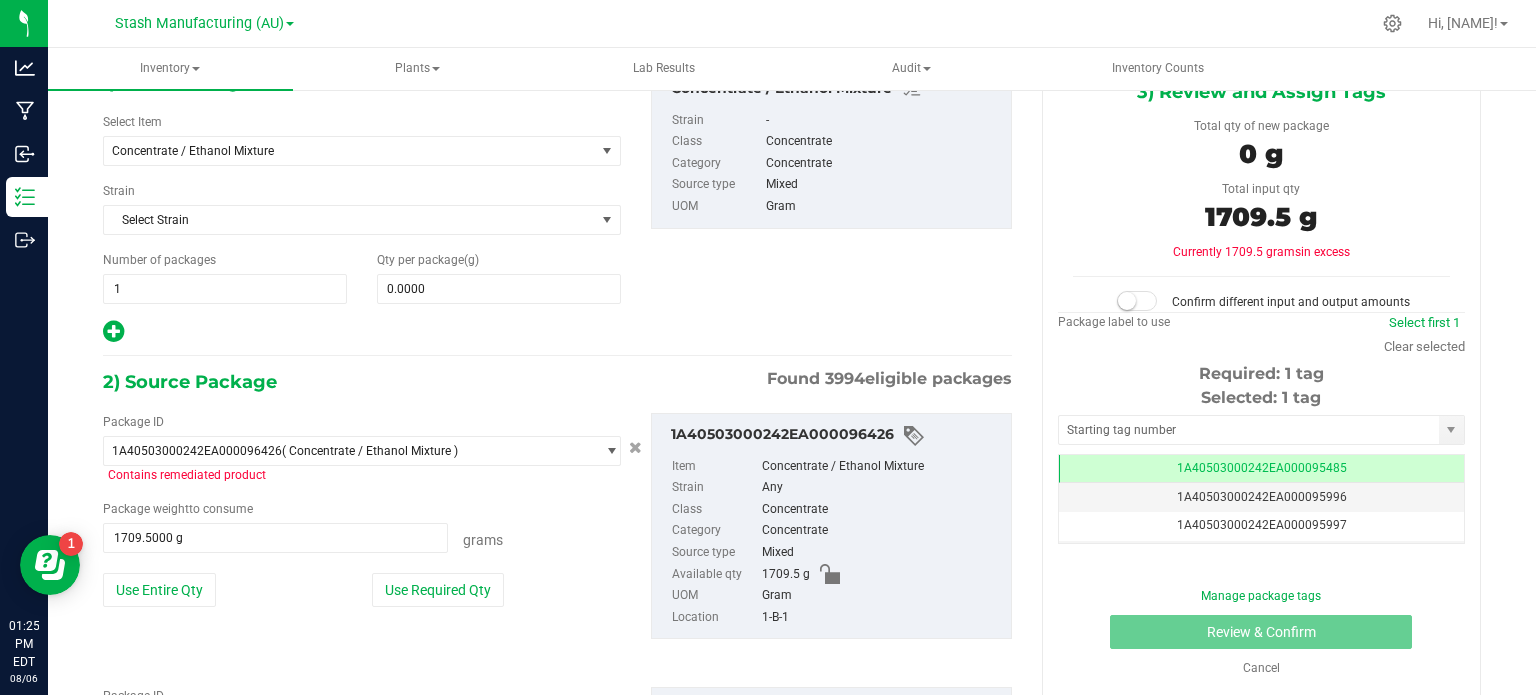 scroll, scrollTop: 269, scrollLeft: 0, axis: vertical 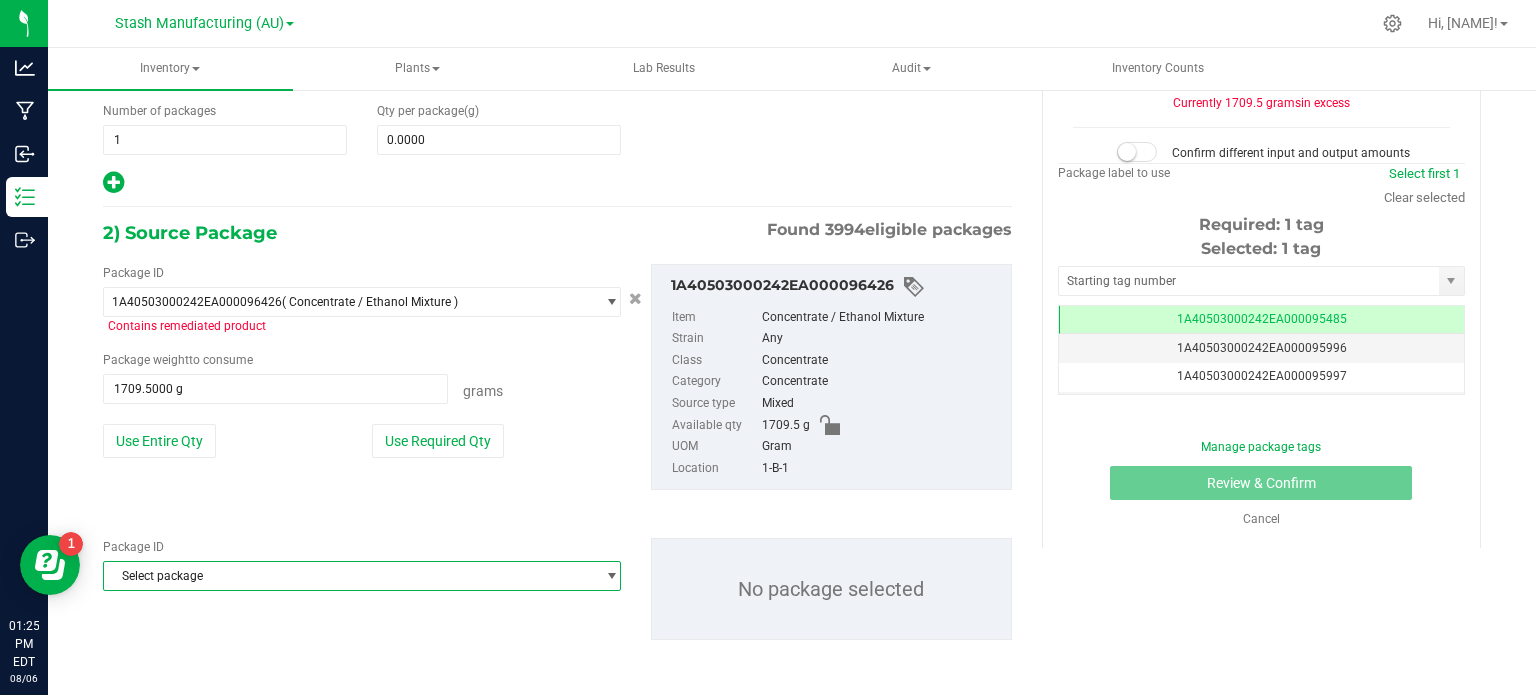 click on "Select package" at bounding box center (349, 576) 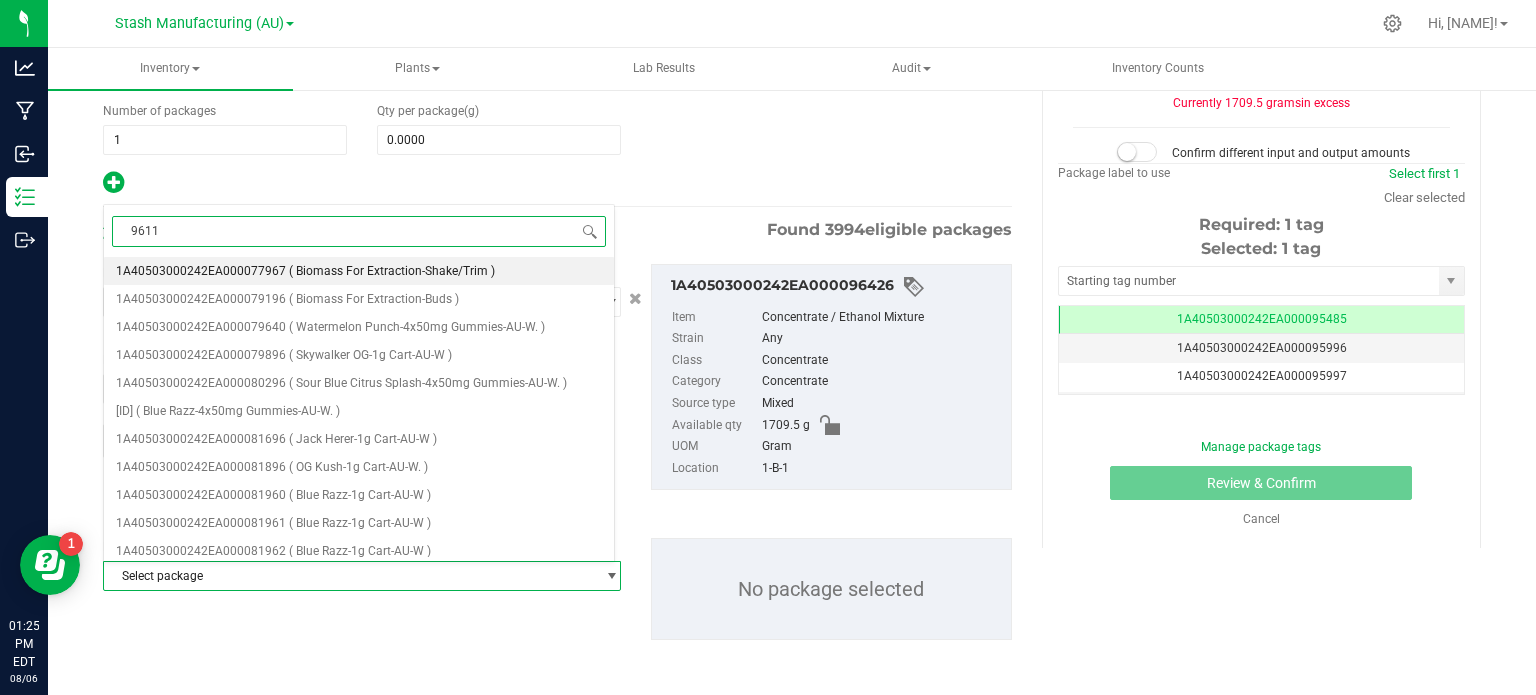 type on "96116" 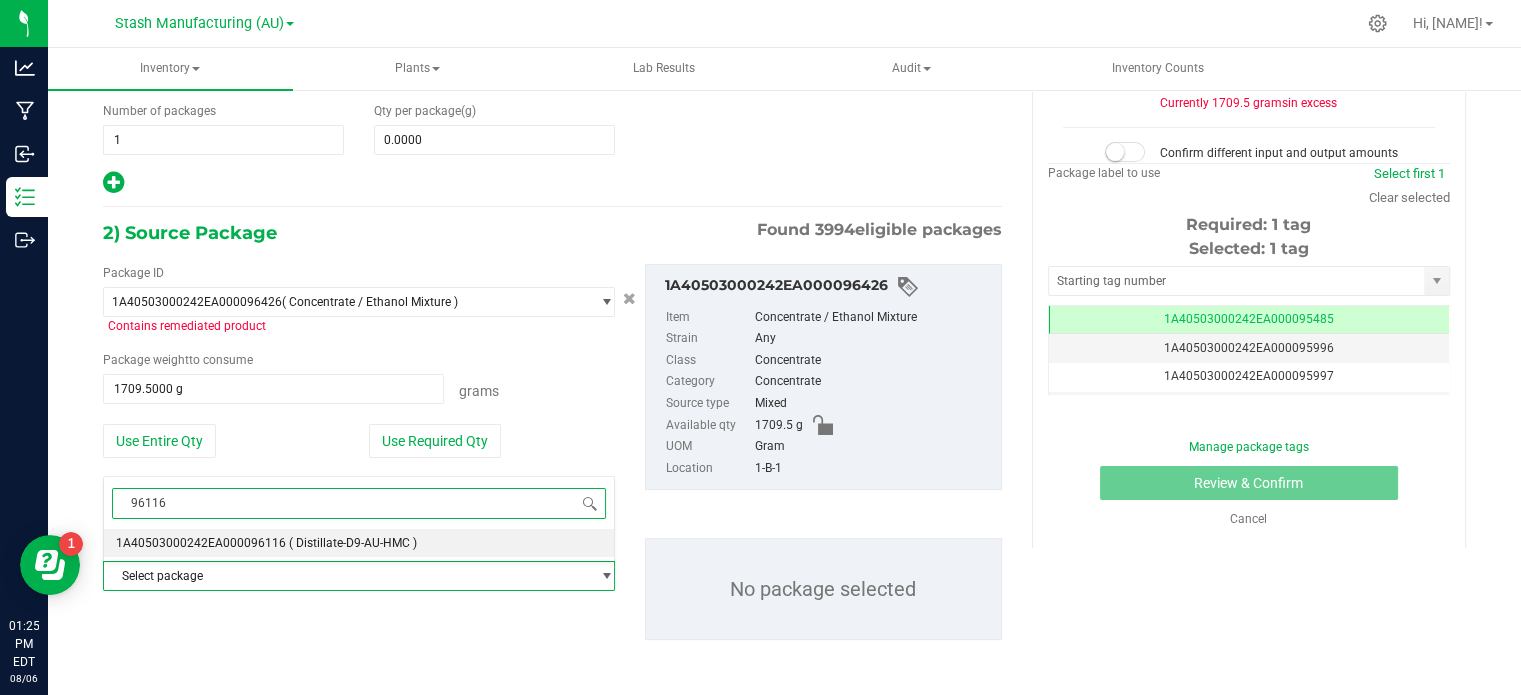 click on "1A40503000242EA000096116" at bounding box center [201, 543] 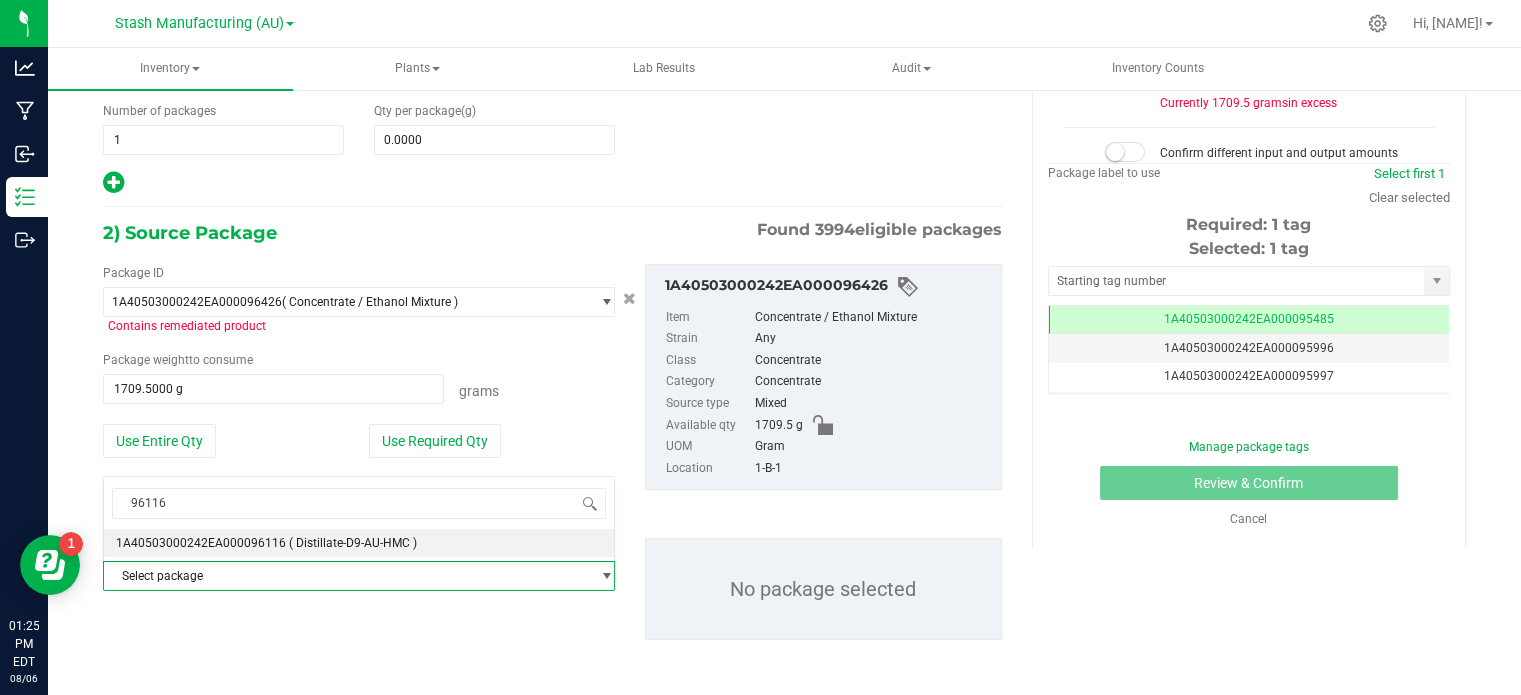 type 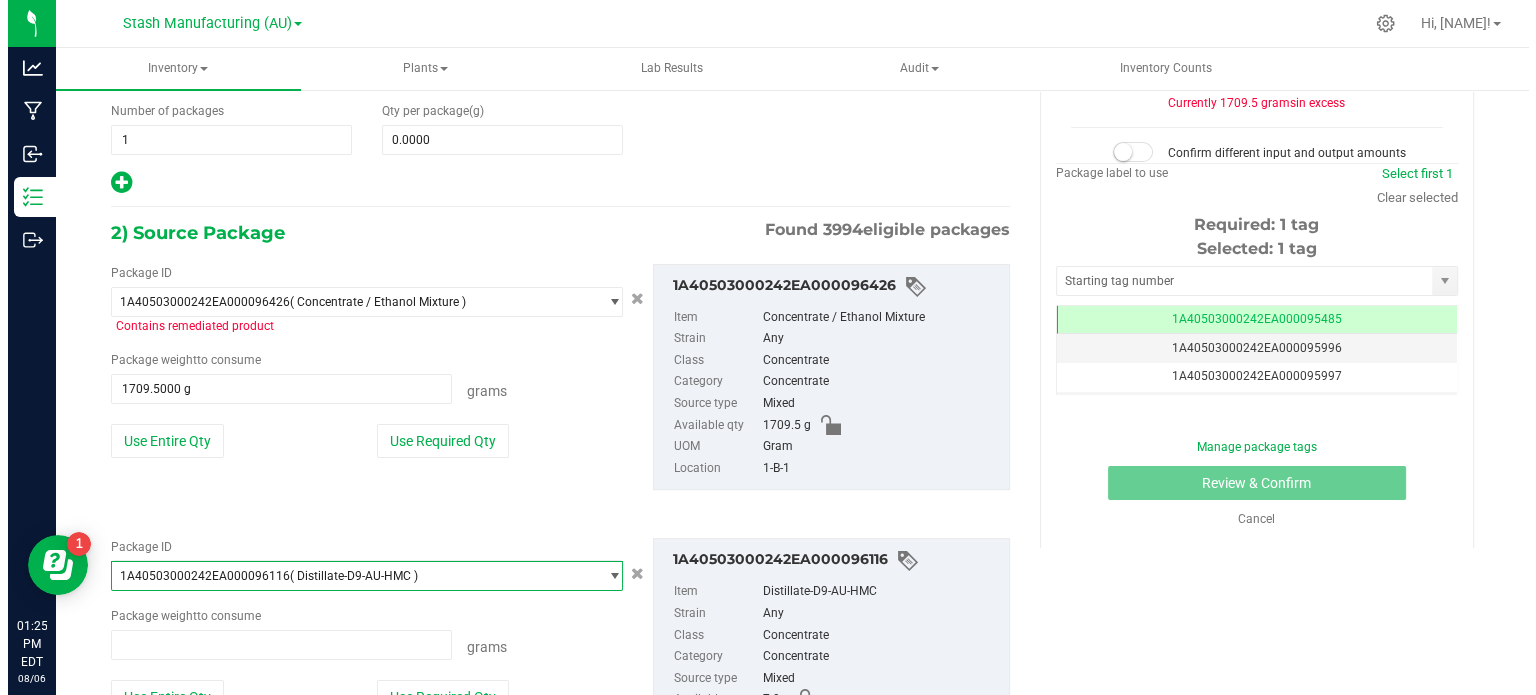 scroll, scrollTop: 101248, scrollLeft: 0, axis: vertical 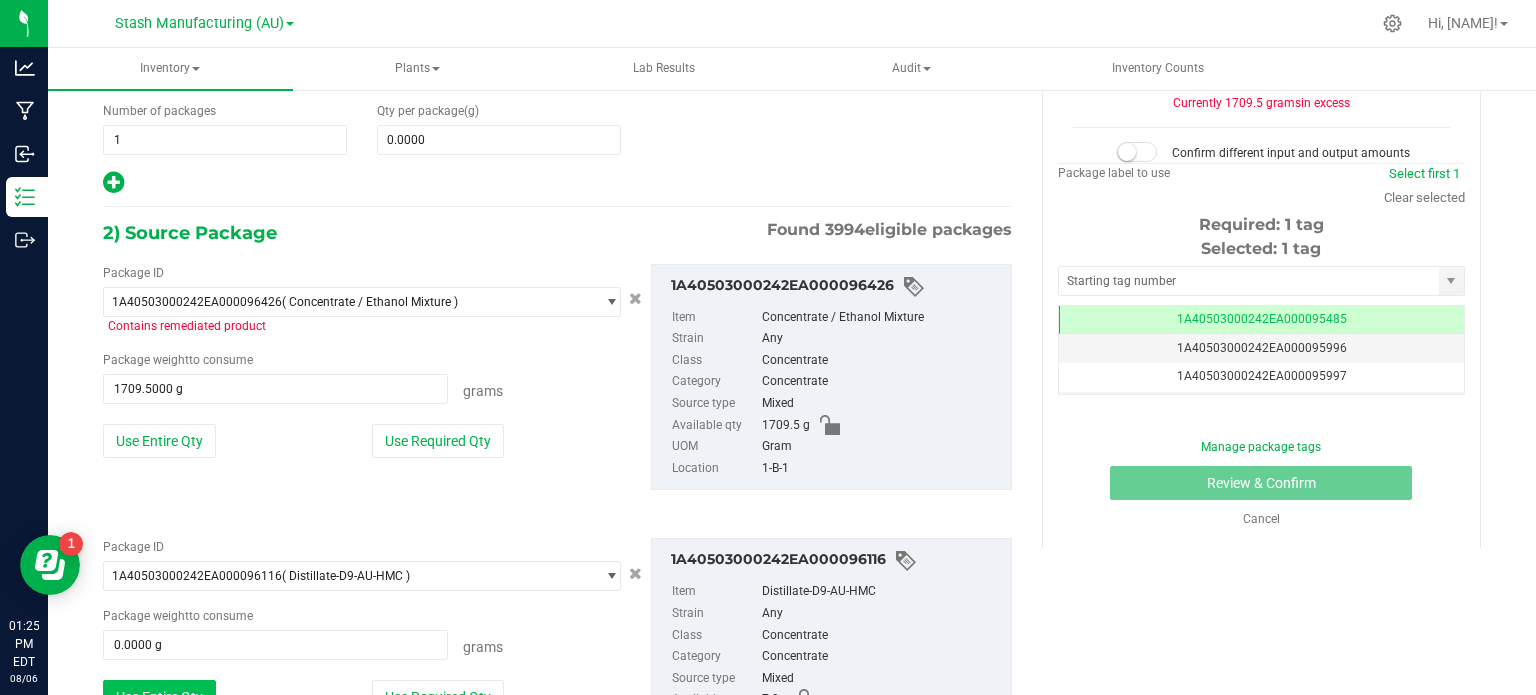 click on "Use Entire Qty" at bounding box center [159, 697] 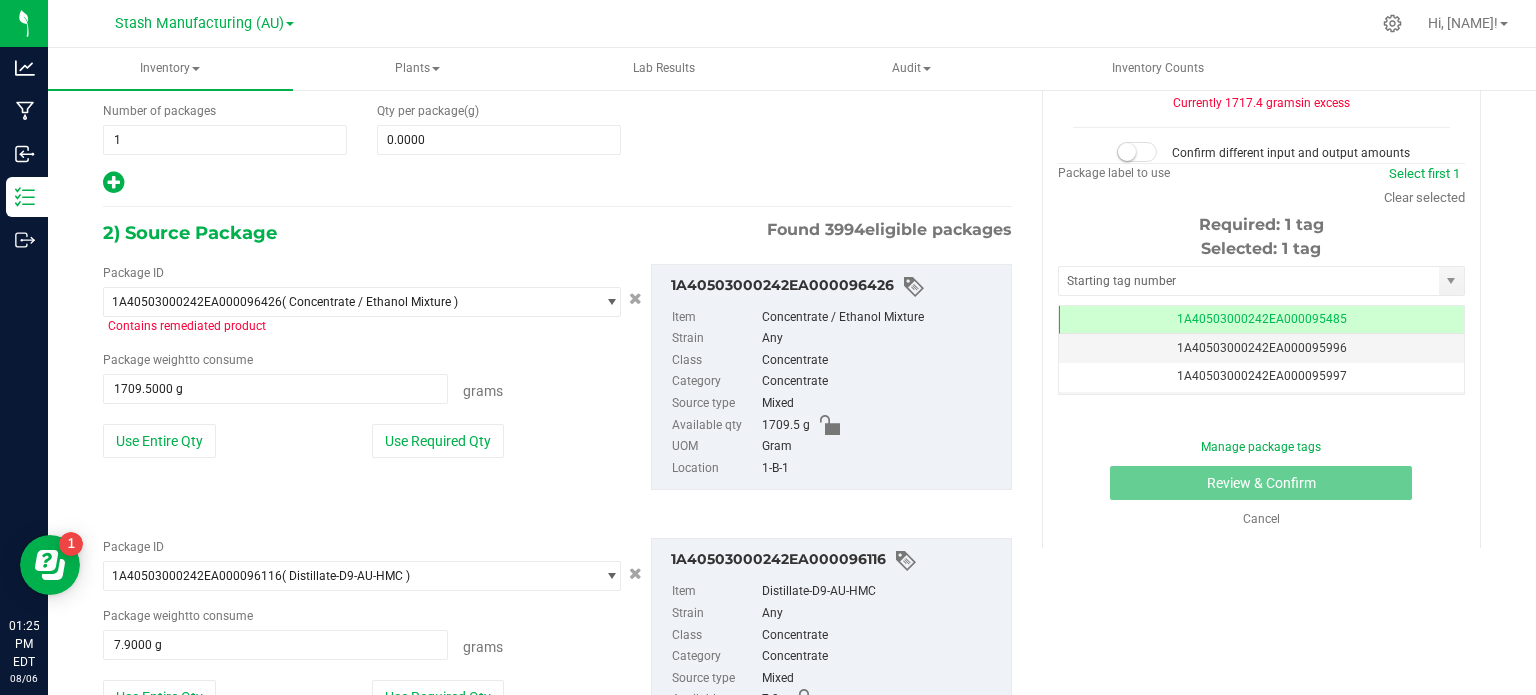 scroll, scrollTop: 41, scrollLeft: 0, axis: vertical 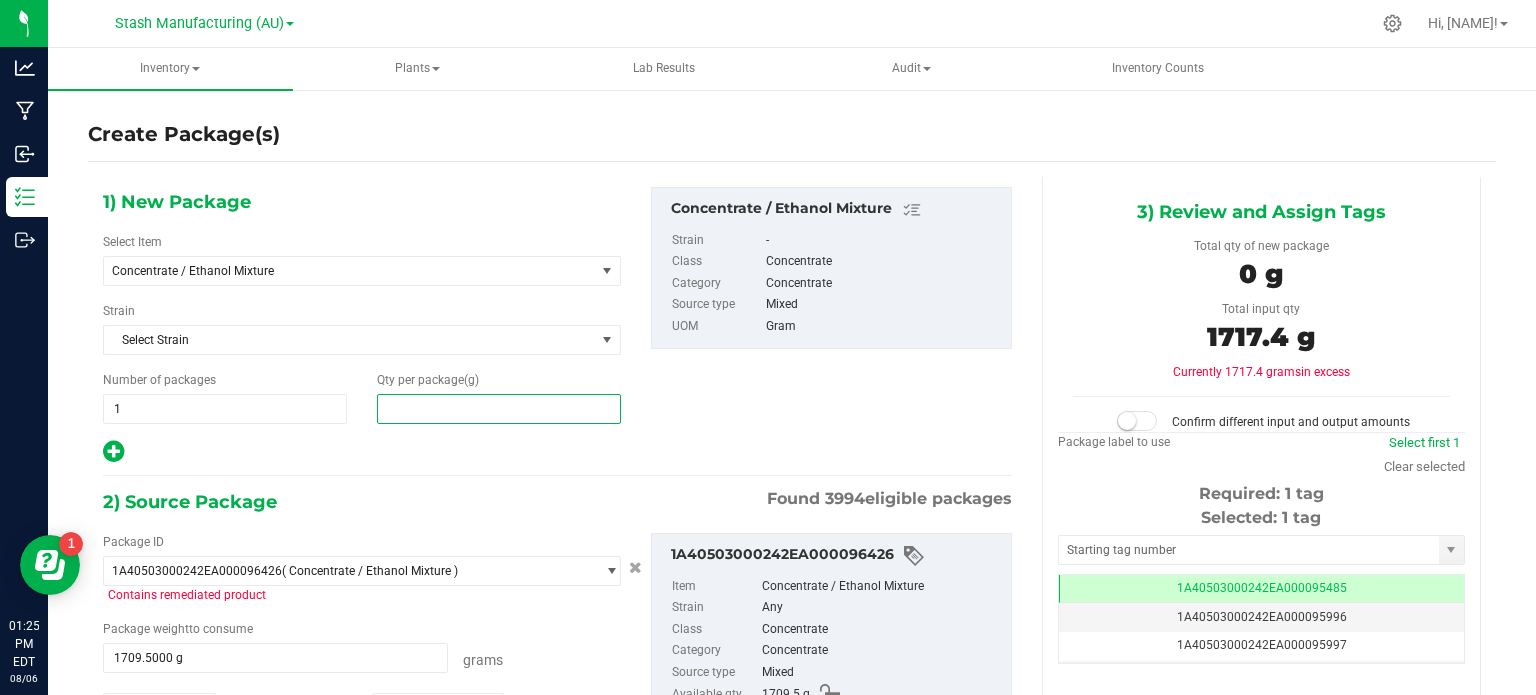 click at bounding box center [499, 409] 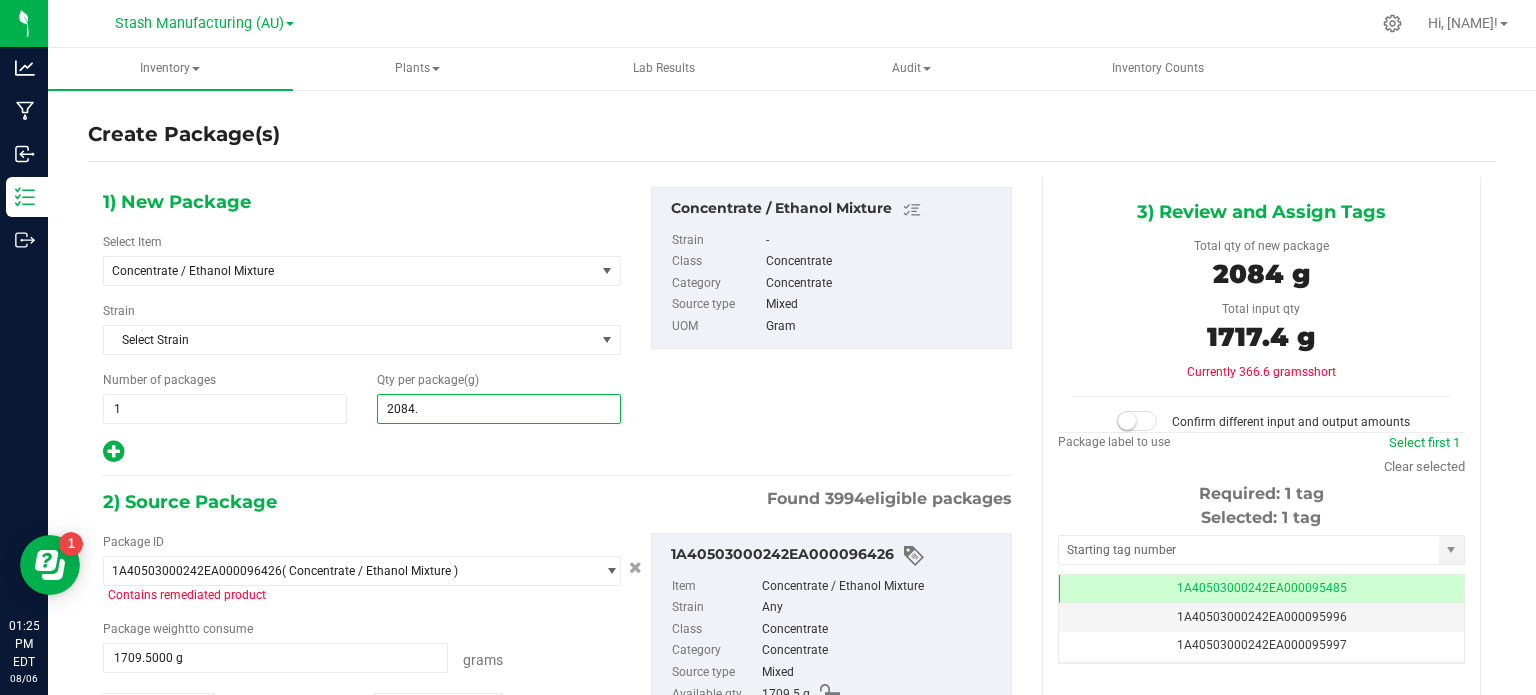 type on "2084.8" 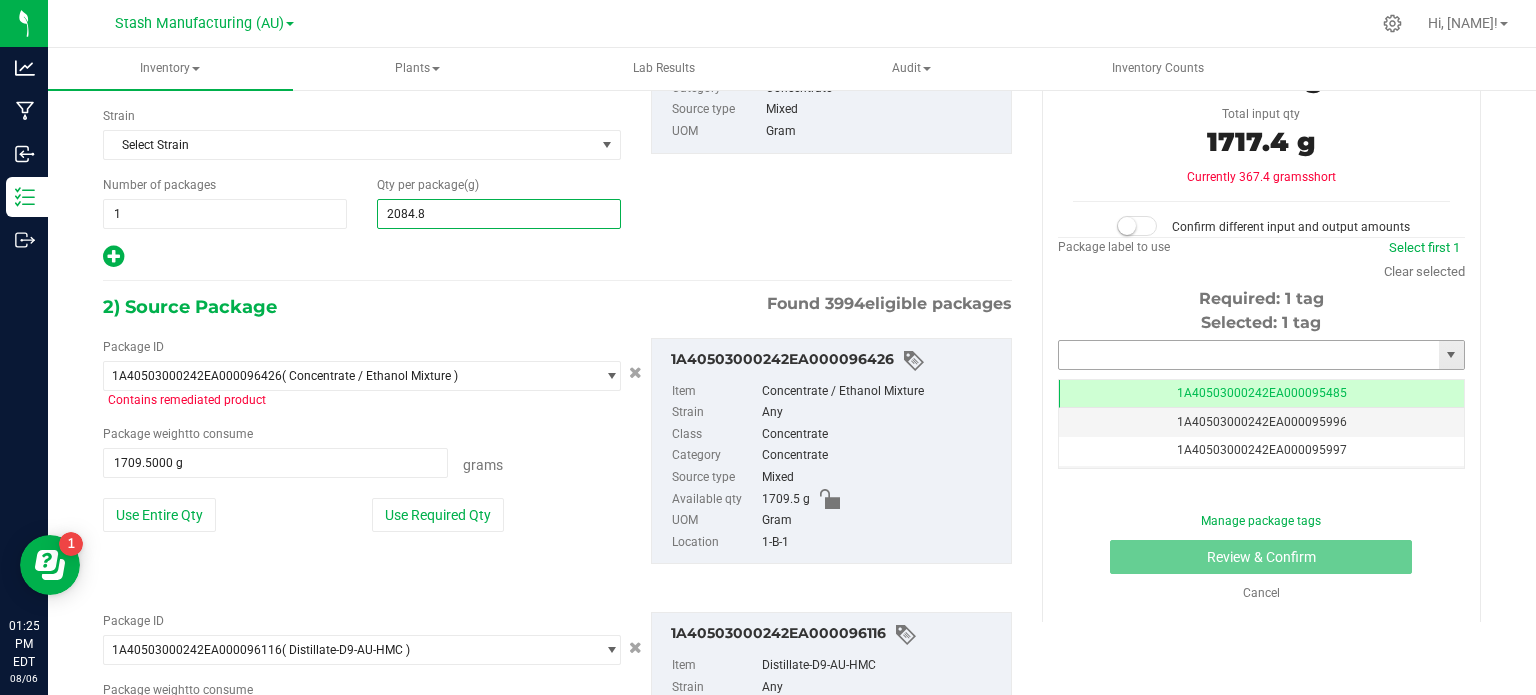 click at bounding box center [1249, 355] 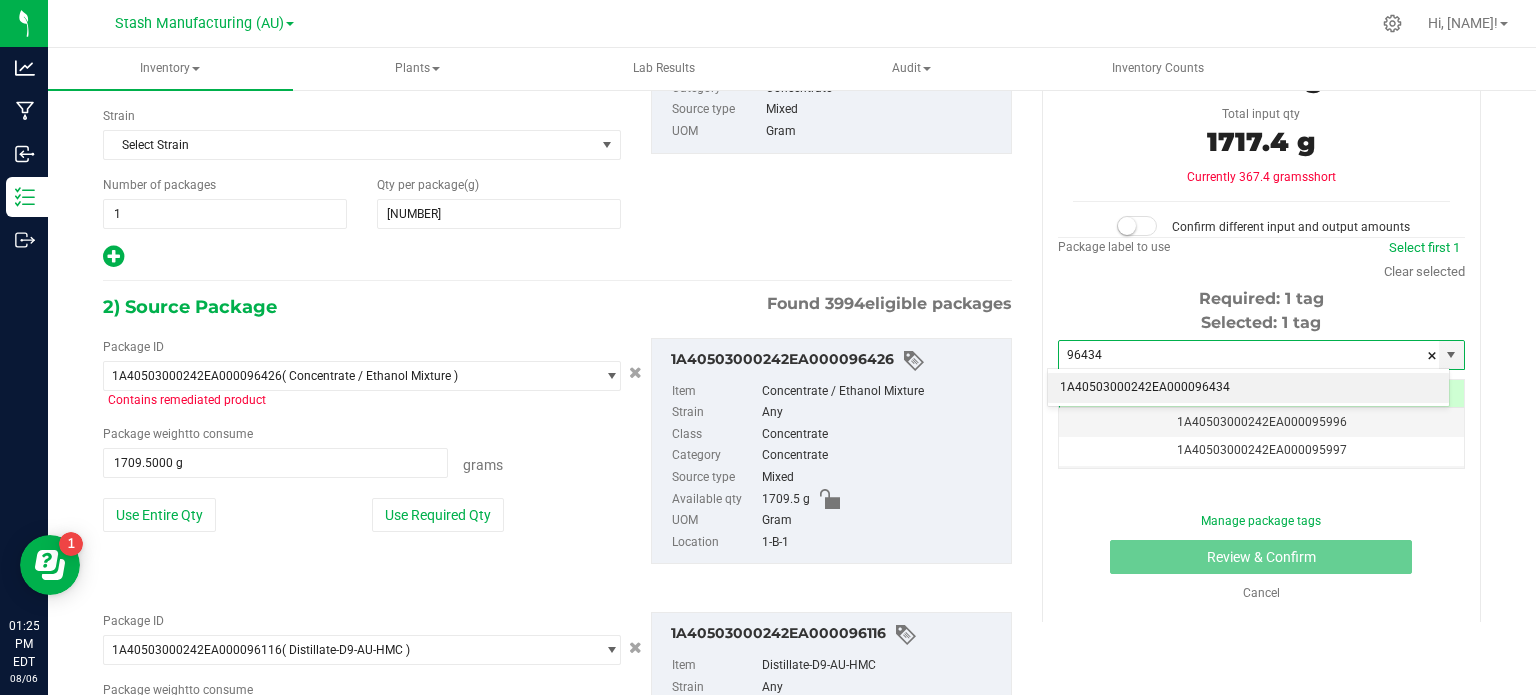 click on "1A40503000242EA000096434" at bounding box center [1248, 388] 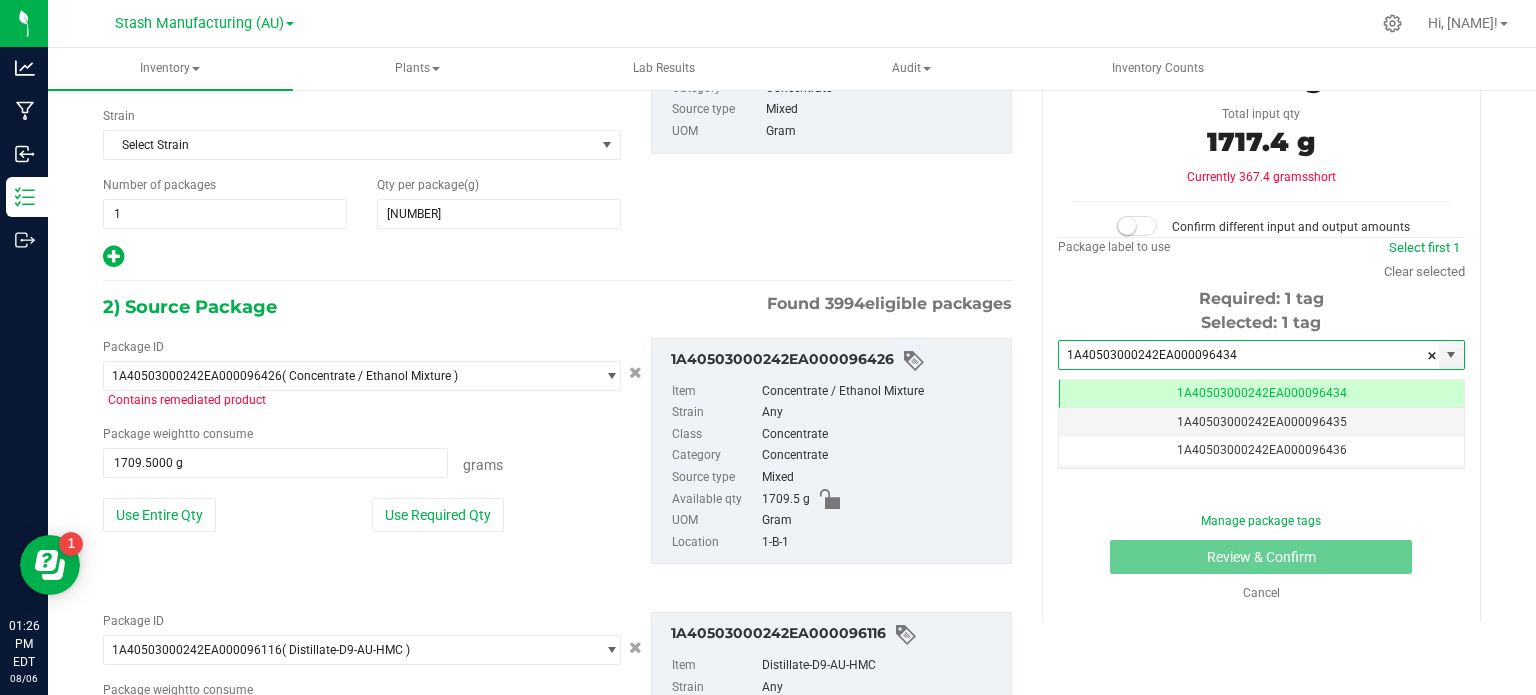 type on "1A40503000242EA000096434" 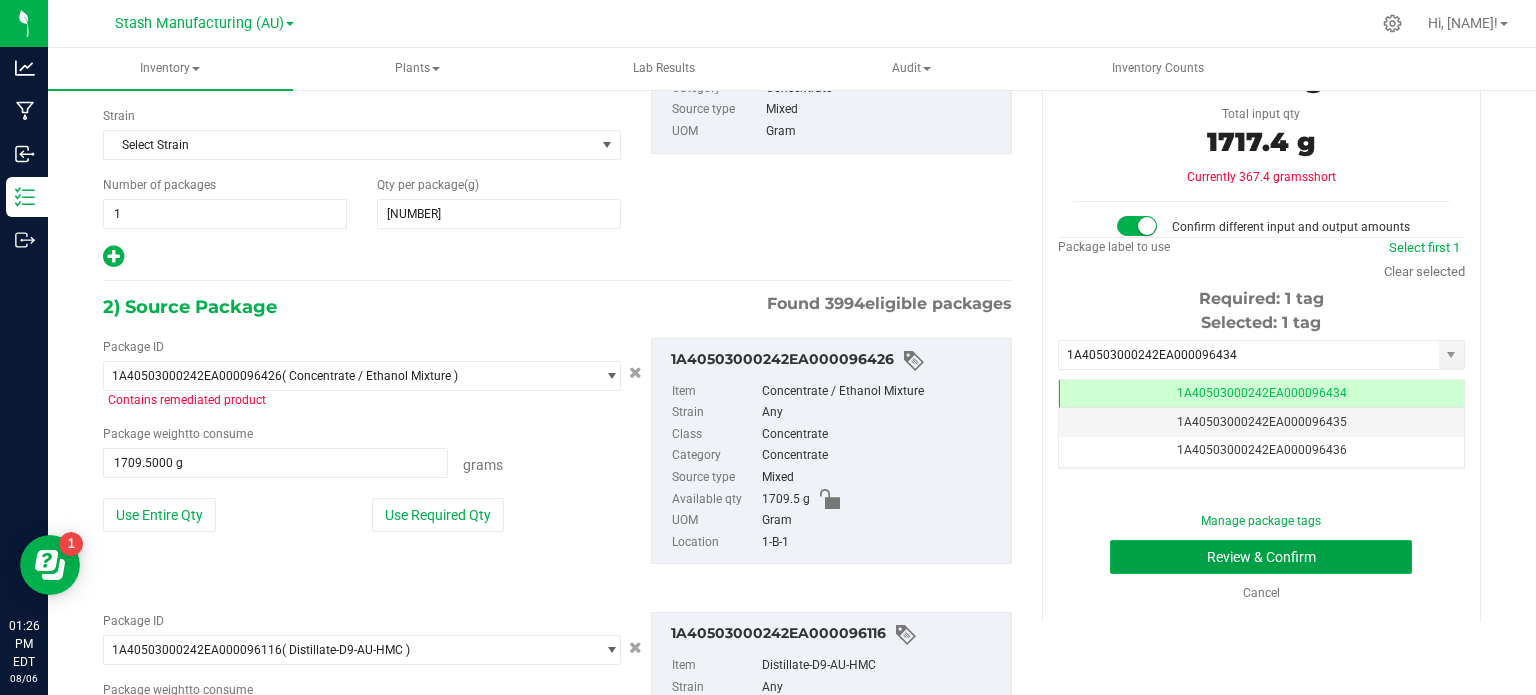 click on "Review & Confirm" at bounding box center (1261, 557) 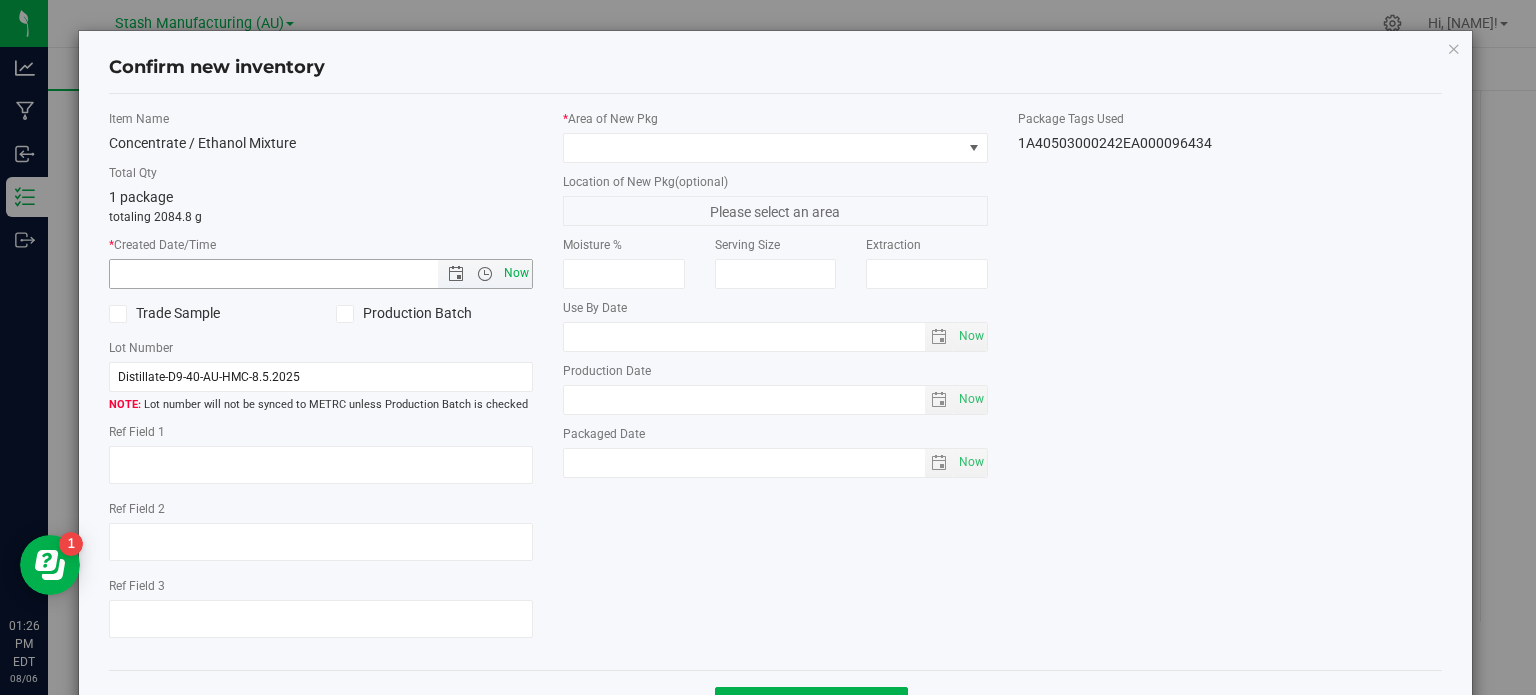 click on "Now" at bounding box center (517, 273) 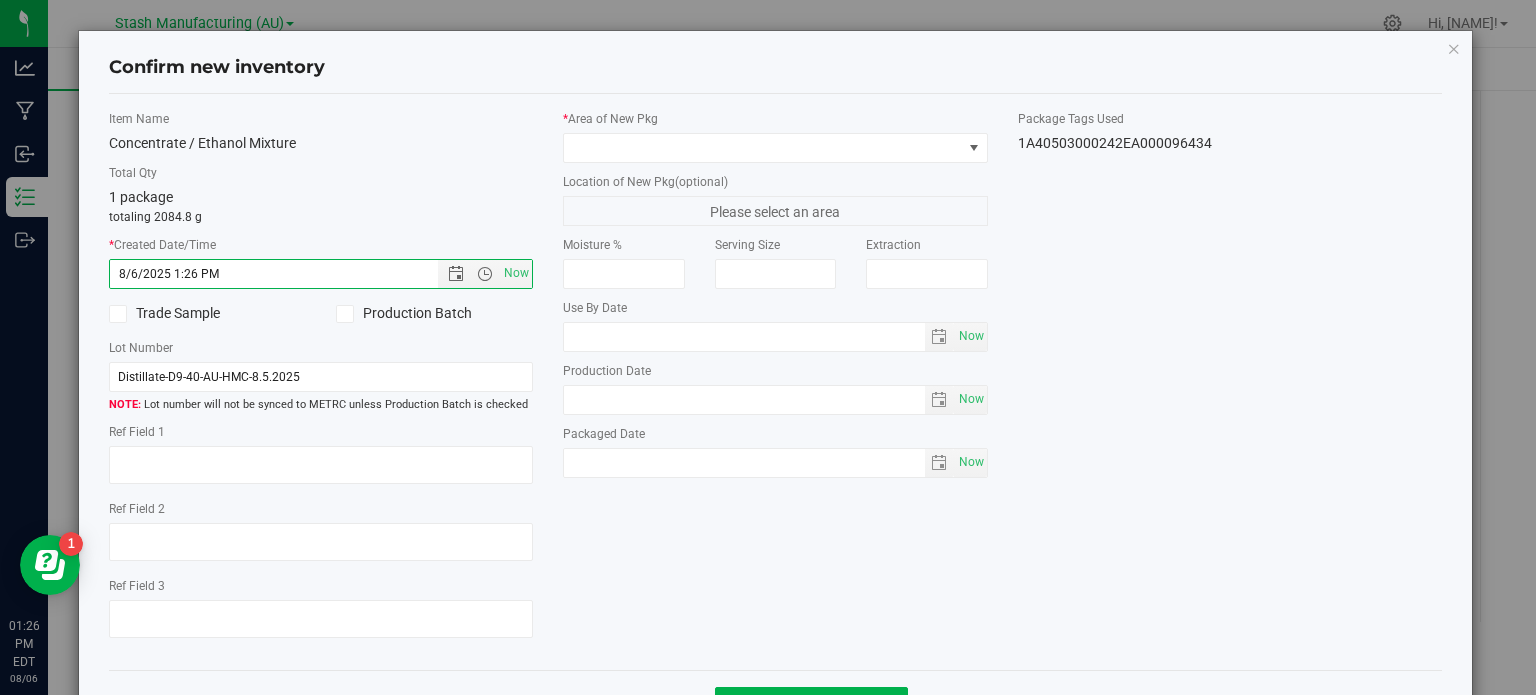 click at bounding box center (345, 314) 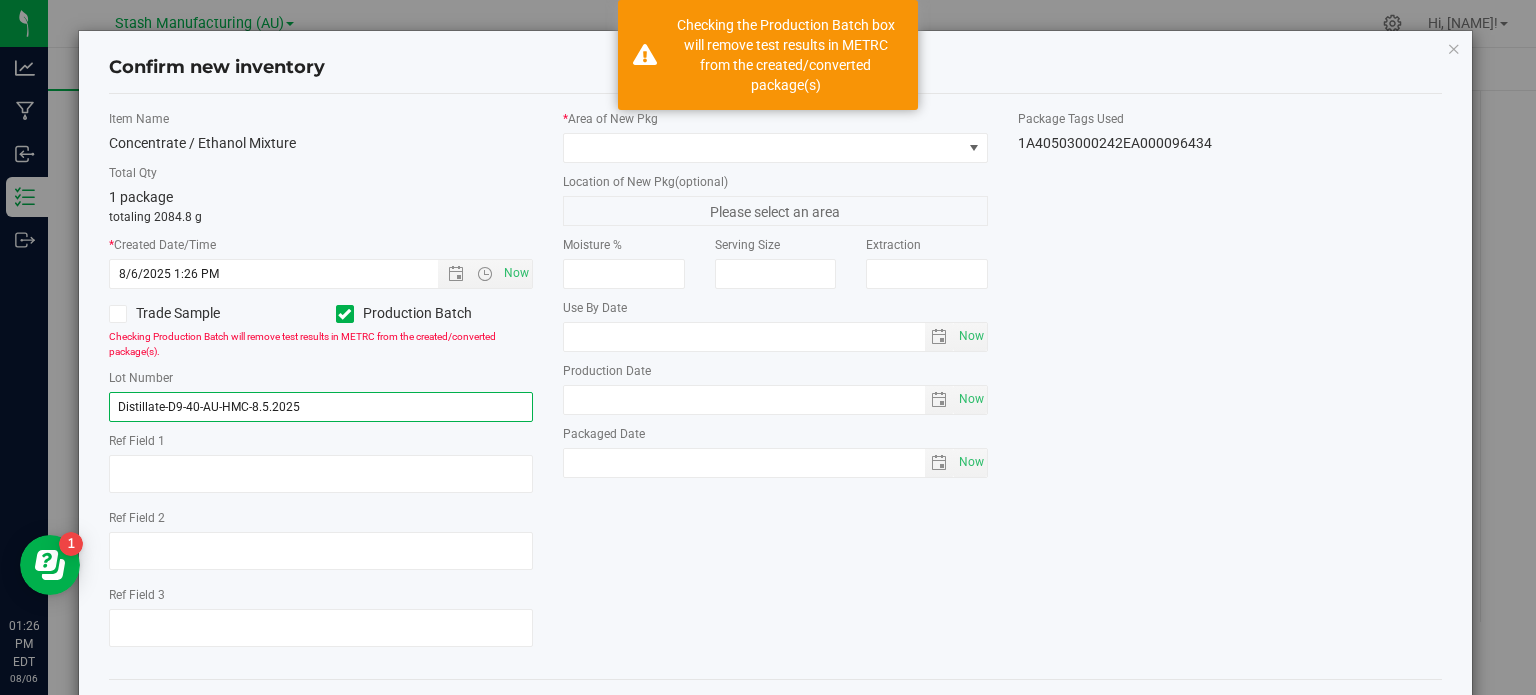 click on "Distillate-D9-40-AU-HMC-8.5.2025" at bounding box center (321, 407) 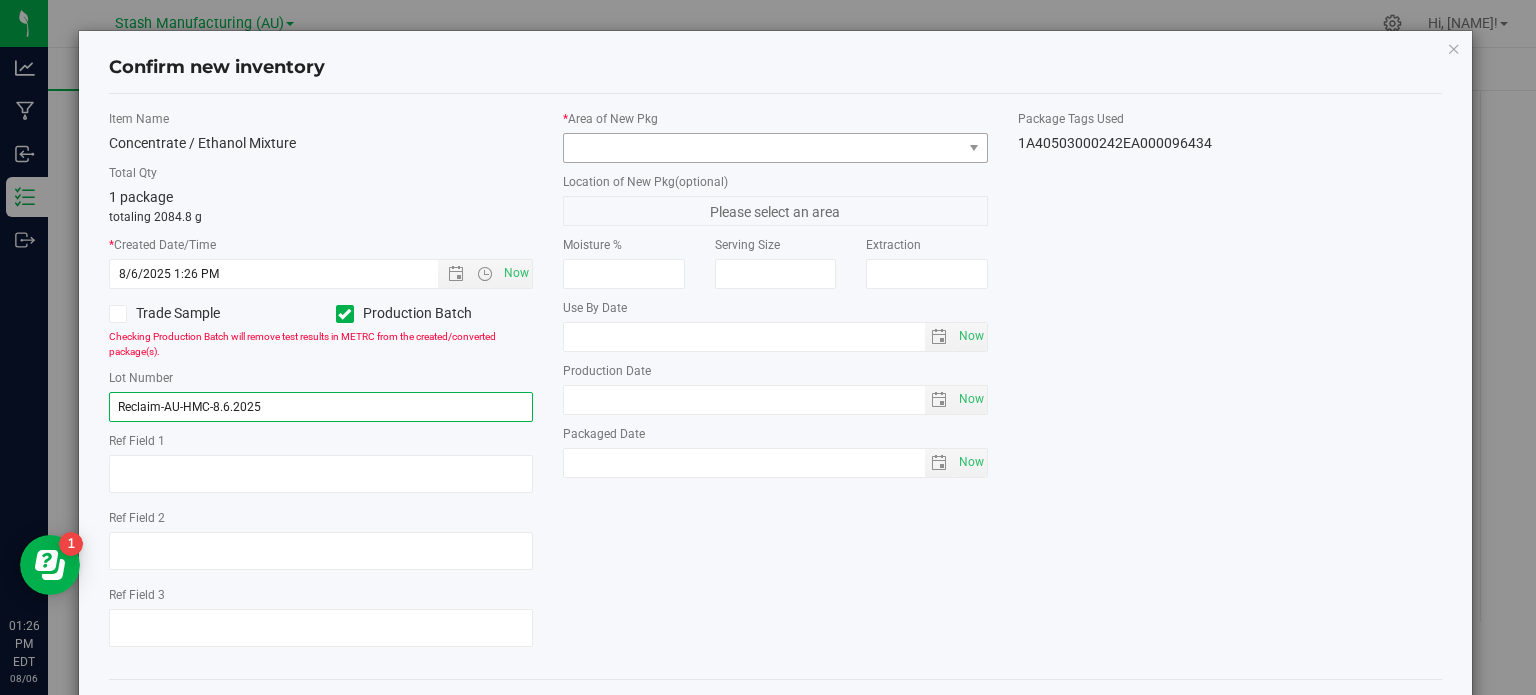 type on "Reclaim-AU-HMC-8.6.2025" 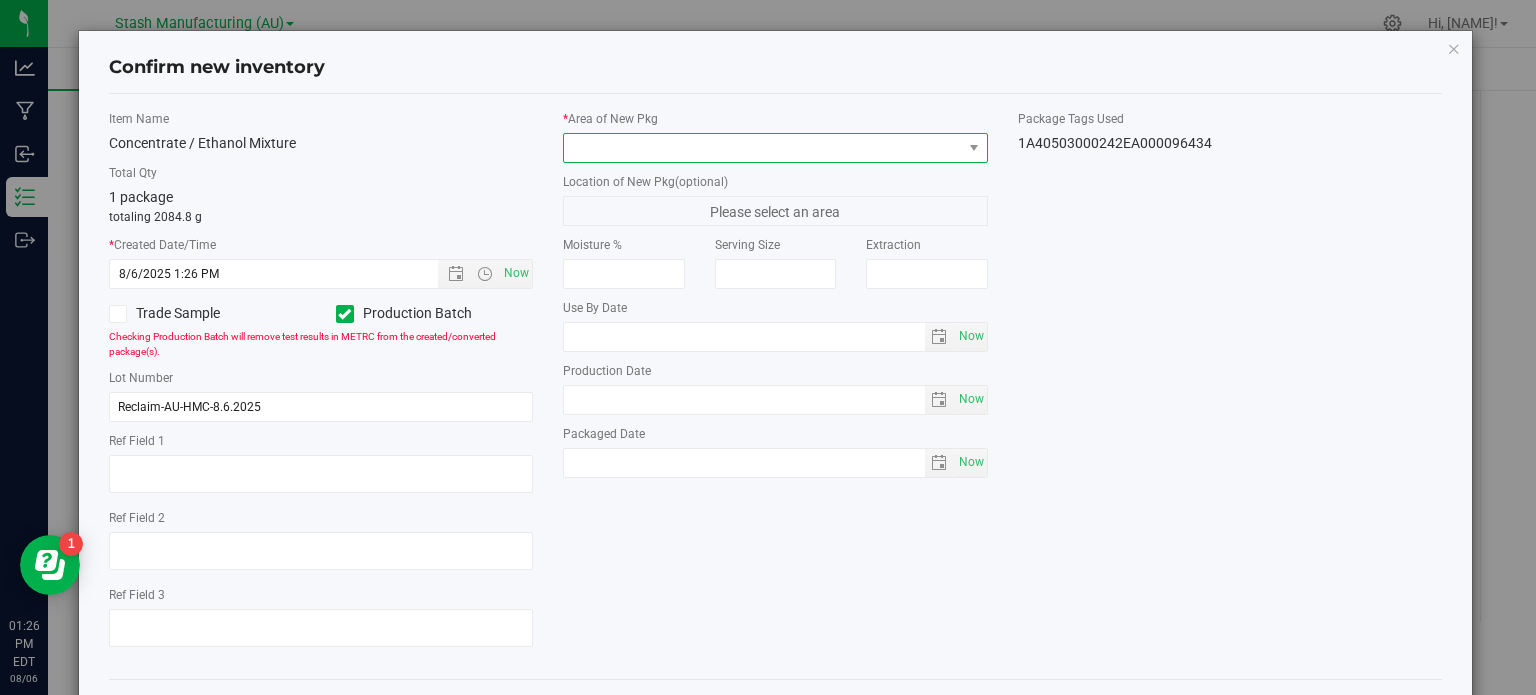 click at bounding box center [763, 148] 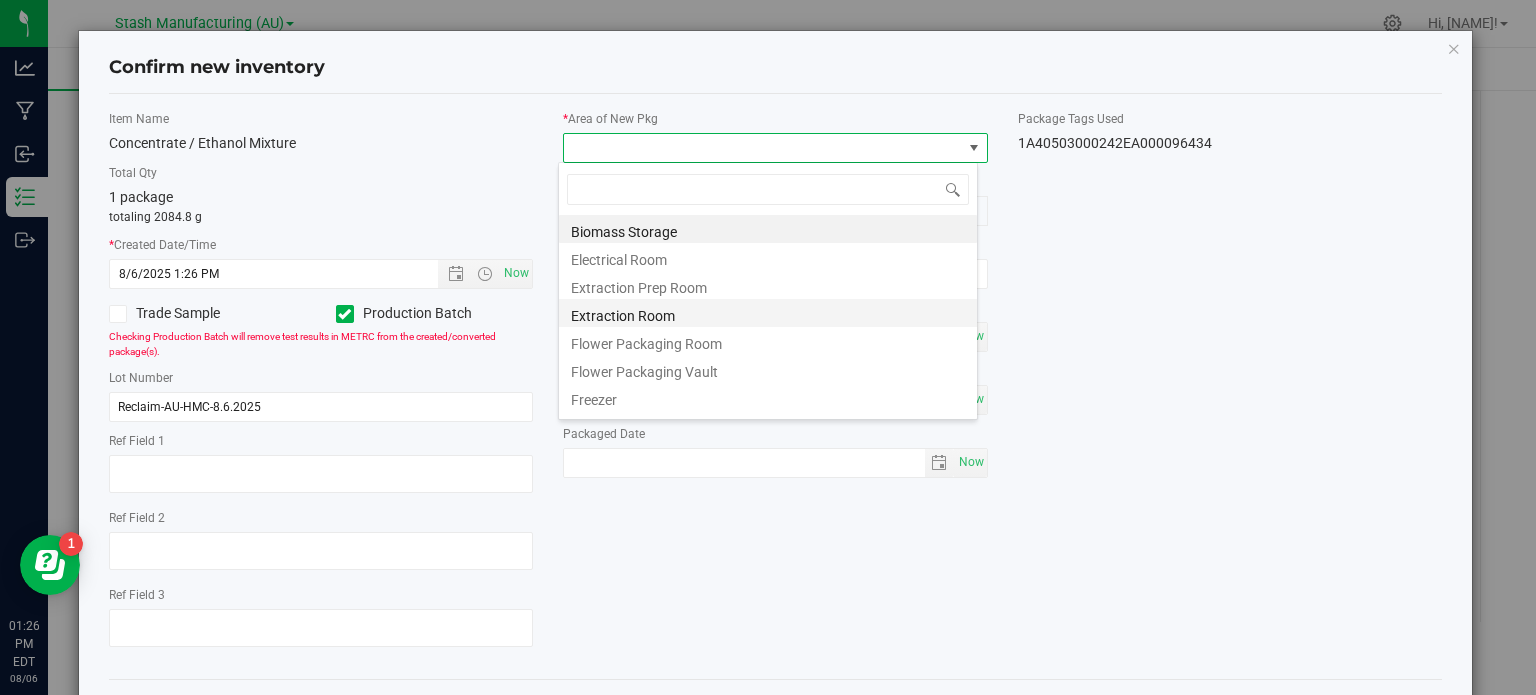 click on "Extraction Room" at bounding box center (768, 313) 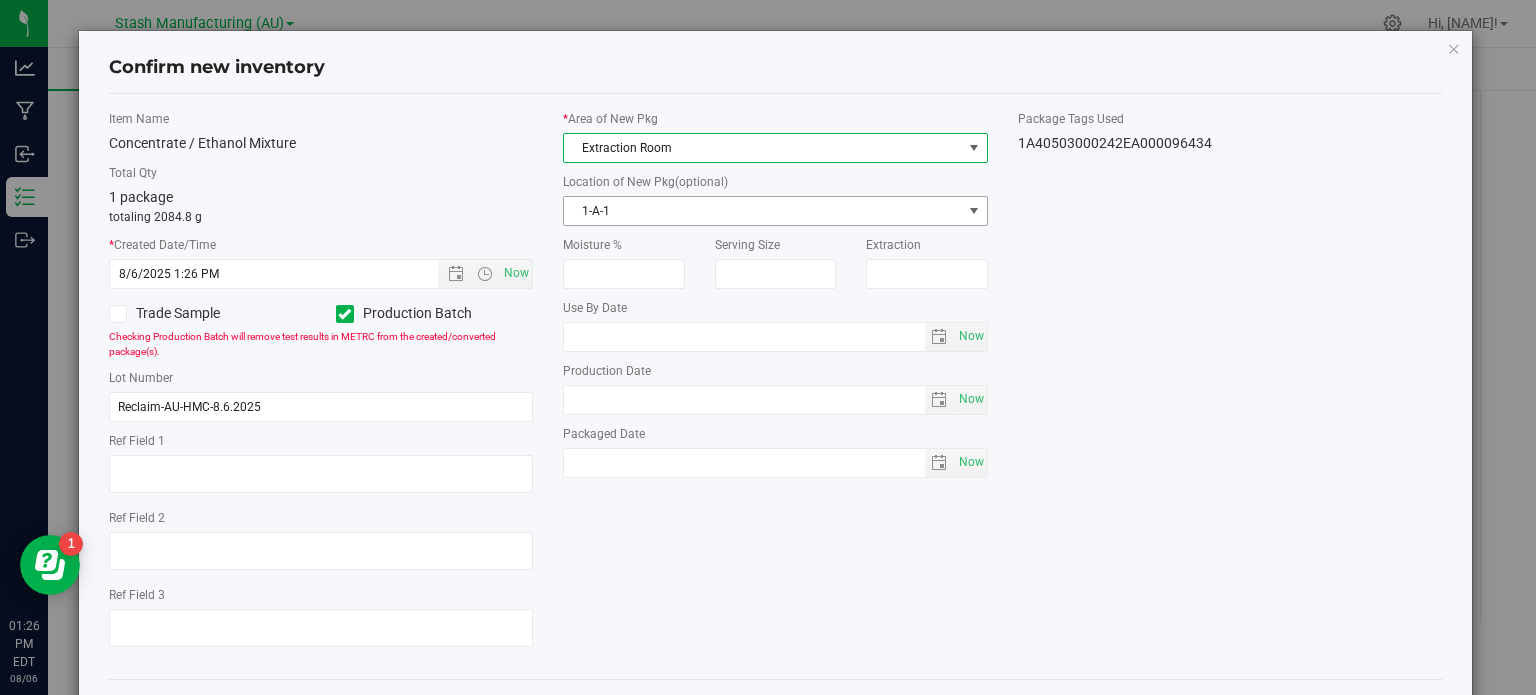 click at bounding box center [974, 211] 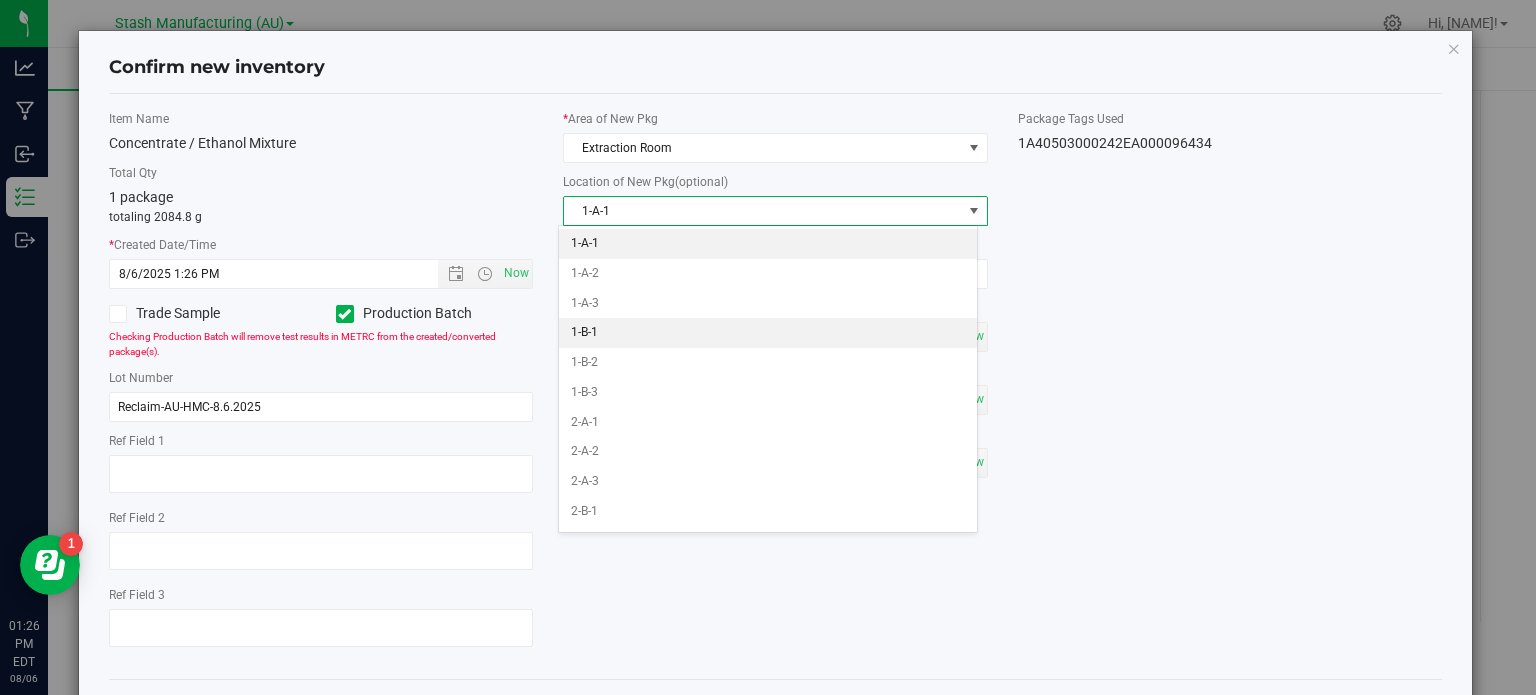 click on "1-B-1" at bounding box center [768, 333] 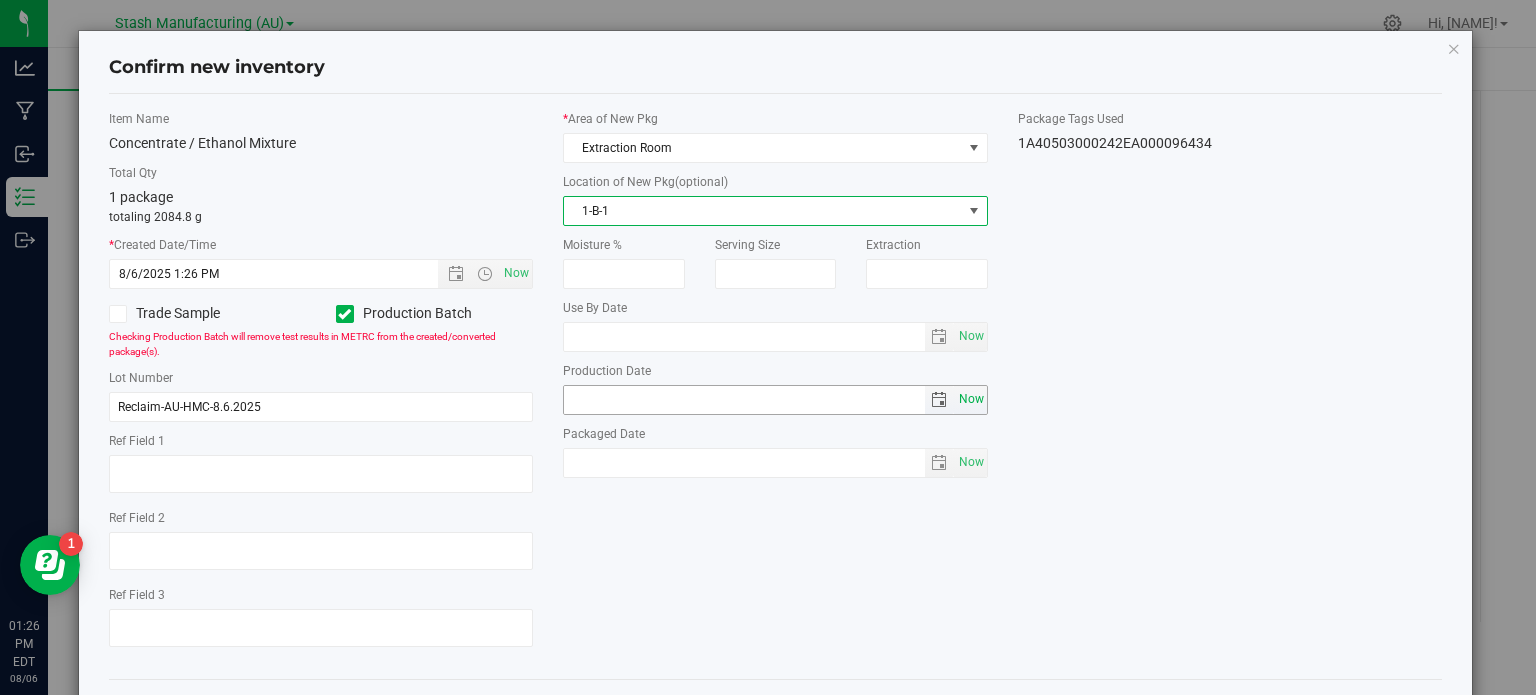 click on "Now" at bounding box center (971, 399) 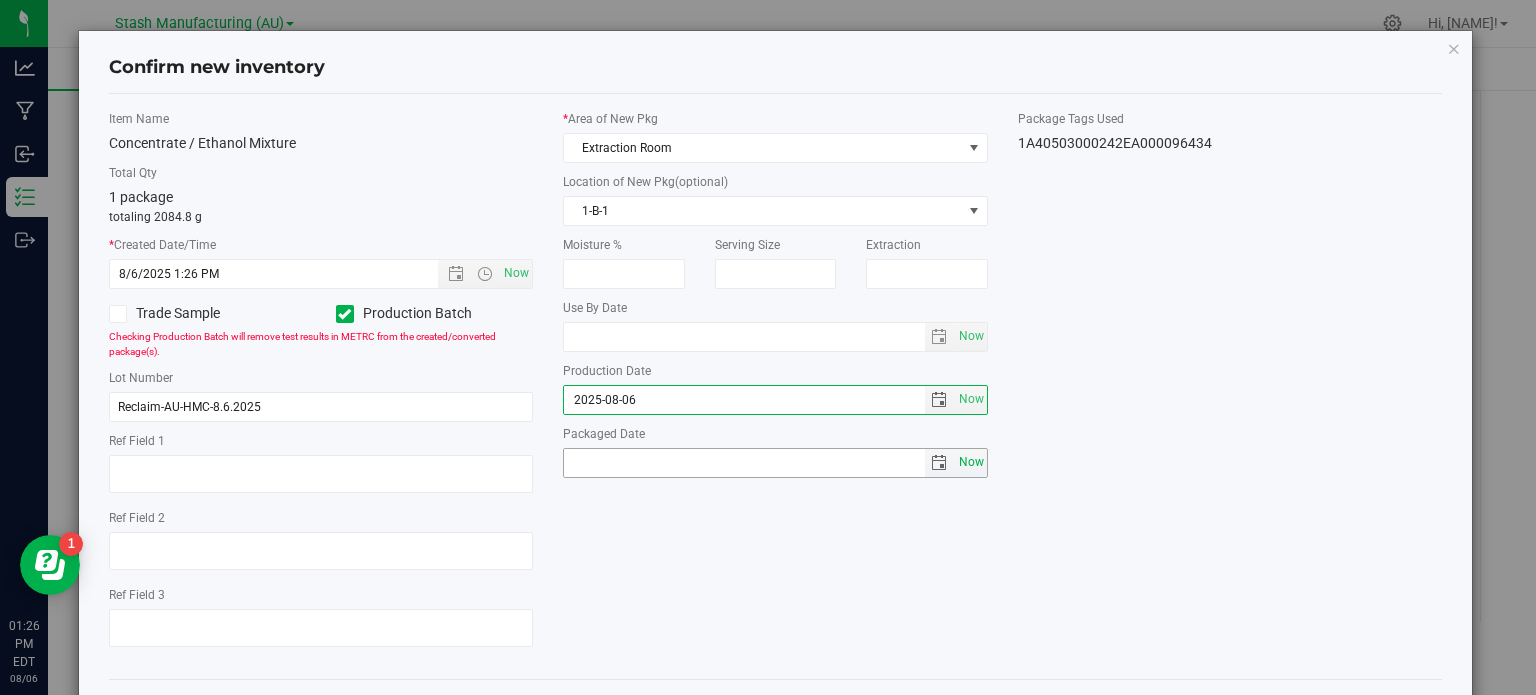 click on "Now" at bounding box center [971, 462] 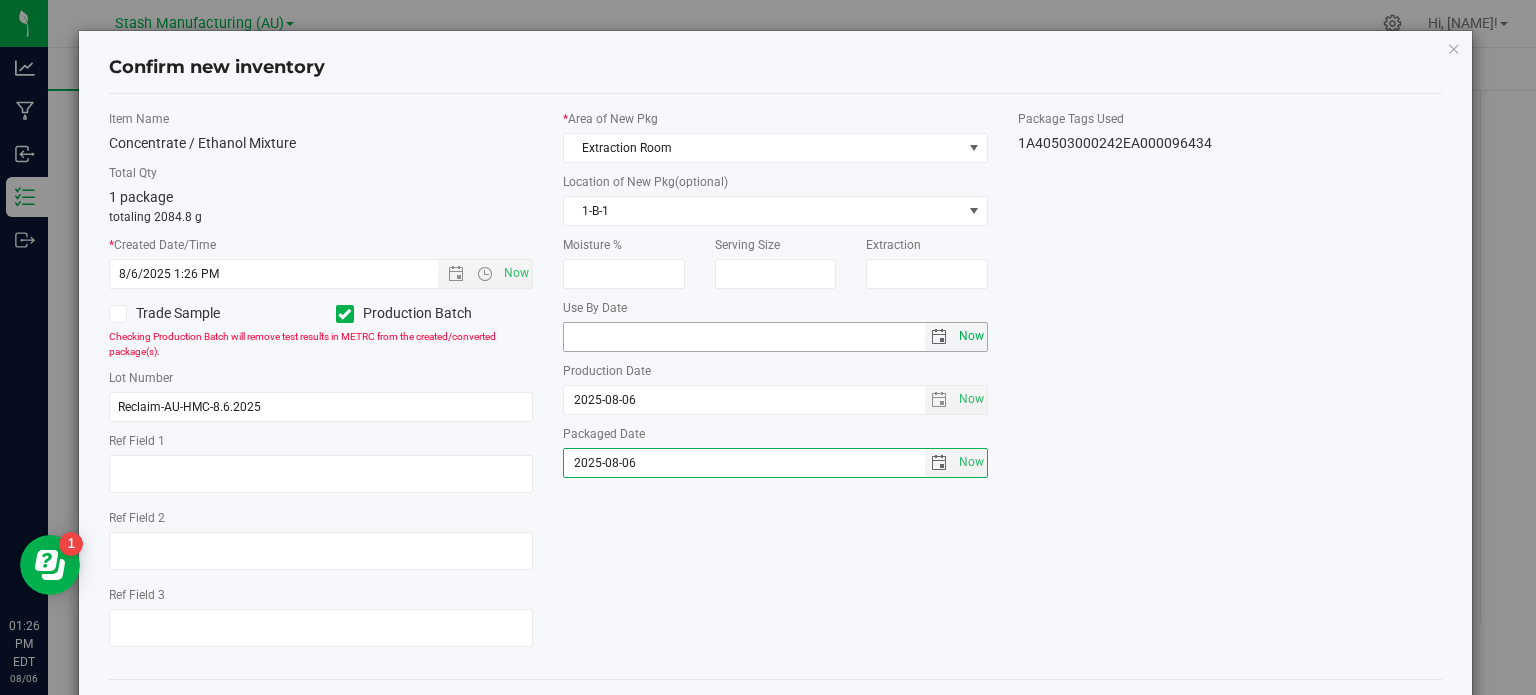 click on "Now" at bounding box center [971, 336] 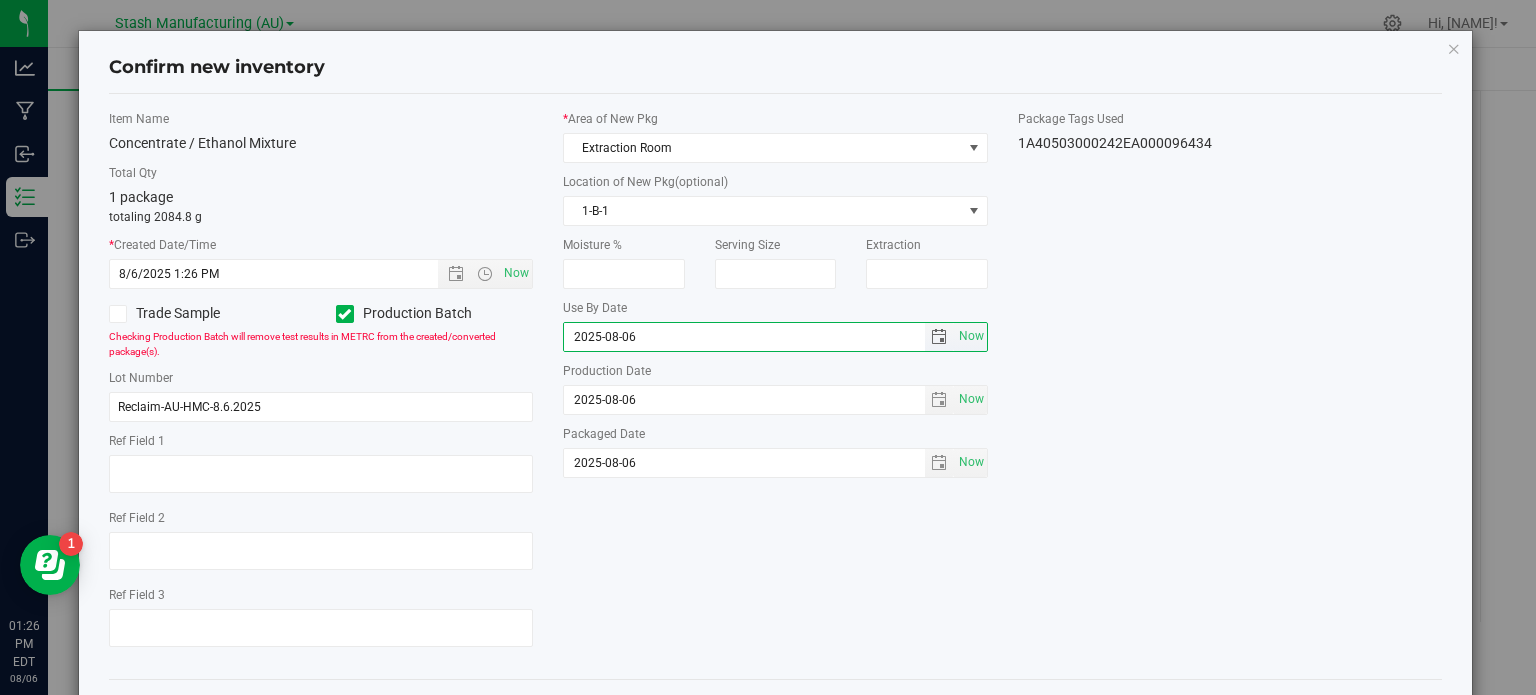 click on "2025-08-06" at bounding box center [744, 337] 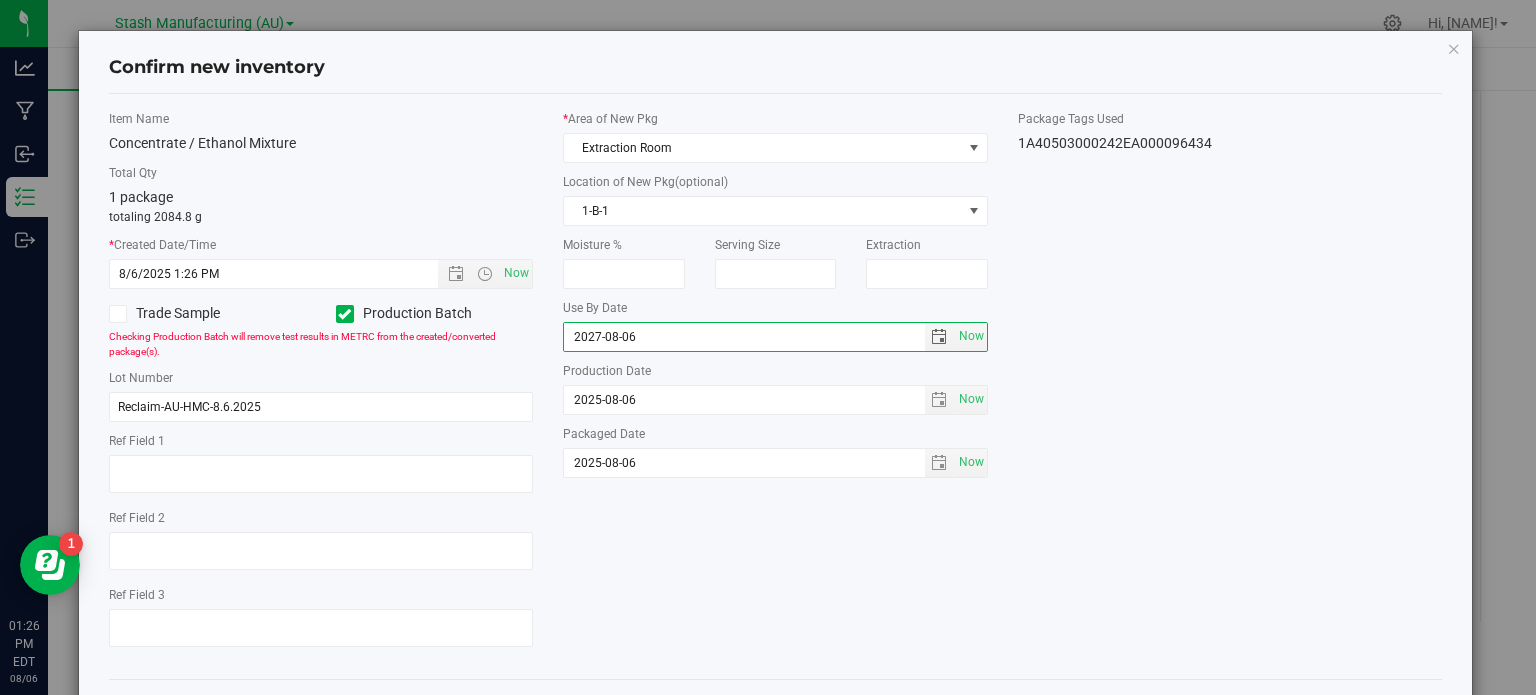 type on "2027-08-06" 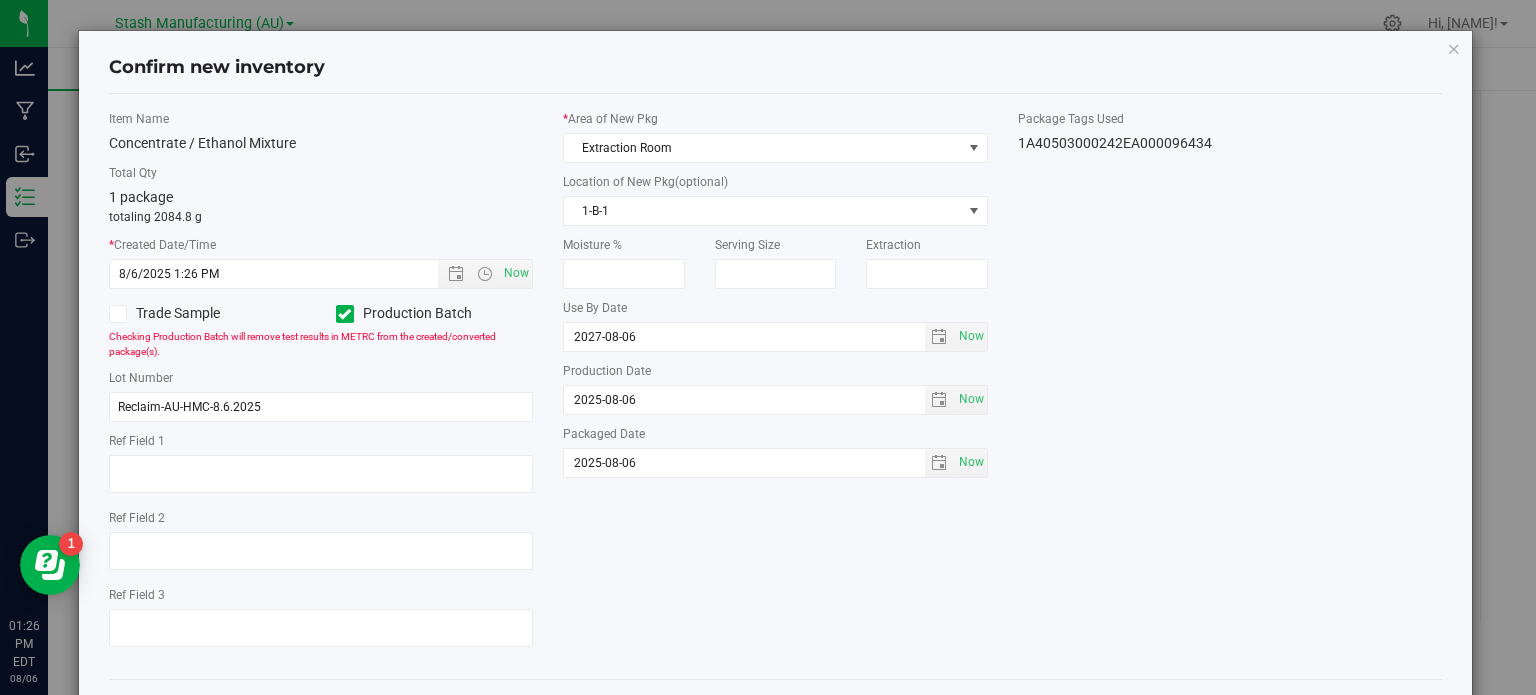 click on "Item Name
Concentrate / Ethanol Mixture
Total Qty
1 package  totaling 2084.8 g
*
Created Date/Time
8/6/2025 1:26 PM
Now
Trade Sample
Production Batch" at bounding box center (776, 386) 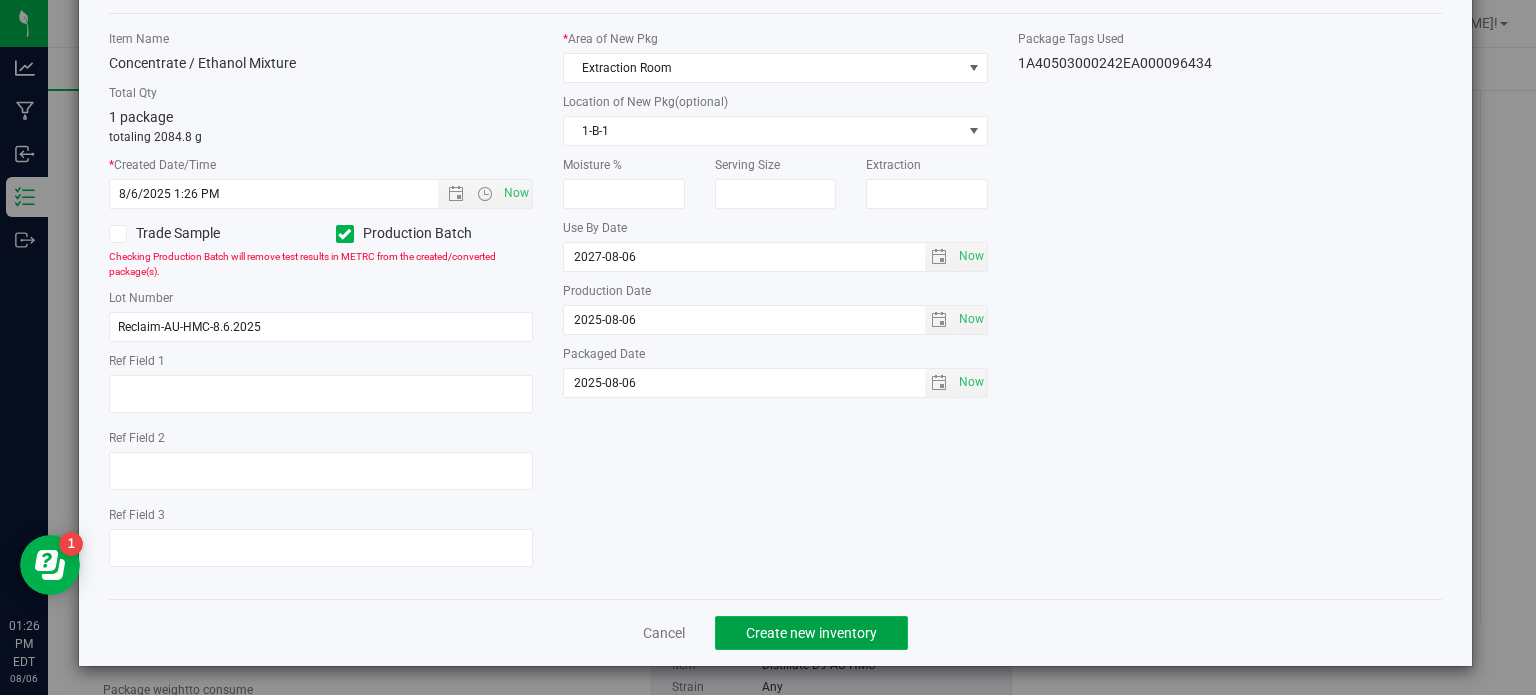 click on "Create new inventory" 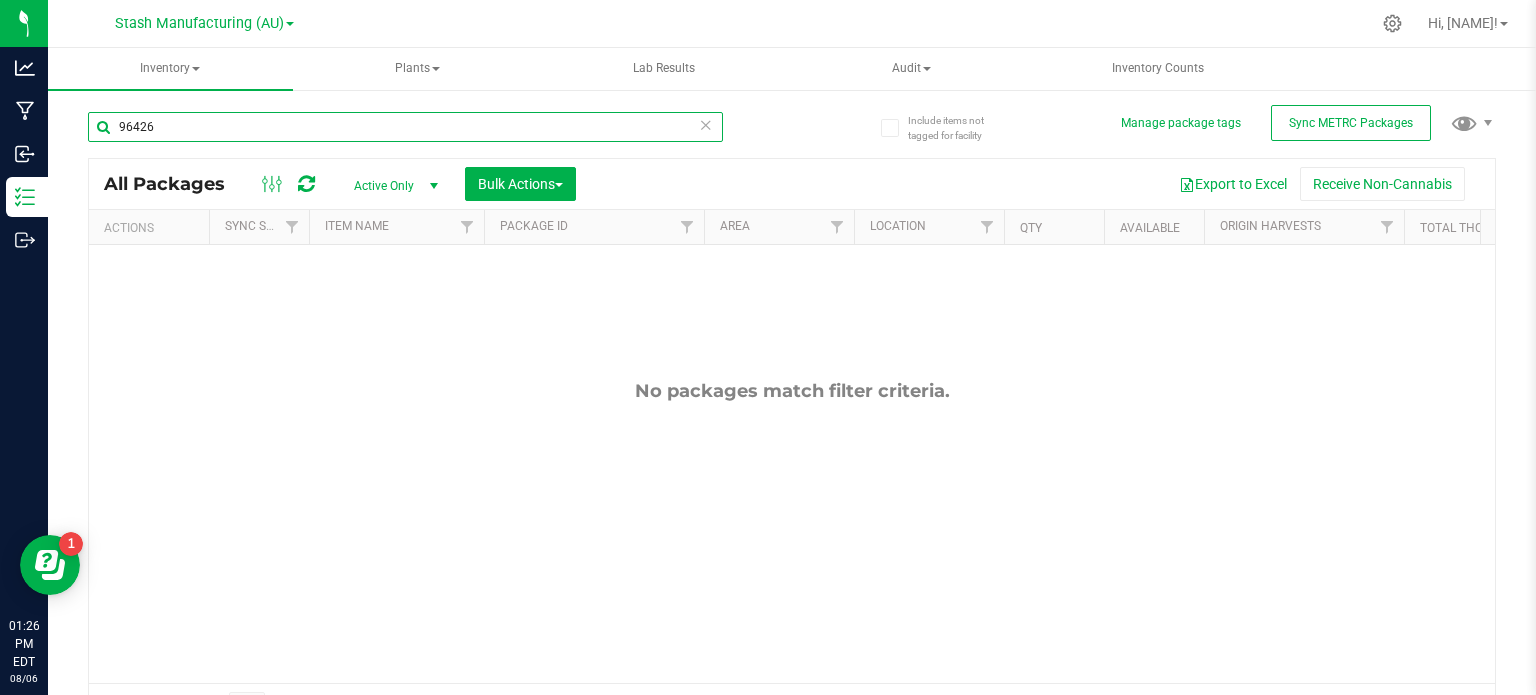 click on "96426" at bounding box center [405, 127] 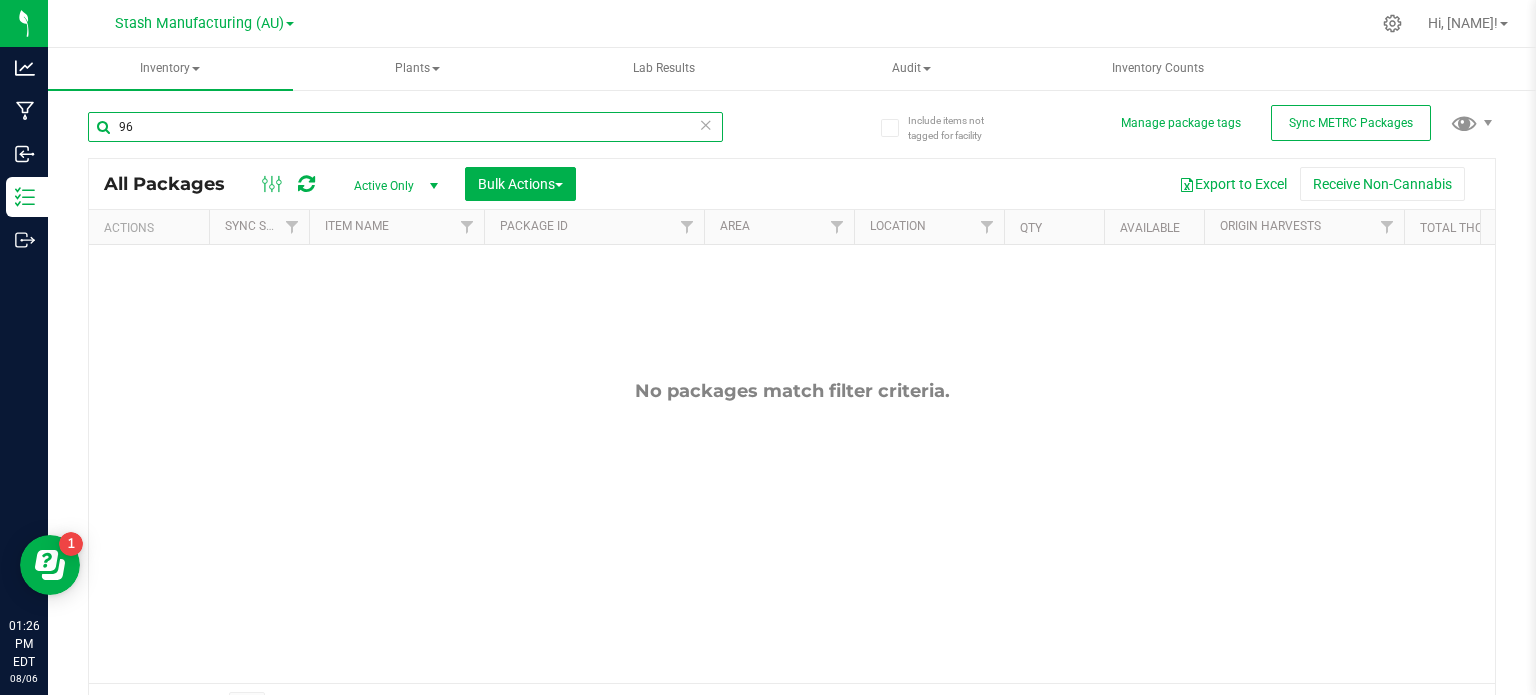 type on "9" 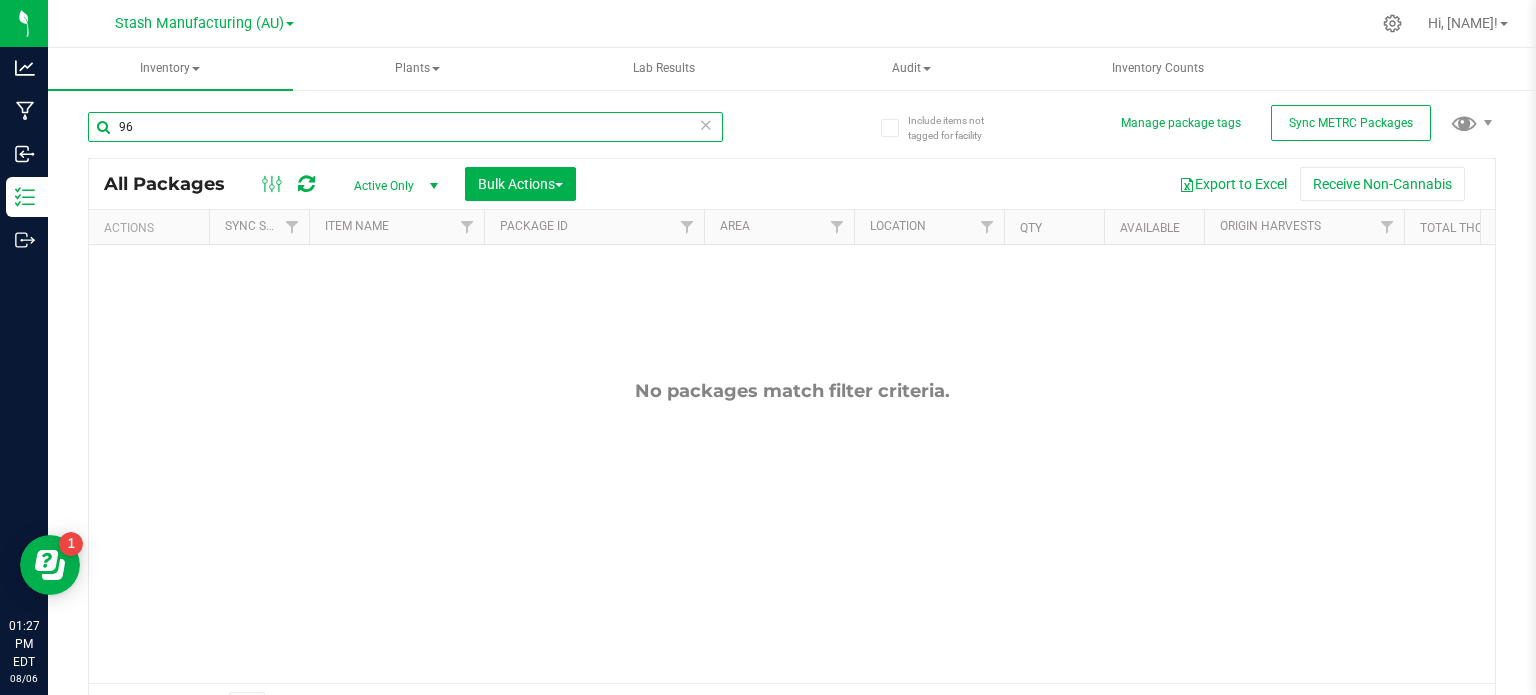 type on "9" 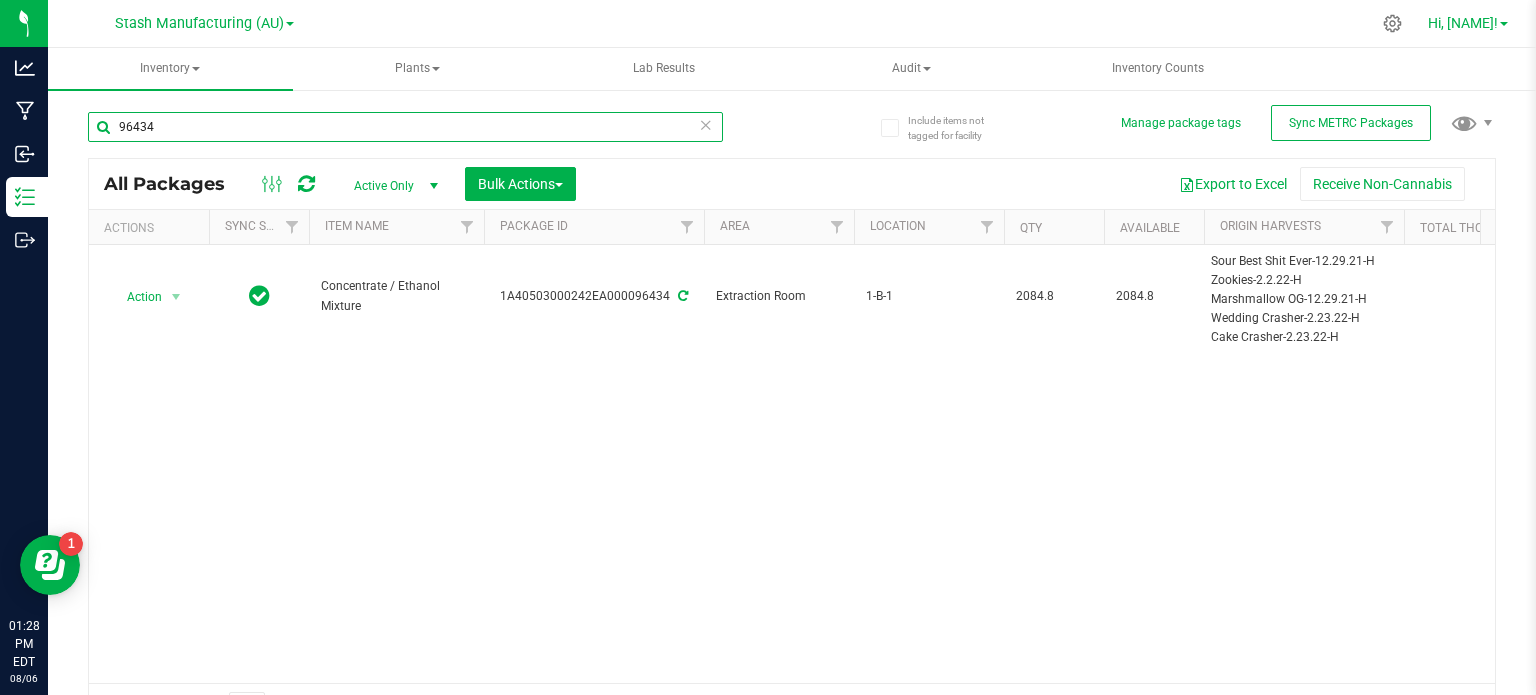 type on "96434" 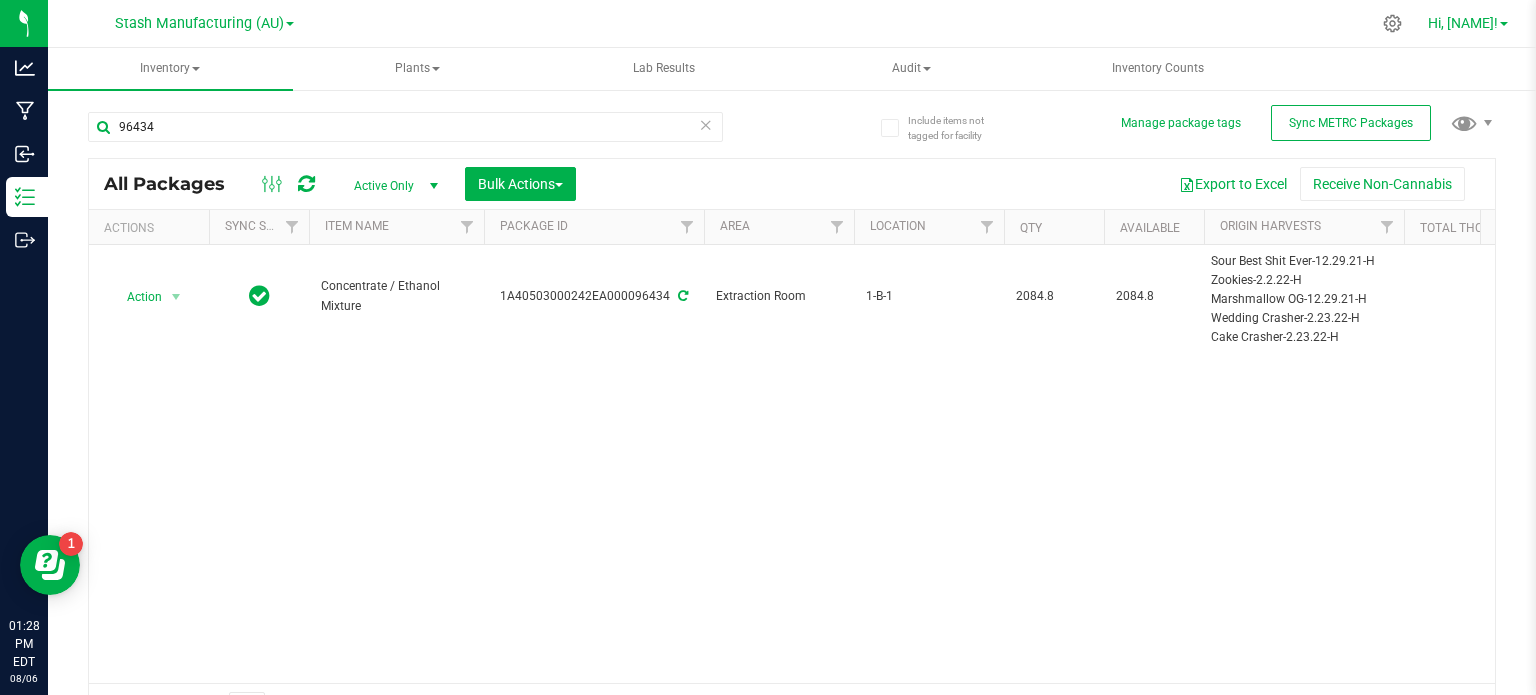 click on "Hi, [NAME]!" at bounding box center (1463, 23) 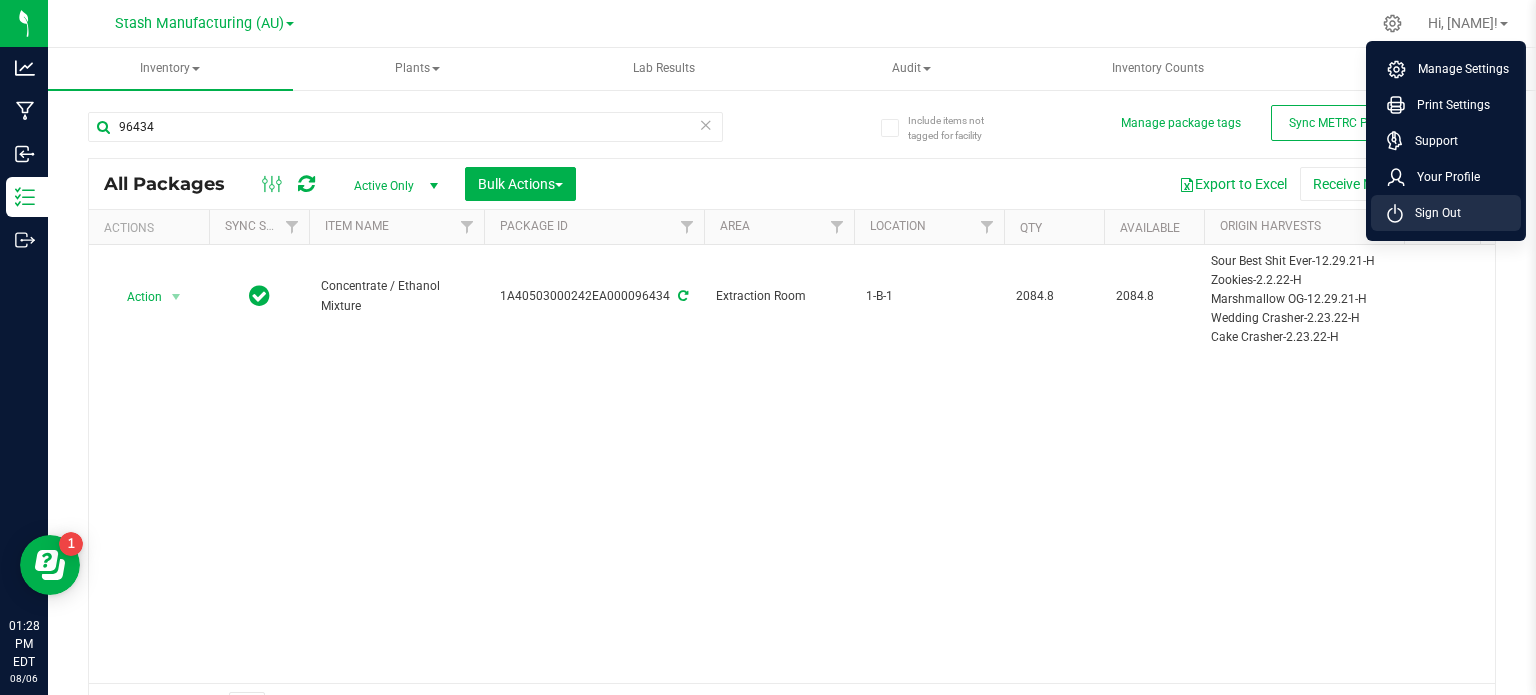 click on "Sign Out" at bounding box center (1432, 213) 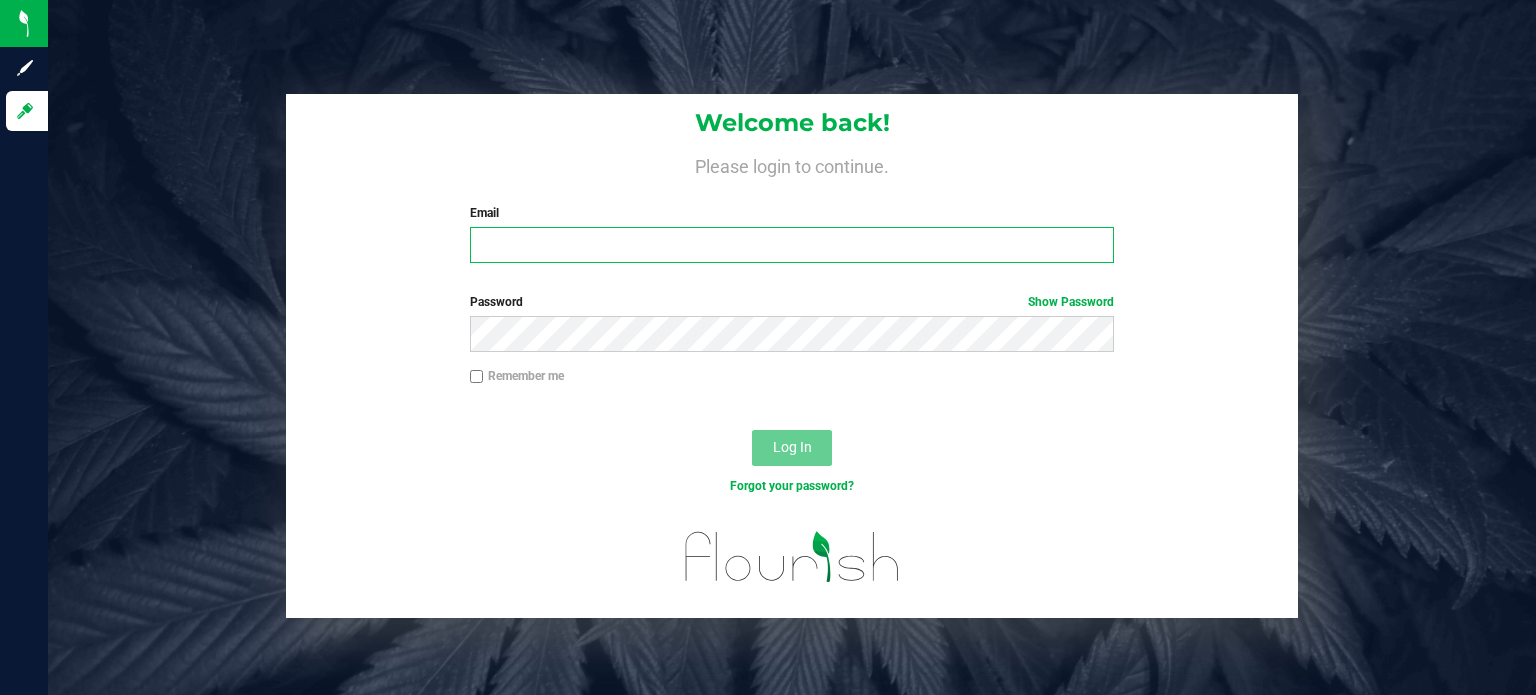 type on "[EMAIL]" 